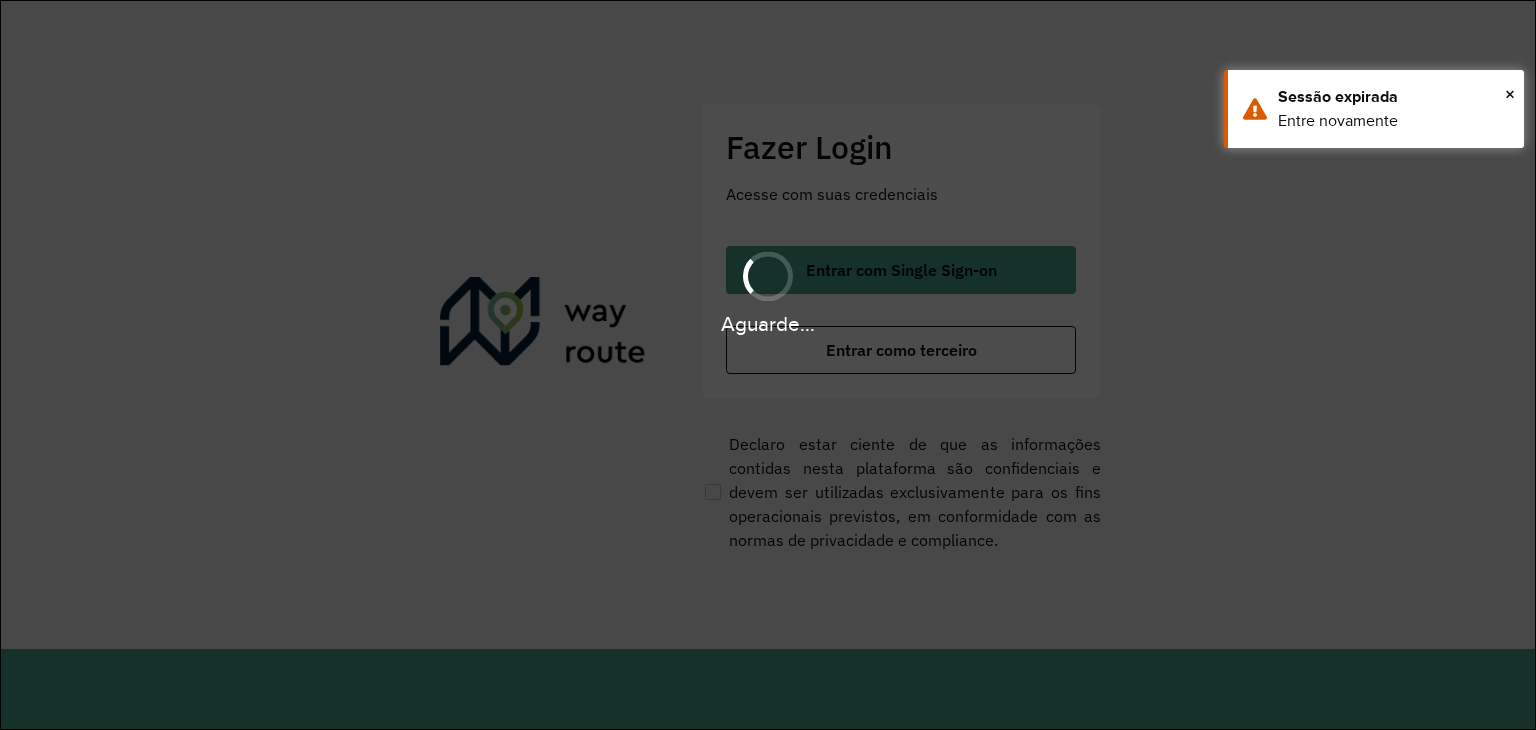 scroll, scrollTop: 0, scrollLeft: 0, axis: both 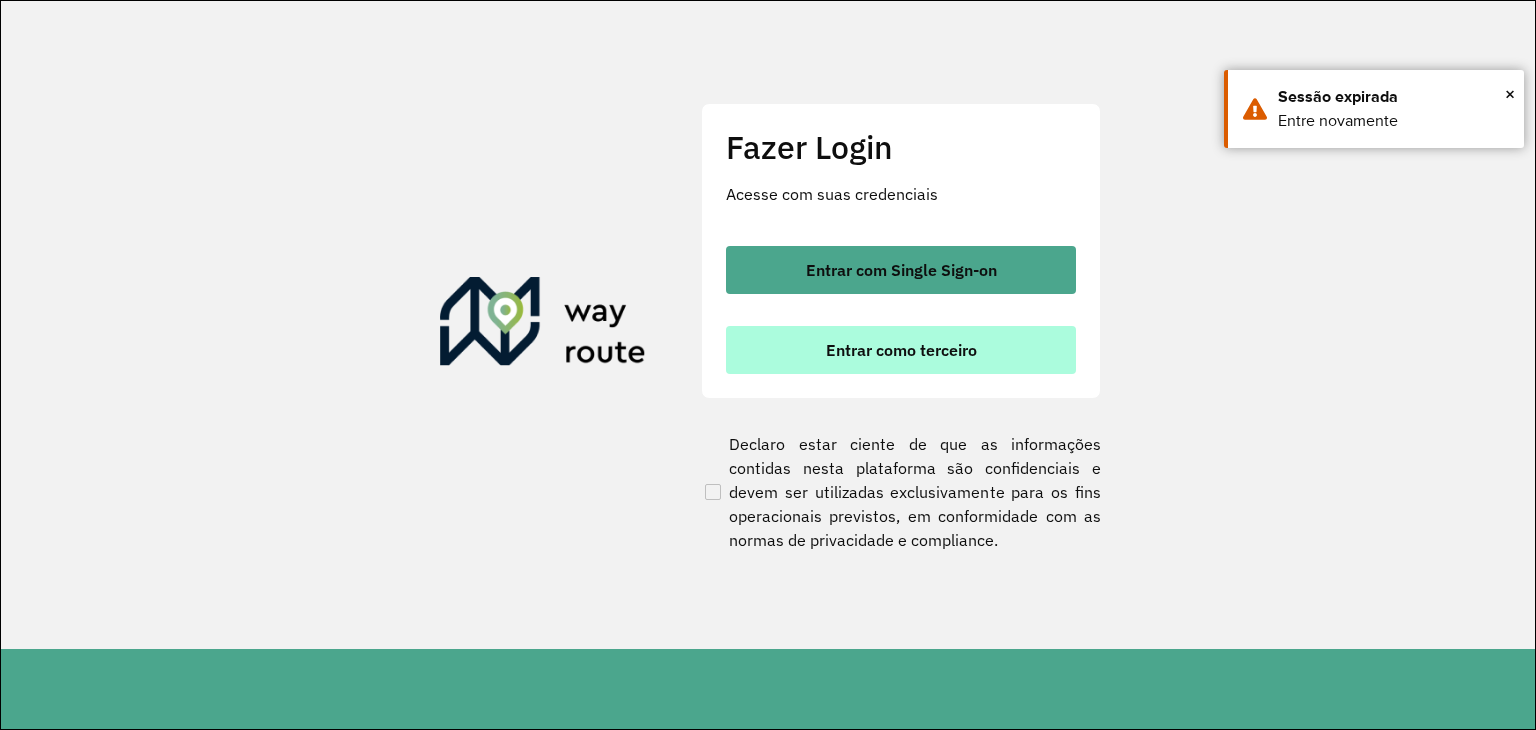 click on "Entrar como terceiro" at bounding box center (901, 350) 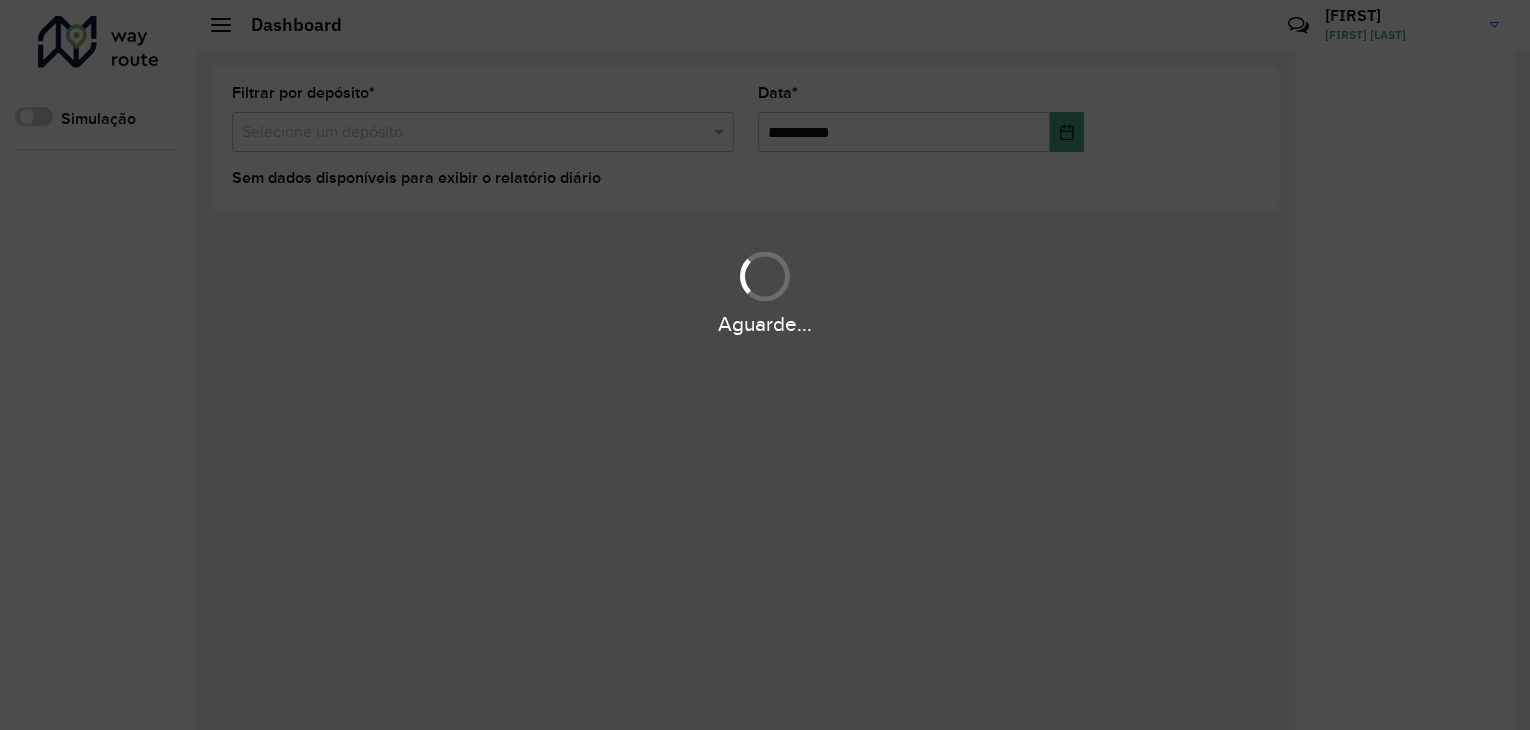 scroll, scrollTop: 0, scrollLeft: 0, axis: both 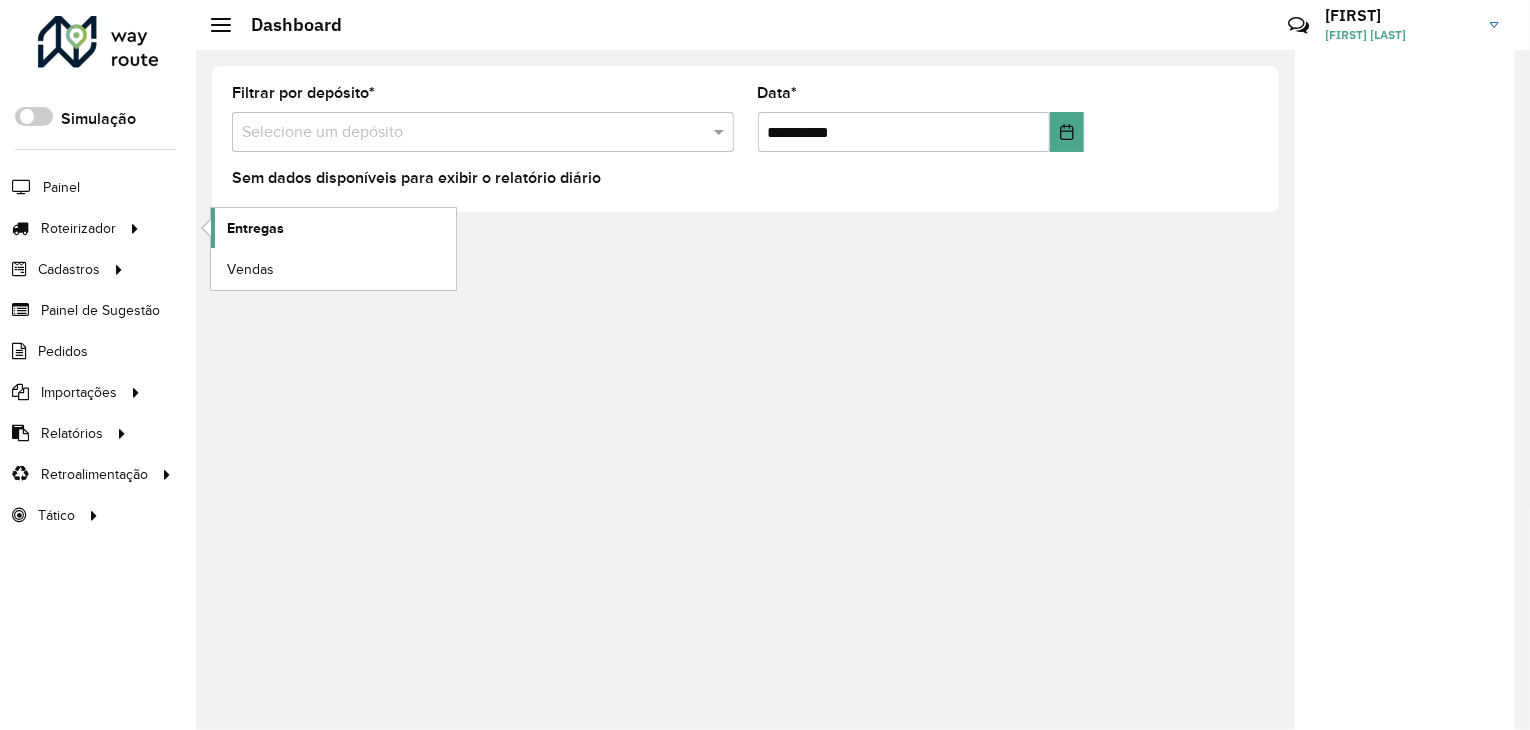 click on "Entregas" 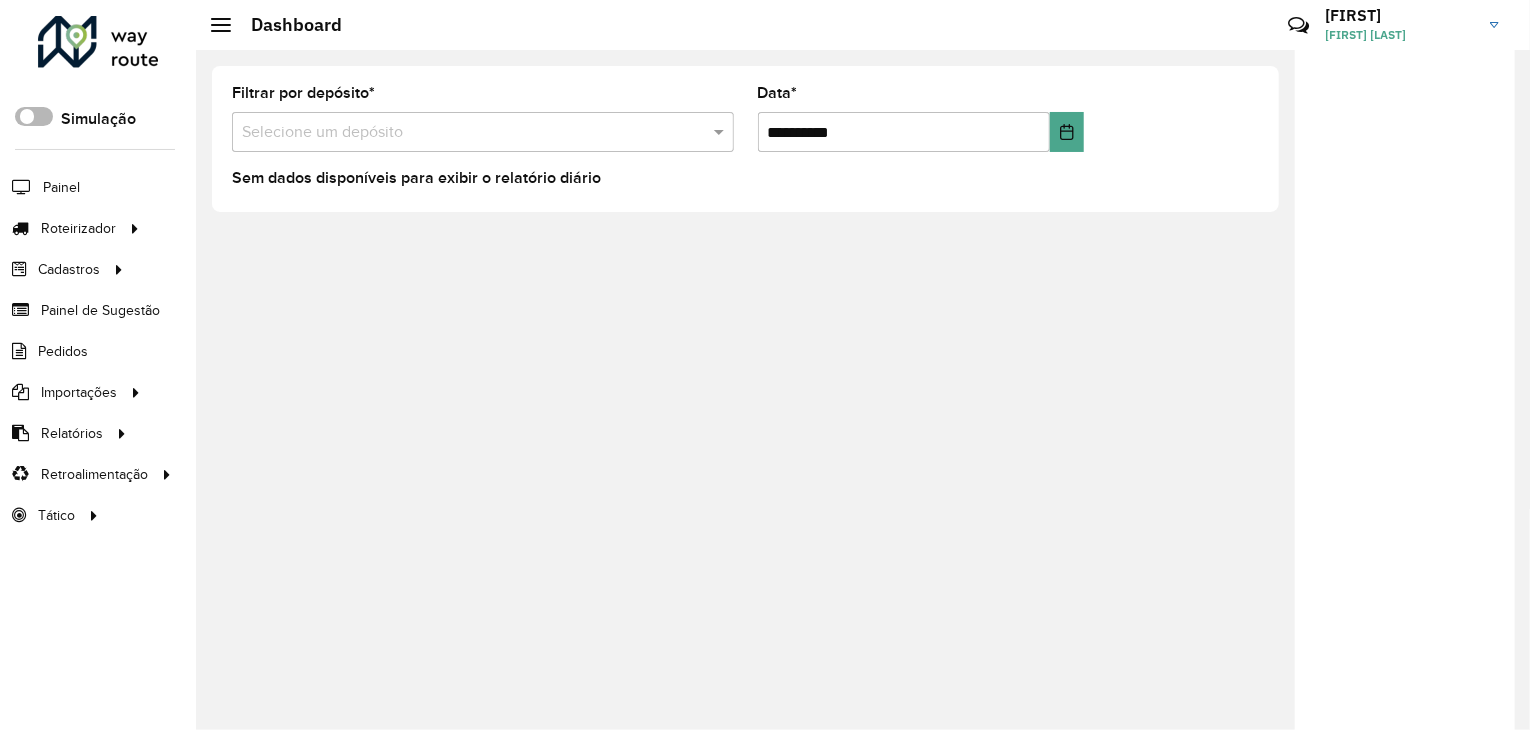 click 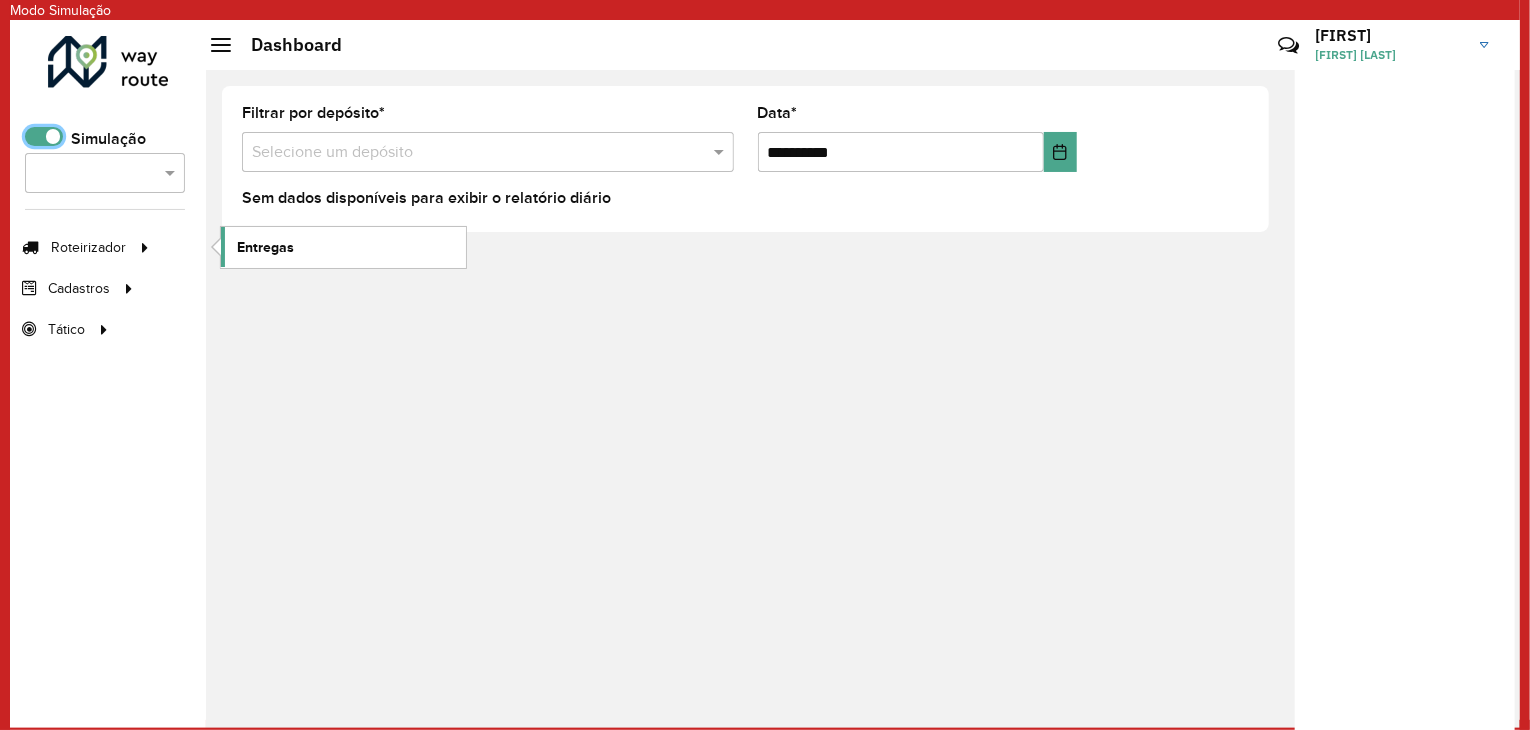 click on "Entregas" 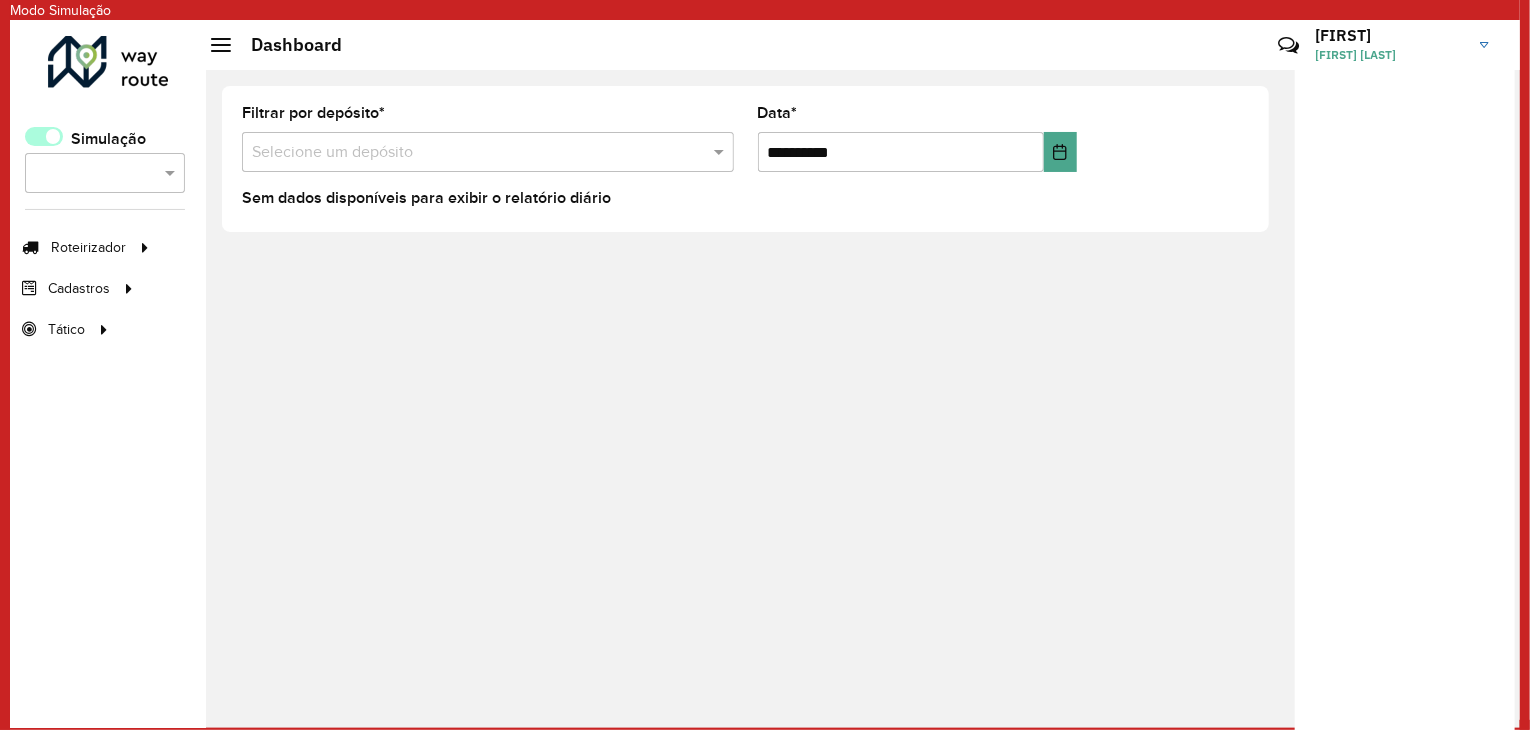 click 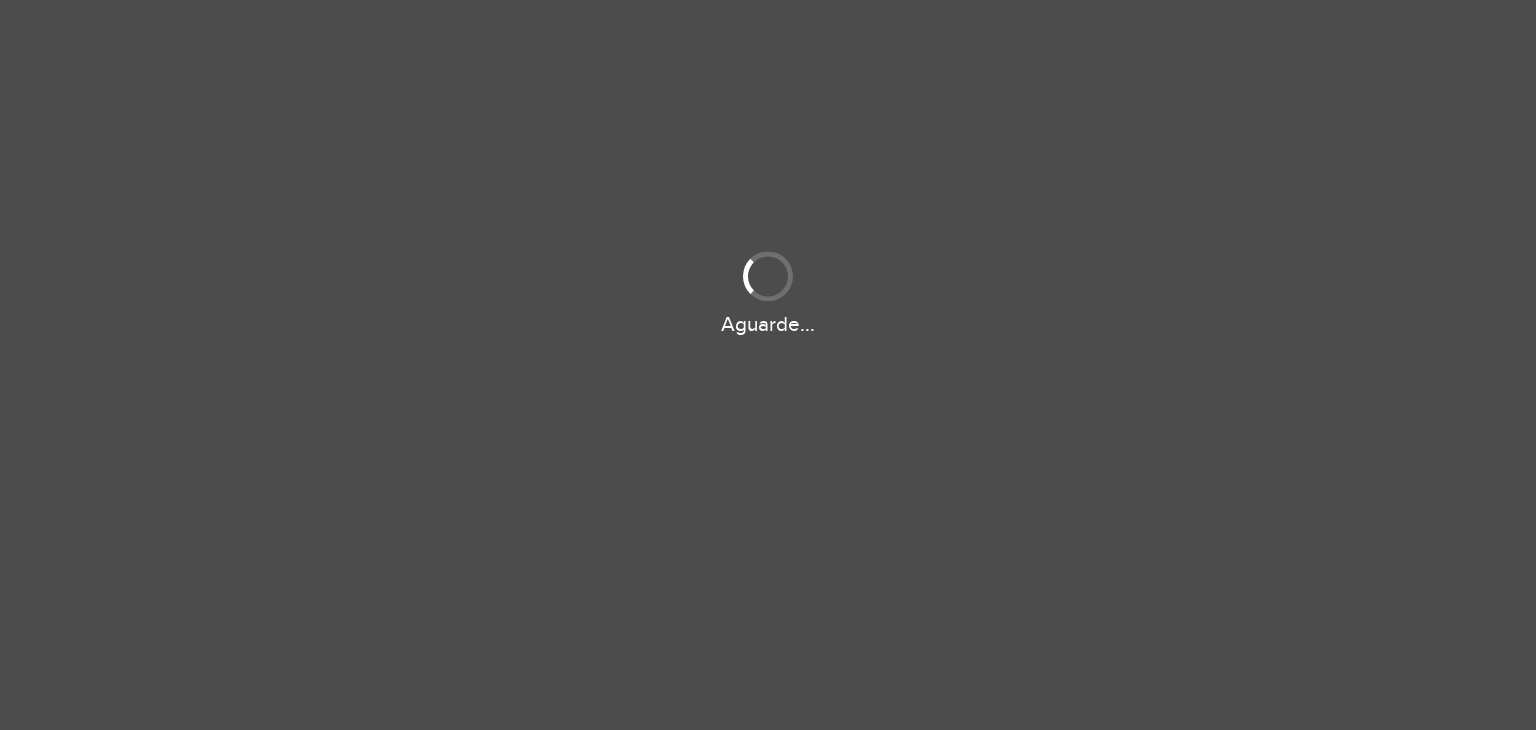 scroll, scrollTop: 0, scrollLeft: 0, axis: both 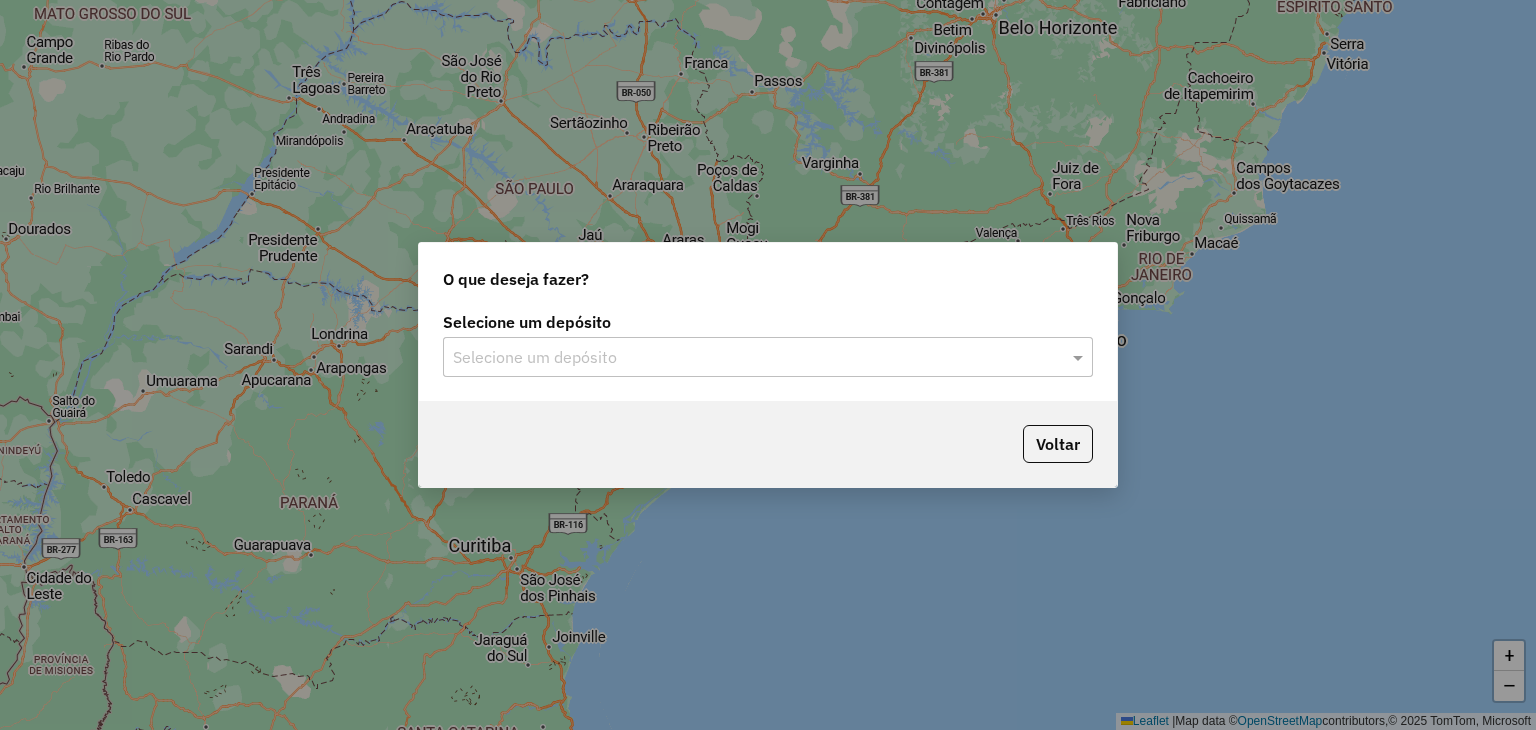 click 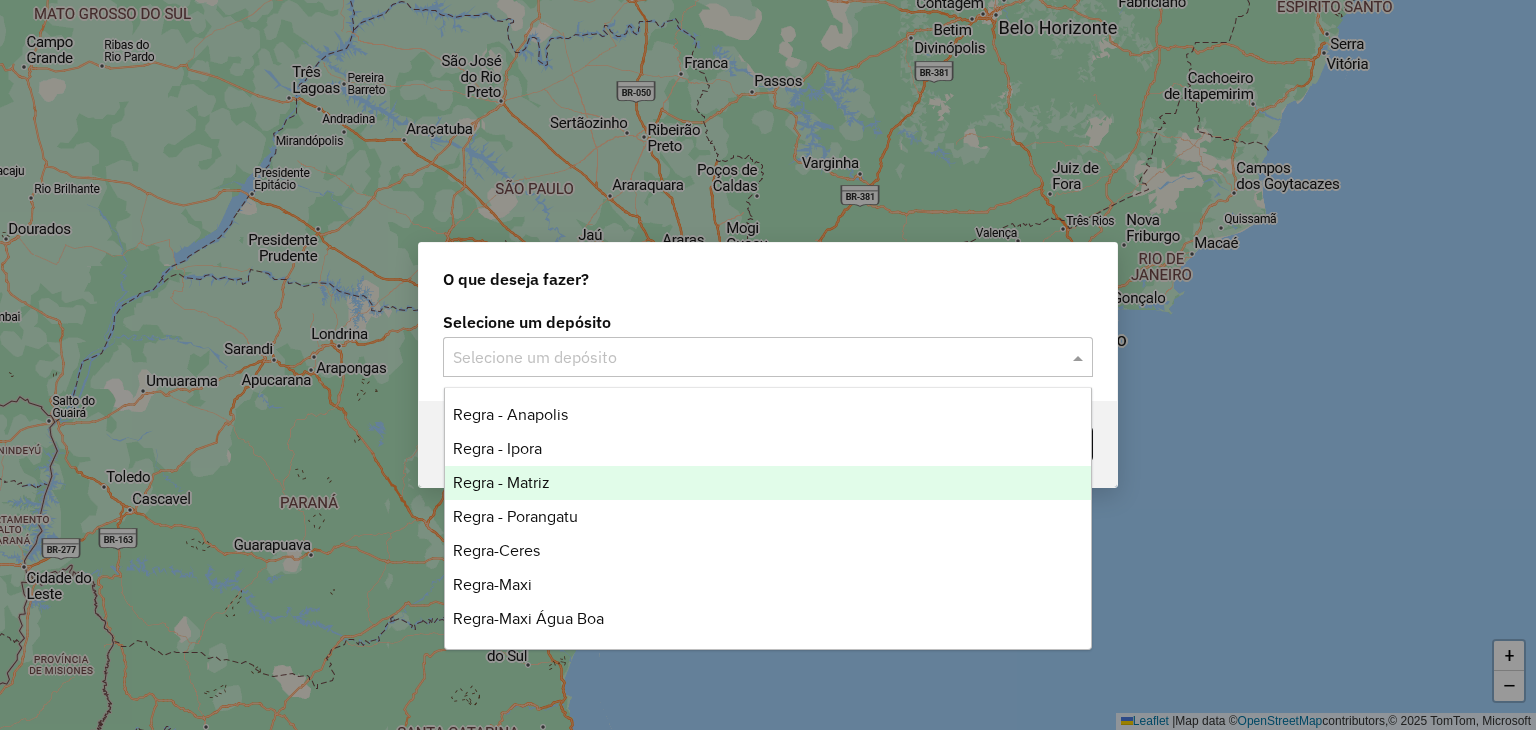 click on "Regra - Matriz" at bounding box center [501, 482] 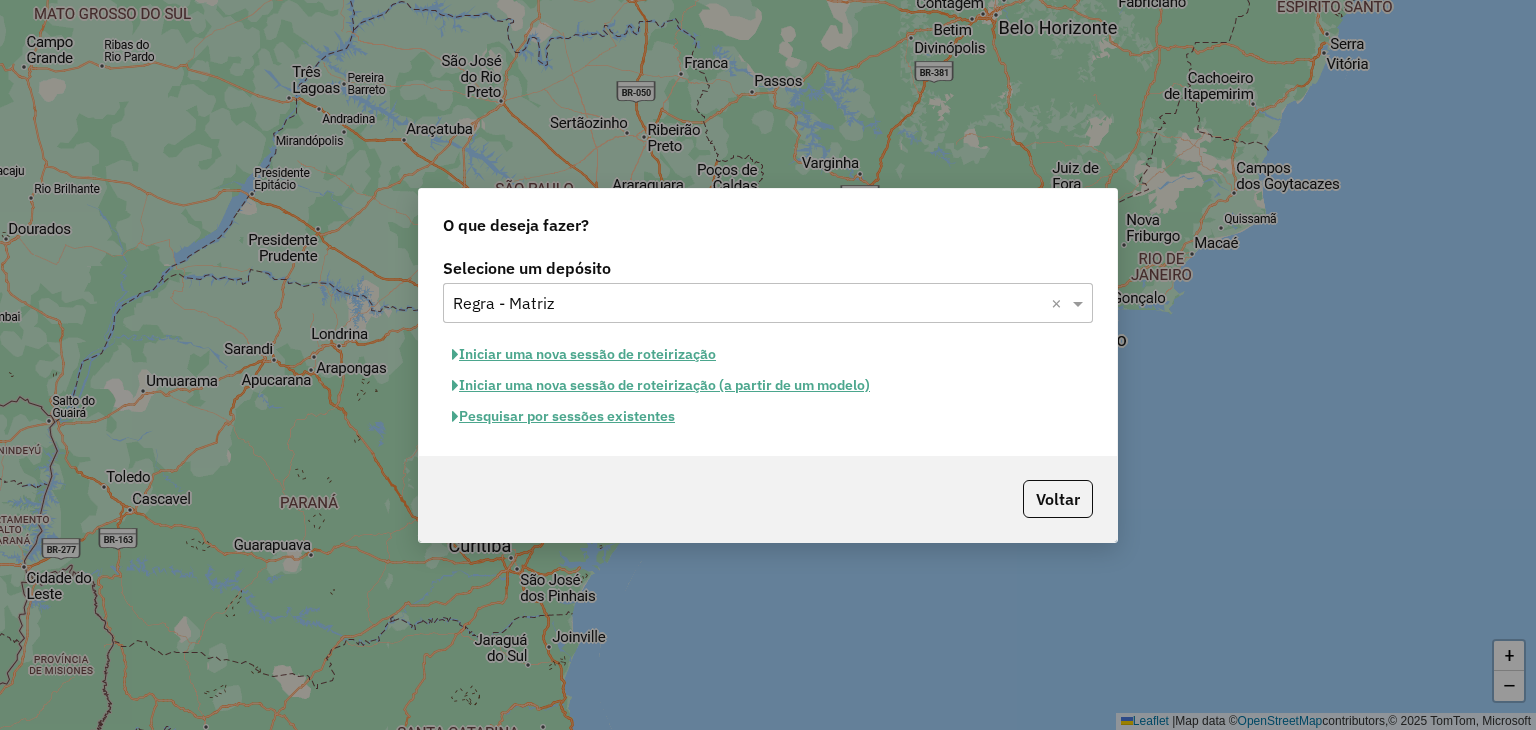 click on "Pesquisar por sessões existentes" 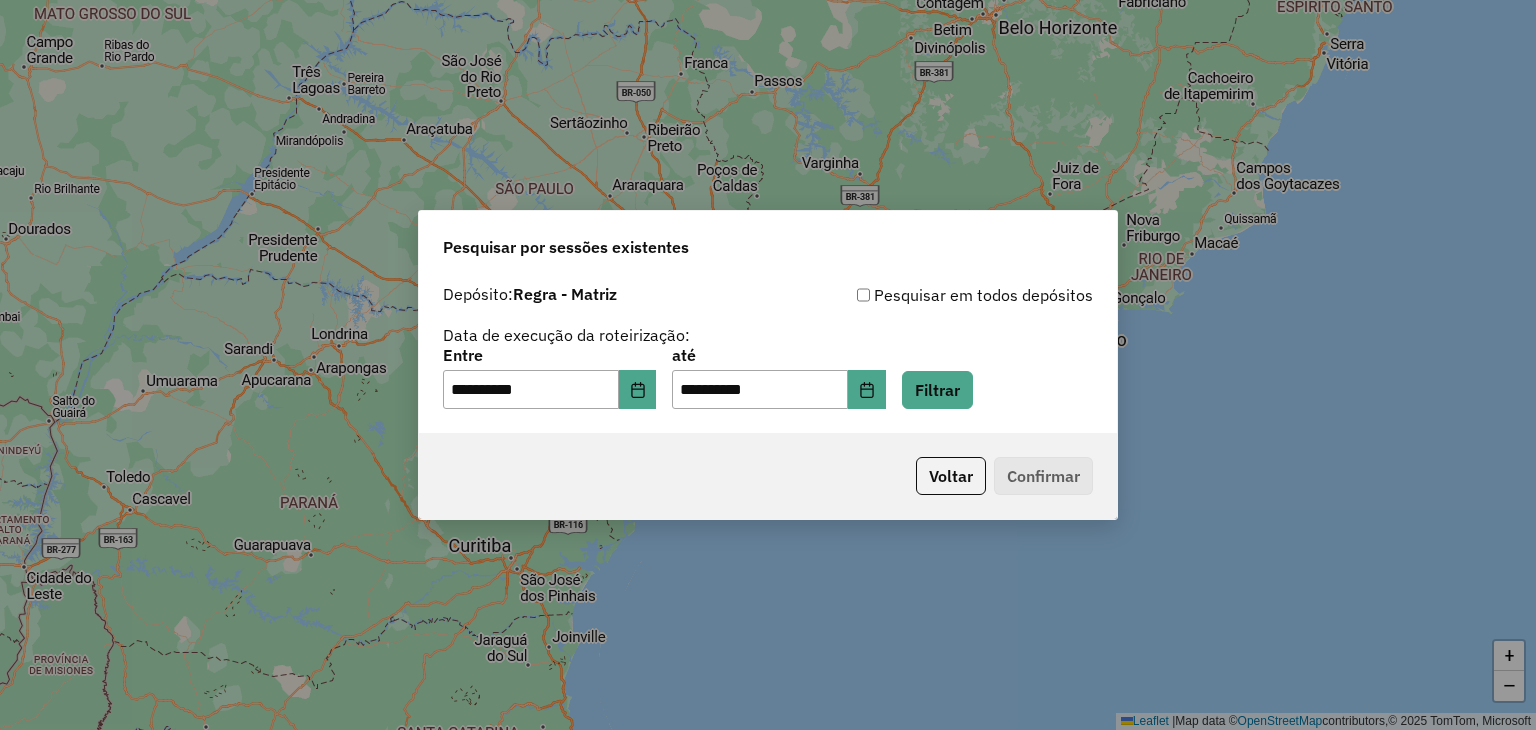 click on "**********" 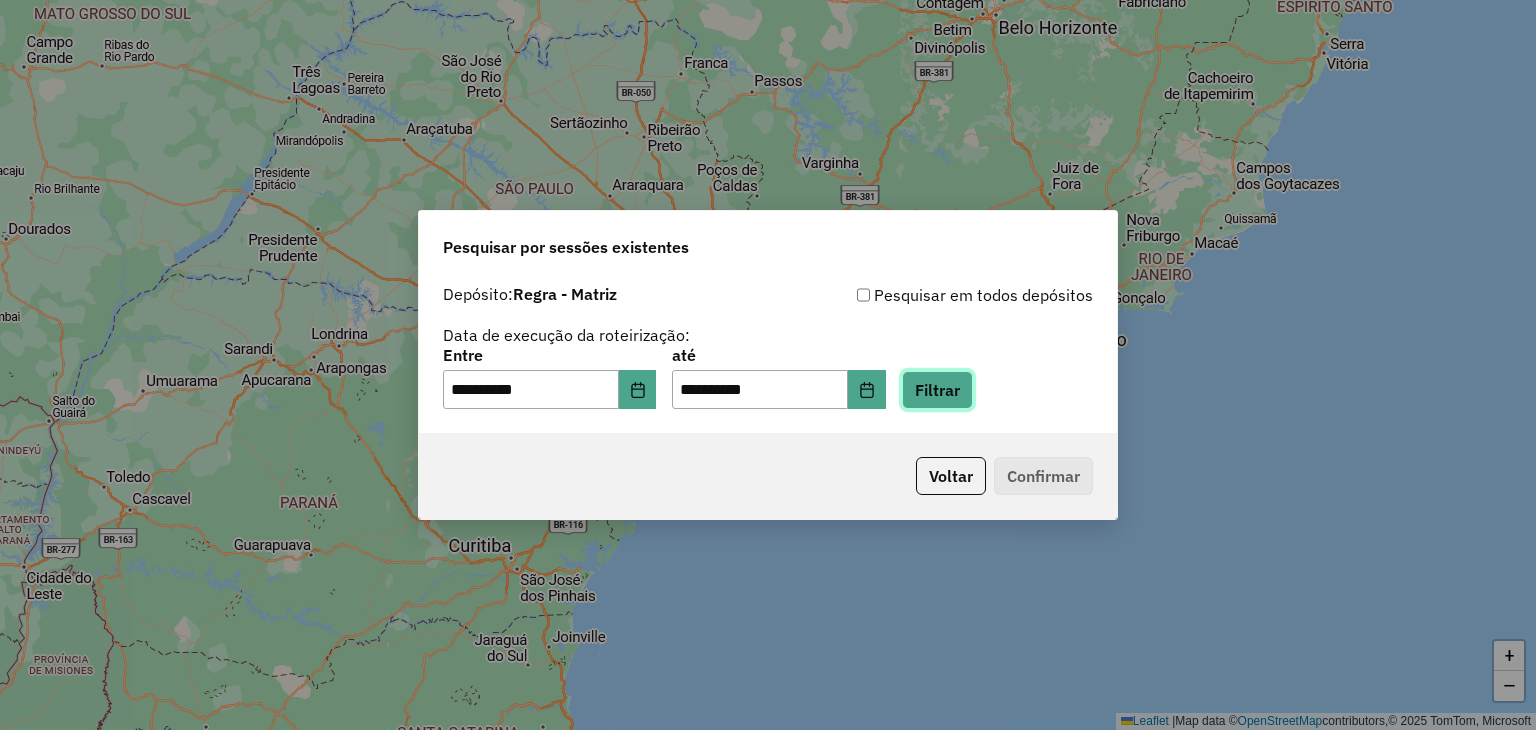 click on "Filtrar" 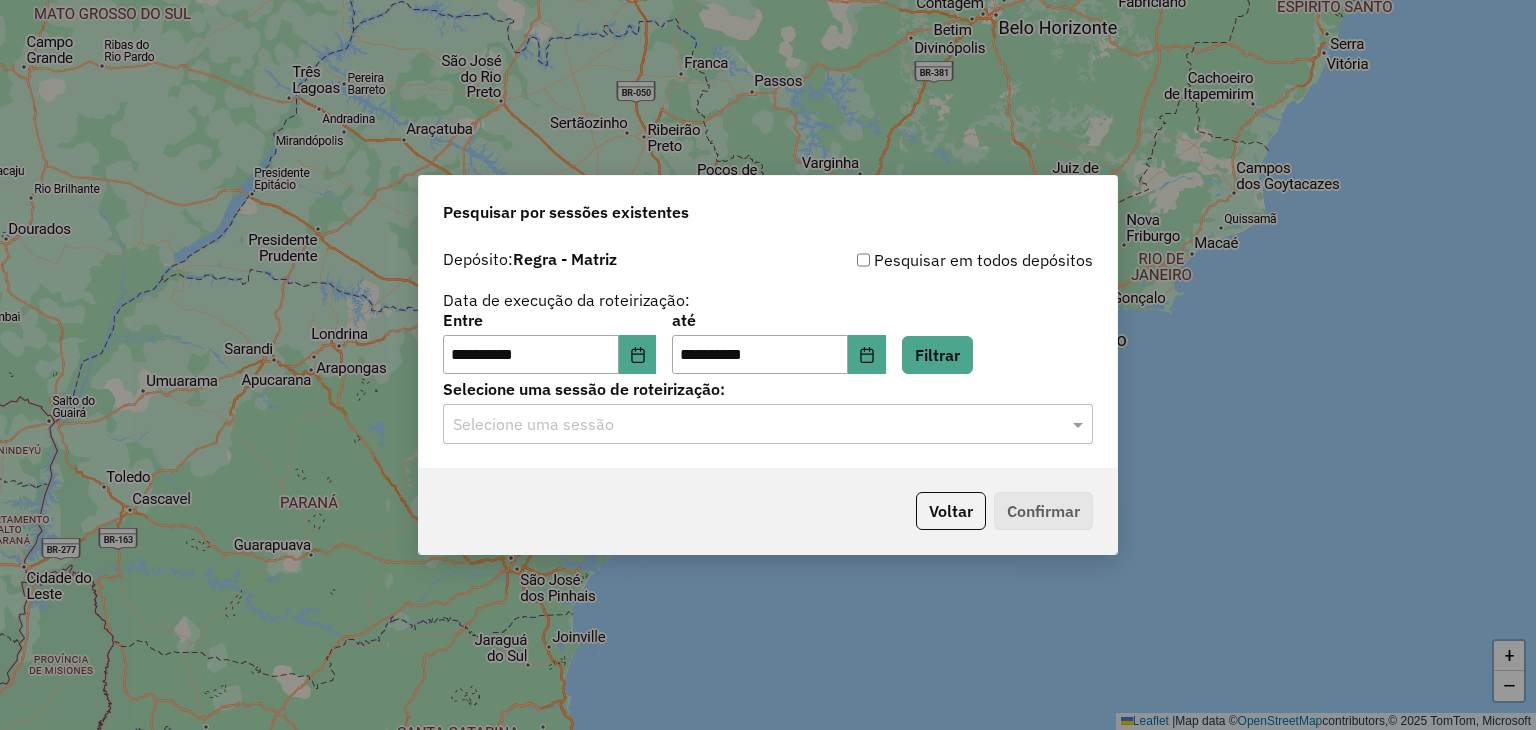 click 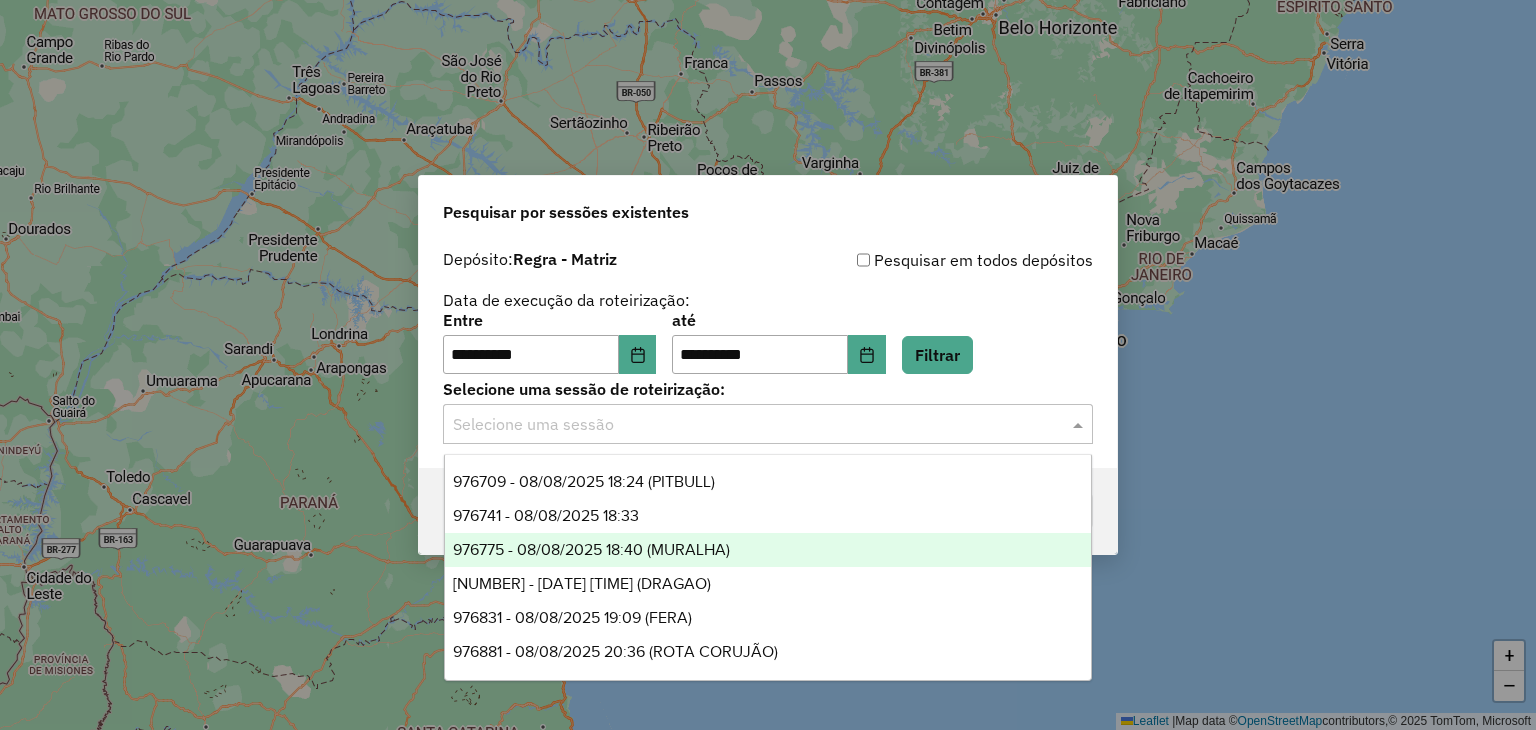 click on "976775 - 08/08/2025 18:40 (MURALHA)" at bounding box center [591, 549] 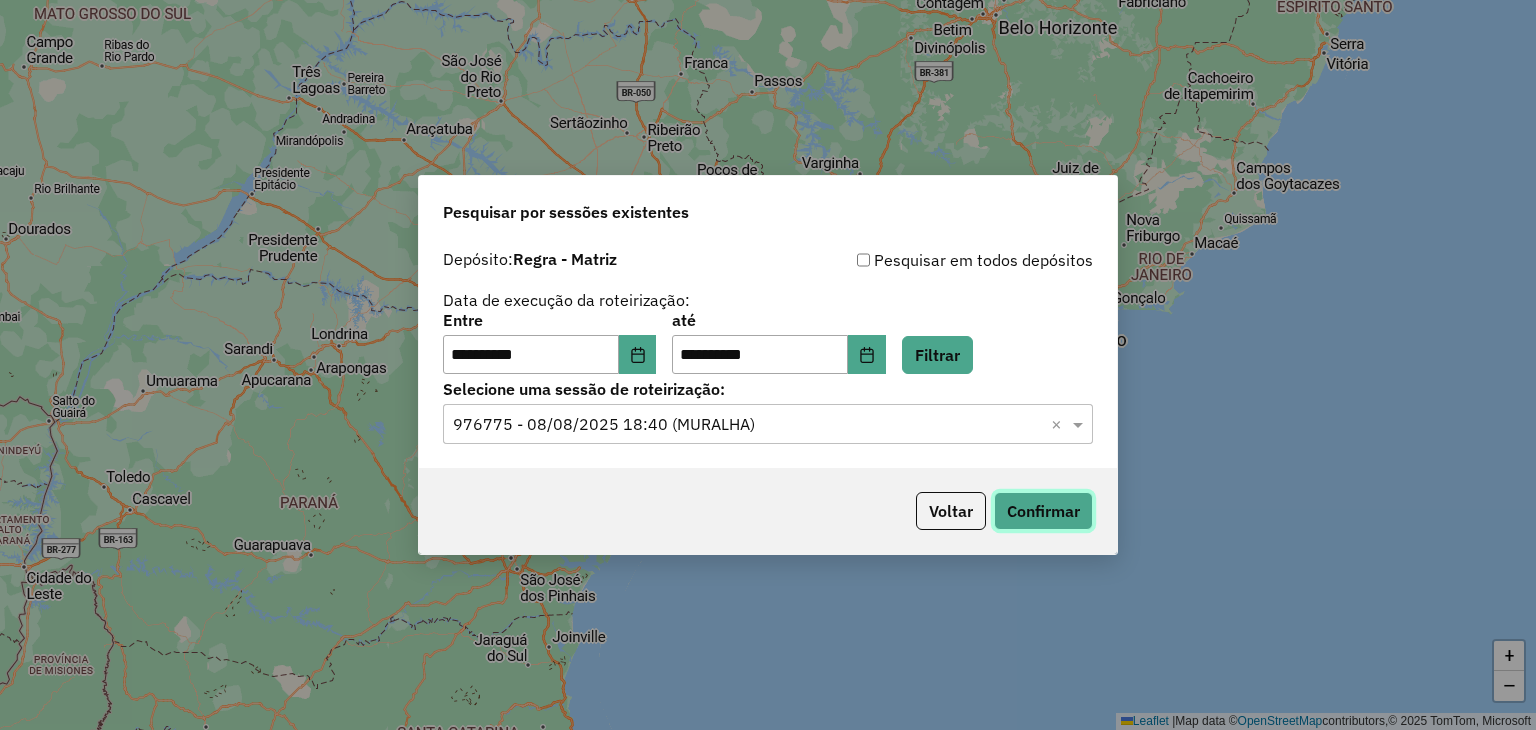 click on "Confirmar" 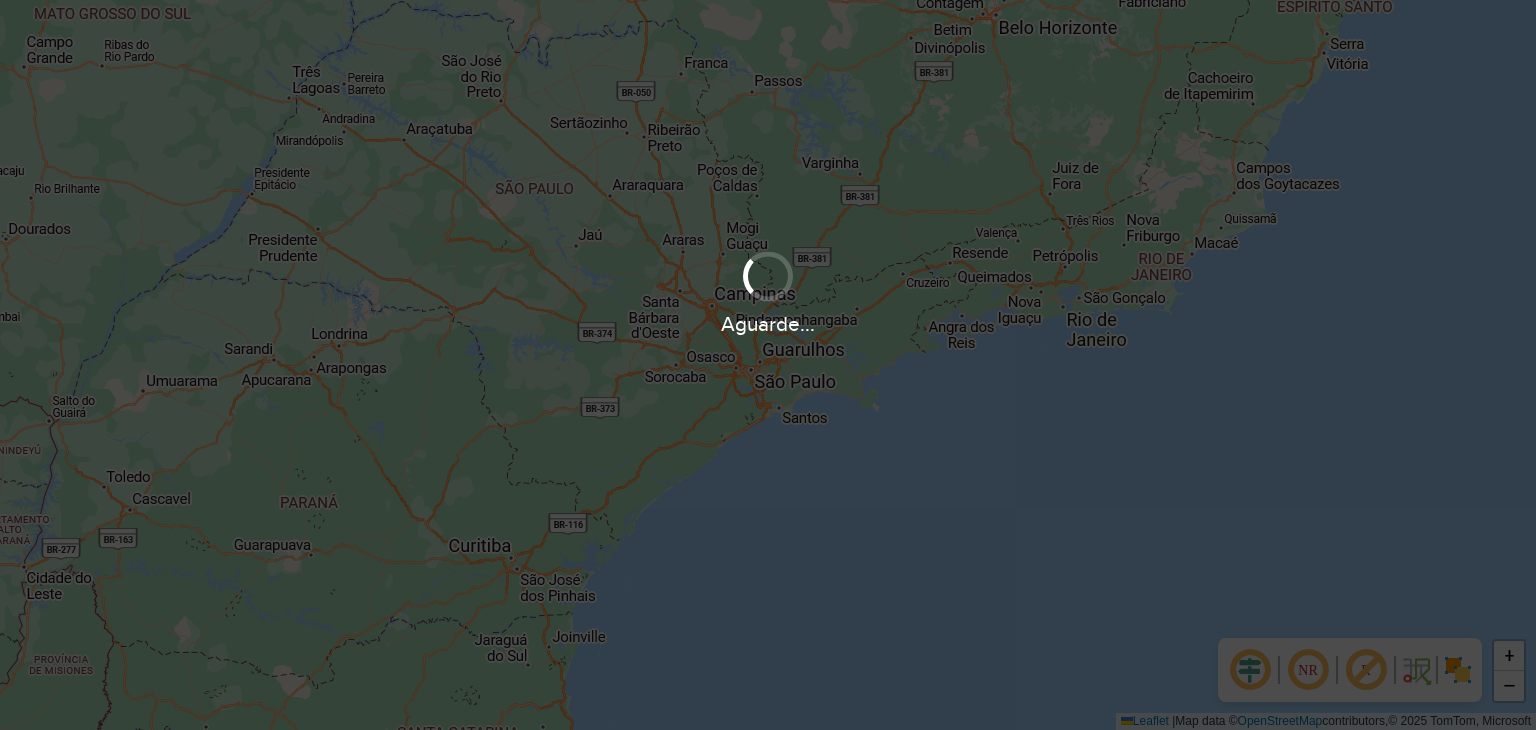 scroll, scrollTop: 0, scrollLeft: 0, axis: both 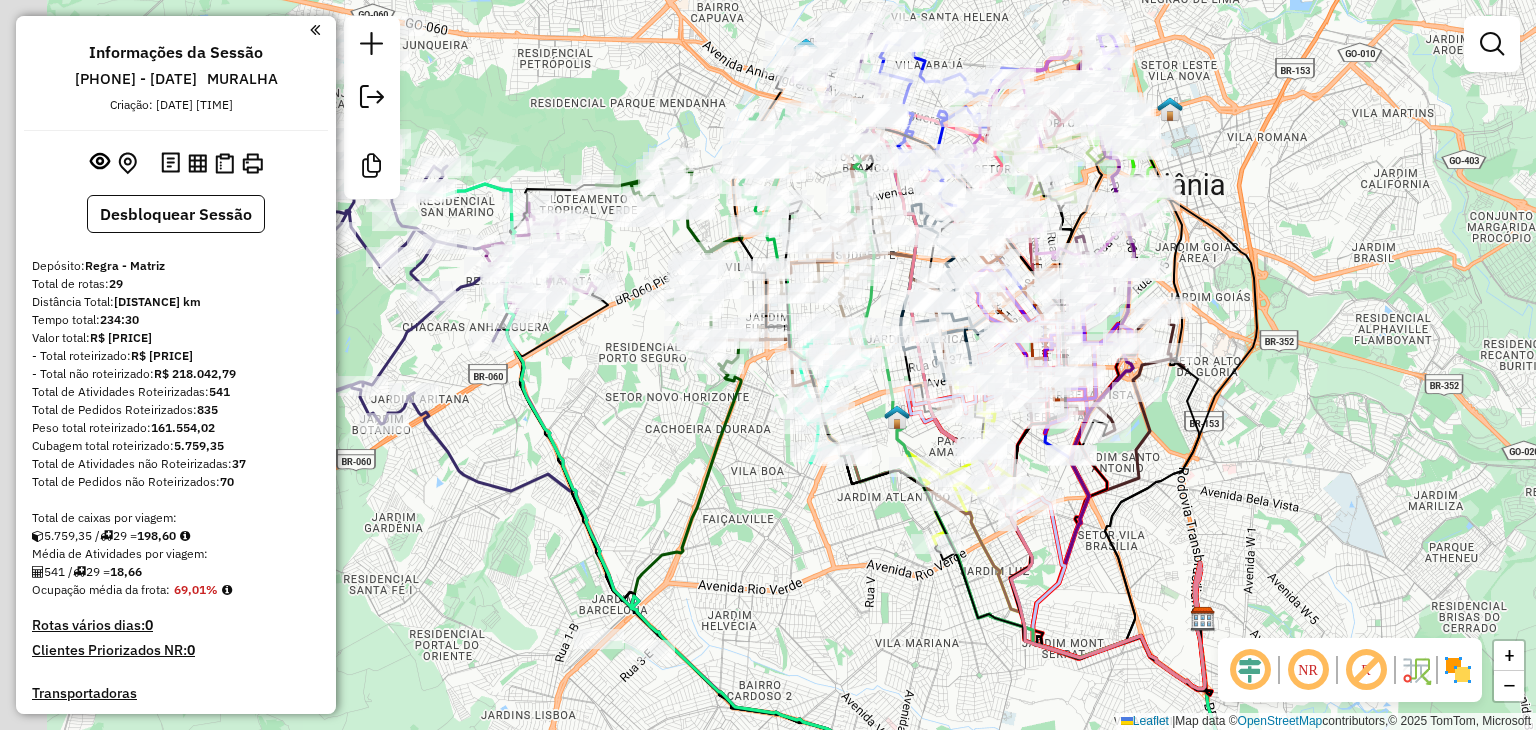 drag, startPoint x: 628, startPoint y: 365, endPoint x: 773, endPoint y: 478, distance: 183.83145 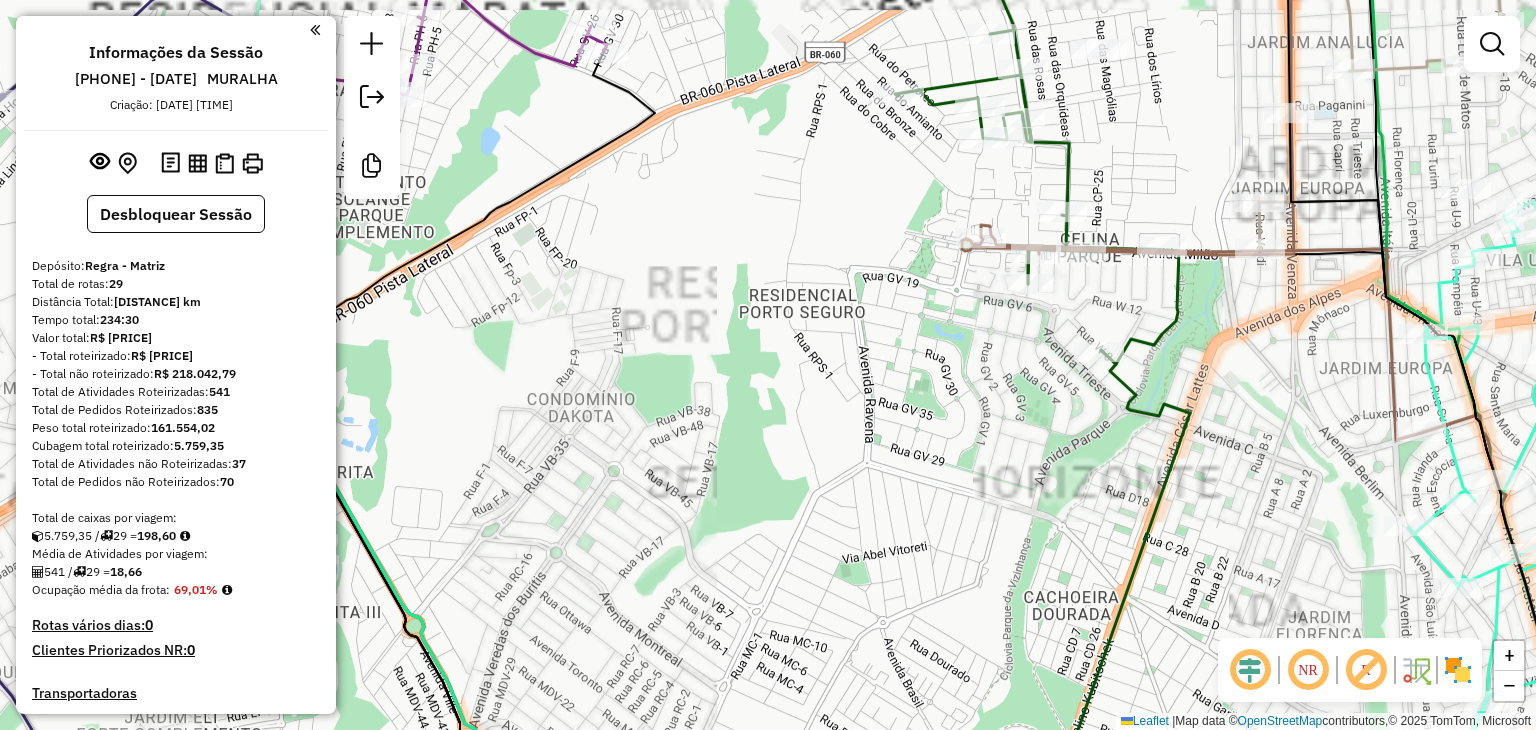 drag, startPoint x: 712, startPoint y: 402, endPoint x: 755, endPoint y: 395, distance: 43.56604 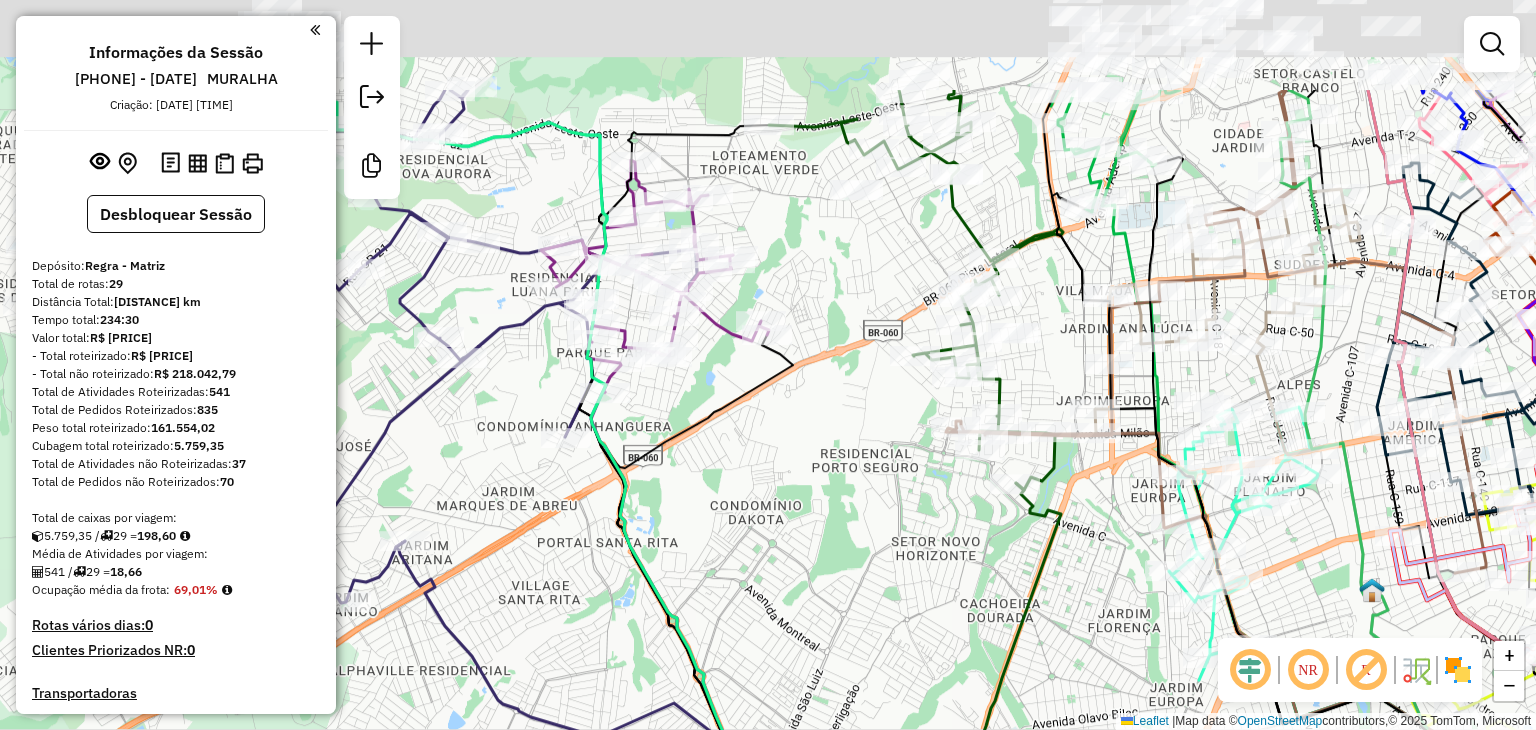 drag, startPoint x: 1097, startPoint y: 218, endPoint x: 1063, endPoint y: 386, distance: 171.40594 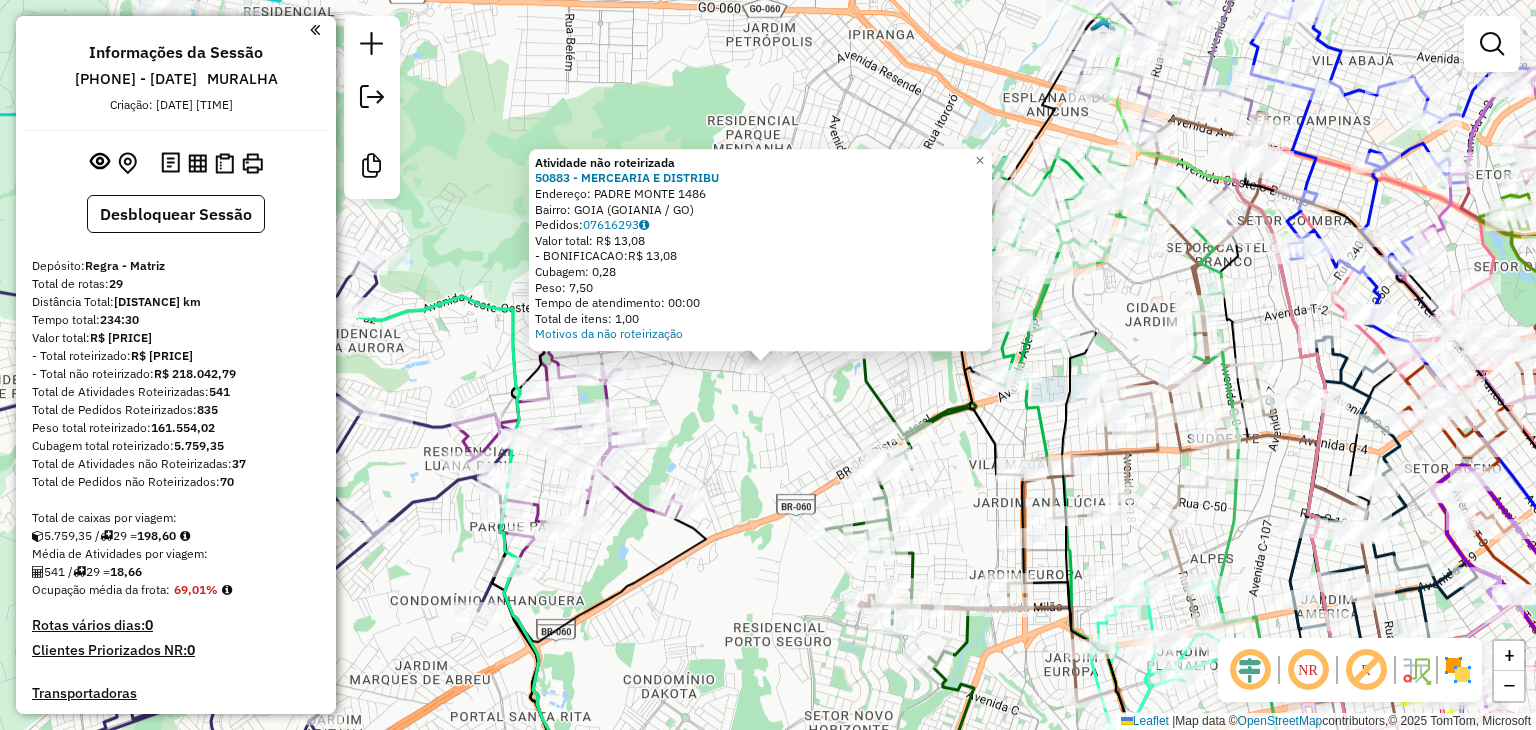 click on "Atividade não roteirizada 50883 - MERCEARIA E DISTRIBU  Endereço:  PADRE MONTE 1486   Bairro: GOIA (GOIANIA / GO)   Pedidos:  07616293   Valor total: R$ 13,08   - BONIFICACAO:  R$ 13,08   Cubagem: 0,28   Peso: 7,50   Tempo de atendimento: 00:00   Total de itens: 1,00  Motivos da não roteirização × Janela de atendimento Grade de atendimento Capacidade Transportadoras Veículos Cliente Pedidos  Rotas Selecione os dias de semana para filtrar as janelas de atendimento  Seg   Ter   Qua   Qui   Sex   Sáb   Dom  Informe o período da janela de atendimento: De: Até:  Filtrar exatamente a janela do cliente  Considerar janela de atendimento padrão  Selecione os dias de semana para filtrar as grades de atendimento  Seg   Ter   Qua   Qui   Sex   Sáb   Dom   Considerar clientes sem dia de atendimento cadastrado  Clientes fora do dia de atendimento selecionado Filtrar as atividades entre os valores definidos abaixo:  Peso mínimo:   Peso máximo:   Cubagem mínima:   Cubagem máxima:   De:   Até:   De:   Até:" 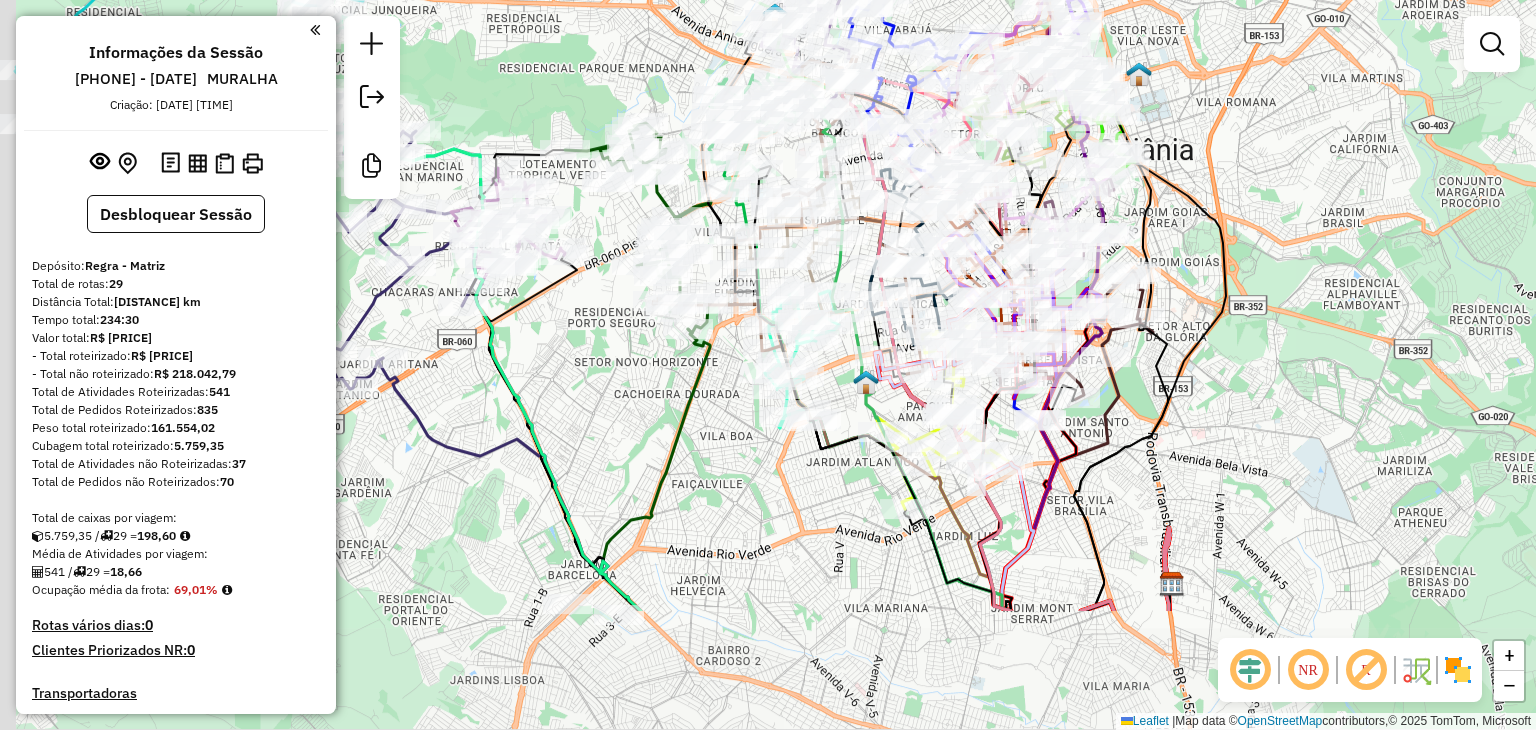 drag, startPoint x: 1159, startPoint y: 403, endPoint x: 1252, endPoint y: 211, distance: 213.33775 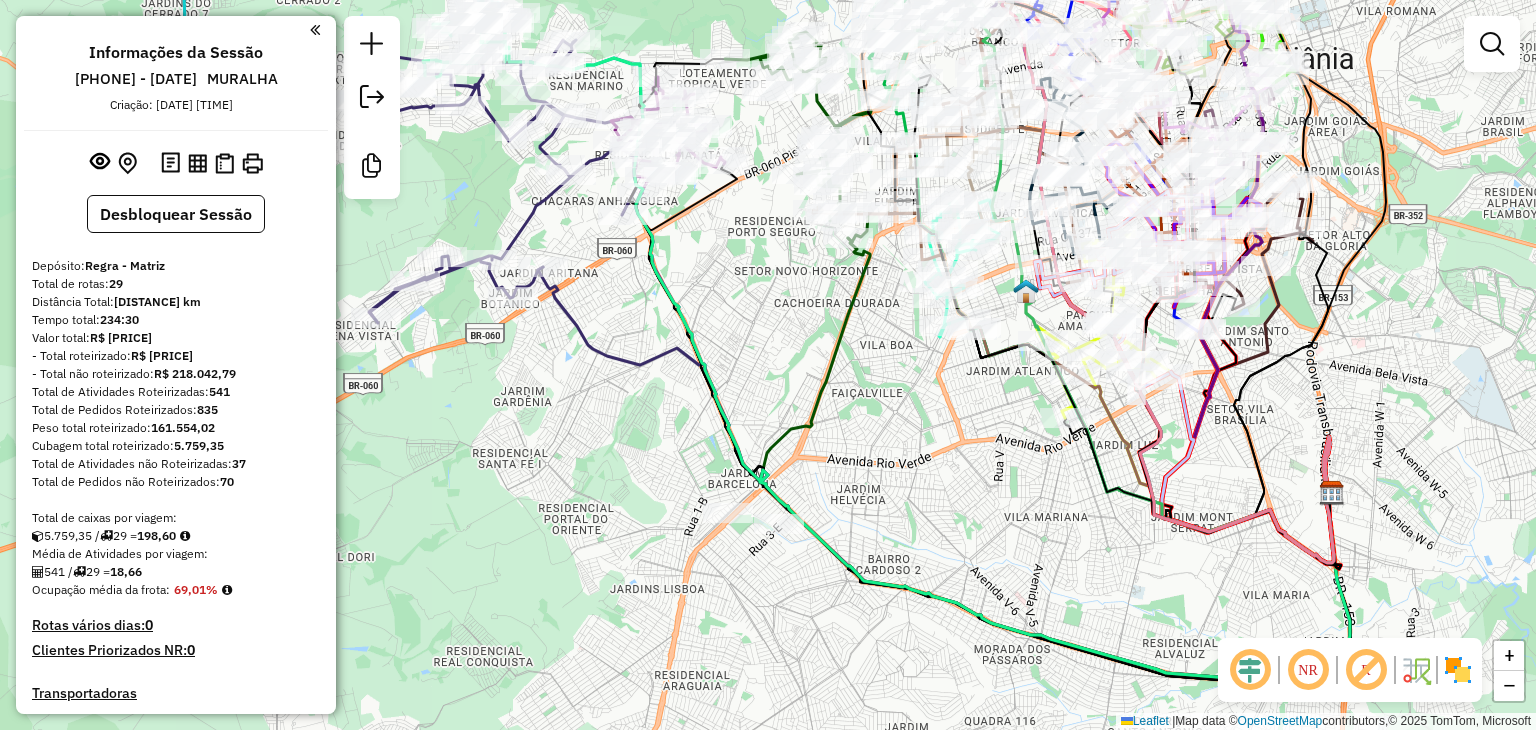 drag, startPoint x: 788, startPoint y: 489, endPoint x: 948, endPoint y: 398, distance: 184.06792 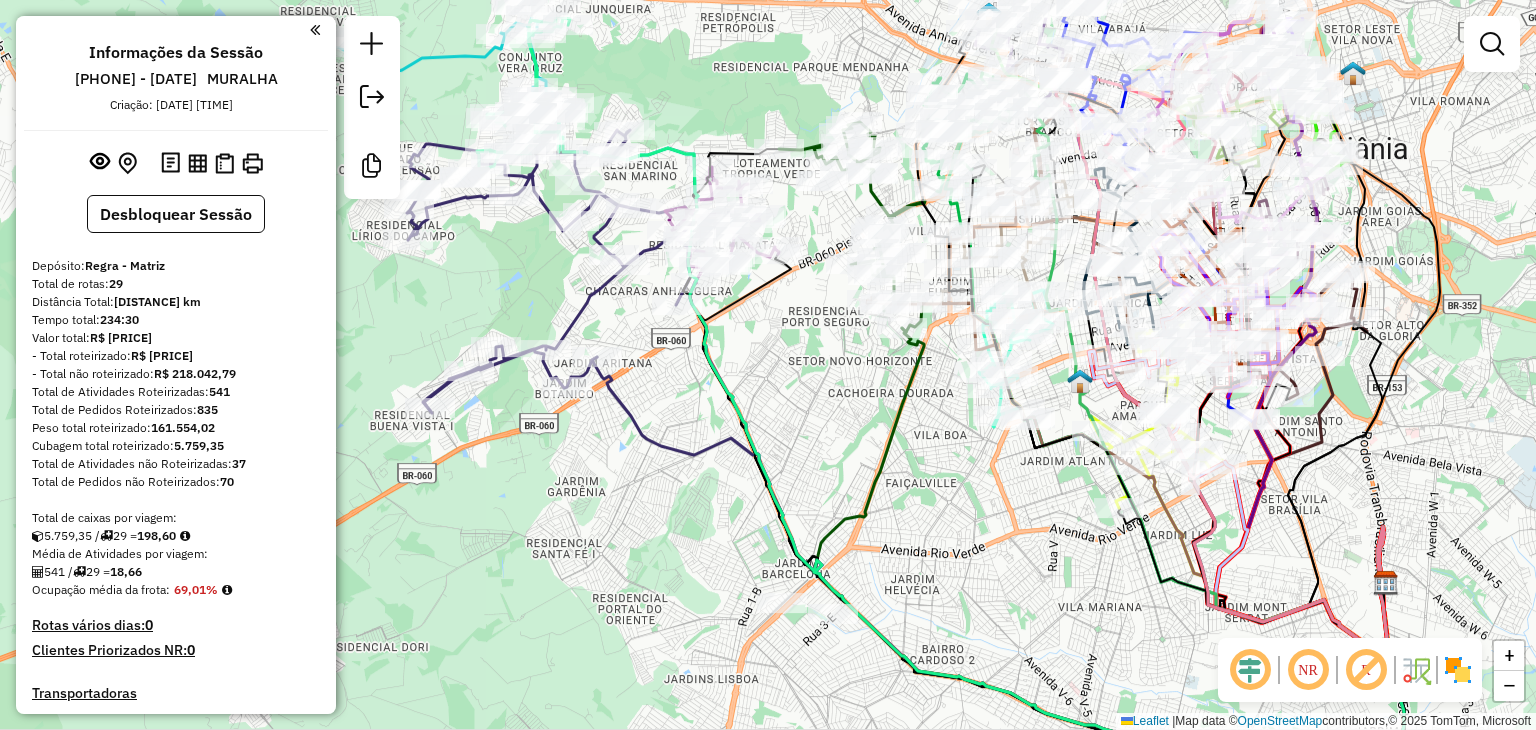 drag, startPoint x: 919, startPoint y: 412, endPoint x: 984, endPoint y: 513, distance: 120.108284 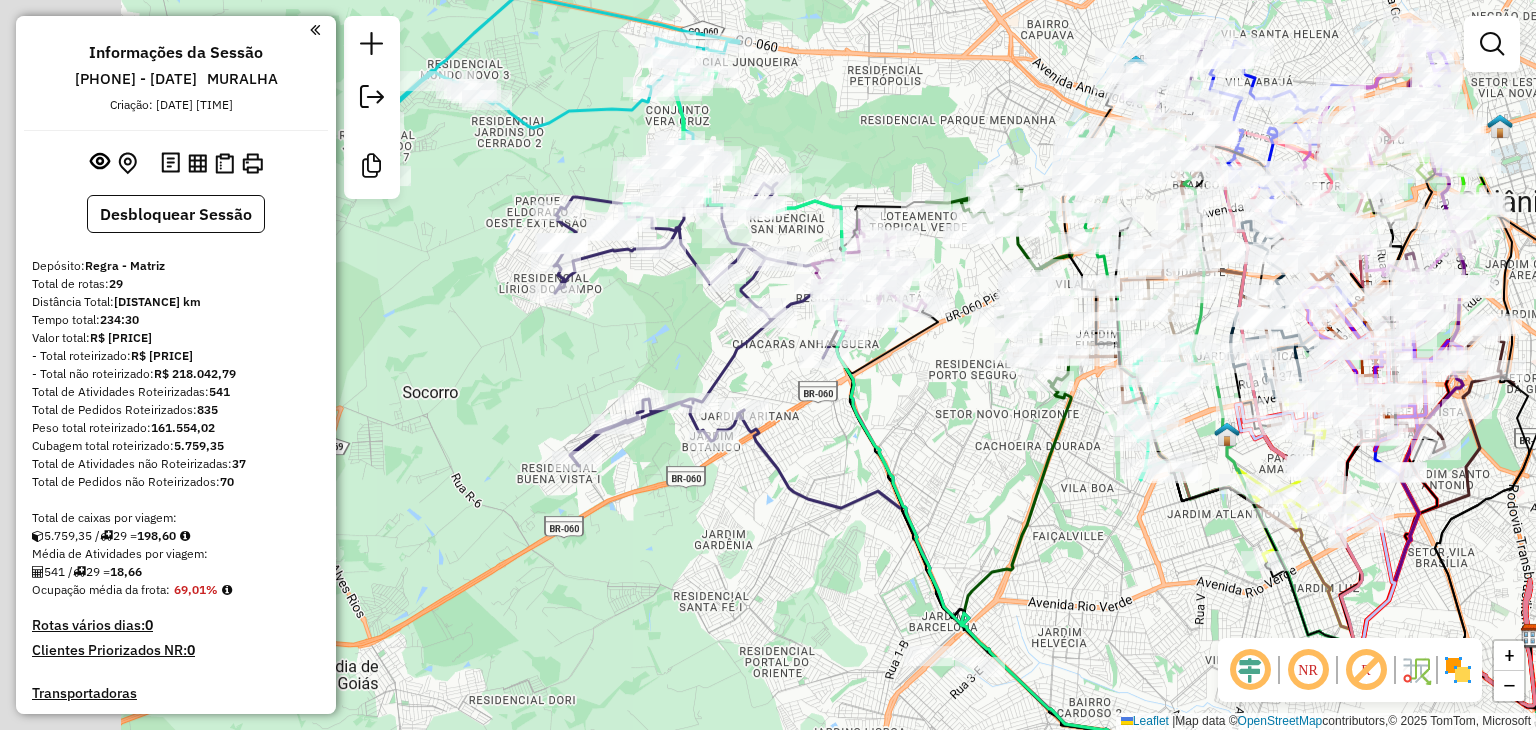 drag, startPoint x: 833, startPoint y: 499, endPoint x: 997, endPoint y: 542, distance: 169.5435 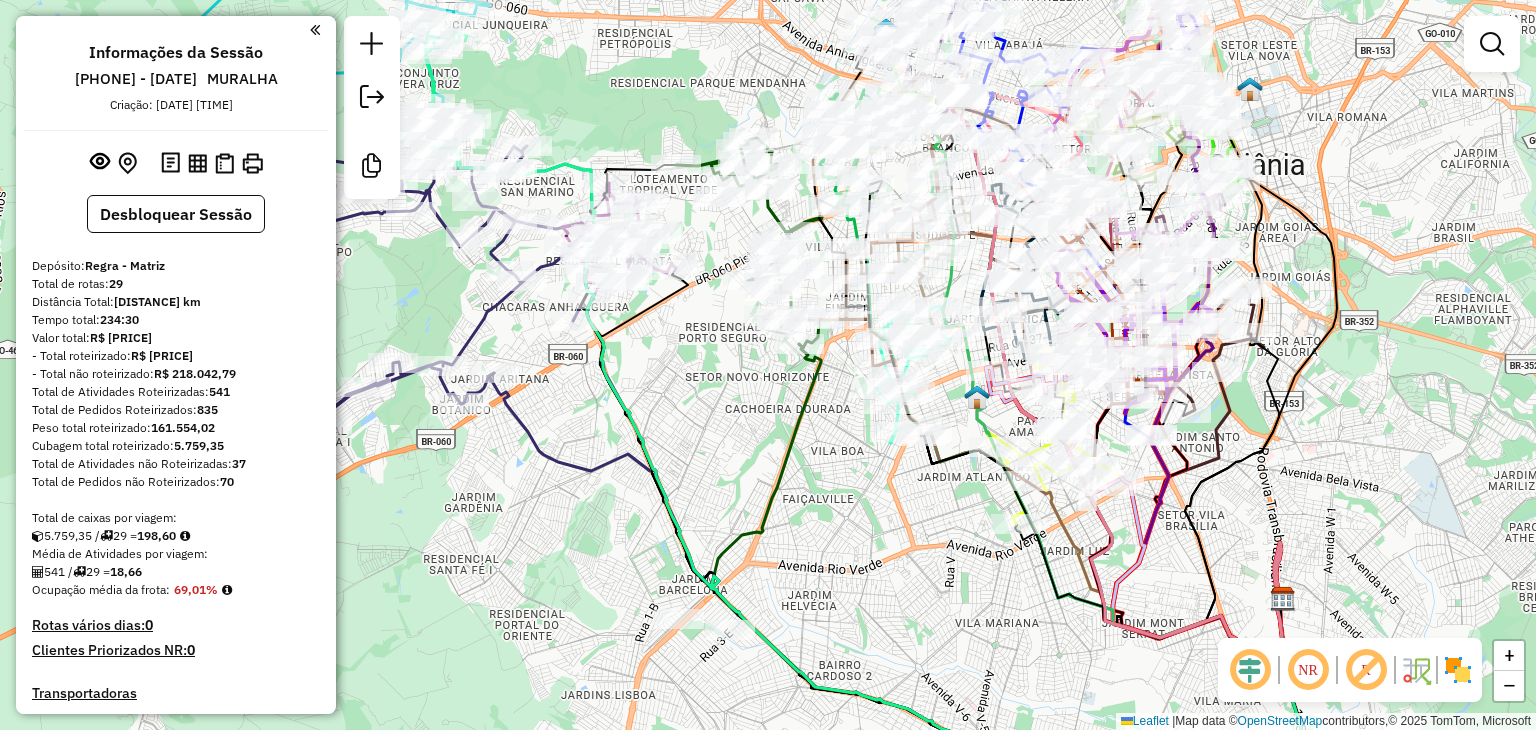 drag, startPoint x: 996, startPoint y: 363, endPoint x: 679, endPoint y: 335, distance: 318.2342 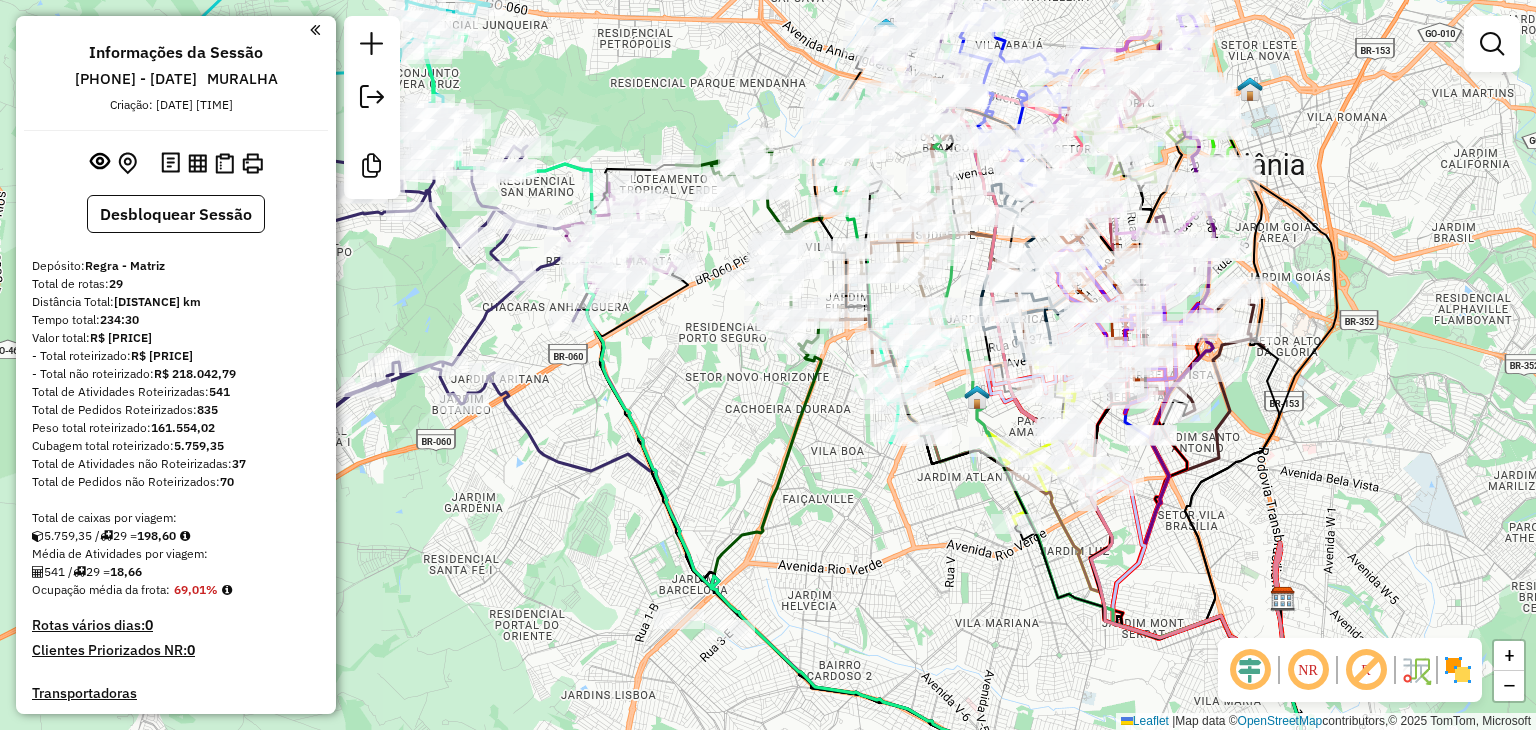 click 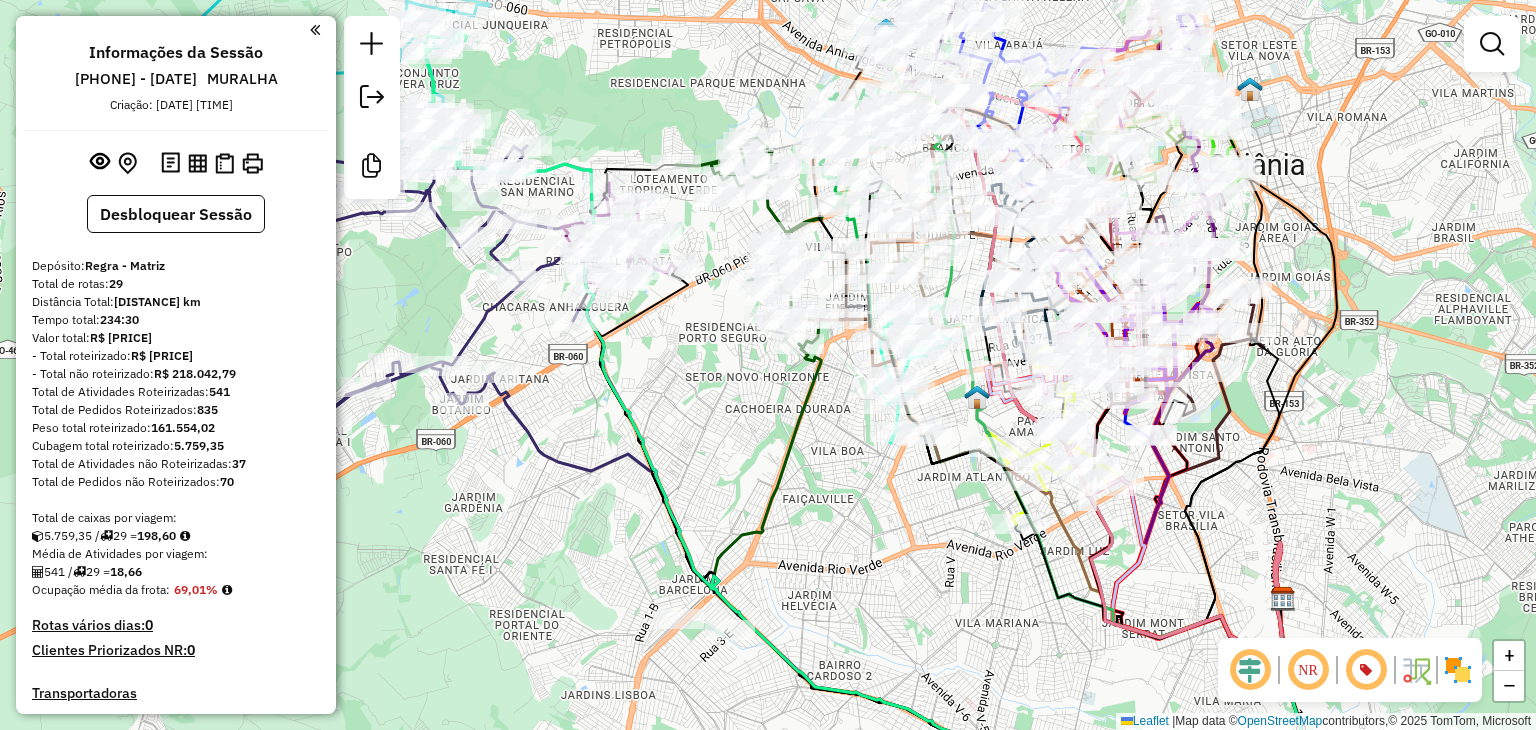 click 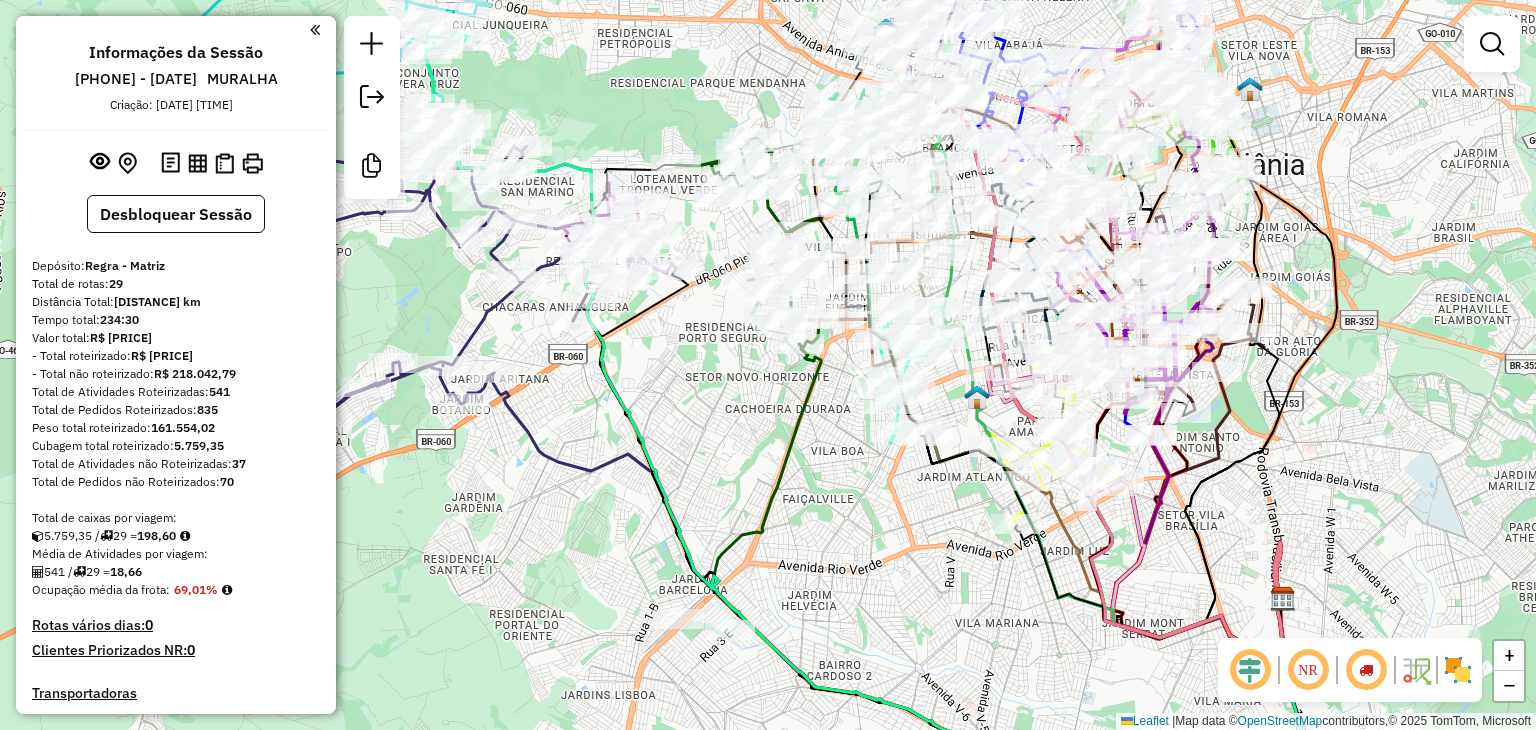 click 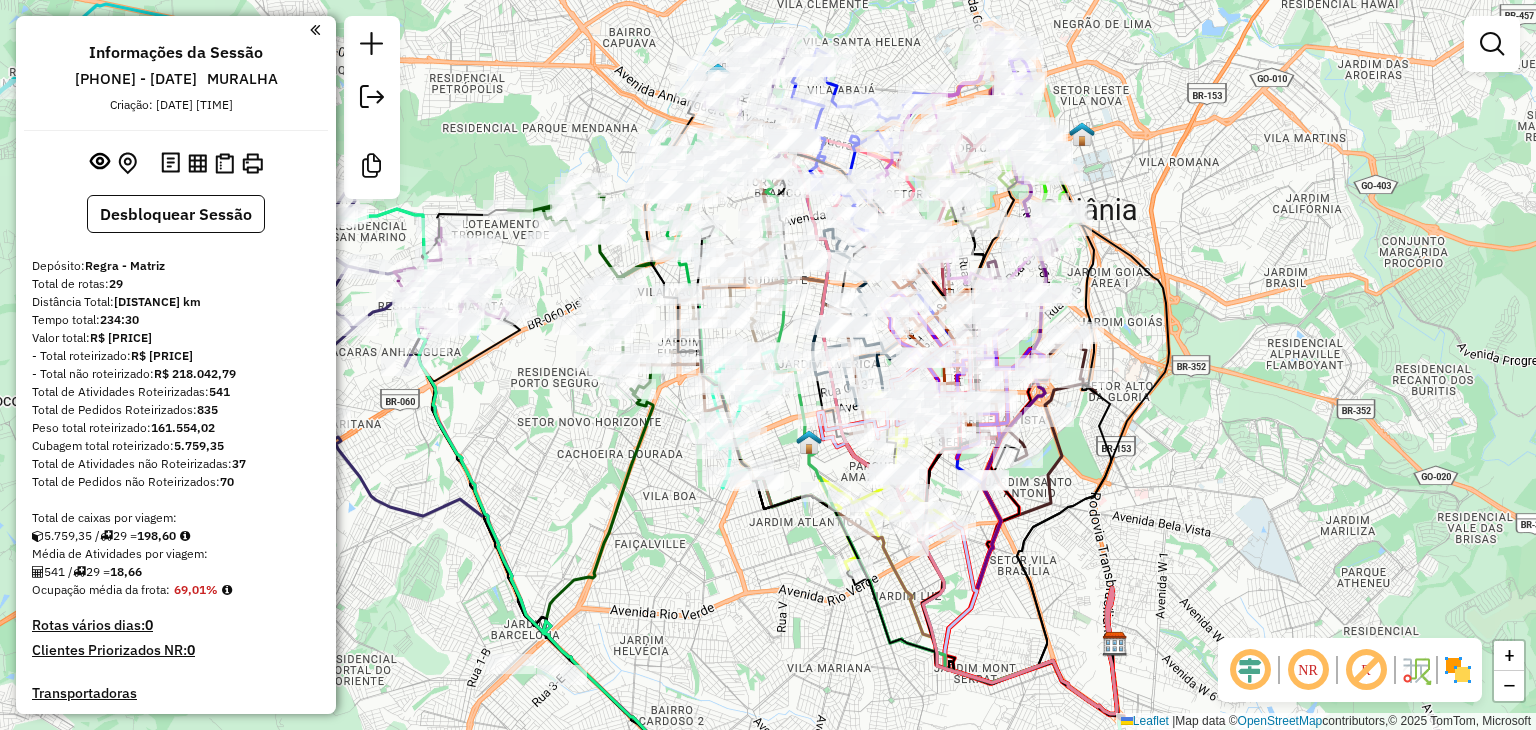 drag, startPoint x: 1400, startPoint y: 485, endPoint x: 1233, endPoint y: 532, distance: 173.48775 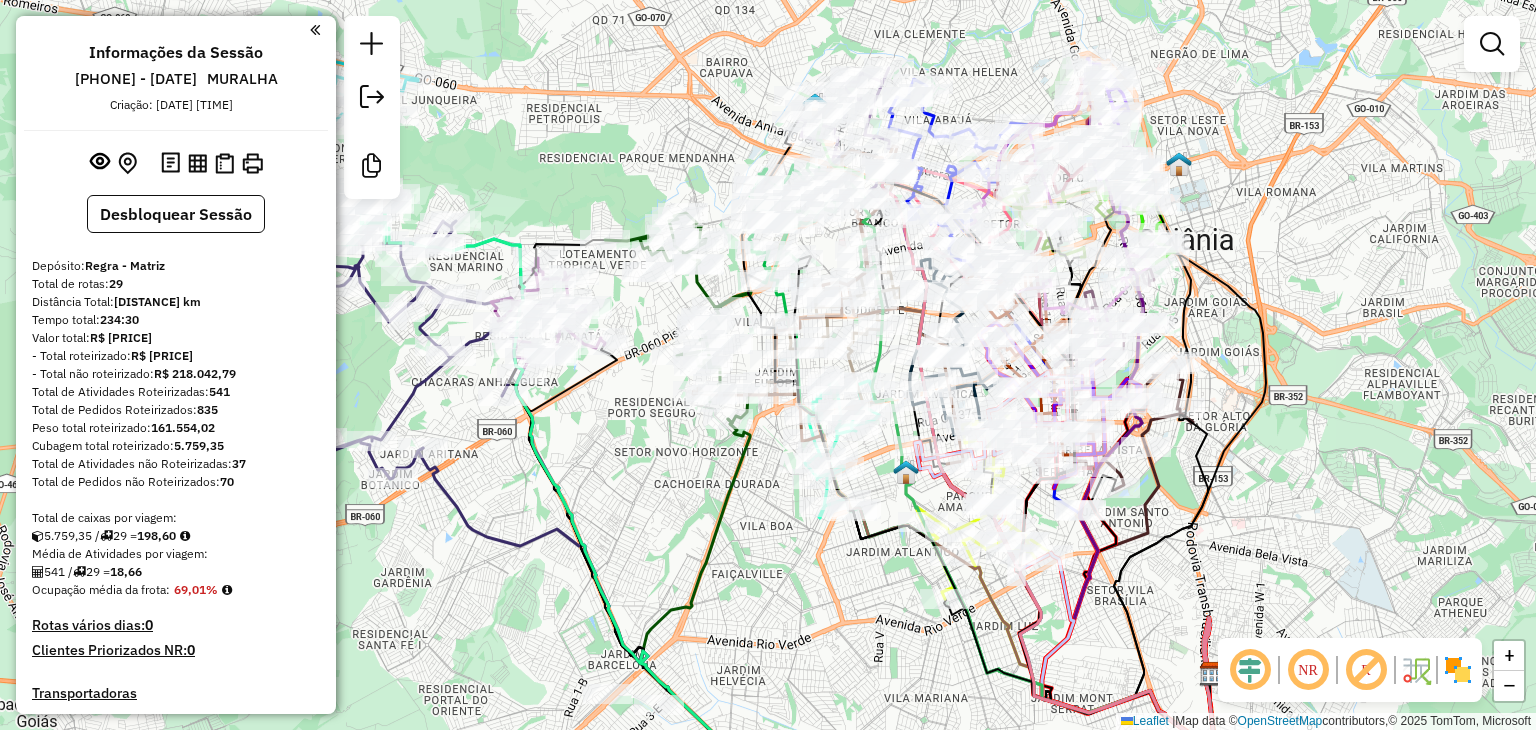 drag, startPoint x: 1246, startPoint y: 305, endPoint x: 1366, endPoint y: 349, distance: 127.81236 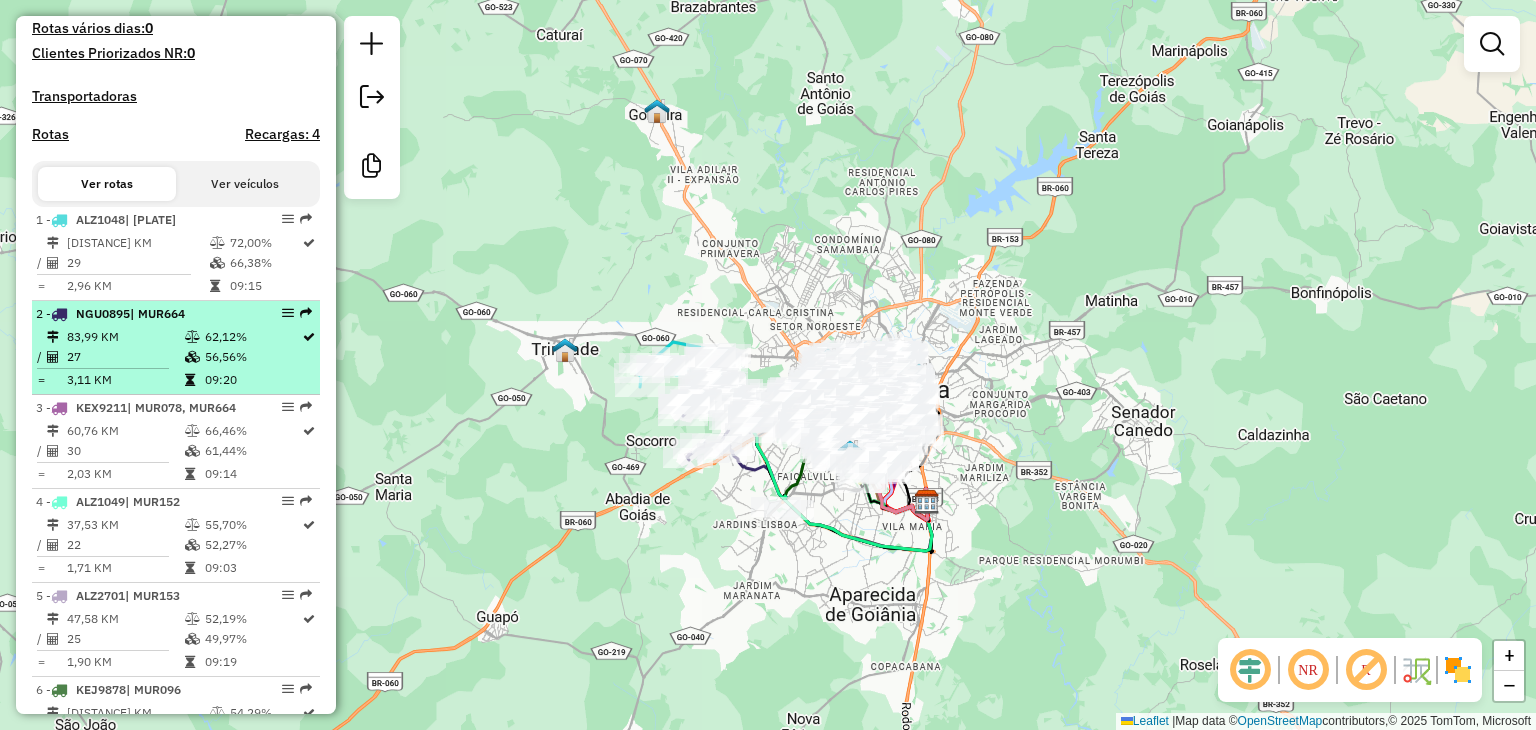 scroll, scrollTop: 600, scrollLeft: 0, axis: vertical 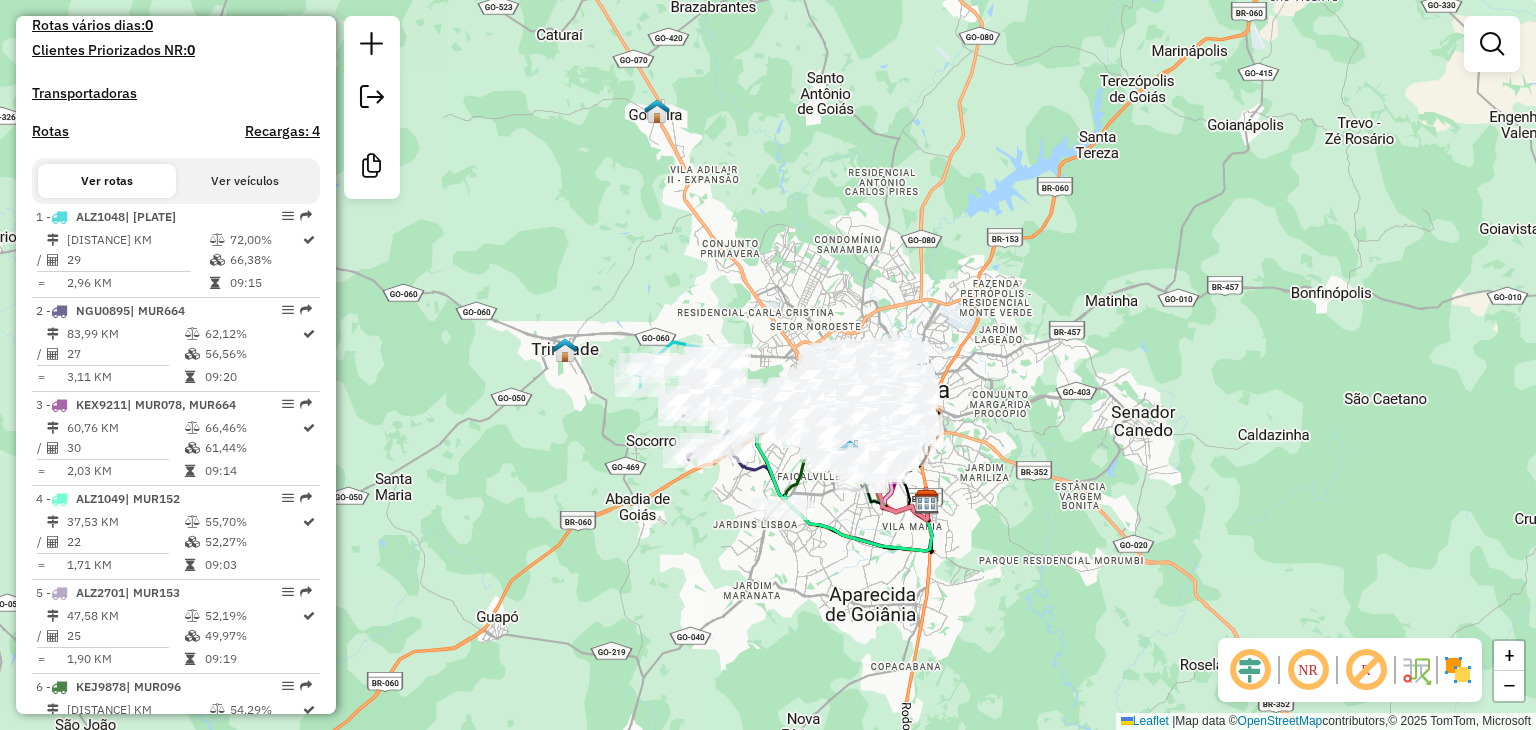 click on "Ver veículos" at bounding box center [245, 181] 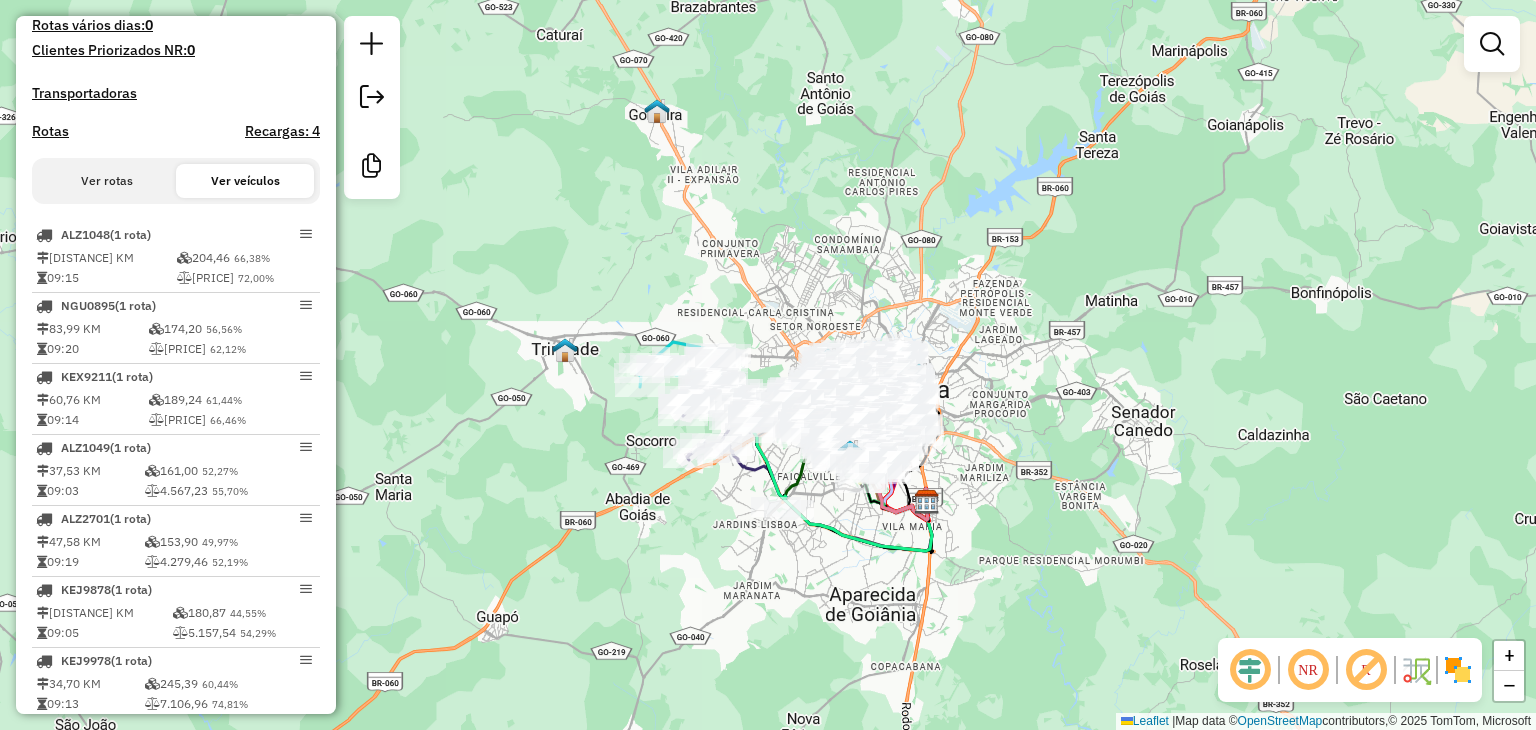 click on "Ver rotas" at bounding box center [107, 181] 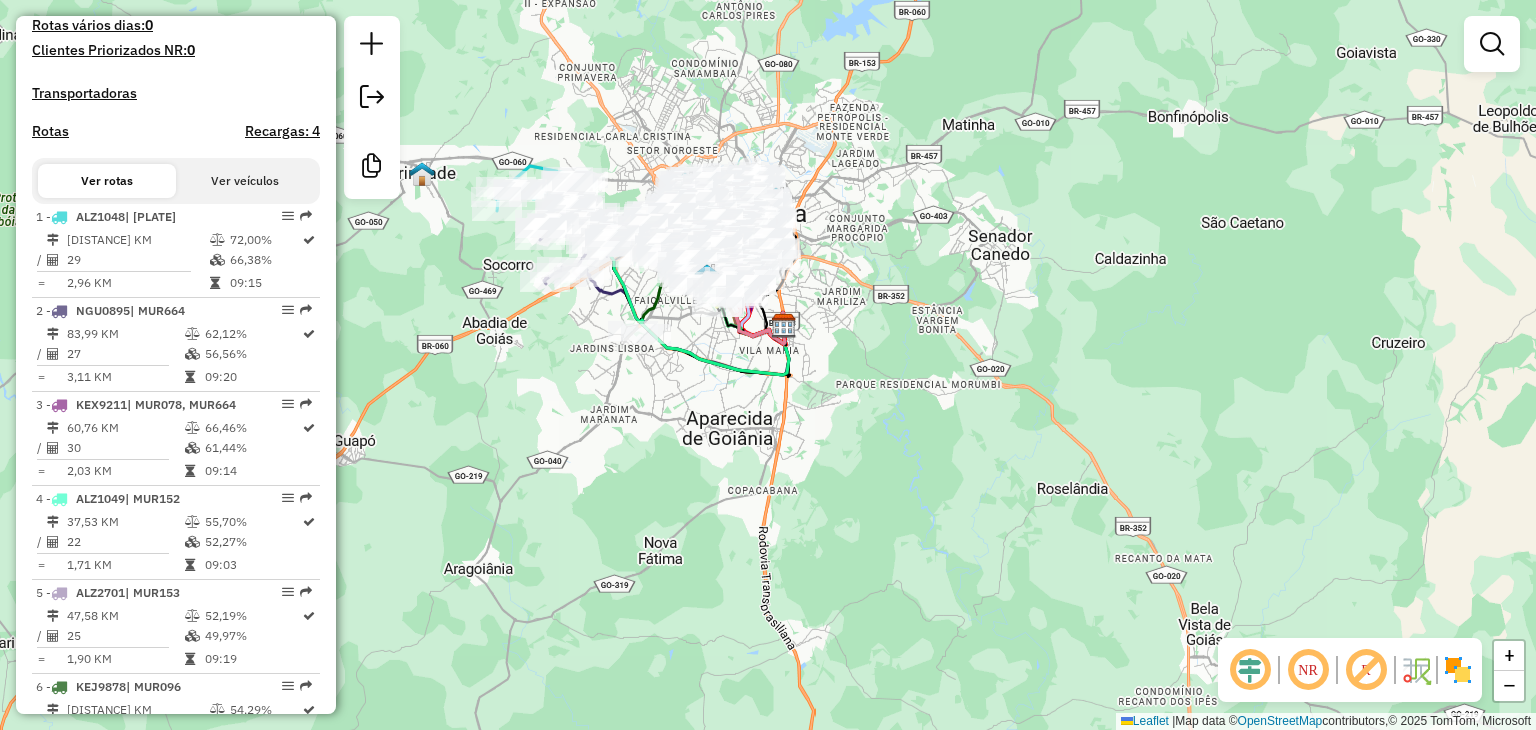 drag, startPoint x: 792, startPoint y: 234, endPoint x: 687, endPoint y: 124, distance: 152.06906 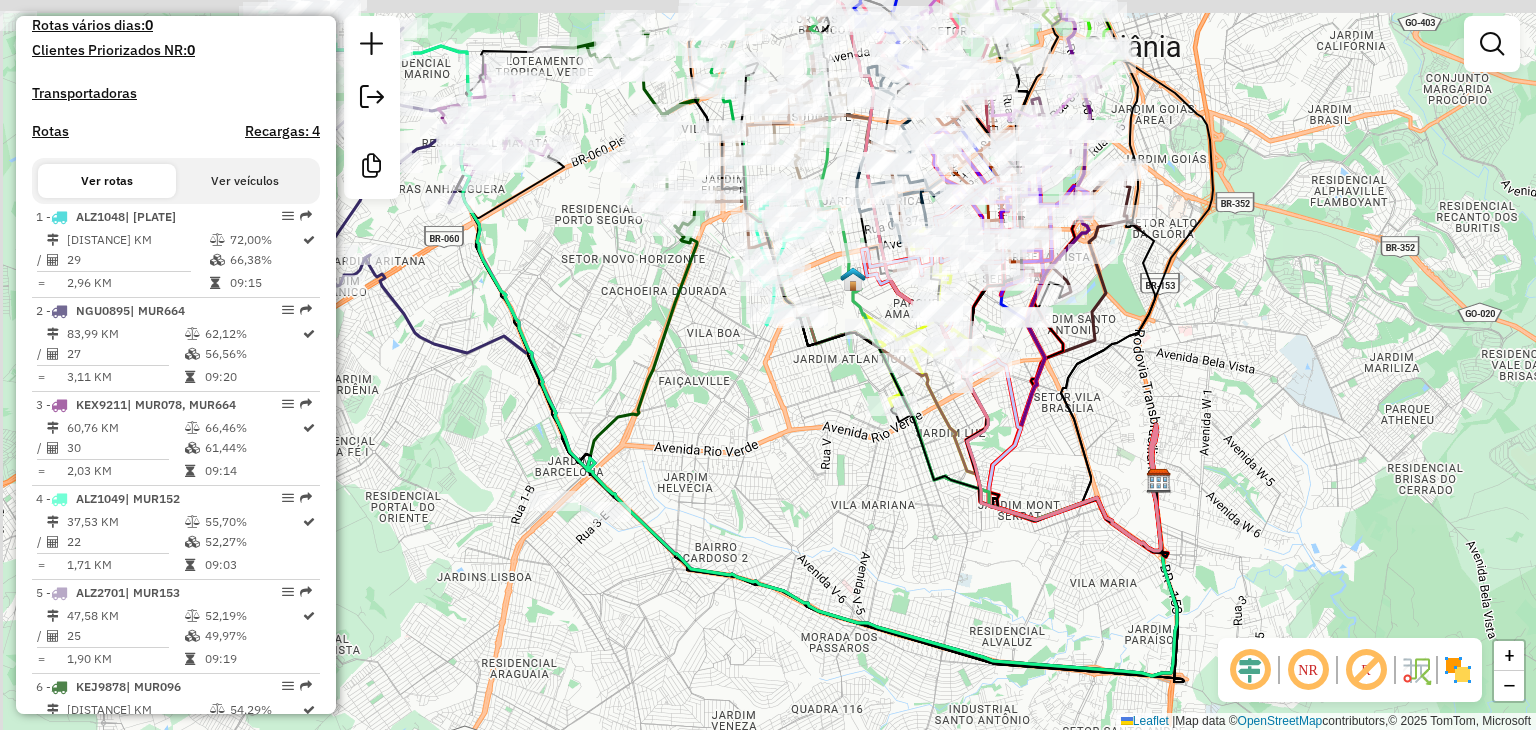drag, startPoint x: 393, startPoint y: 511, endPoint x: 646, endPoint y: 575, distance: 260.96936 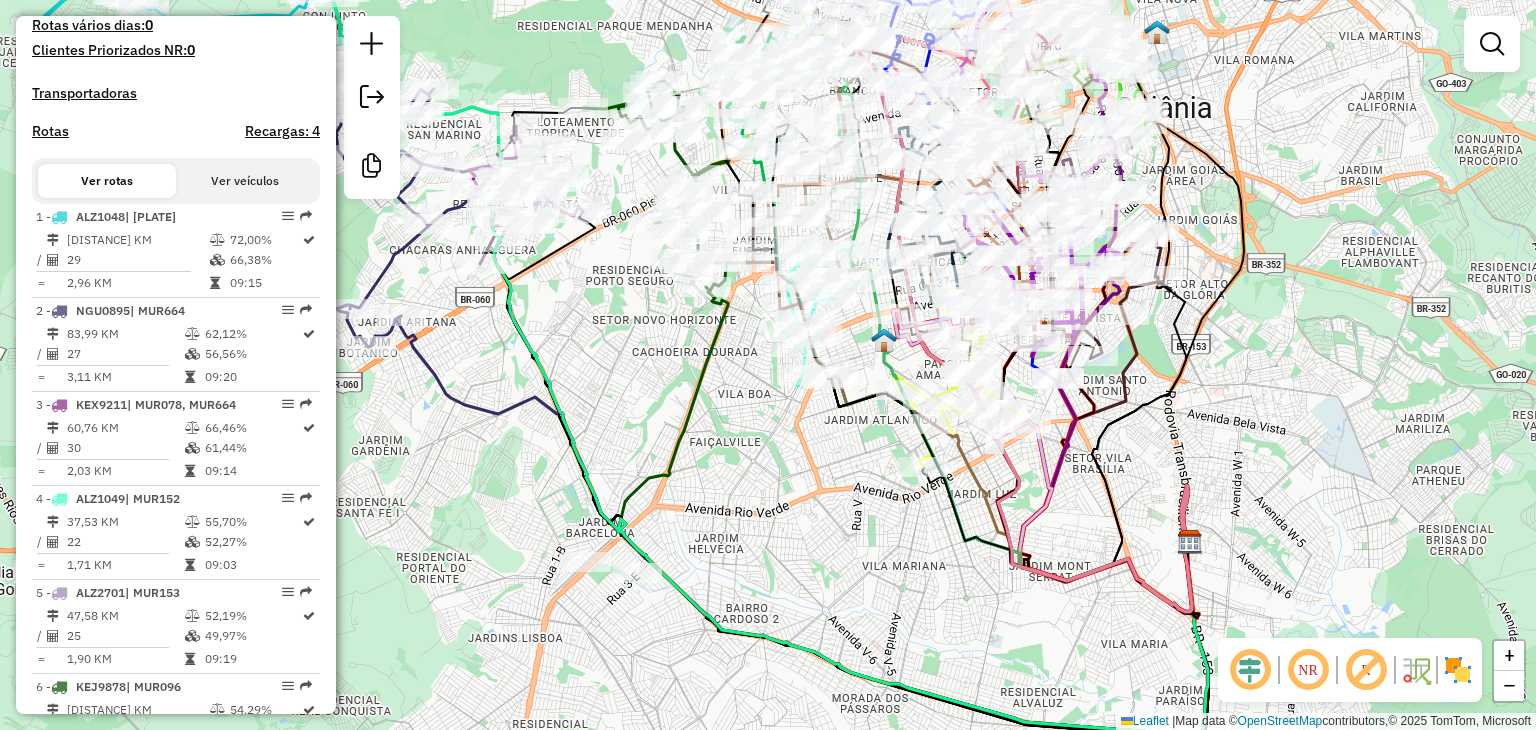 drag, startPoint x: 704, startPoint y: 459, endPoint x: 746, endPoint y: 554, distance: 103.87011 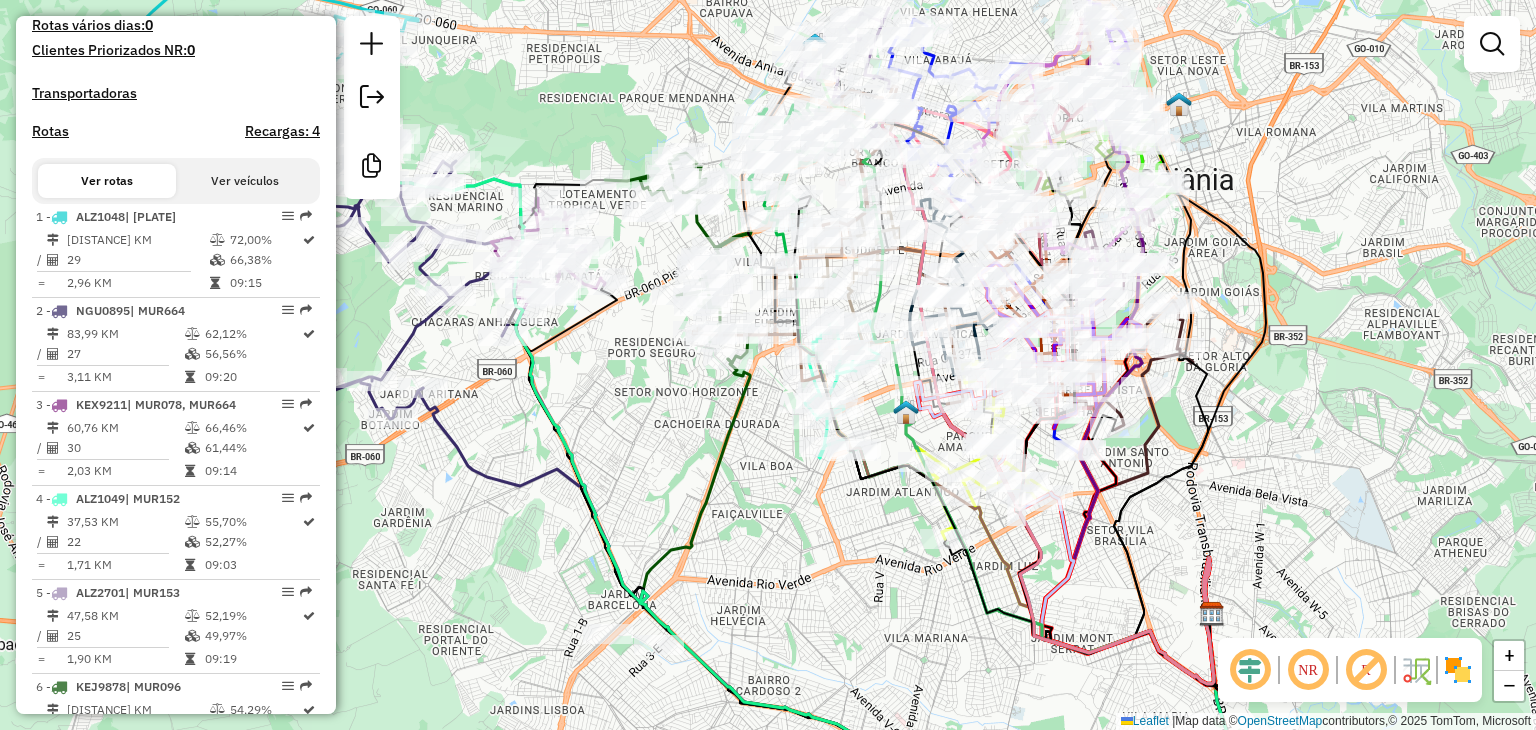 drag, startPoint x: 661, startPoint y: 437, endPoint x: 697, endPoint y: 565, distance: 132.96616 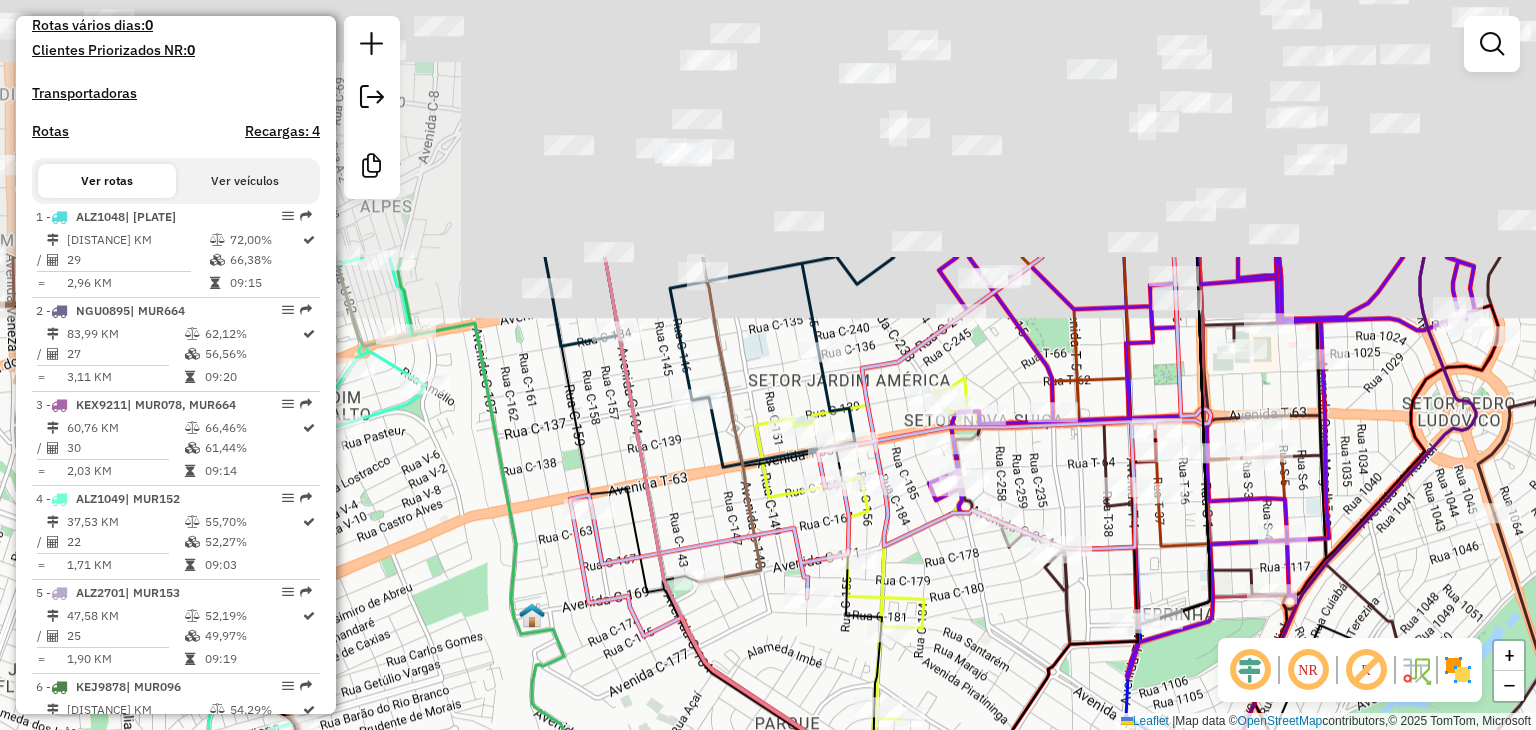 drag, startPoint x: 910, startPoint y: 318, endPoint x: 963, endPoint y: 650, distance: 336.2038 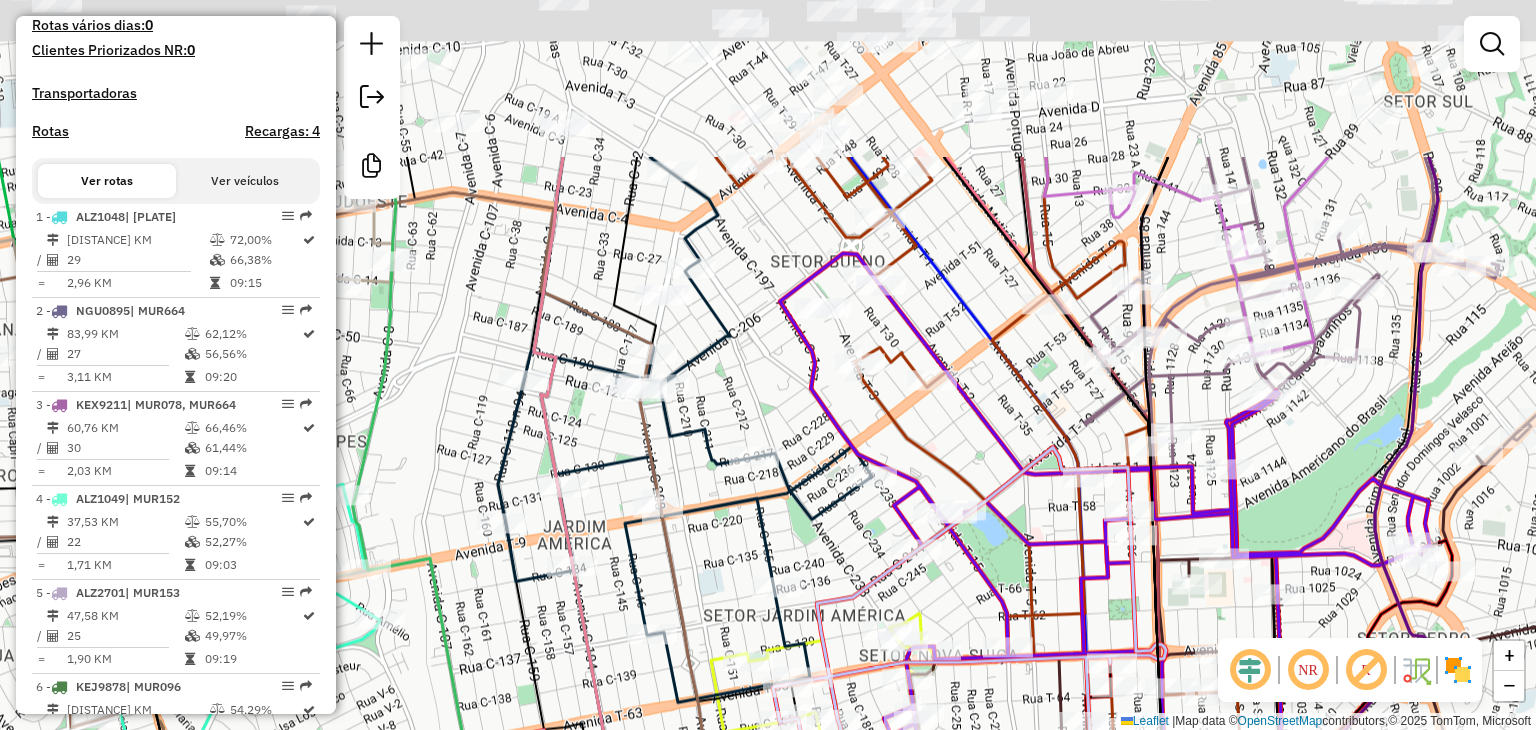 drag, startPoint x: 1048, startPoint y: 283, endPoint x: 979, endPoint y: 585, distance: 309.7822 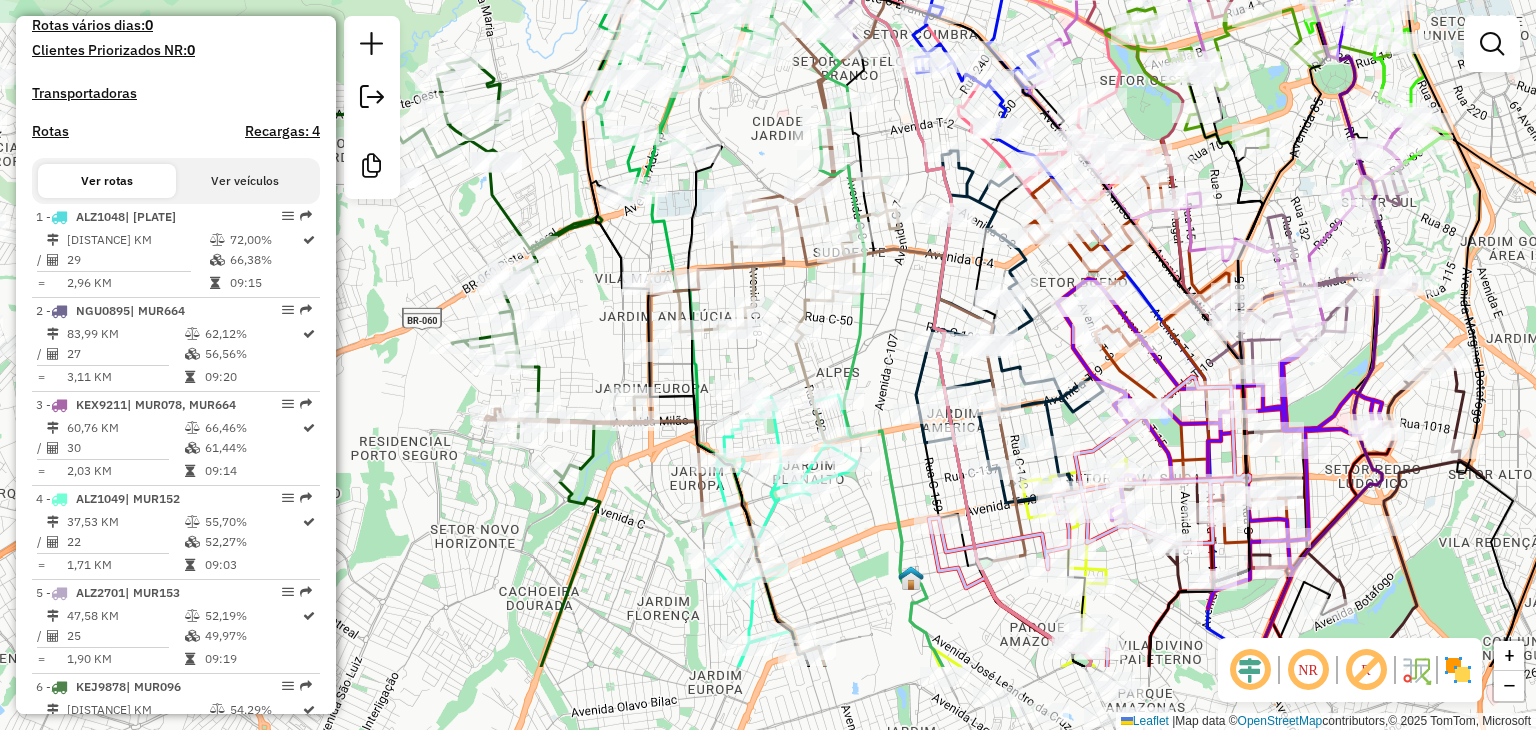 drag, startPoint x: 1344, startPoint y: 365, endPoint x: 1535, endPoint y: 251, distance: 222.43427 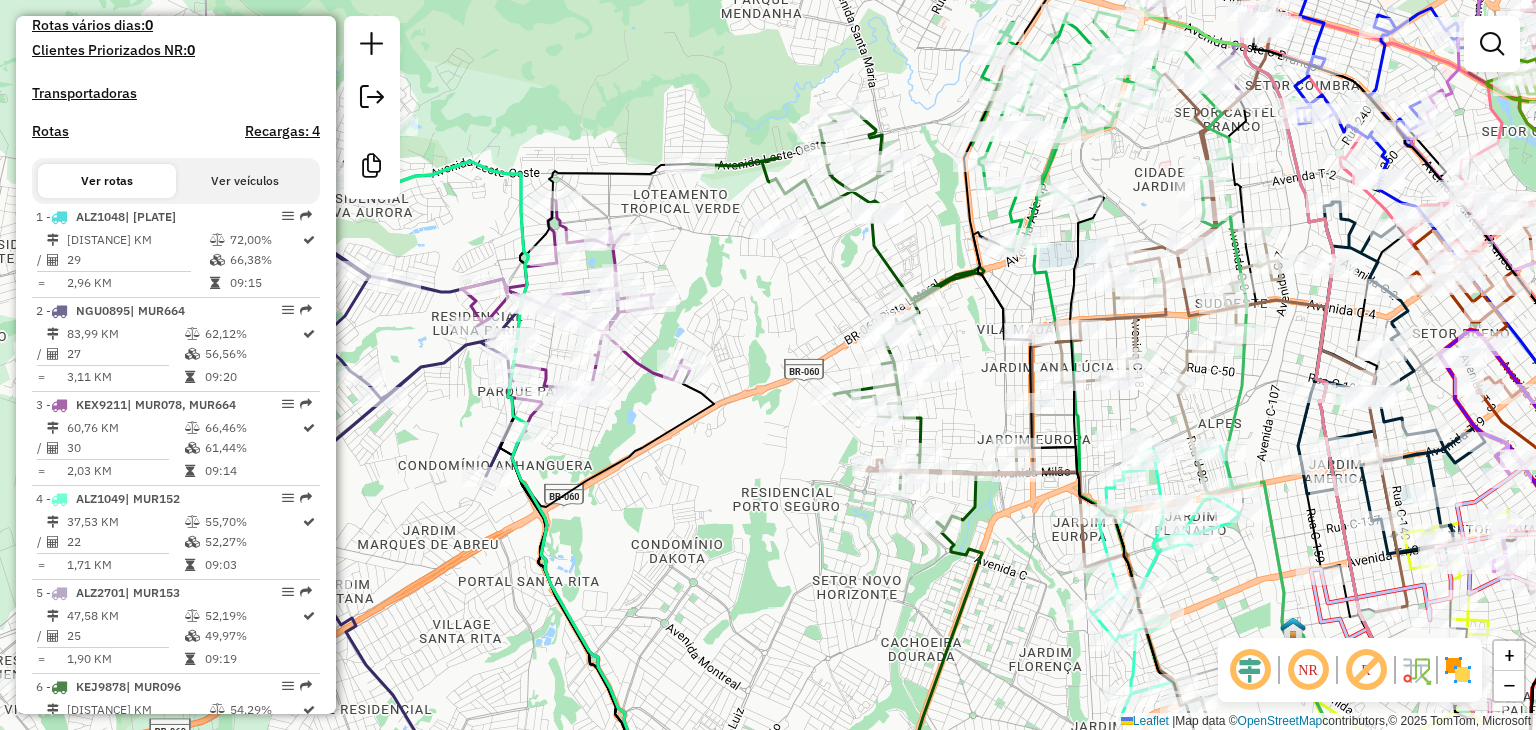 drag, startPoint x: 544, startPoint y: 384, endPoint x: 926, endPoint y: 413, distance: 383.0992 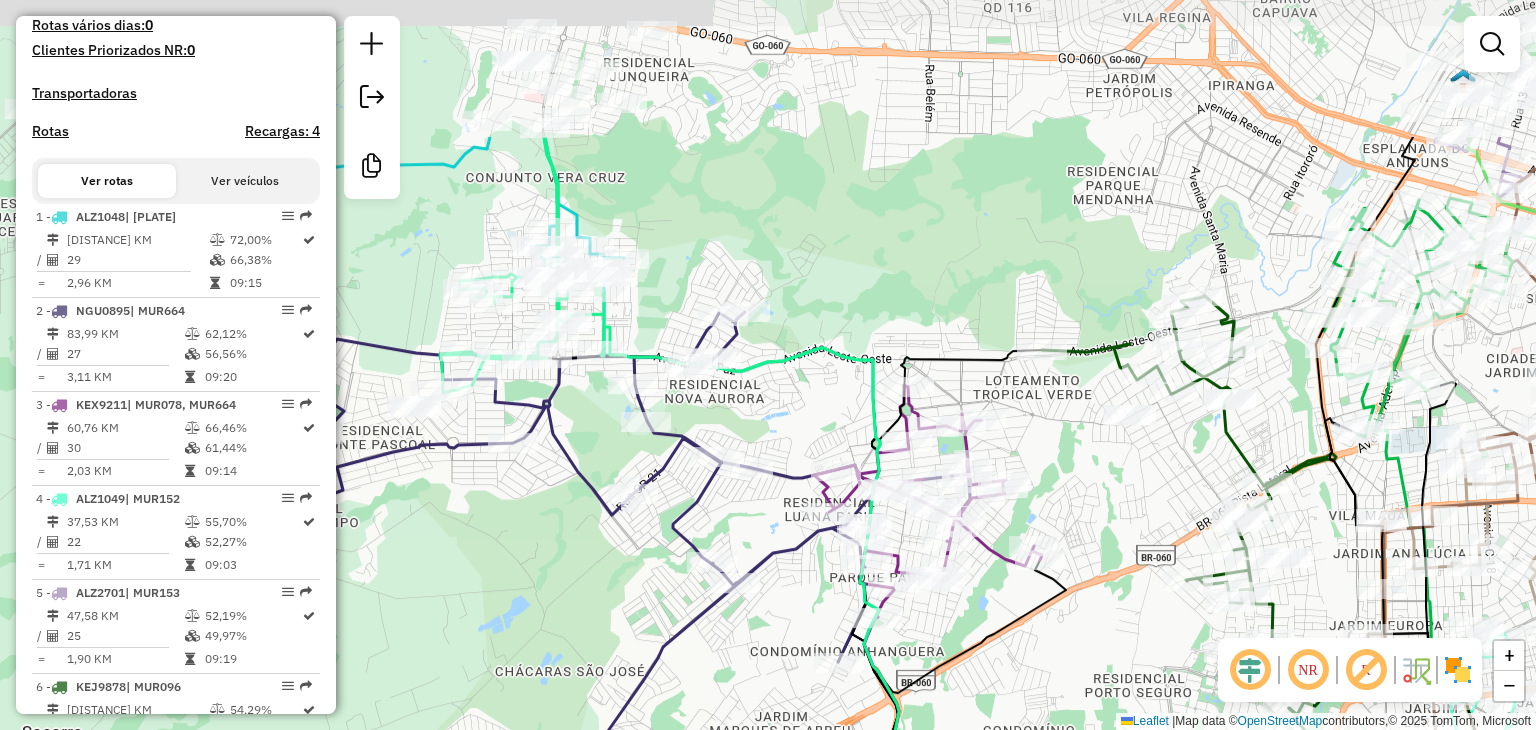 drag, startPoint x: 887, startPoint y: 294, endPoint x: 1132, endPoint y: 499, distance: 319.45267 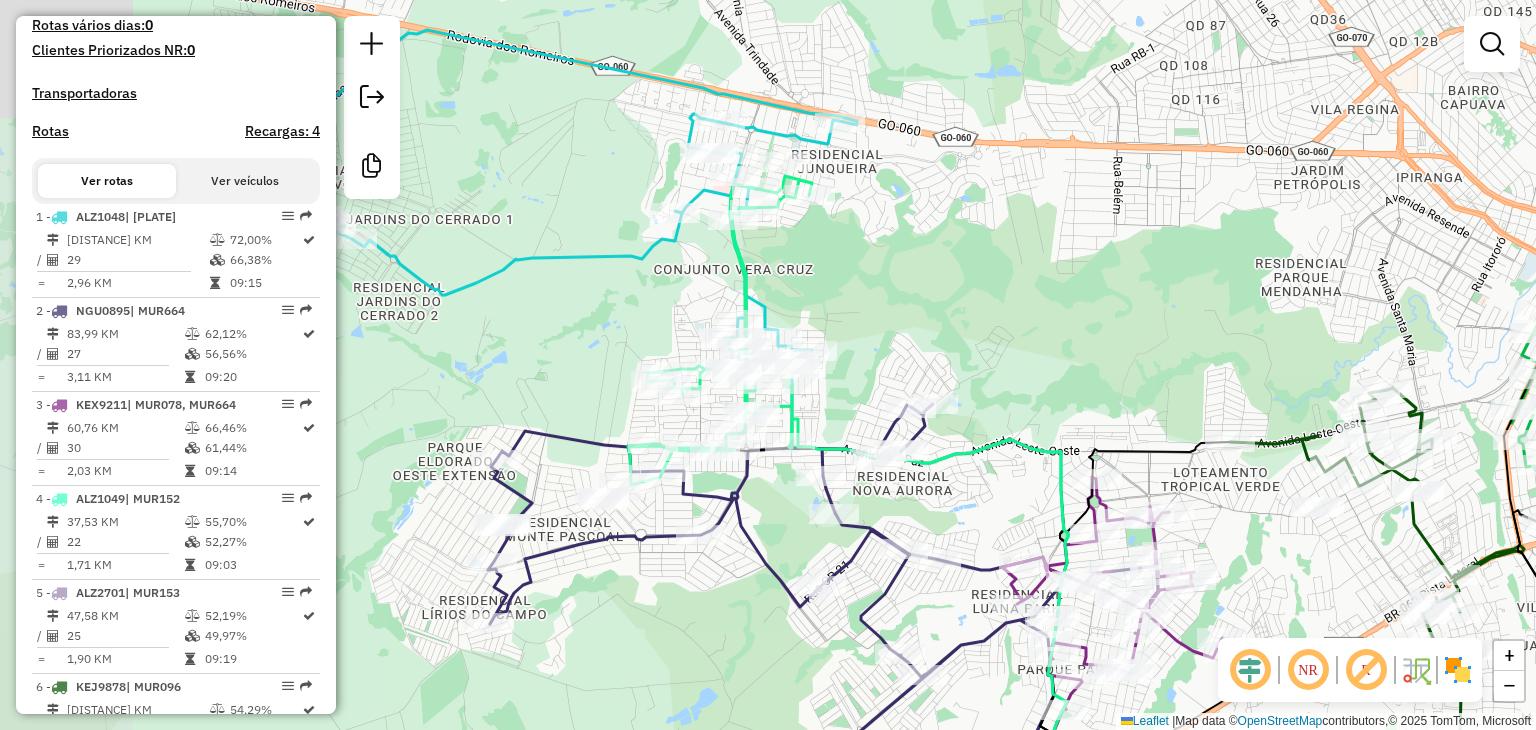 drag, startPoint x: 972, startPoint y: 287, endPoint x: 1144, endPoint y: 377, distance: 194.12367 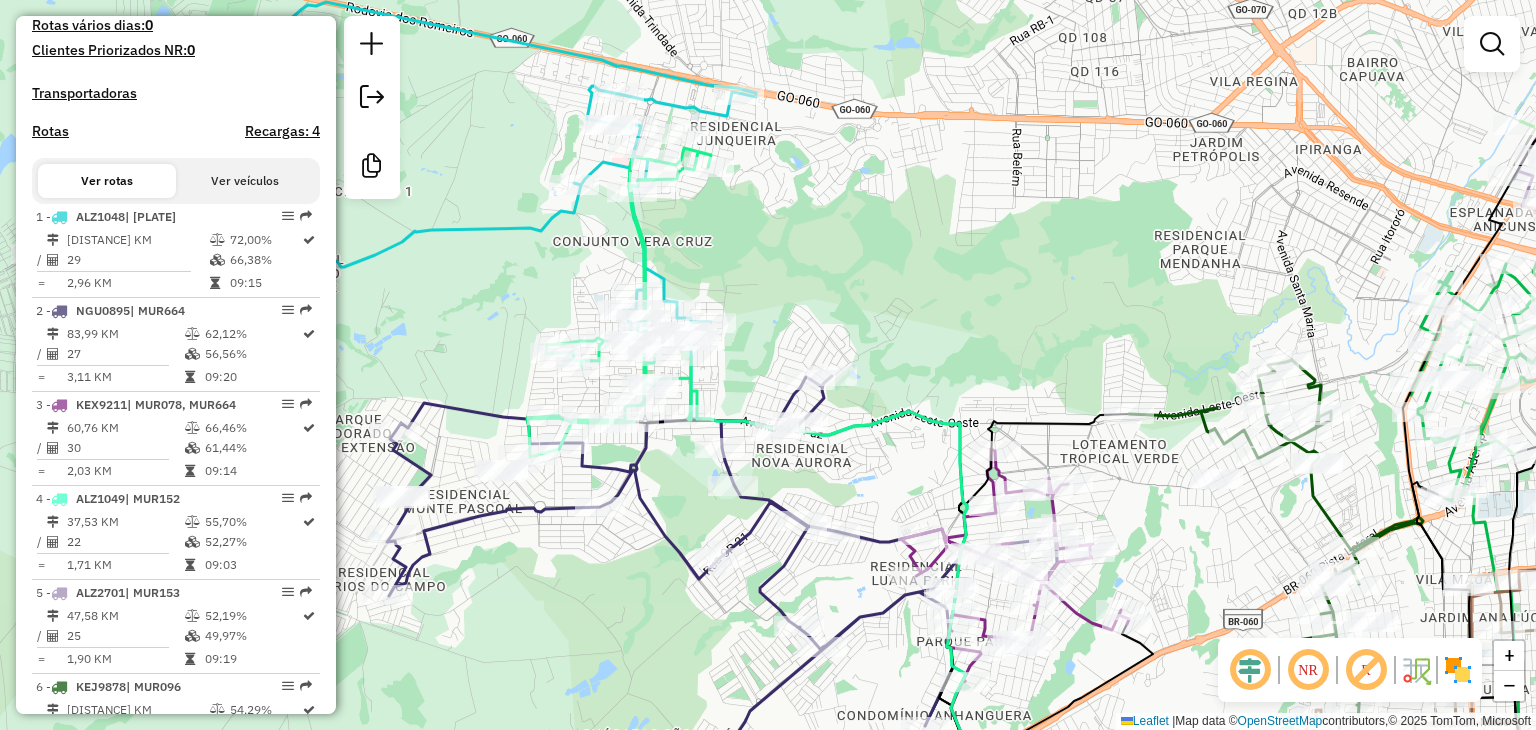 drag, startPoint x: 1024, startPoint y: 309, endPoint x: 953, endPoint y: 276, distance: 78.29432 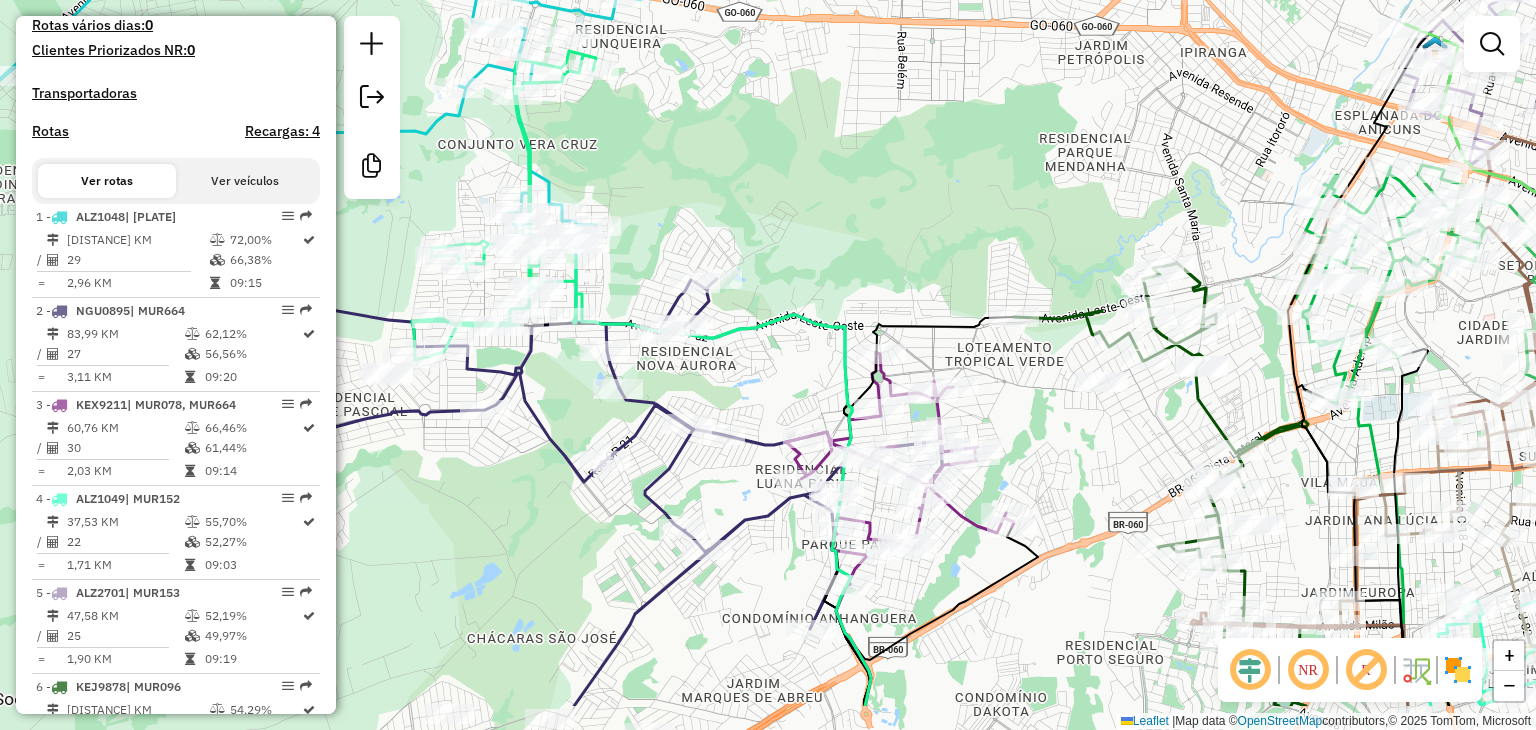 drag, startPoint x: 982, startPoint y: 252, endPoint x: 866, endPoint y: 153, distance: 152.50246 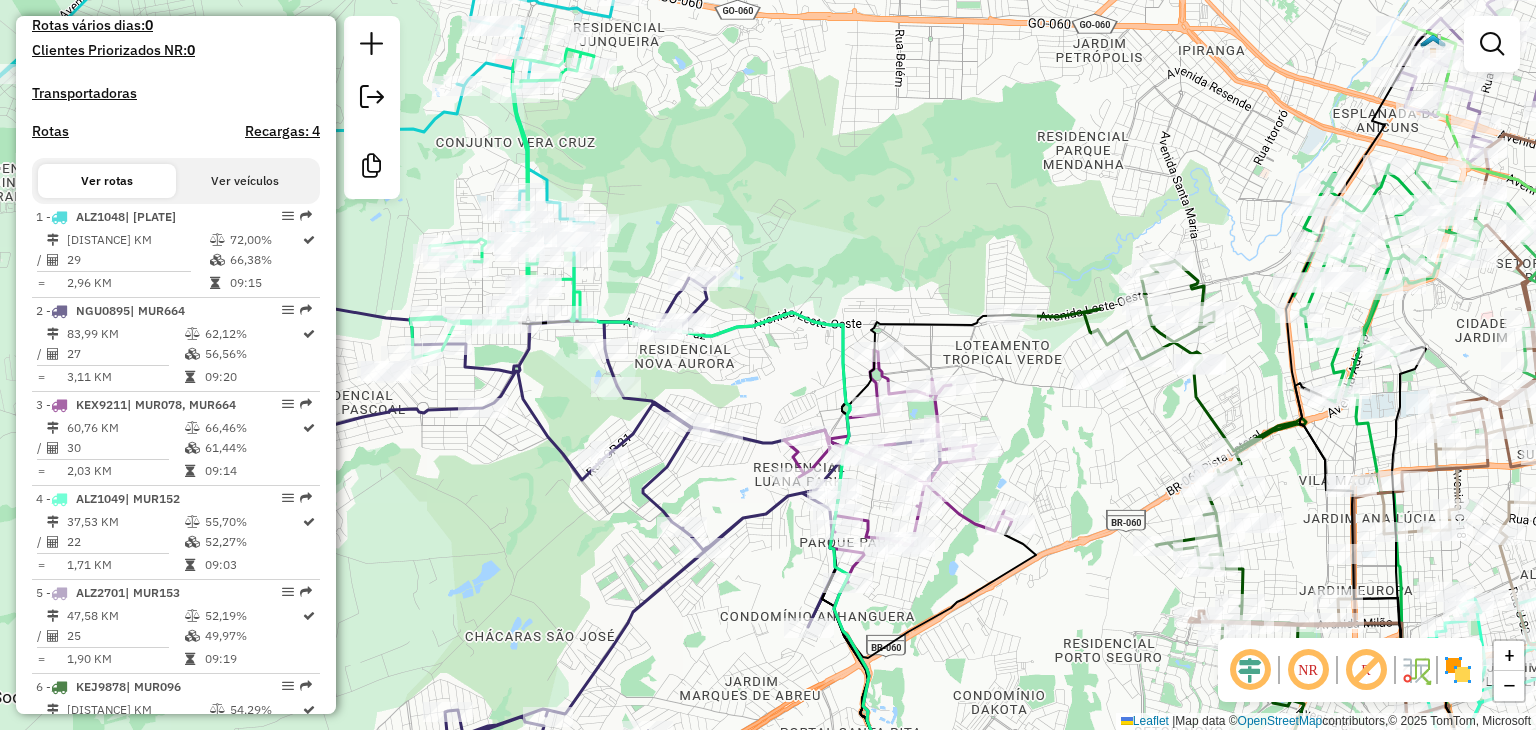 click 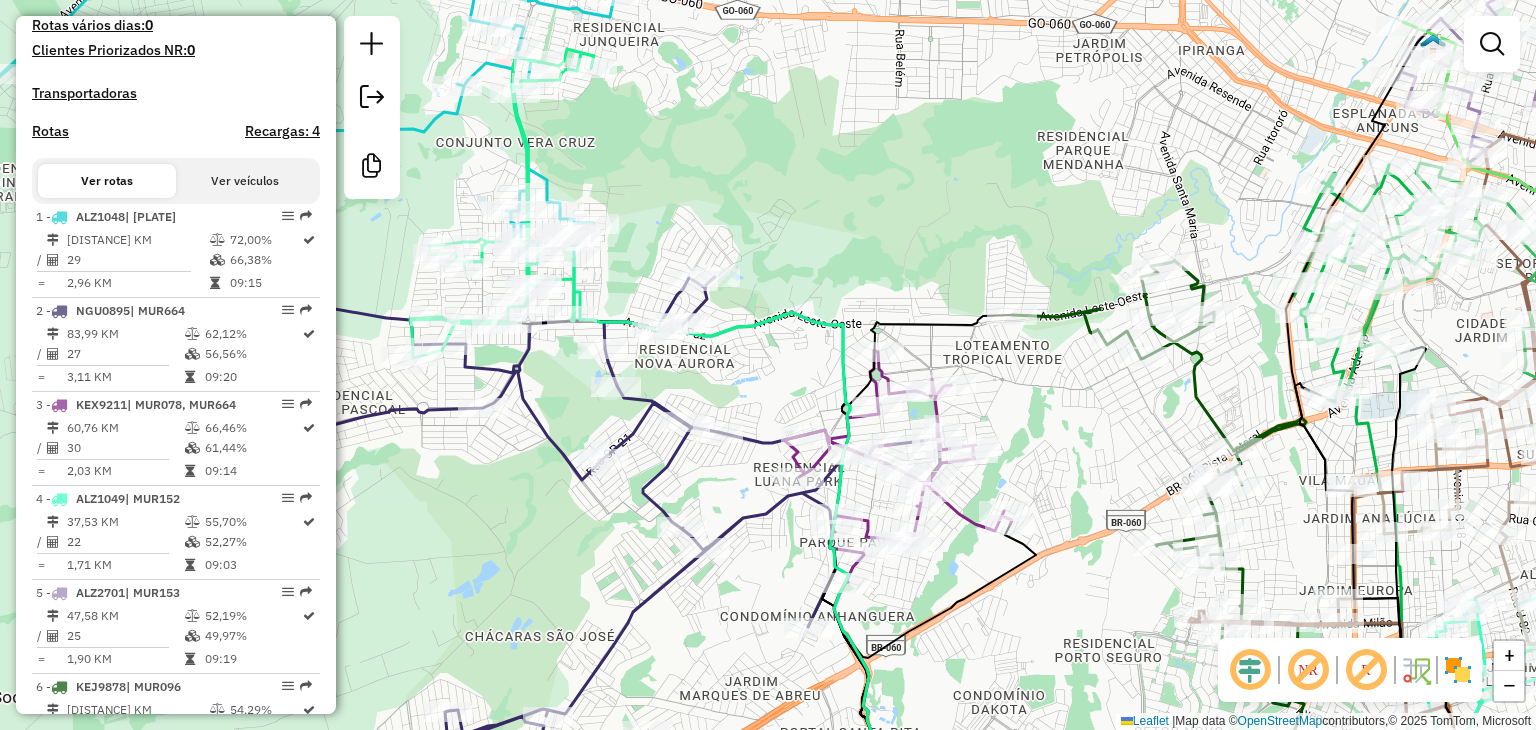 click 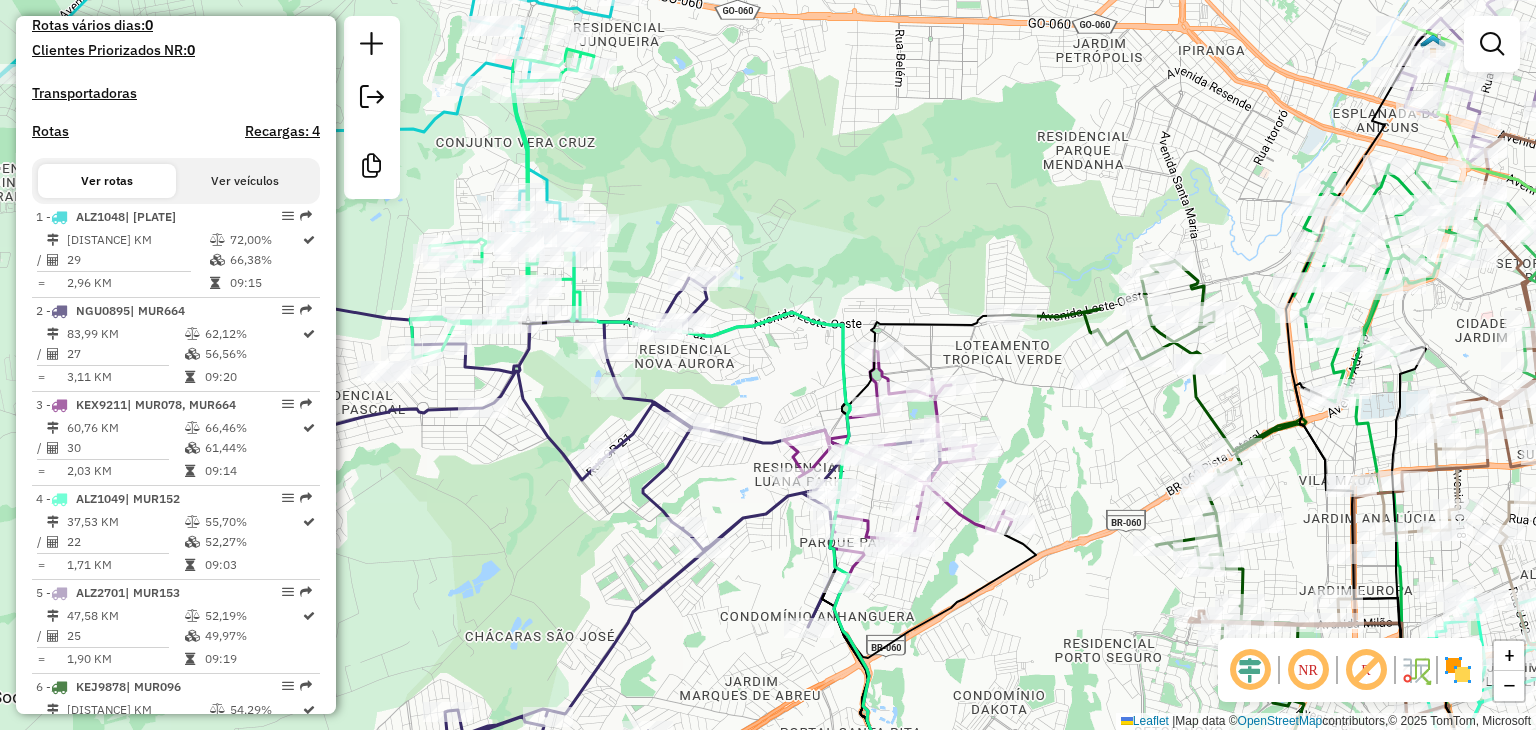 click 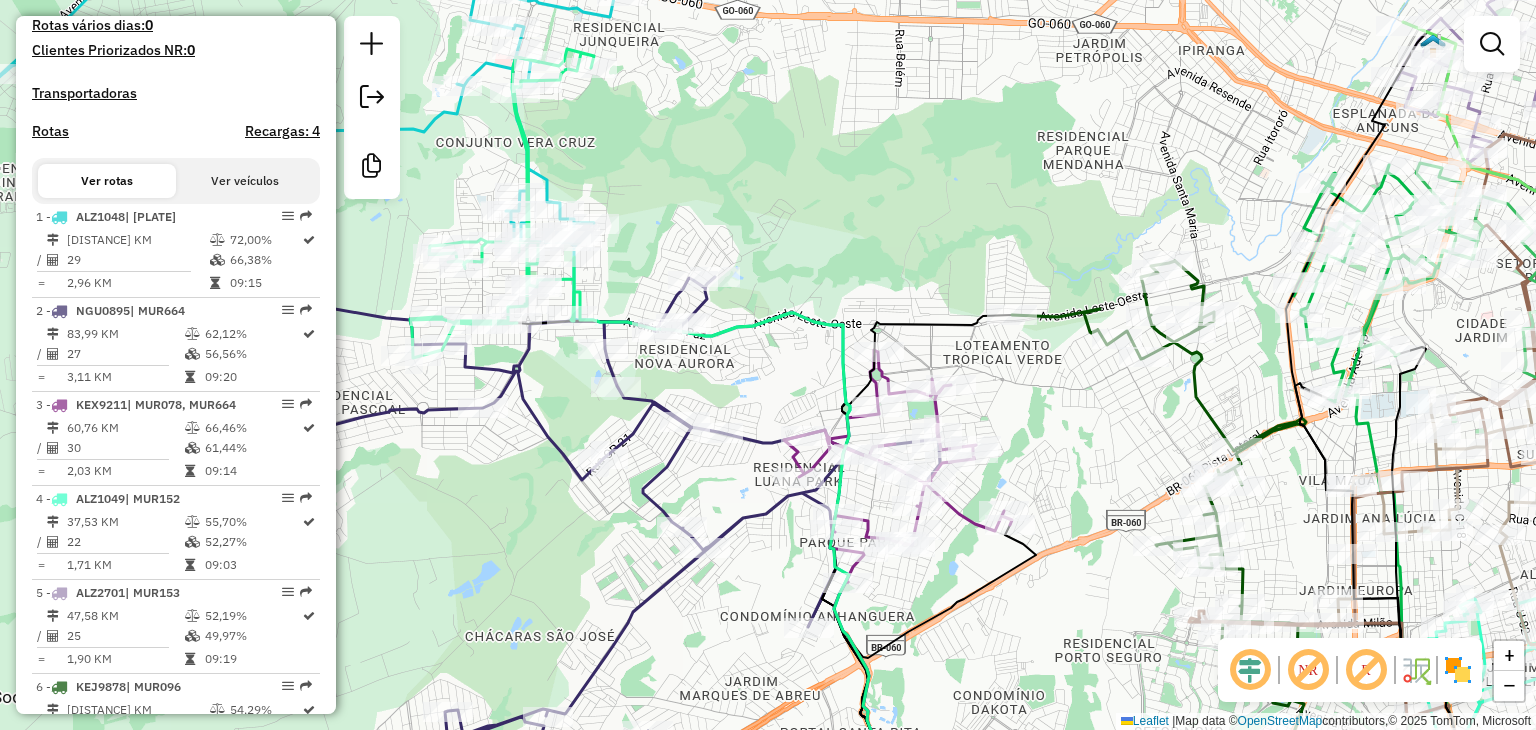 click 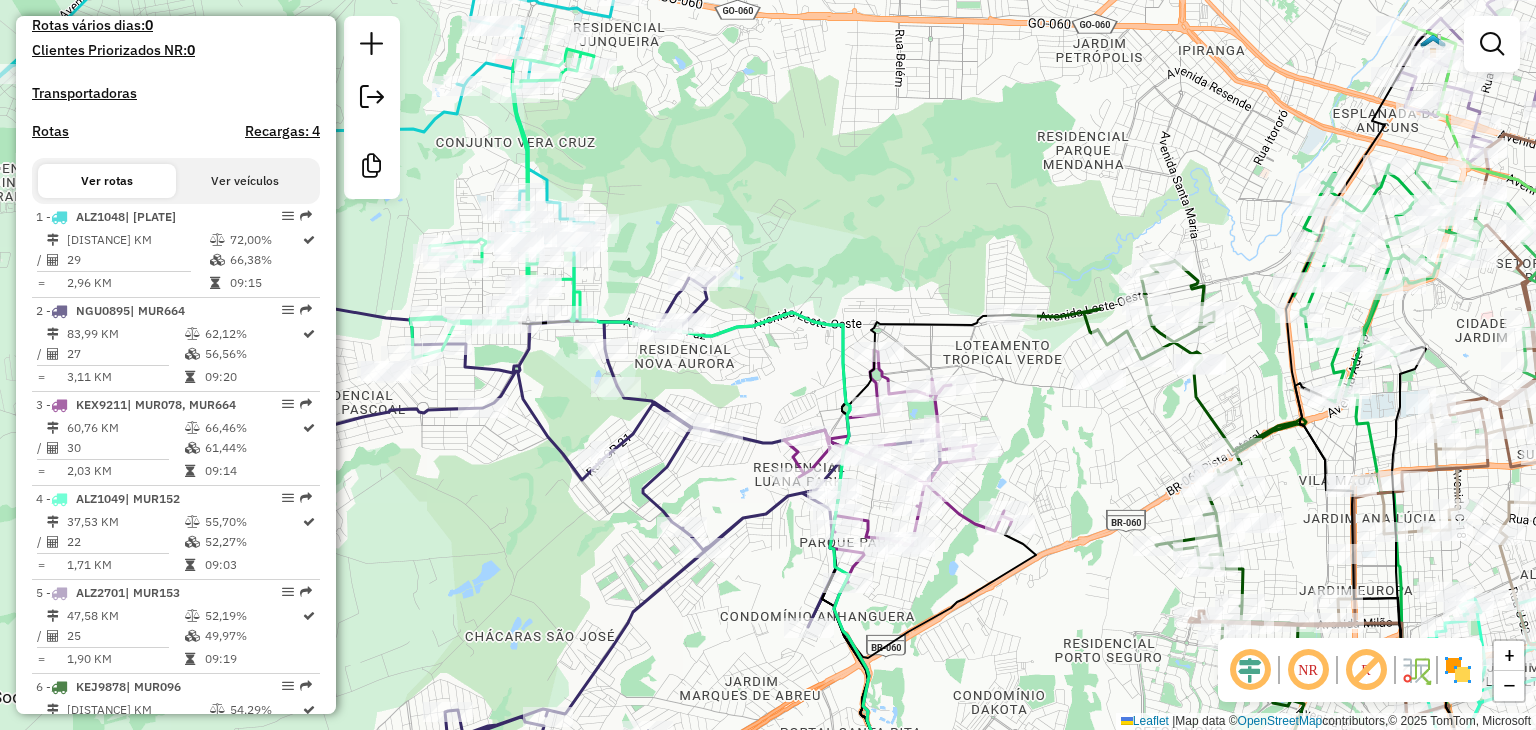 click 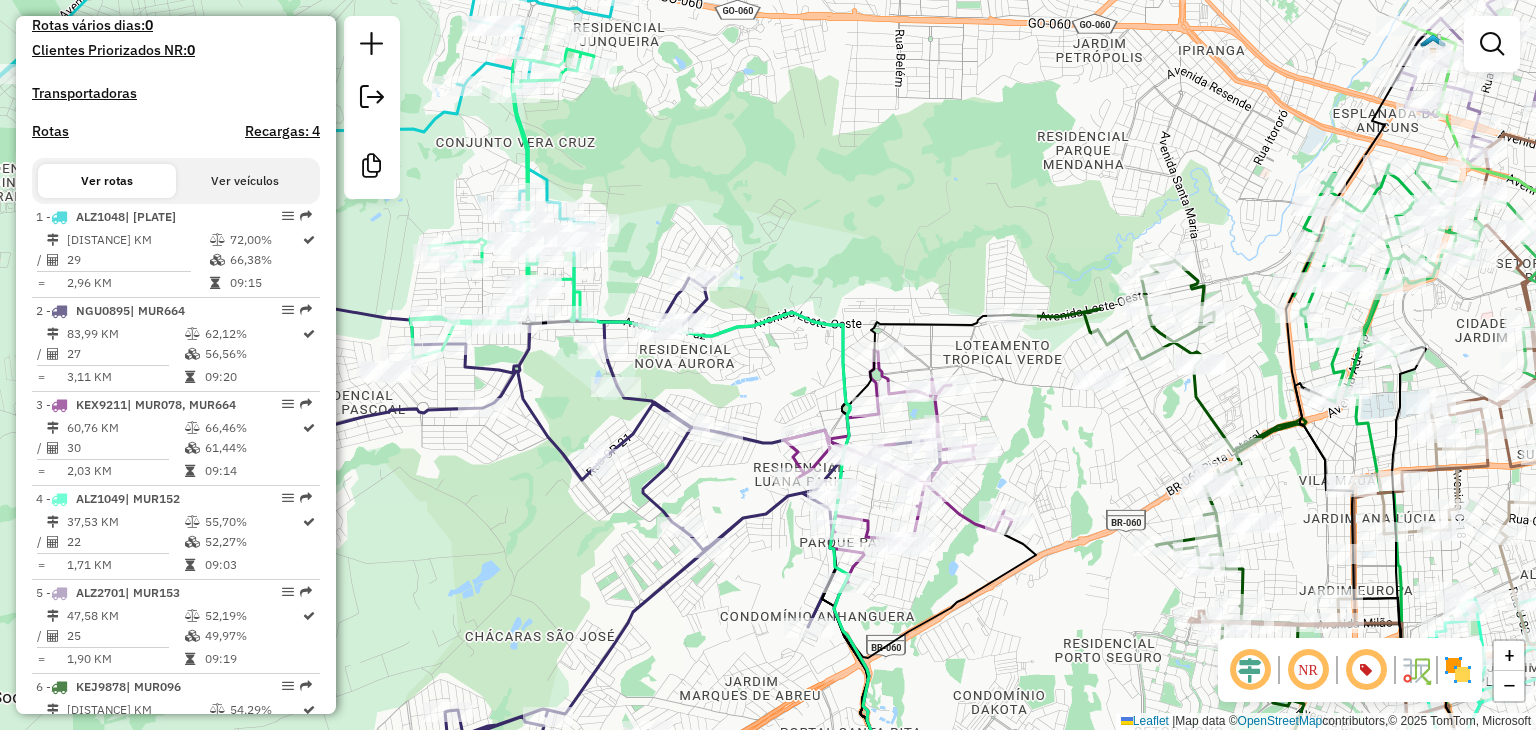 click 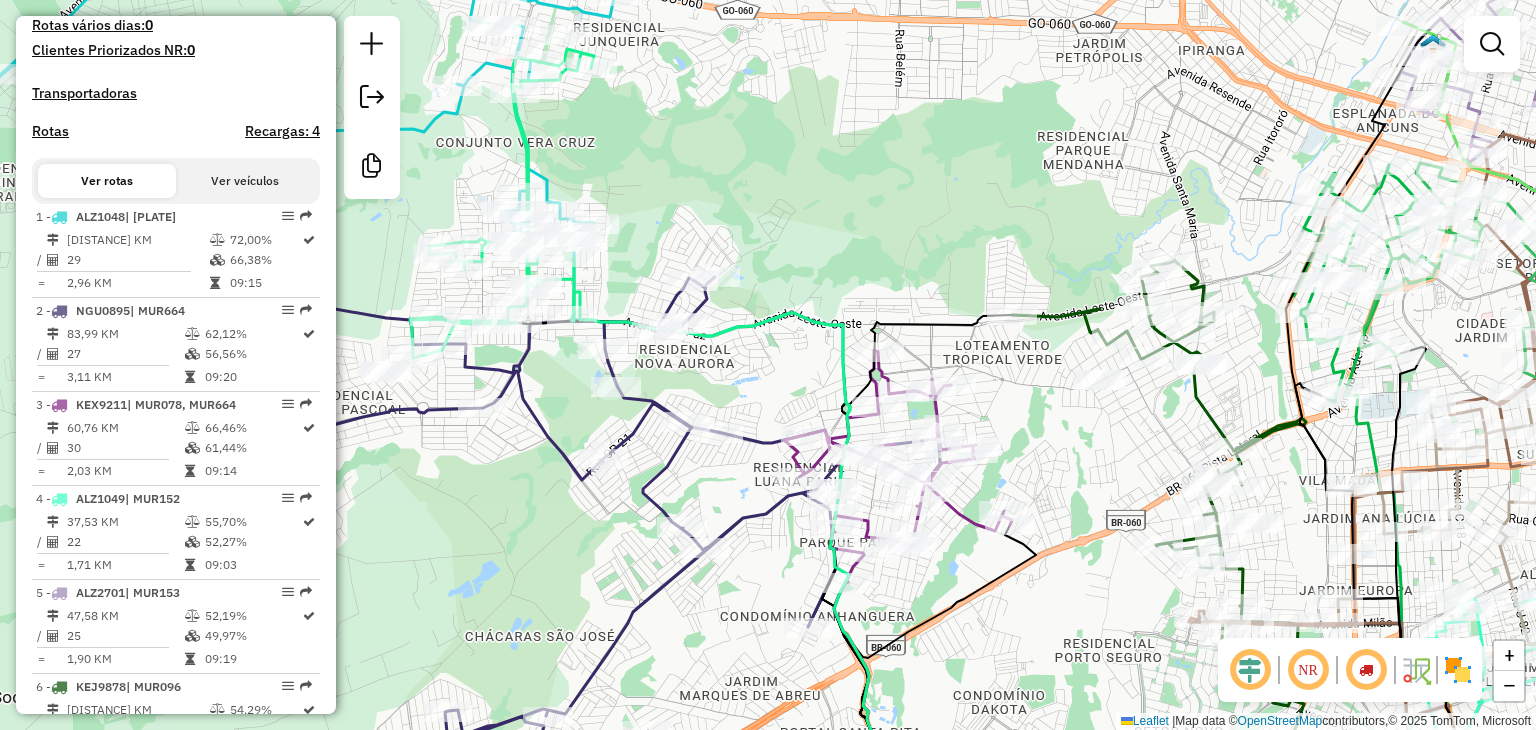 click 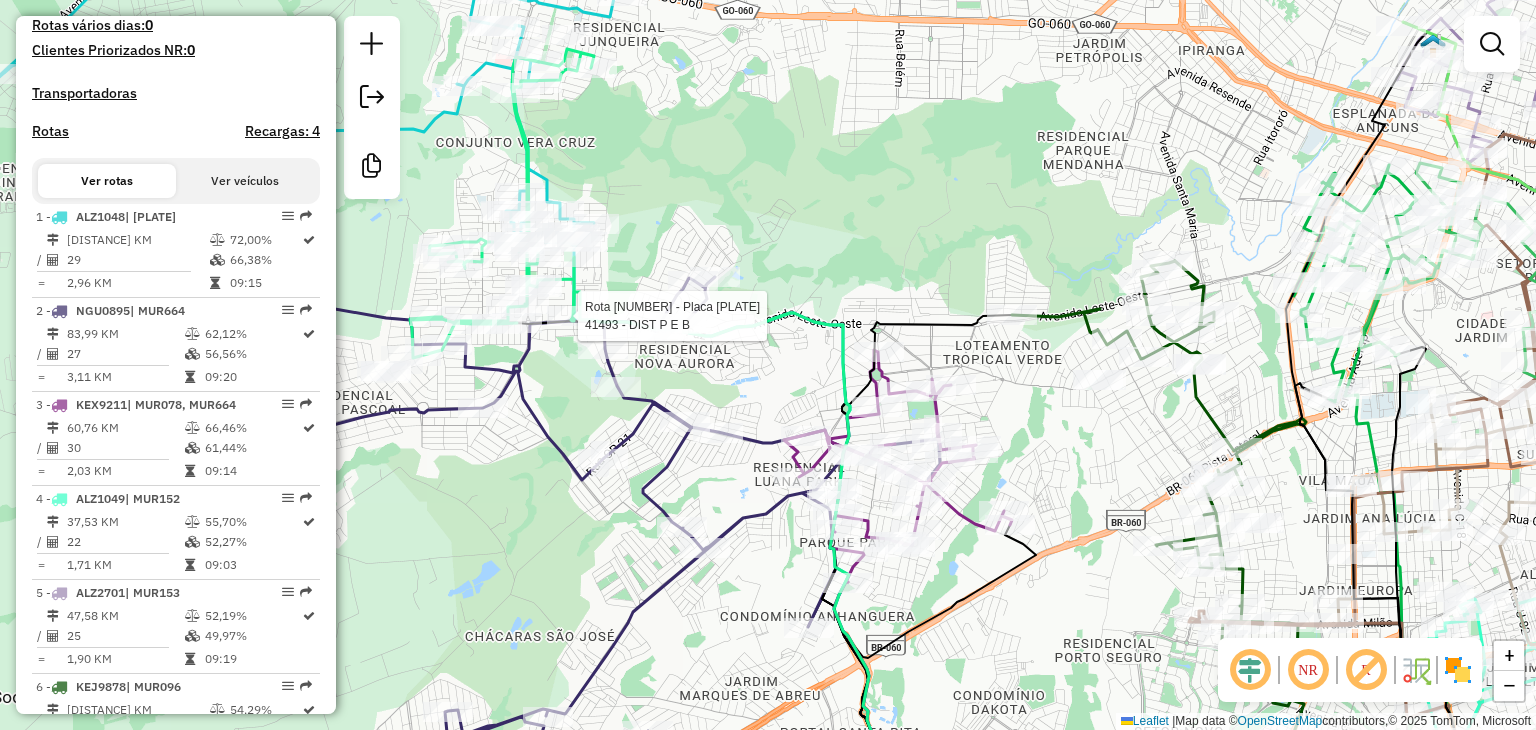 select on "**********" 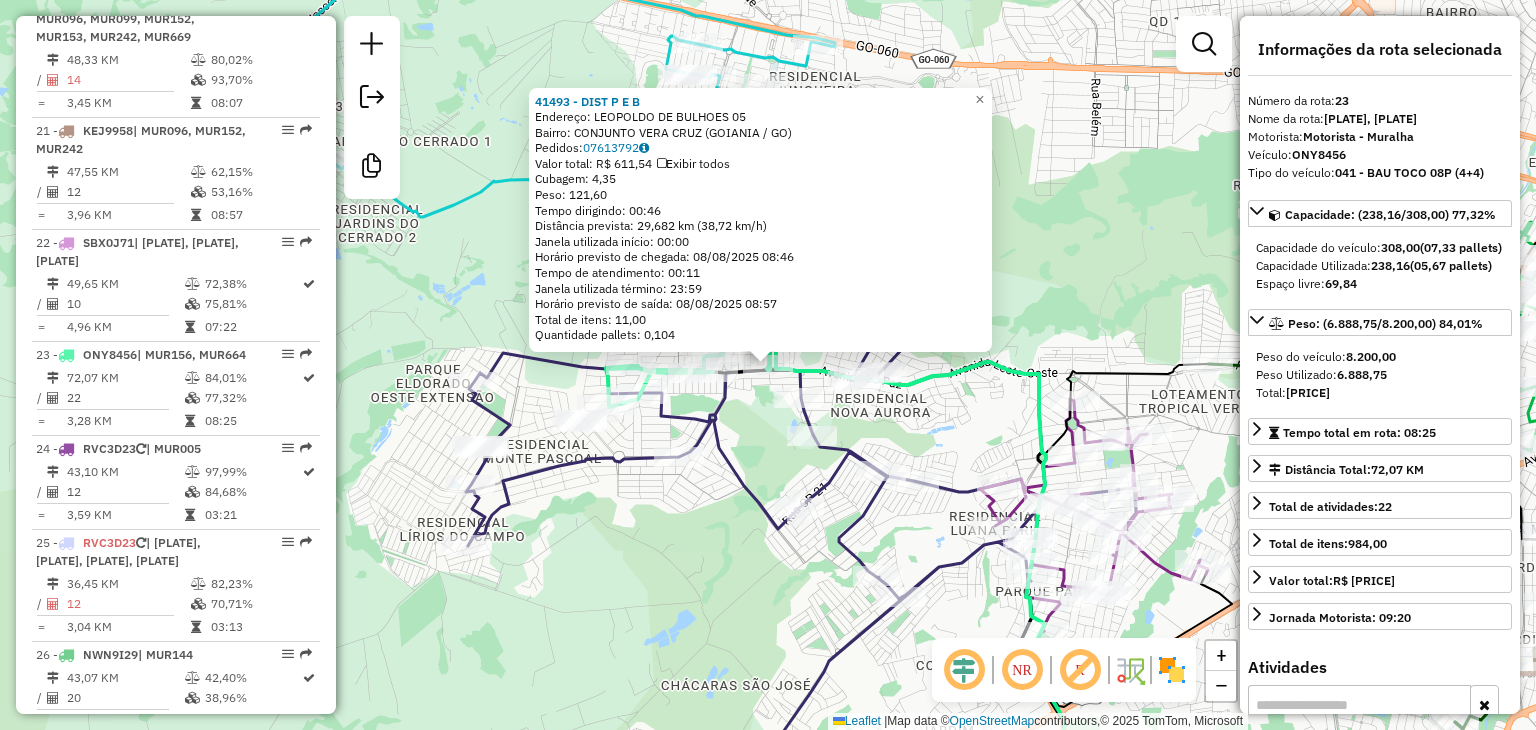 scroll, scrollTop: 2976, scrollLeft: 0, axis: vertical 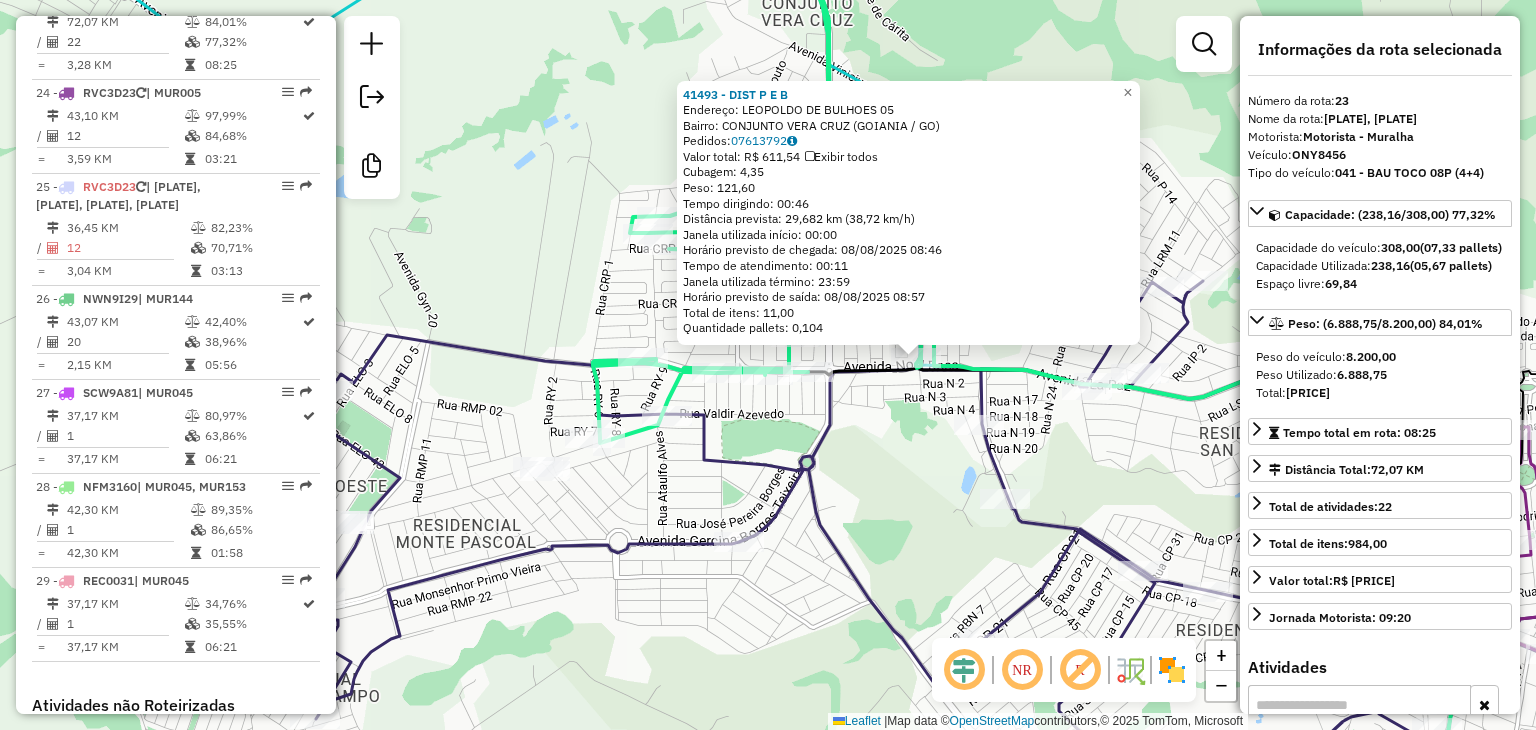 click on "41493 - DIST P E B  Endereço:  LEOPOLDO DE BULHOES 05   Bairro: CONJUNTO VERA CRUZ (GOIANIA / GO)   Pedidos:  07613792   Valor total: R$ 611,54   Exibir todos   Cubagem: 4,35  Peso: 121,60  Tempo dirigindo: 00:46   Distância prevista: 29,682 km (38,72 km/h)   Janela utilizada início: 00:00   Horário previsto de chegada: 08/08/2025 08:46   Tempo de atendimento: 00:11   Janela utilizada término: 23:59   Horário previsto de saída: 08/08/2025 08:57   Total de itens: 11,00   Quantidade pallets: 0,104  × Janela de atendimento Grade de atendimento Capacidade Transportadoras Veículos Cliente Pedidos  Rotas Selecione os dias de semana para filtrar as janelas de atendimento  Seg   Ter   Qua   Qui   Sex   Sáb   Dom  Informe o período da janela de atendimento: De: Até:  Filtrar exatamente a janela do cliente  Considerar janela de atendimento padrão  Selecione os dias de semana para filtrar as grades de atendimento  Seg   Ter   Qua   Qui   Sex   Sáb   Dom   Clientes fora do dia de atendimento selecionado De:" 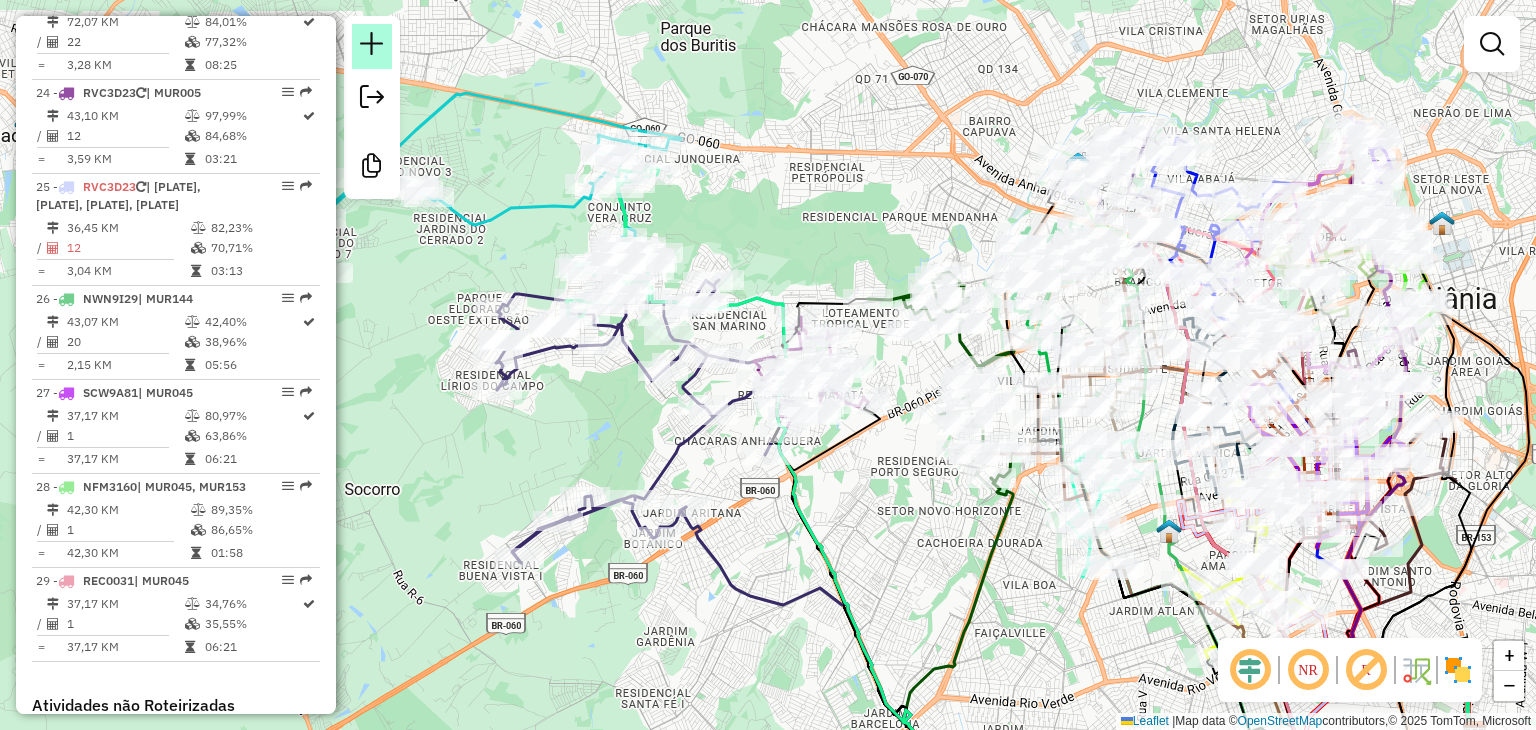 click 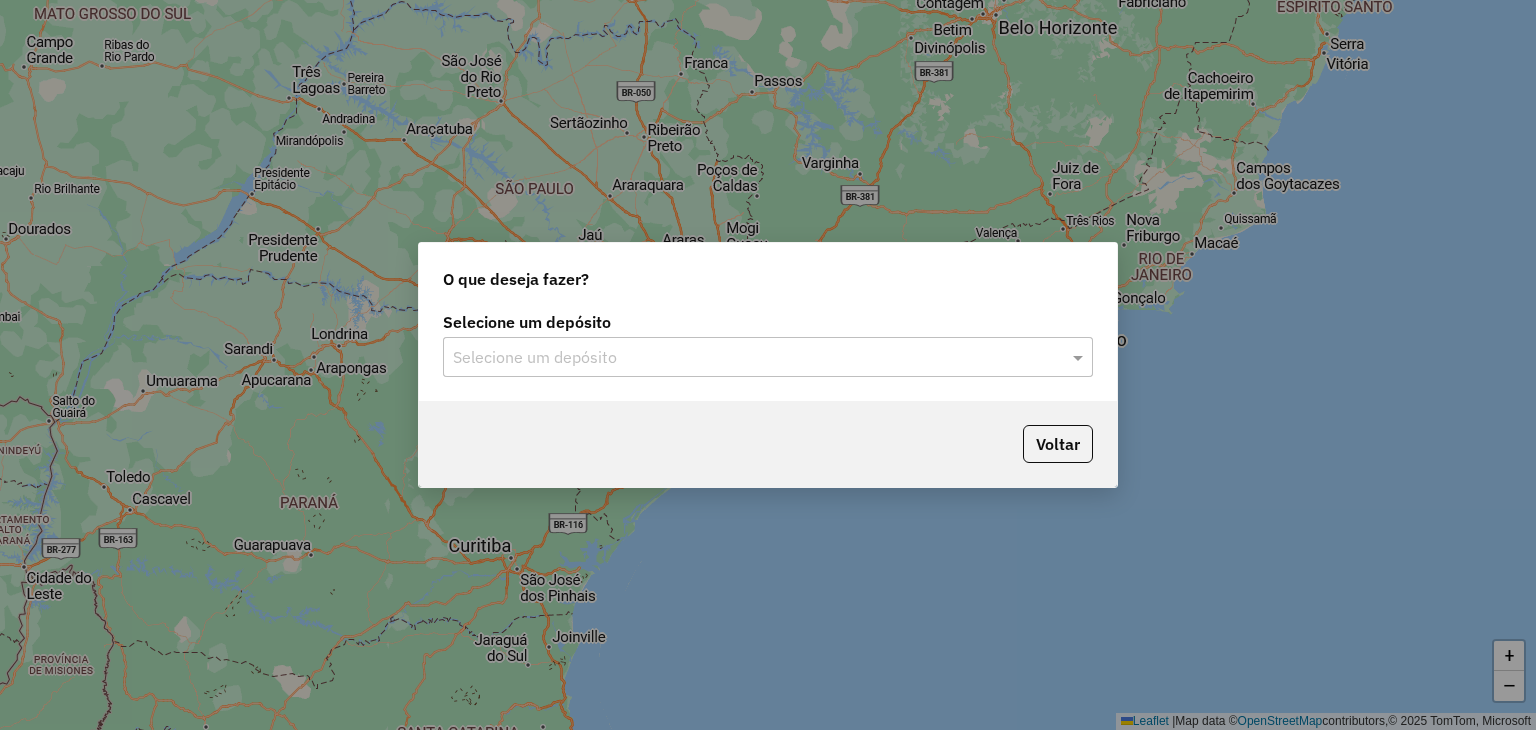 click 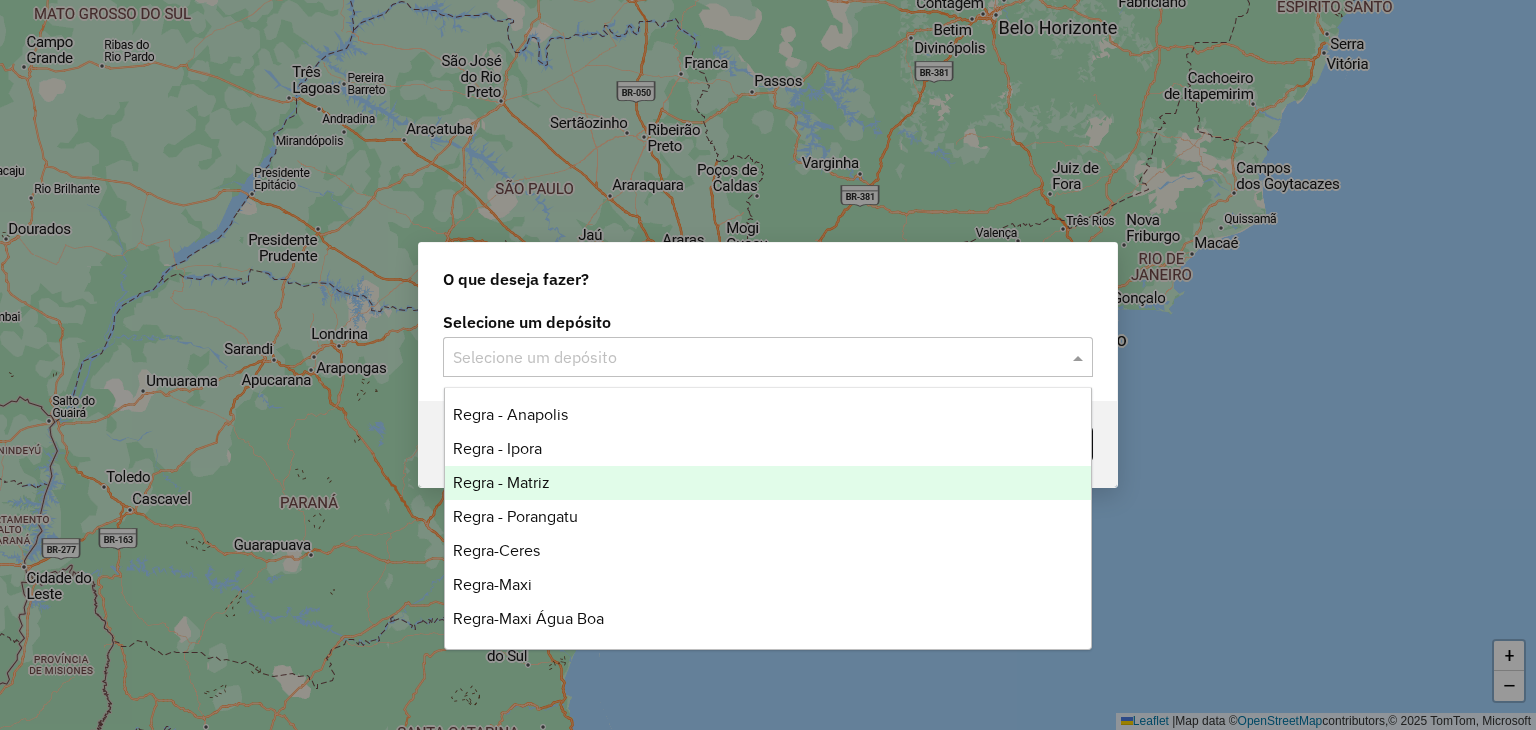 click on "Regra - Matriz" at bounding box center (768, 483) 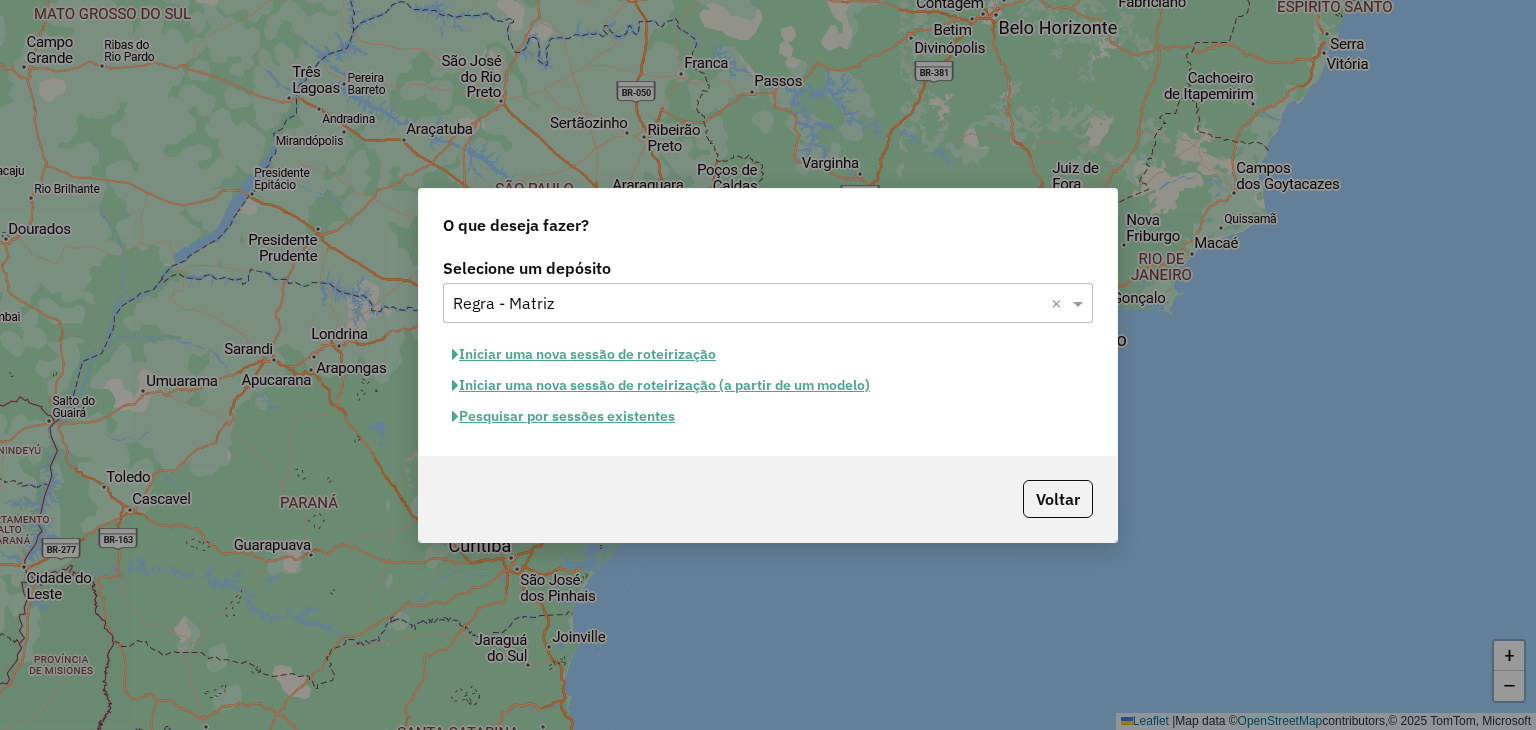 click on "Pesquisar por sessões existentes" 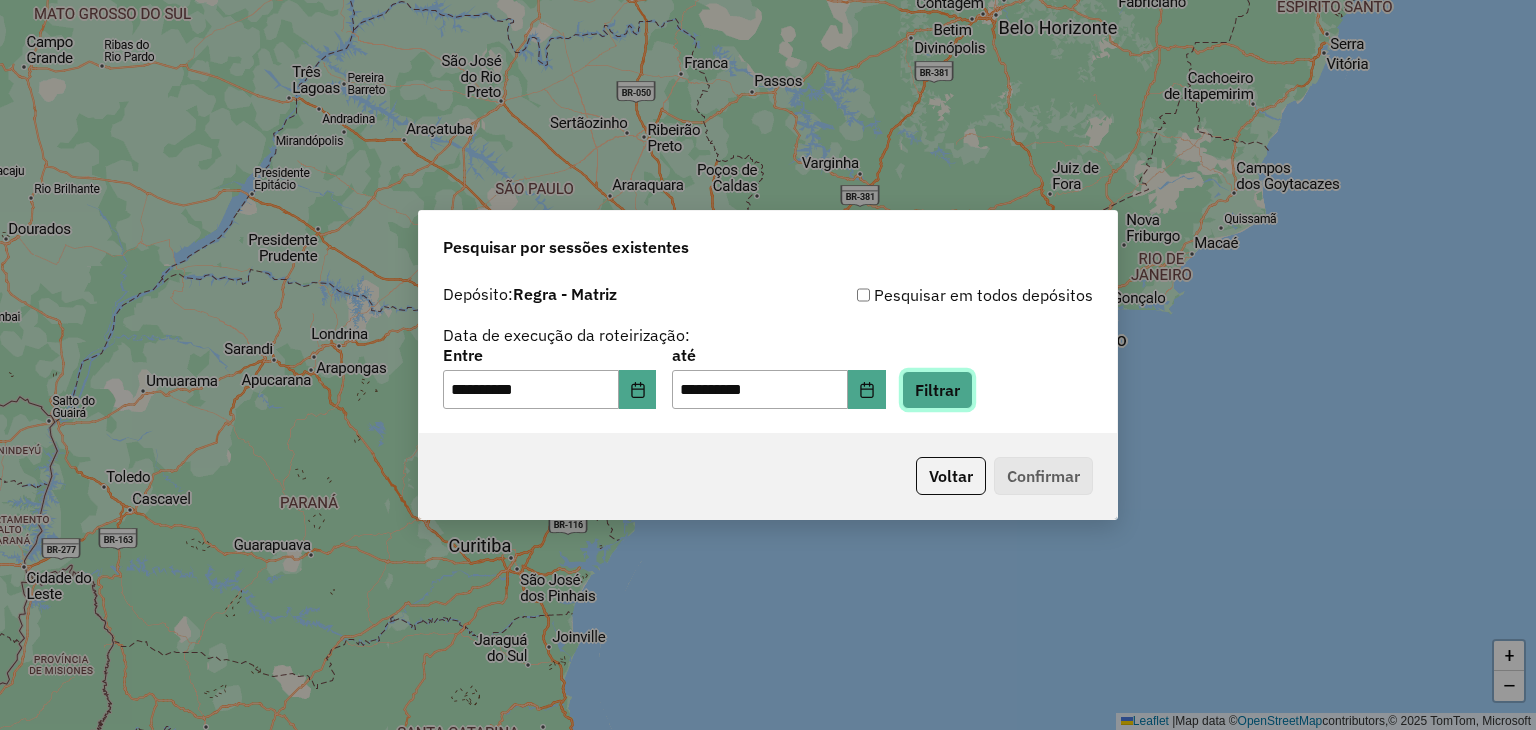 click on "Filtrar" 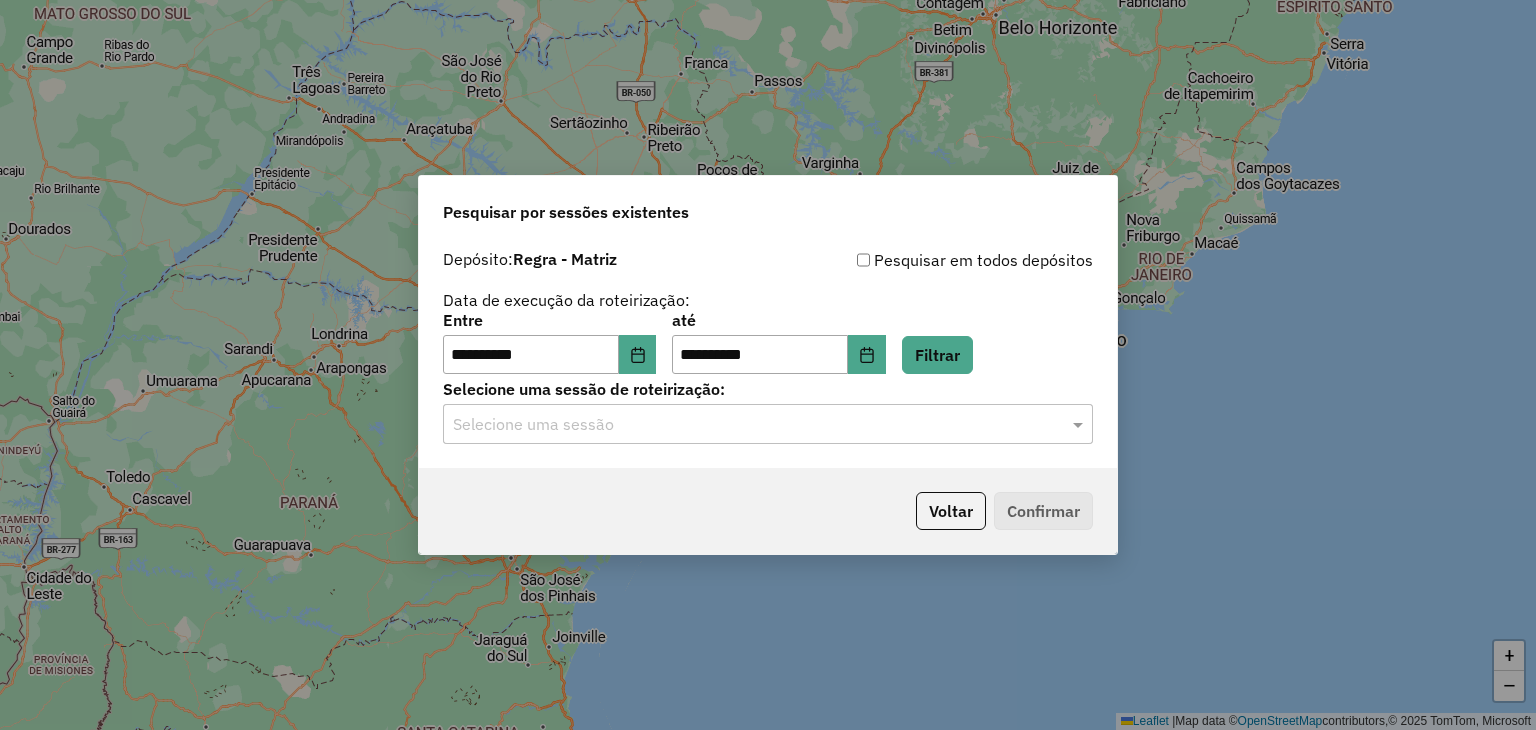 click 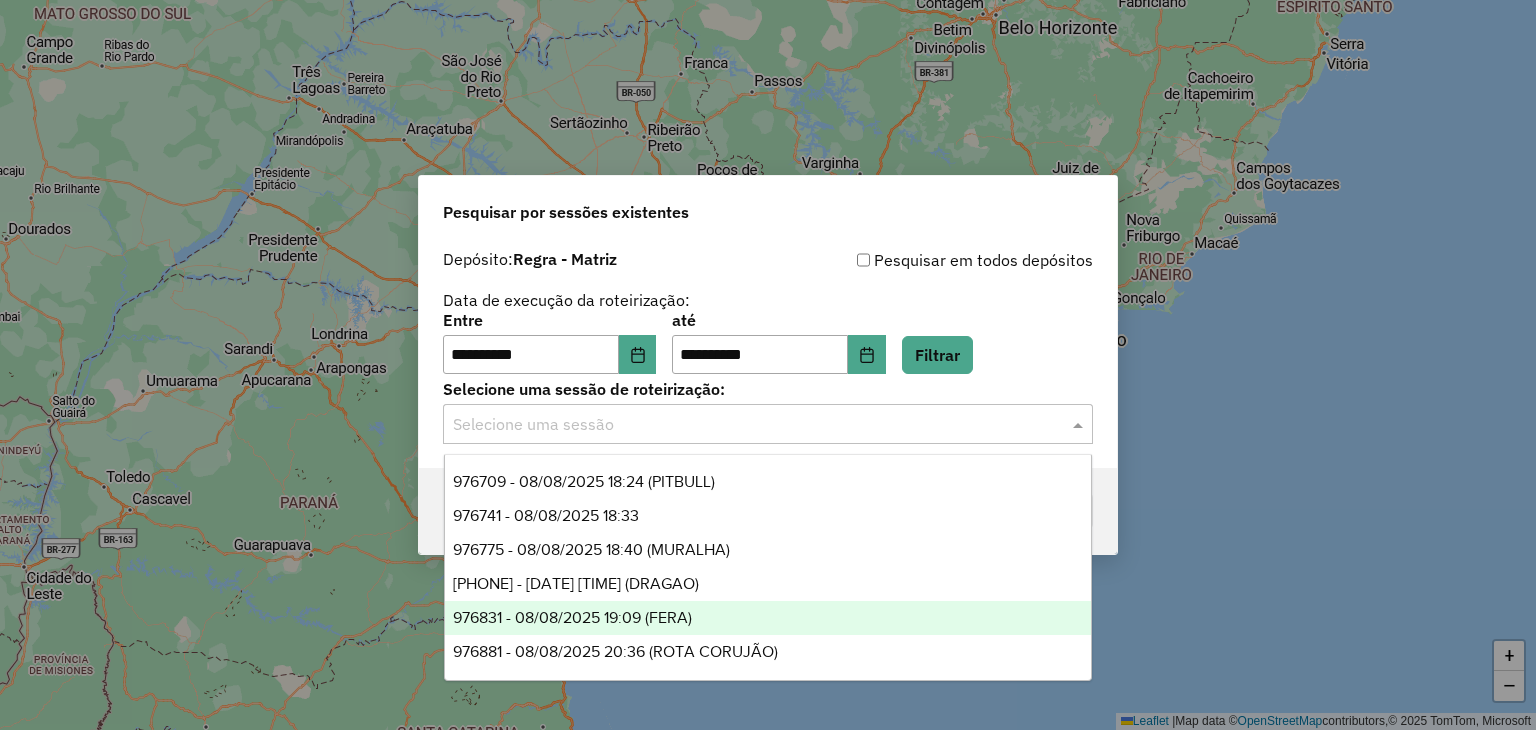 click on "976831 - 08/08/2025 19:09 (FERA)" at bounding box center (572, 617) 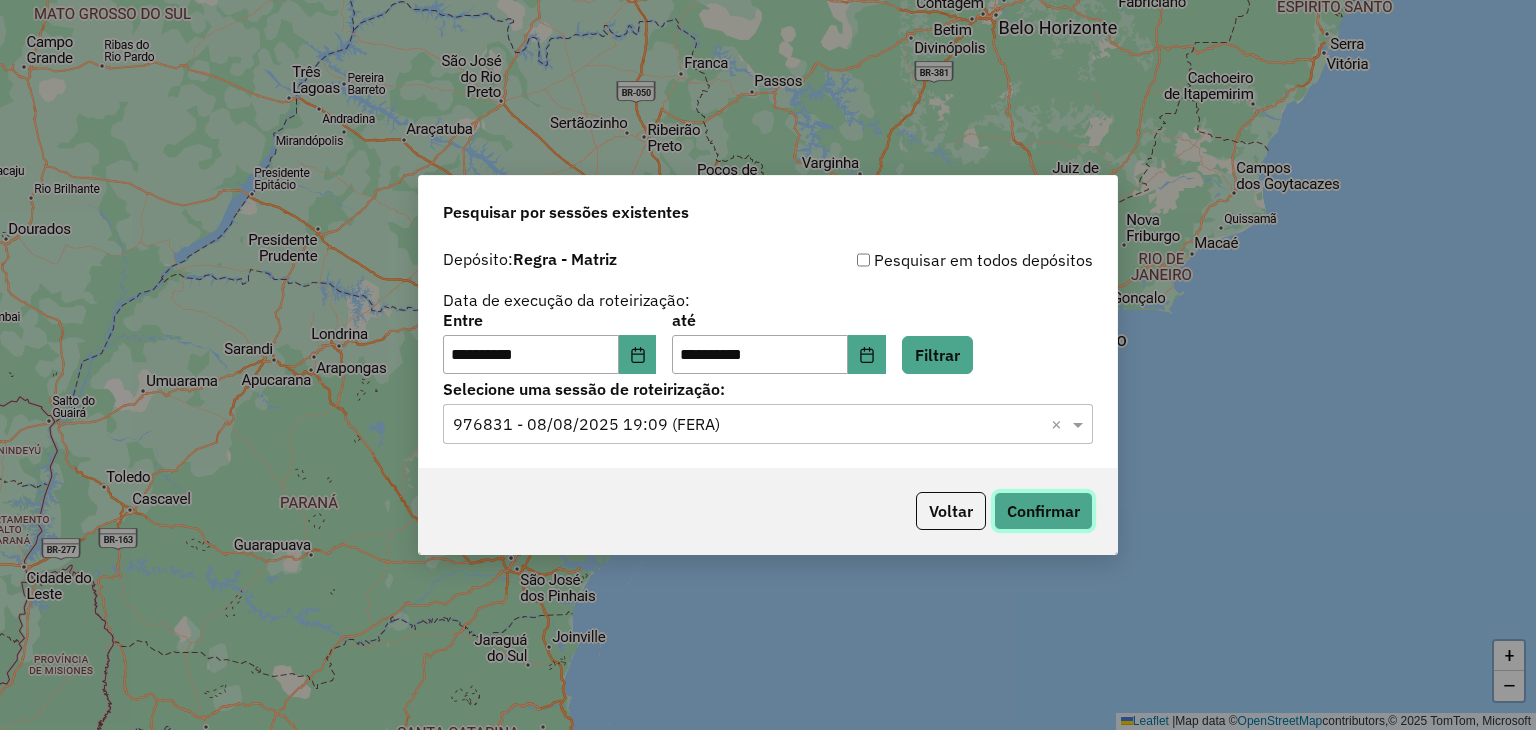 click on "Confirmar" 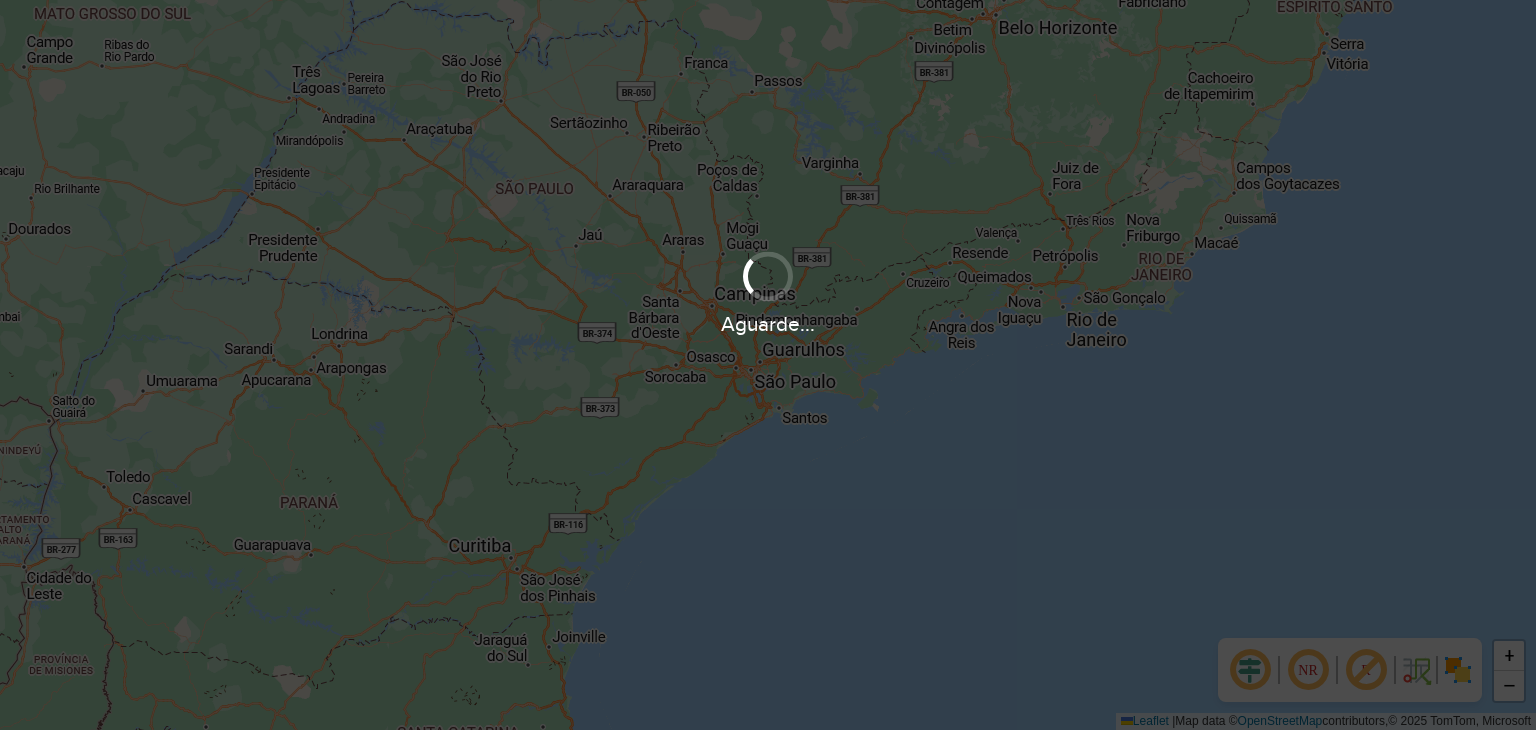 scroll, scrollTop: 0, scrollLeft: 0, axis: both 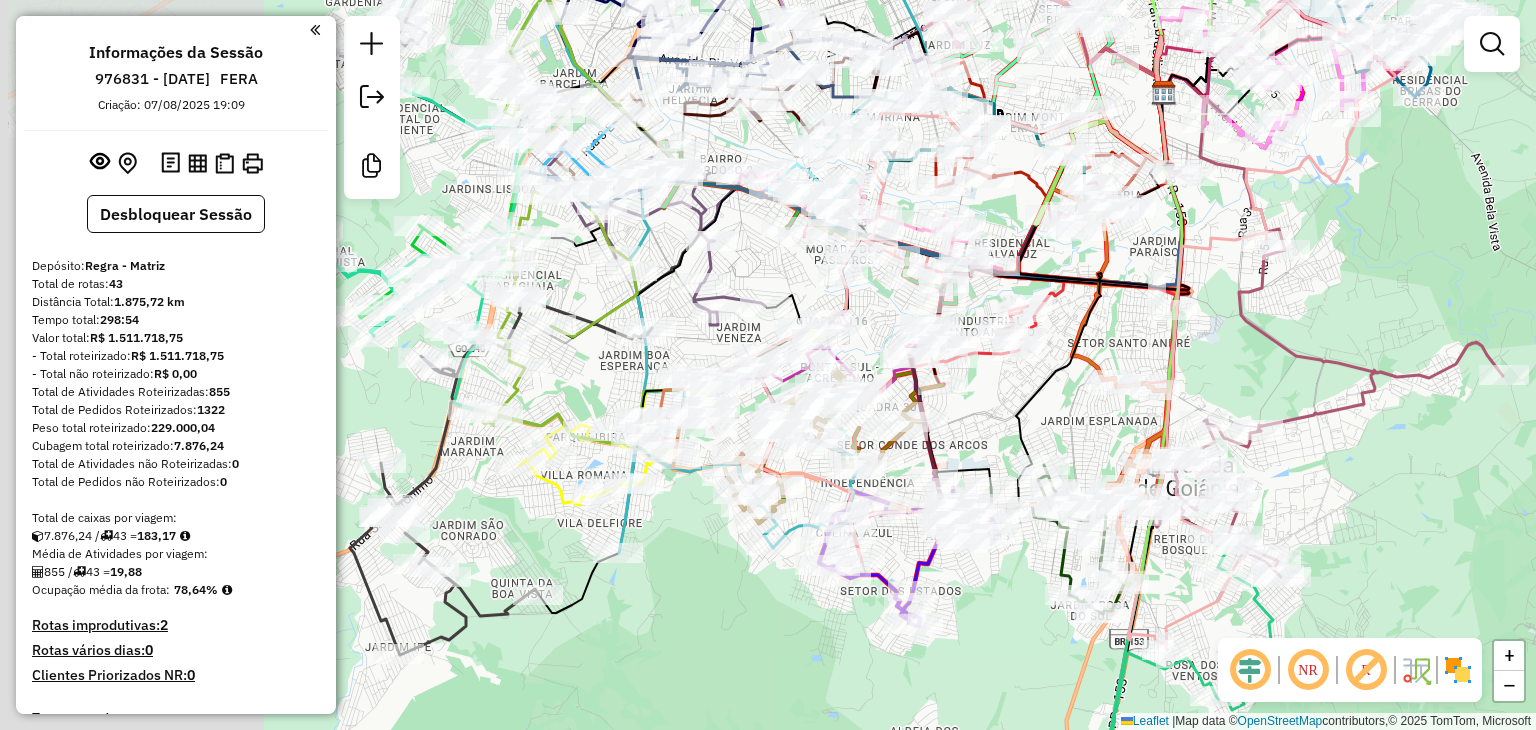 drag, startPoint x: 876, startPoint y: 322, endPoint x: 1243, endPoint y: 357, distance: 368.66516 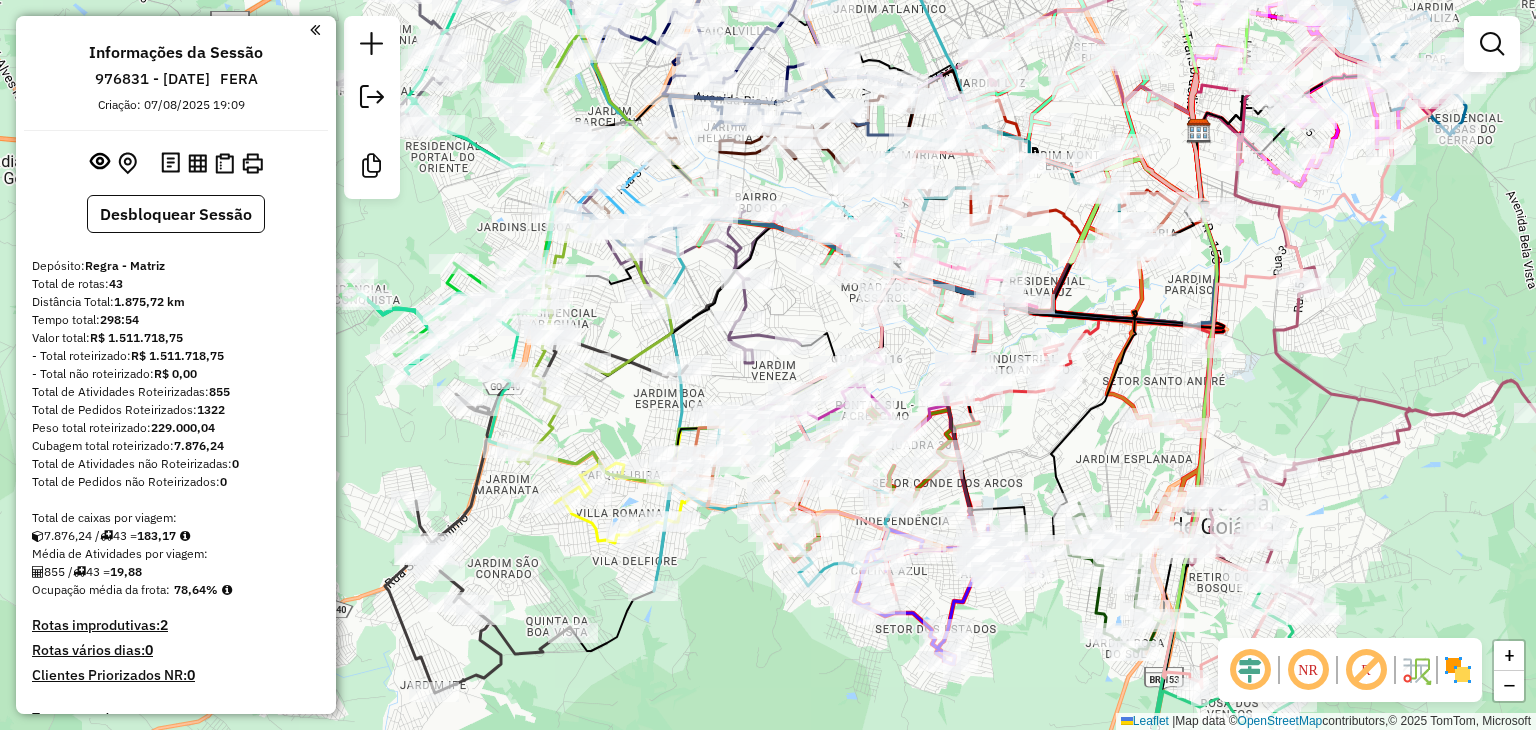 drag, startPoint x: 759, startPoint y: 603, endPoint x: 792, endPoint y: 641, distance: 50.32892 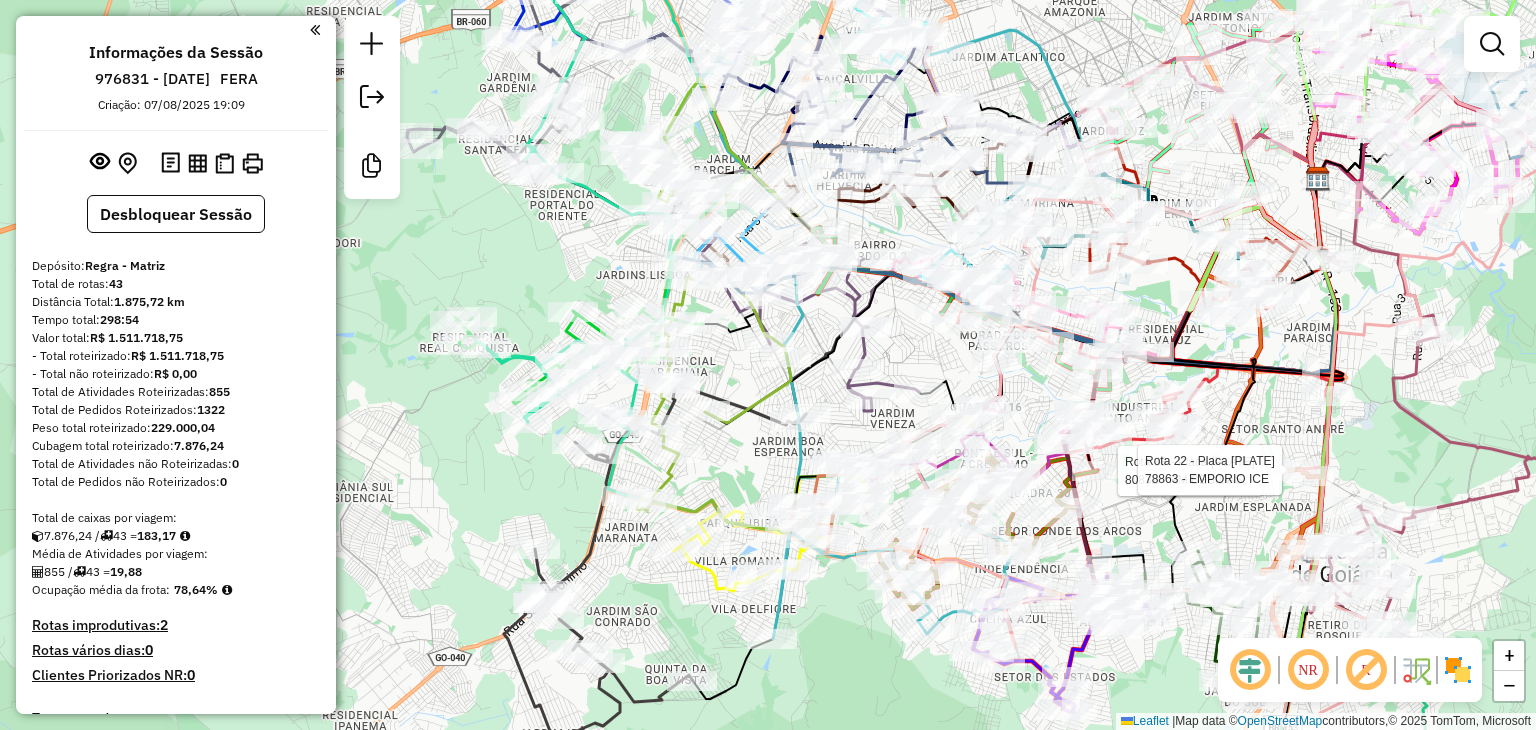 click 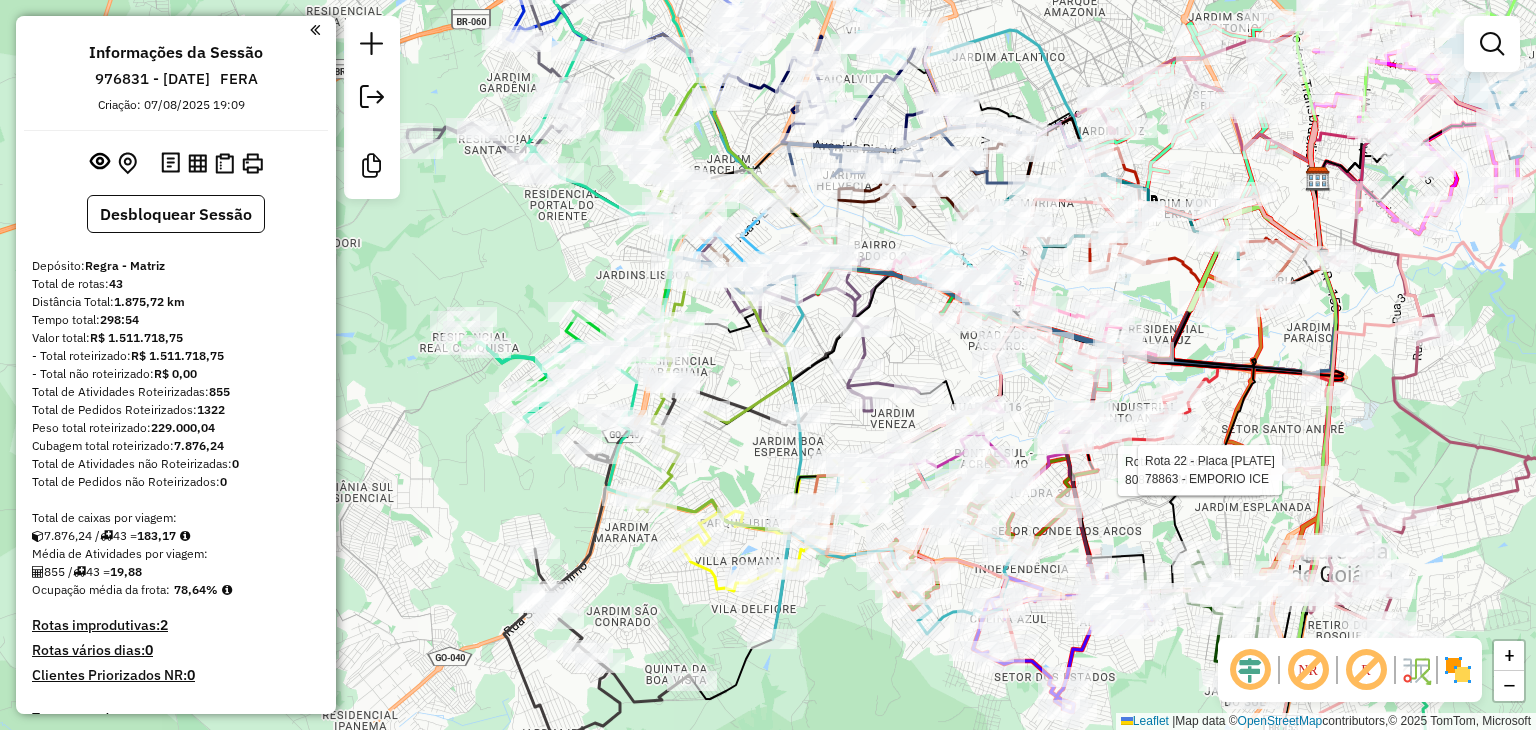 click 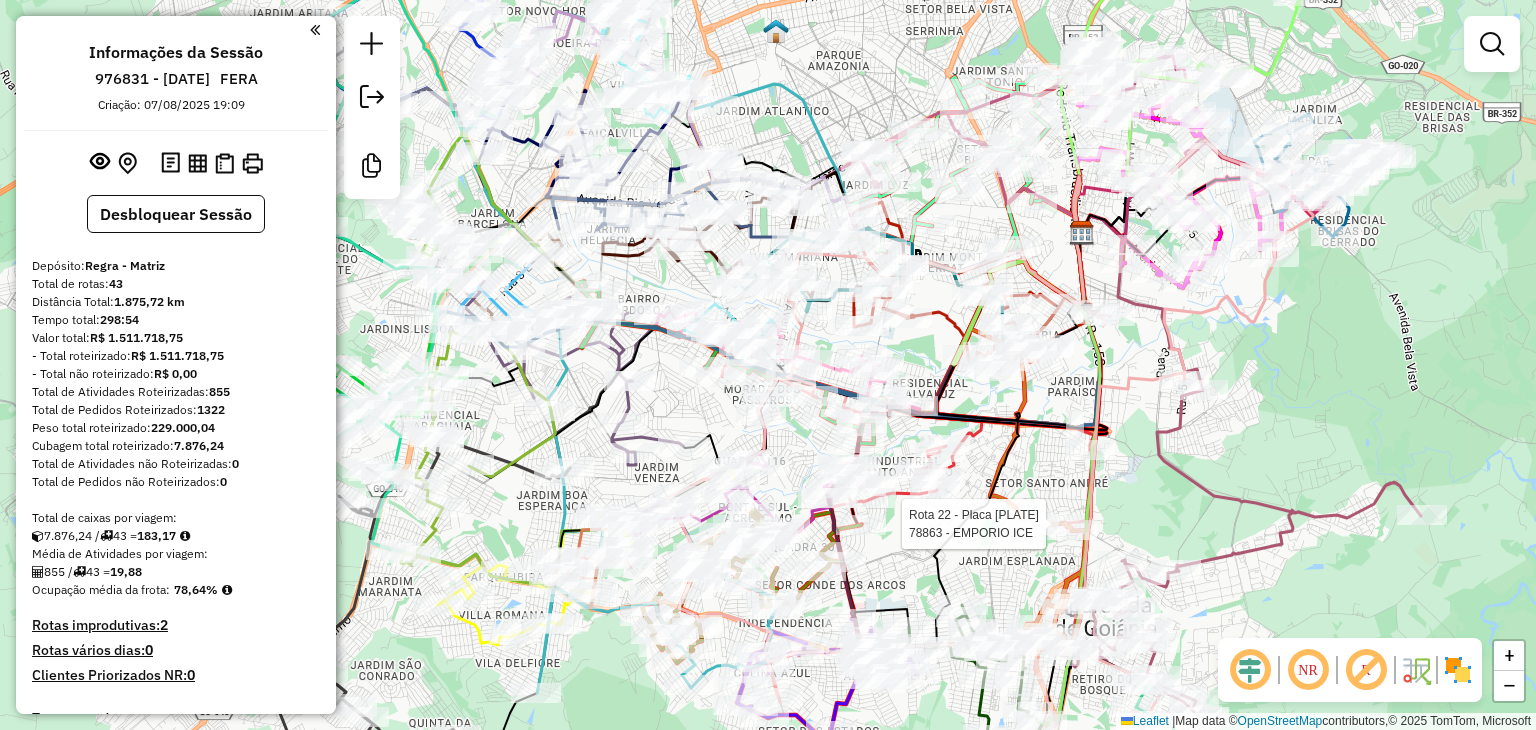 drag, startPoint x: 1282, startPoint y: 422, endPoint x: 1046, endPoint y: 476, distance: 242.09915 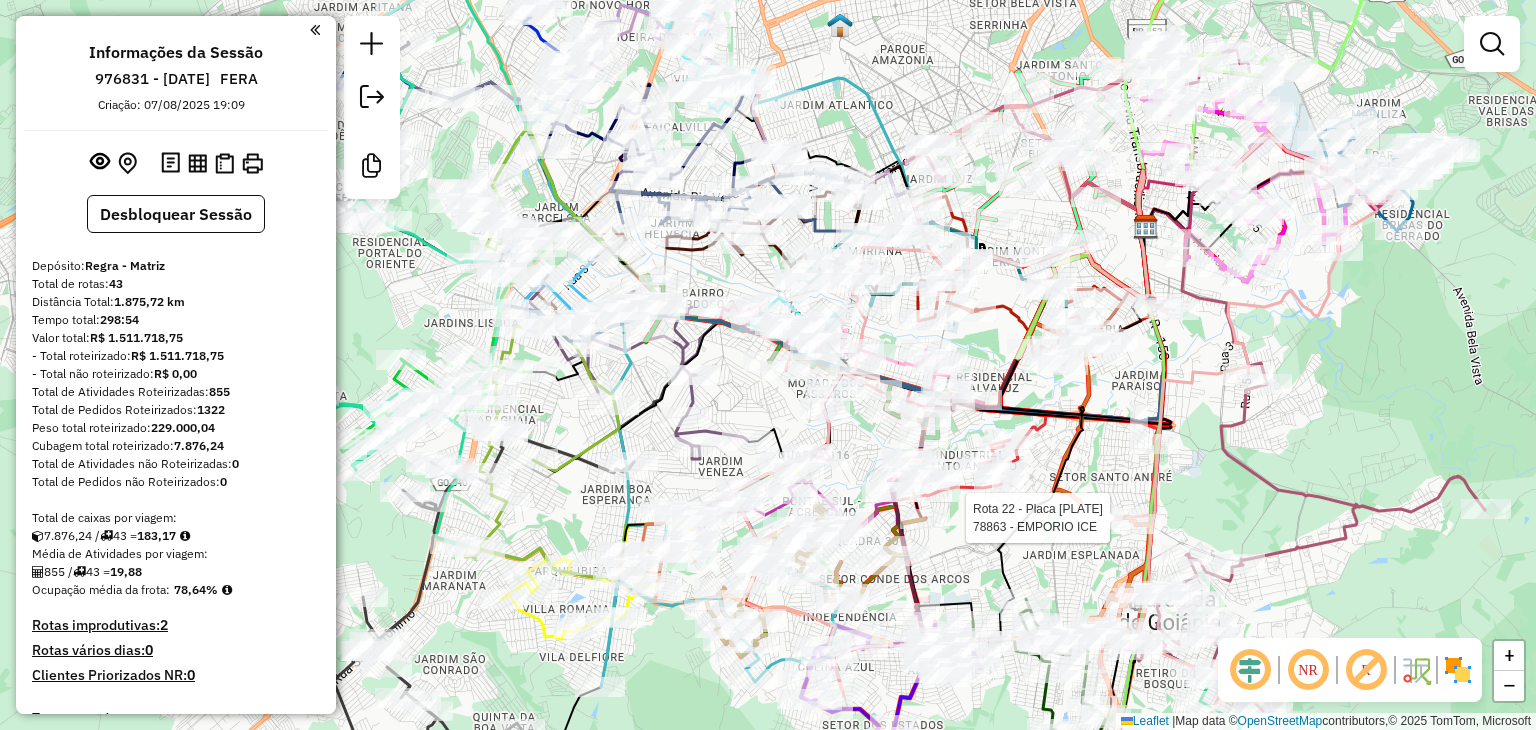 drag, startPoint x: 808, startPoint y: 338, endPoint x: 872, endPoint y: 331, distance: 64.381676 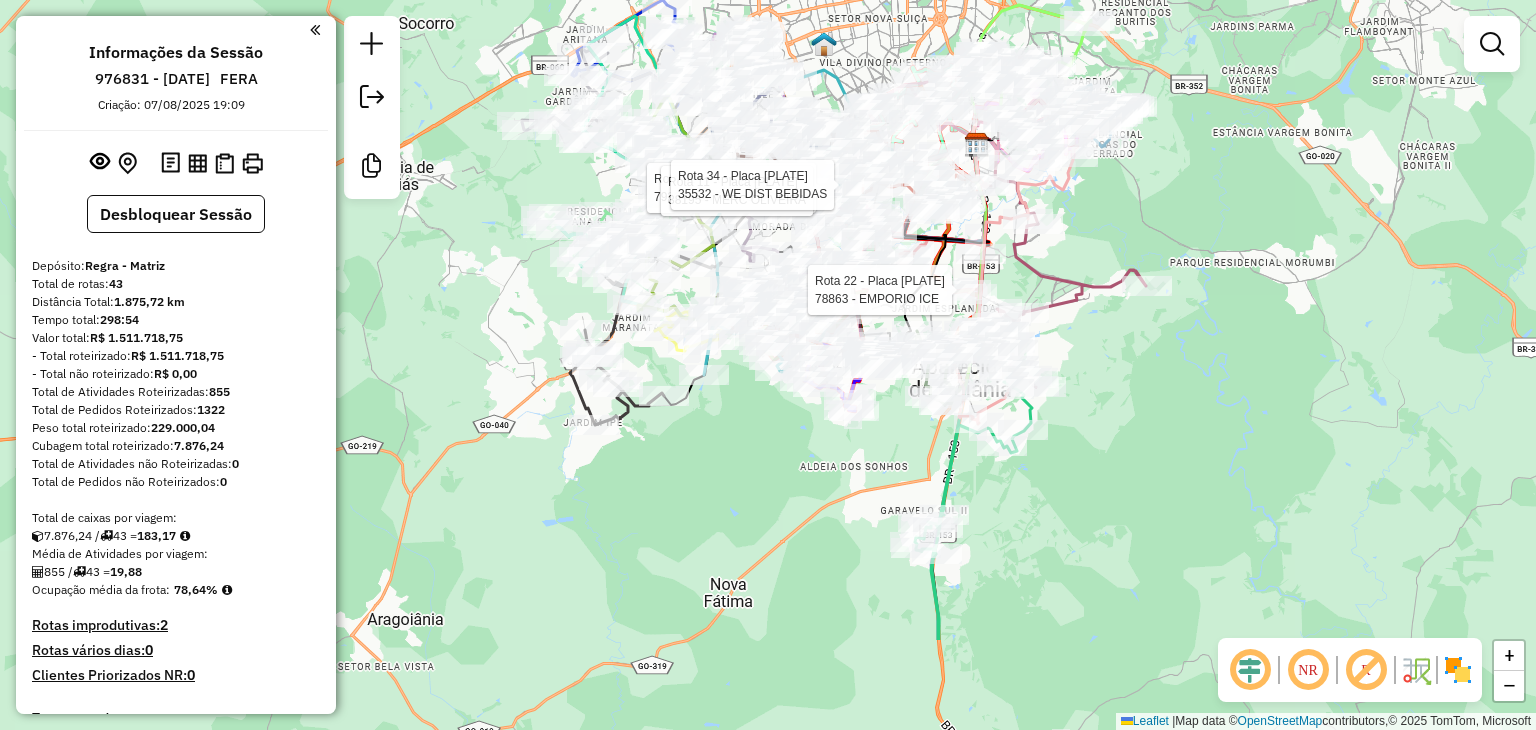 drag, startPoint x: 1159, startPoint y: 559, endPoint x: 1121, endPoint y: 395, distance: 168.34488 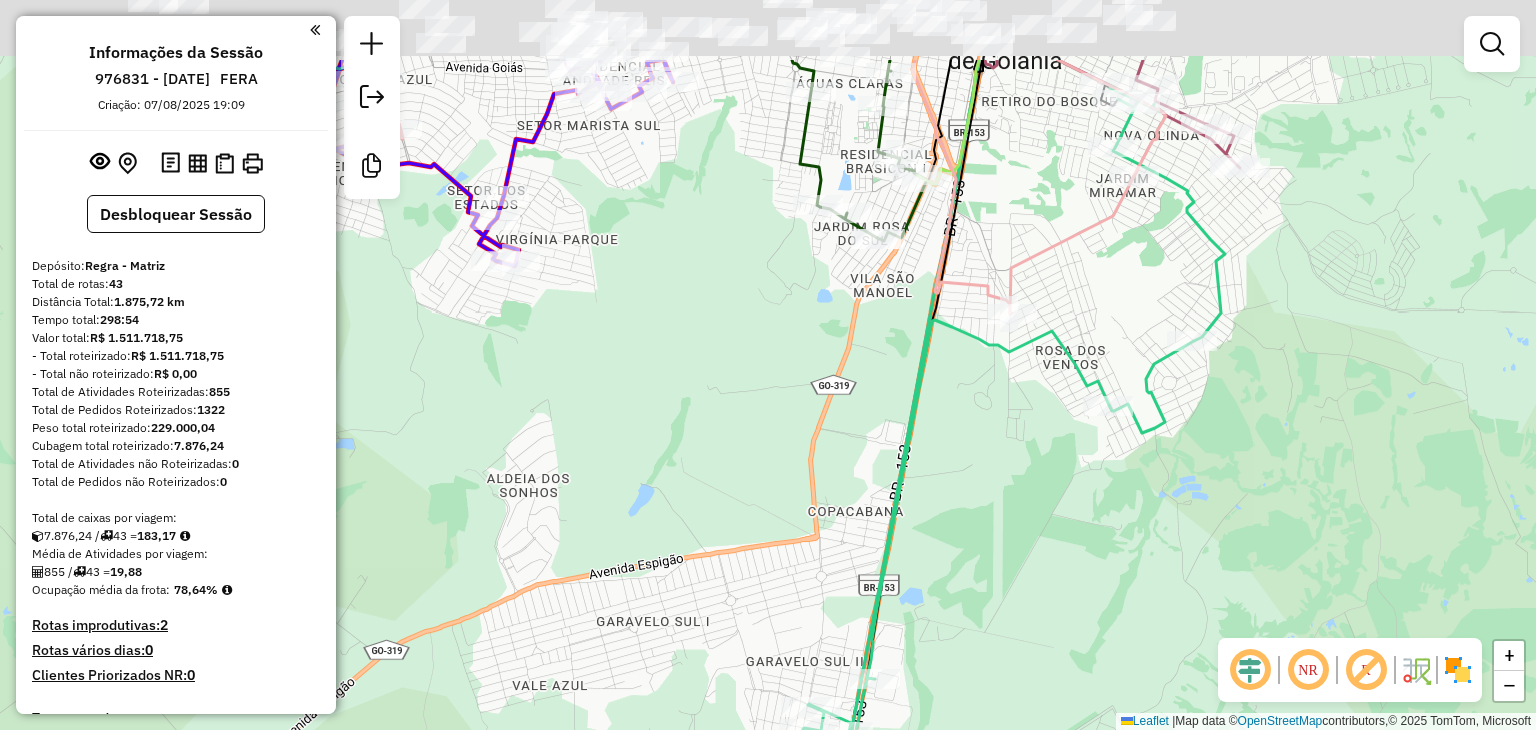 drag, startPoint x: 802, startPoint y: 463, endPoint x: 895, endPoint y: 689, distance: 244.387 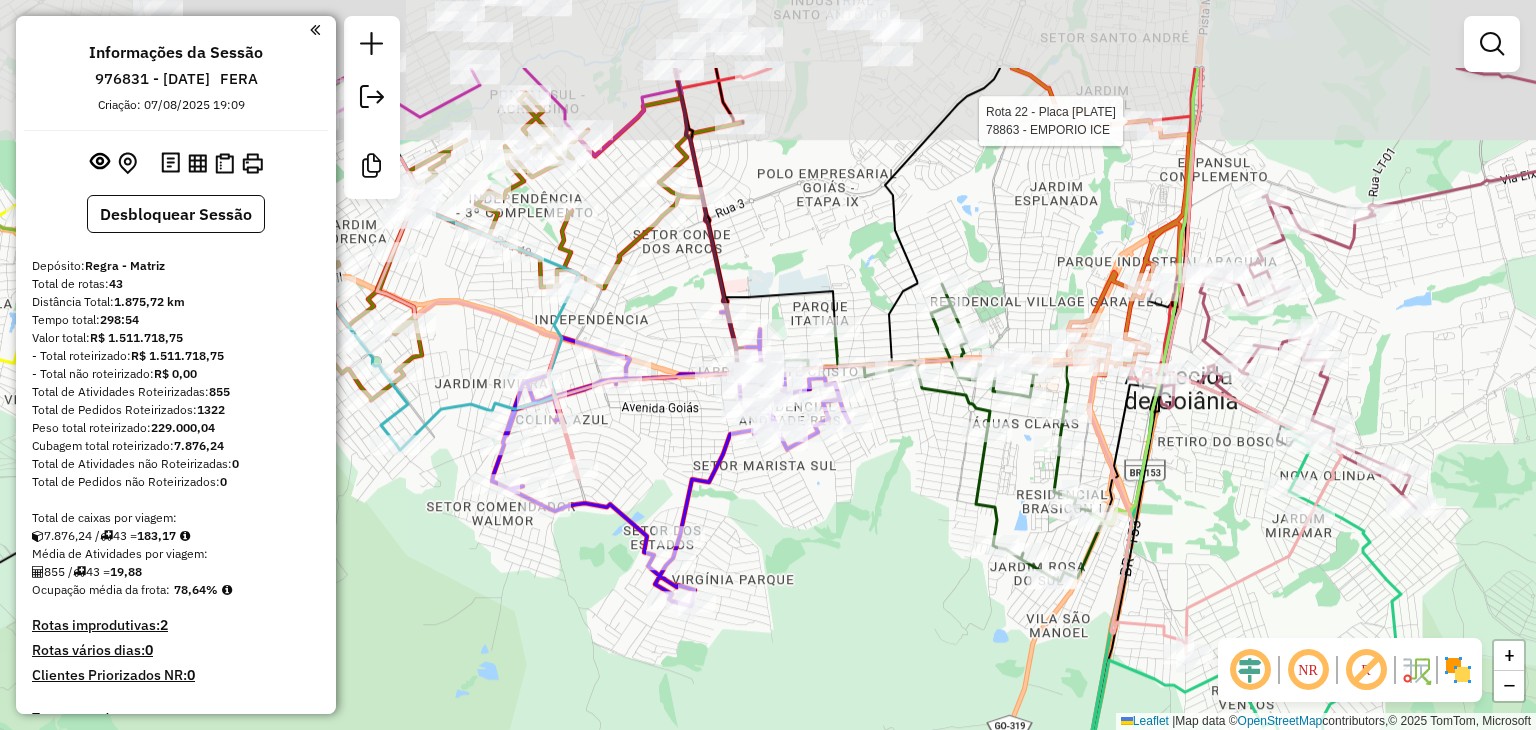 drag, startPoint x: 784, startPoint y: 428, endPoint x: 1075, endPoint y: 751, distance: 434.7528 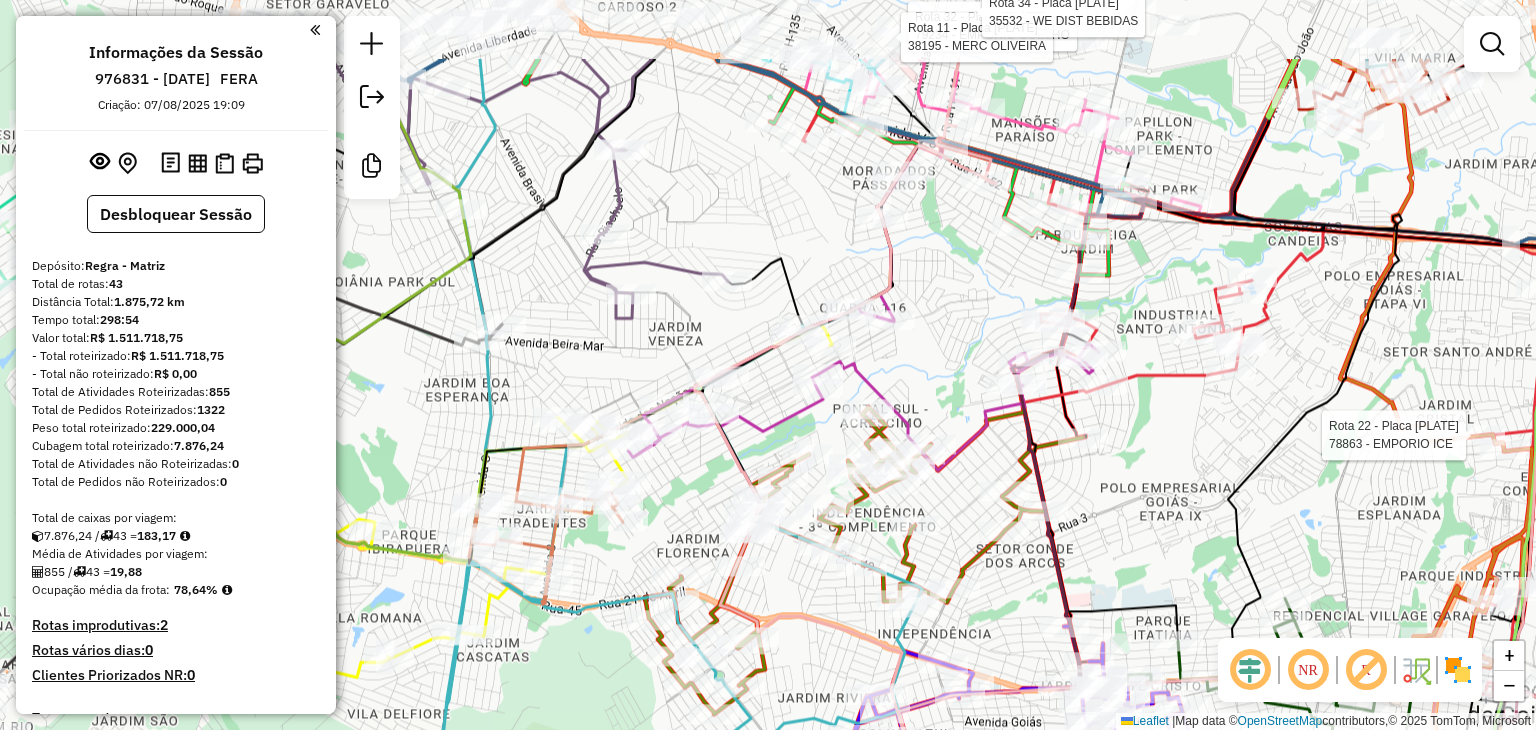 drag, startPoint x: 875, startPoint y: 471, endPoint x: 1015, endPoint y: 603, distance: 192.41621 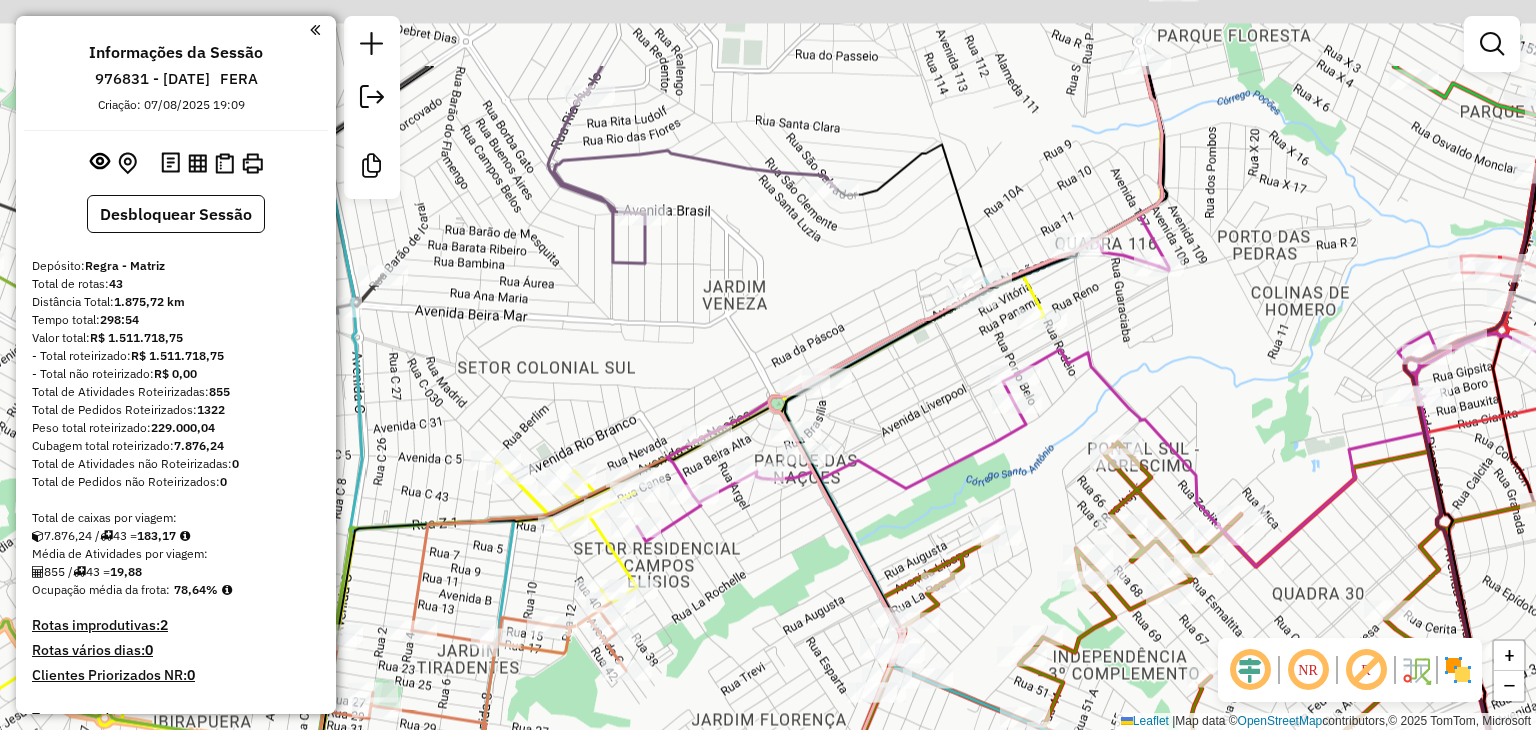 drag, startPoint x: 686, startPoint y: 573, endPoint x: 724, endPoint y: 640, distance: 77.02597 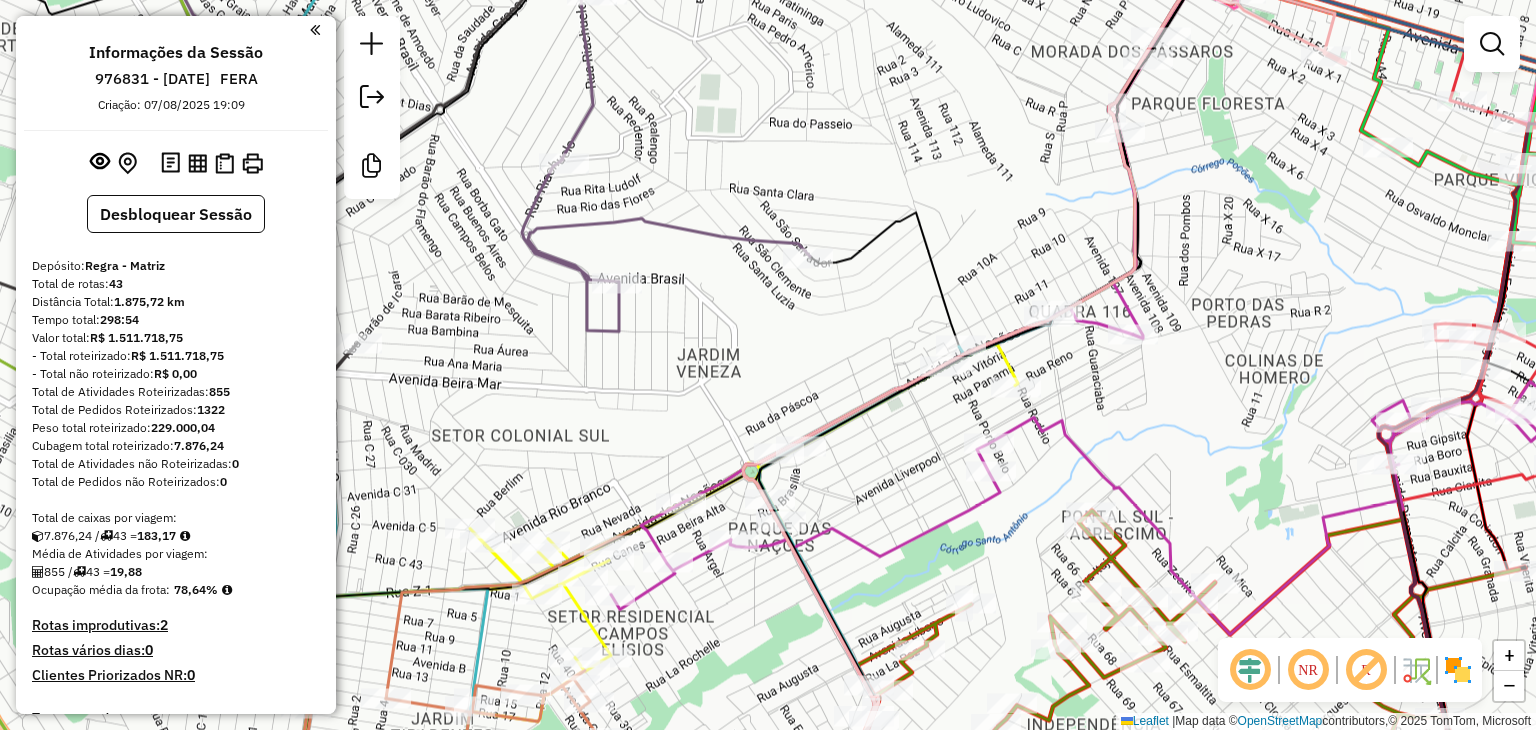 drag, startPoint x: 950, startPoint y: 426, endPoint x: 921, endPoint y: 499, distance: 78.54935 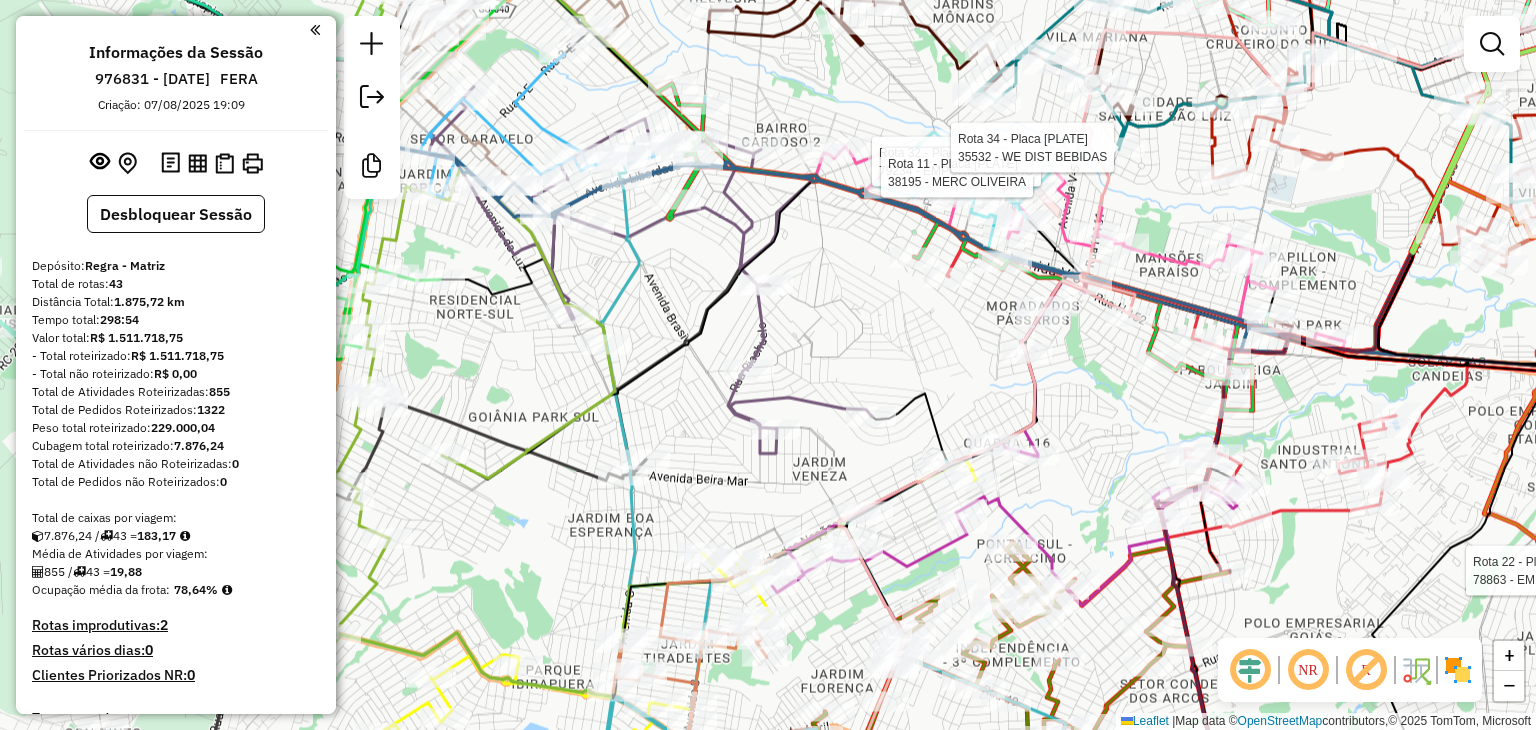 drag, startPoint x: 1071, startPoint y: 425, endPoint x: 1081, endPoint y: 466, distance: 42.201897 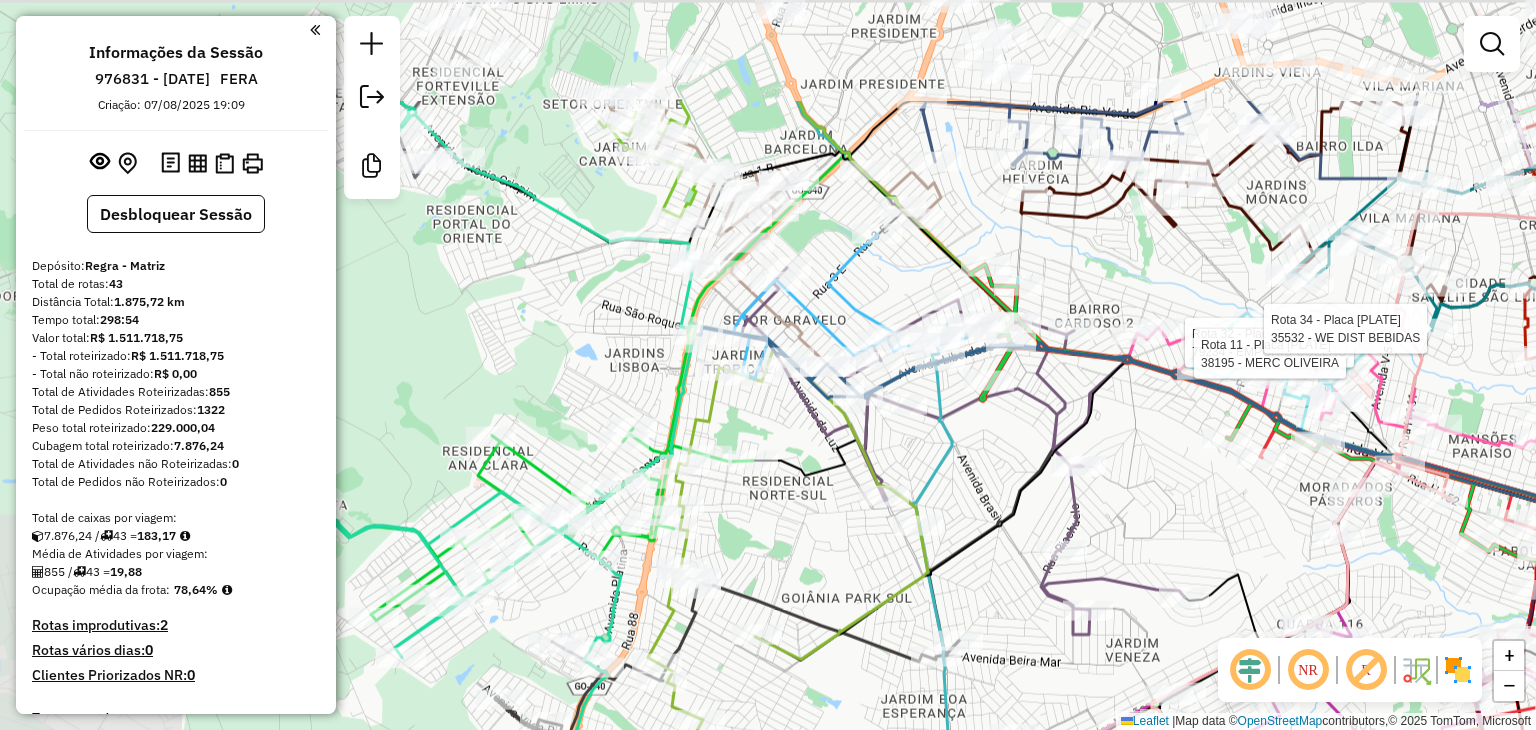 drag, startPoint x: 833, startPoint y: 400, endPoint x: 1143, endPoint y: 574, distance: 355.49402 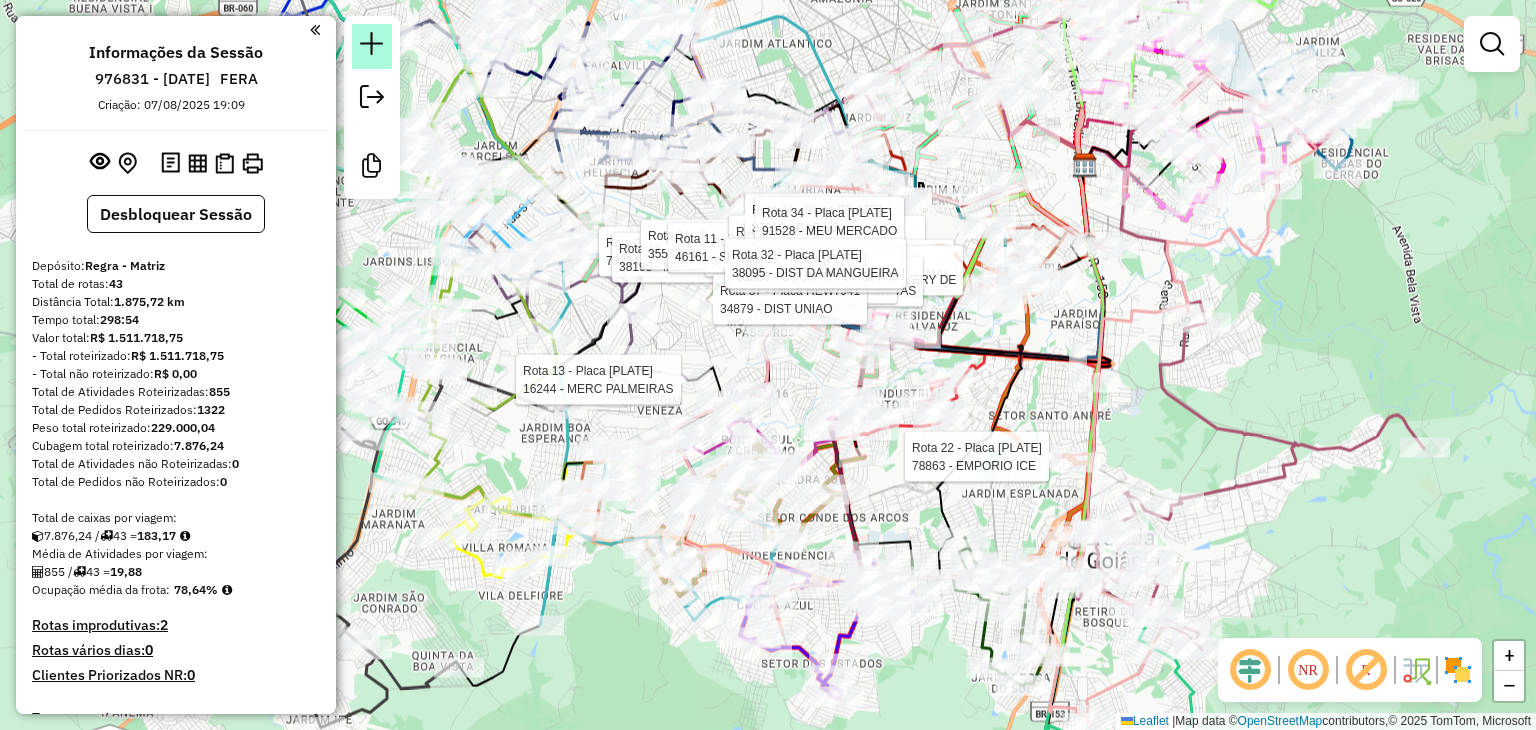 click 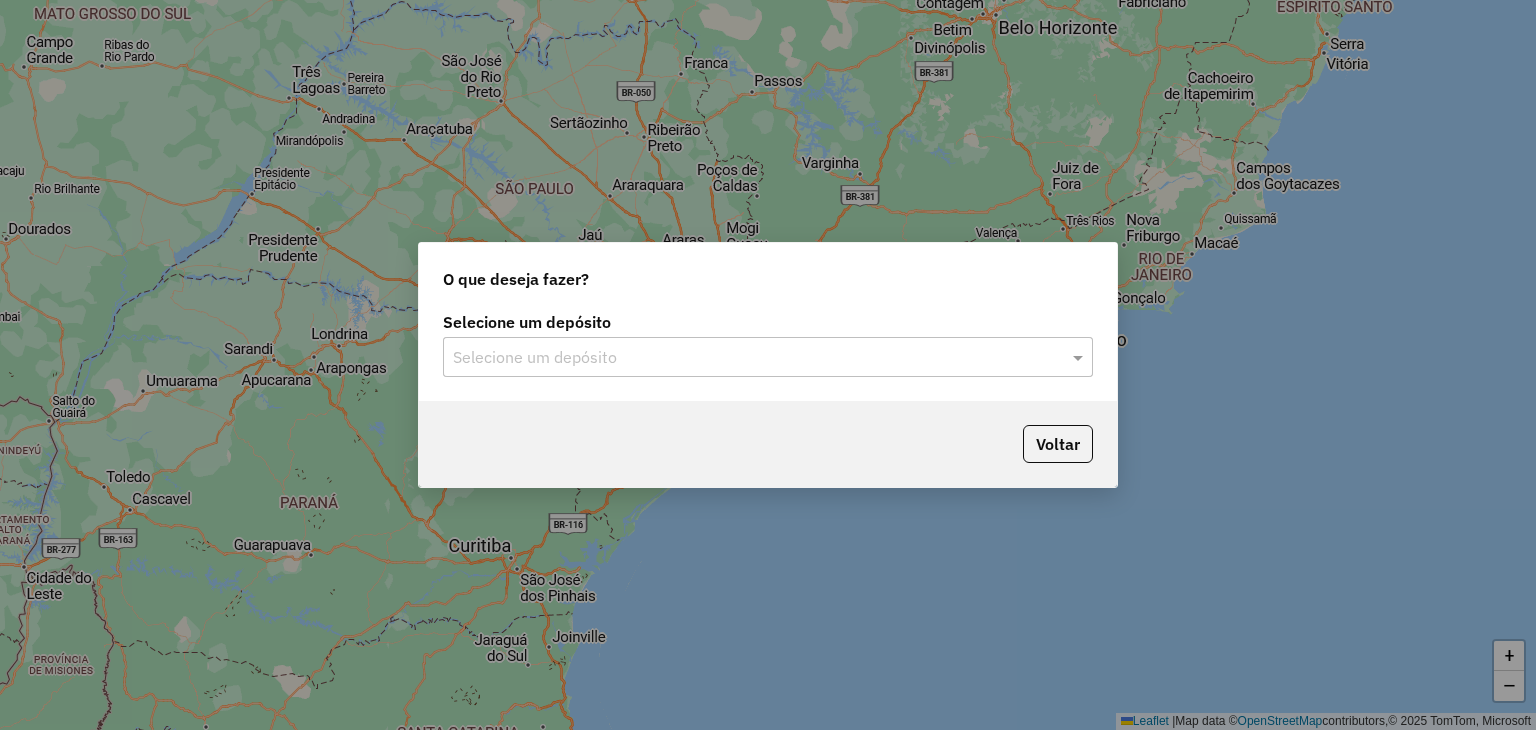 click 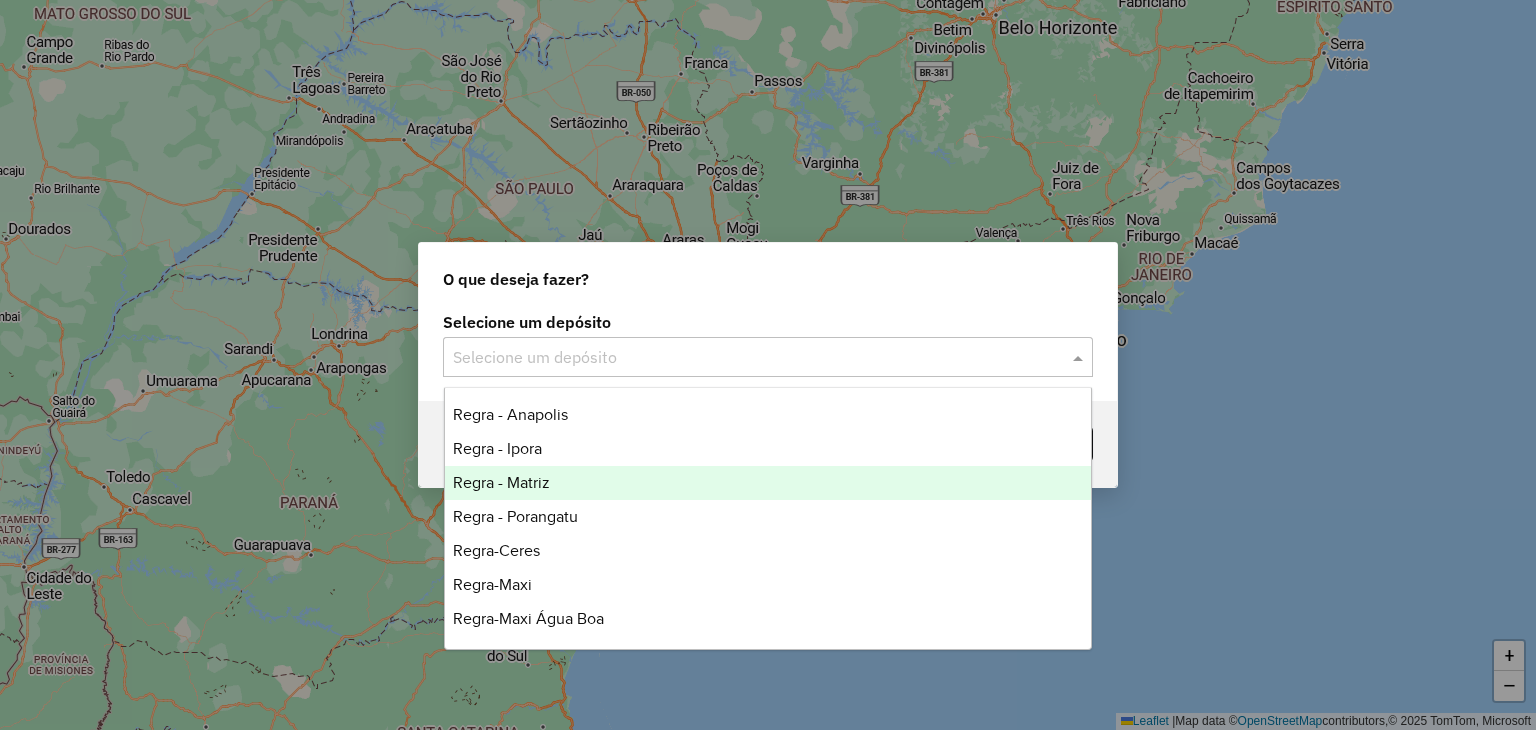 click on "Regra - Matriz" at bounding box center (768, 483) 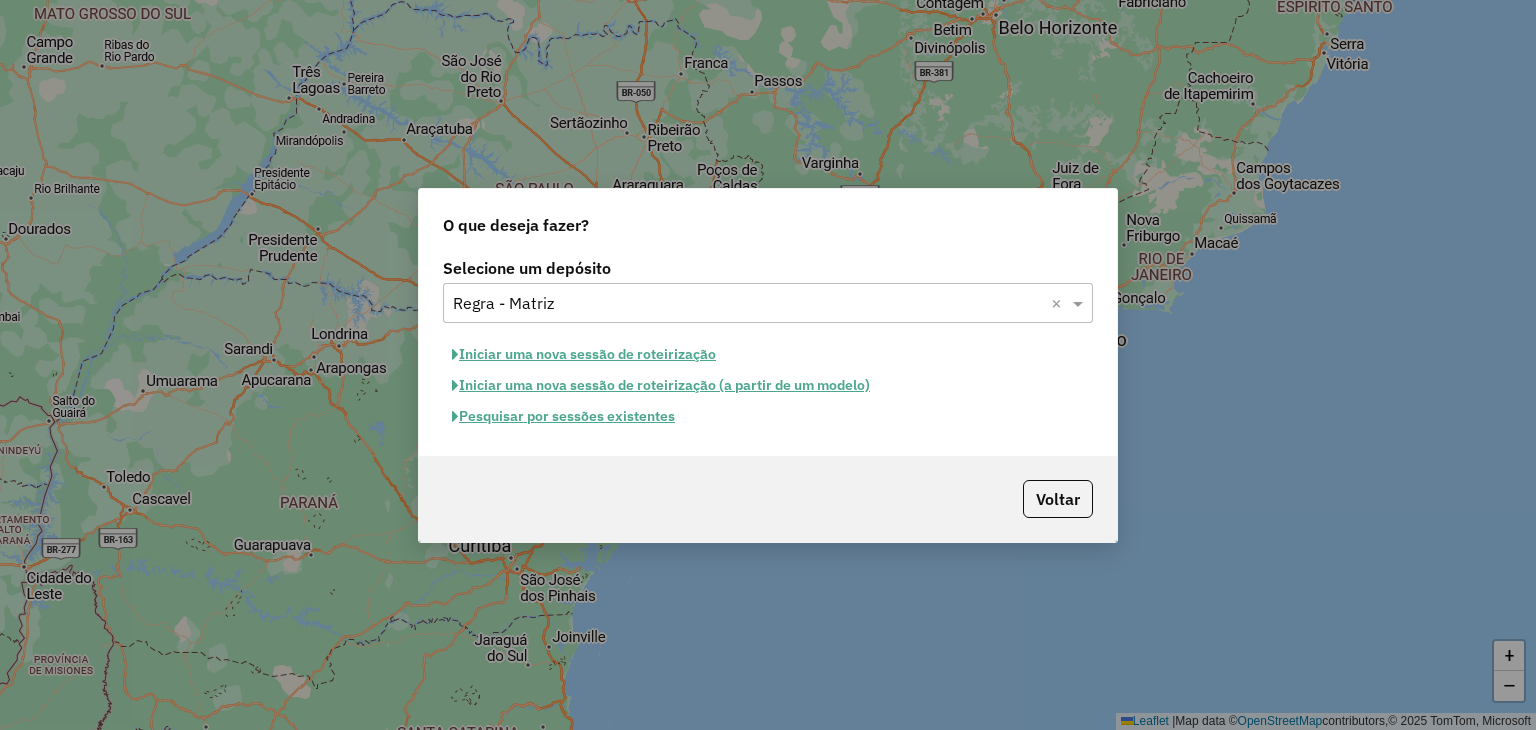 click on "Pesquisar por sessões existentes" 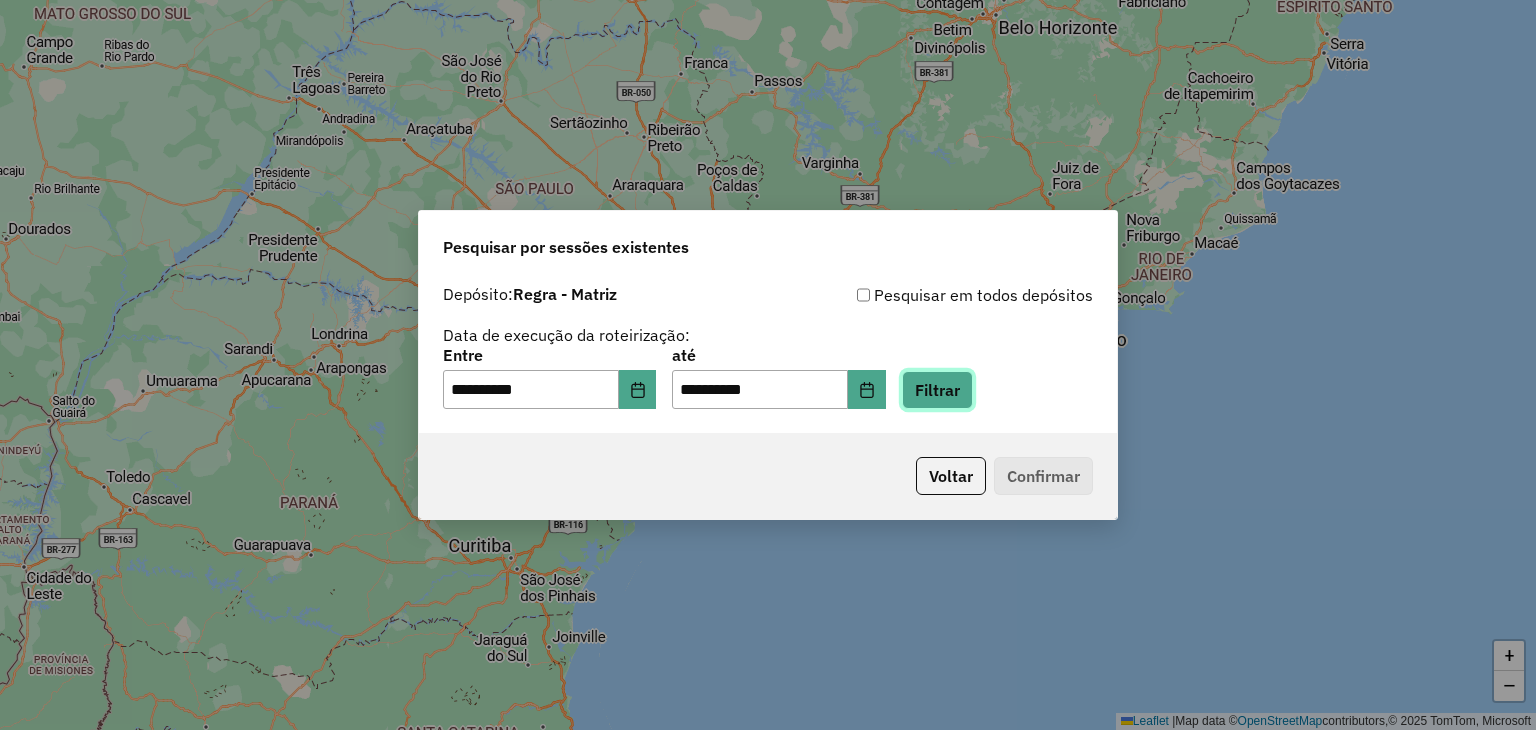 click on "Filtrar" 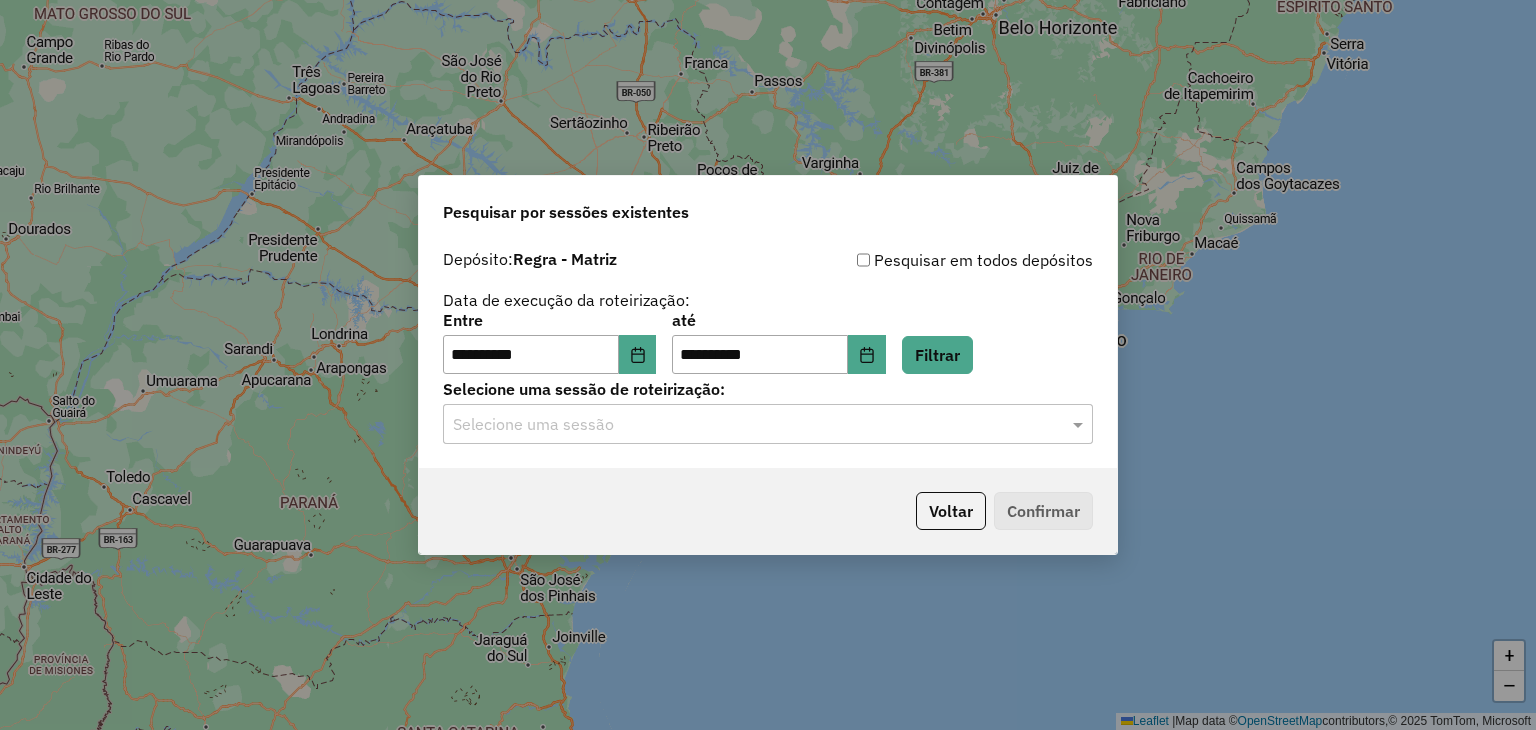 click 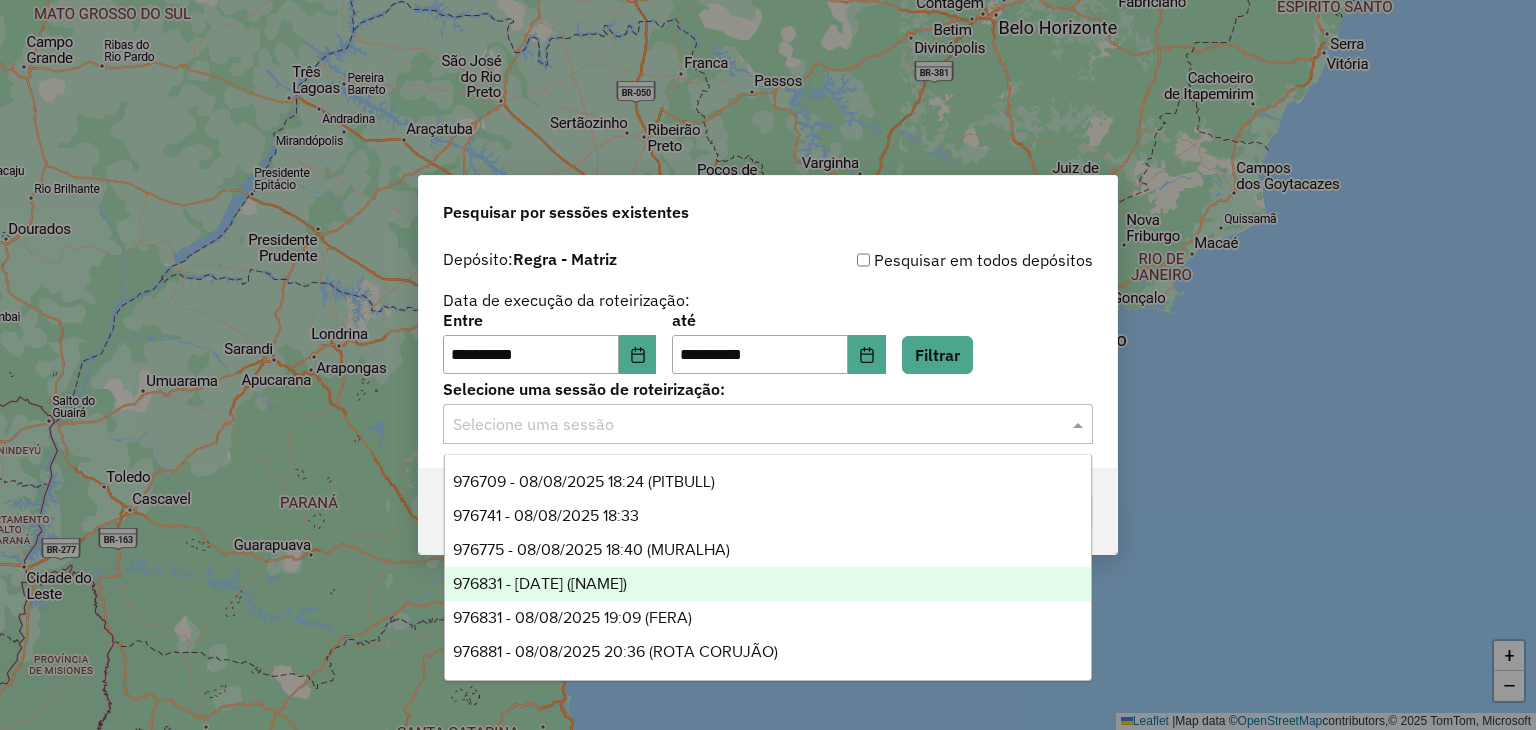click on "976829 - 08/08/2025 19:09 (DRAGAO)" at bounding box center (540, 583) 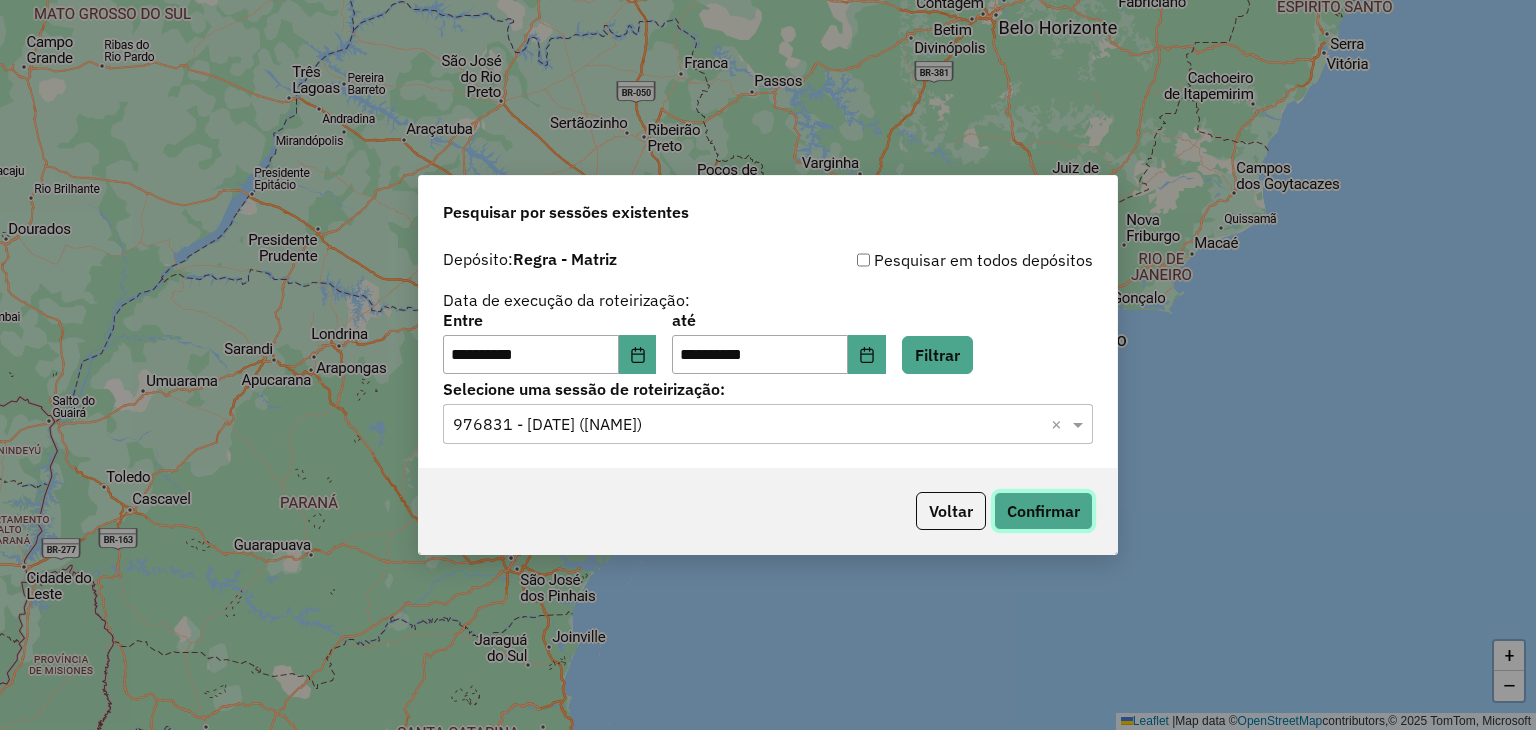 click on "Confirmar" 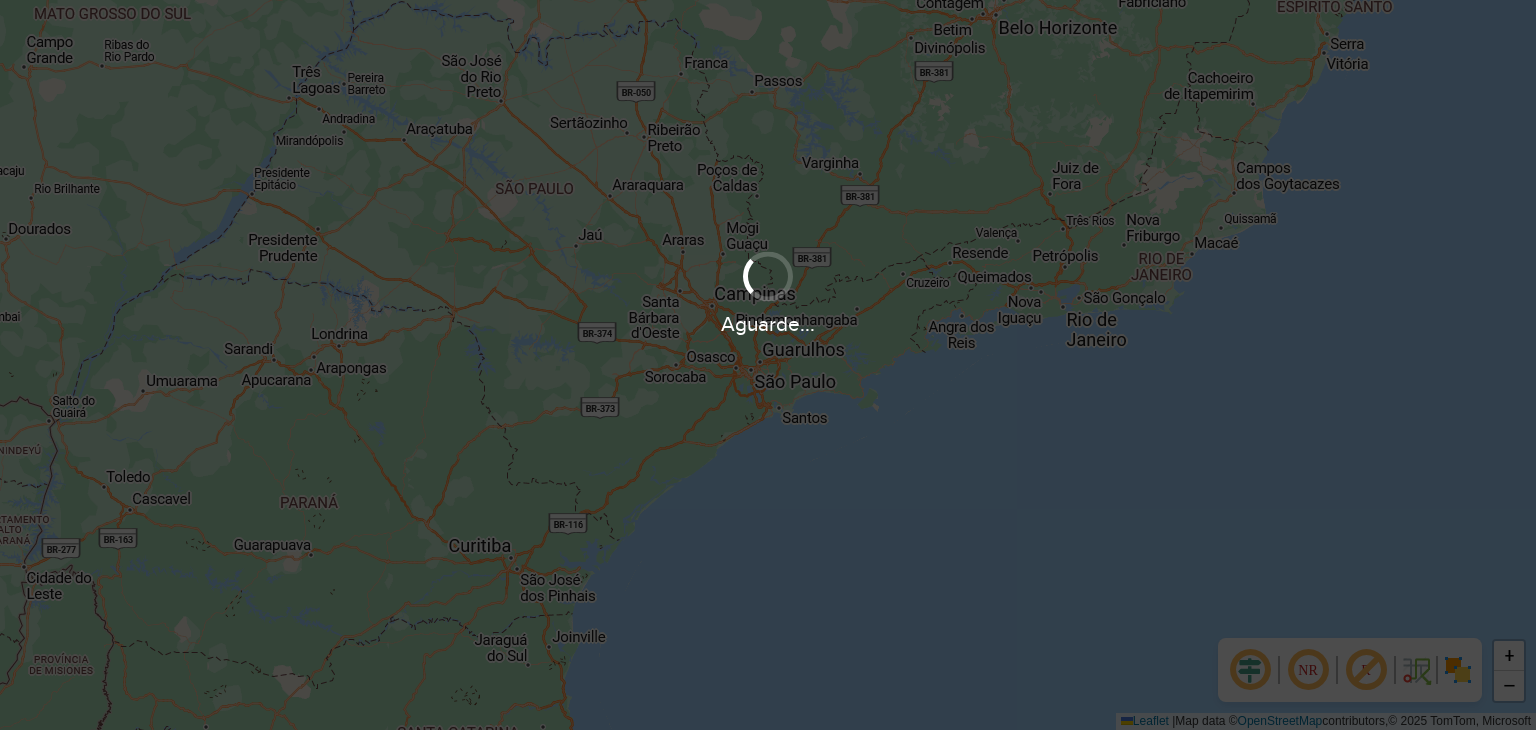 scroll, scrollTop: 0, scrollLeft: 0, axis: both 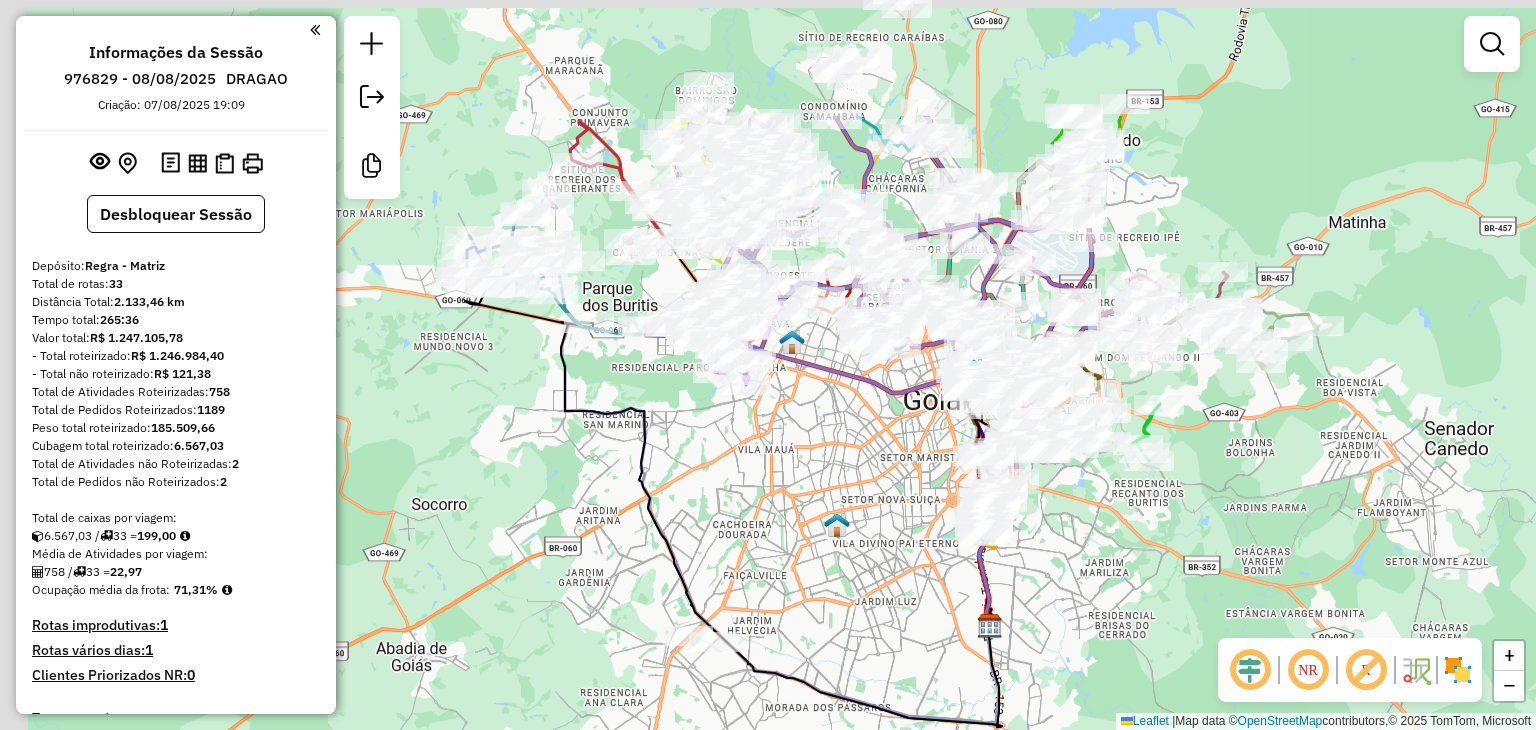 drag, startPoint x: 796, startPoint y: 332, endPoint x: 835, endPoint y: 589, distance: 259.9423 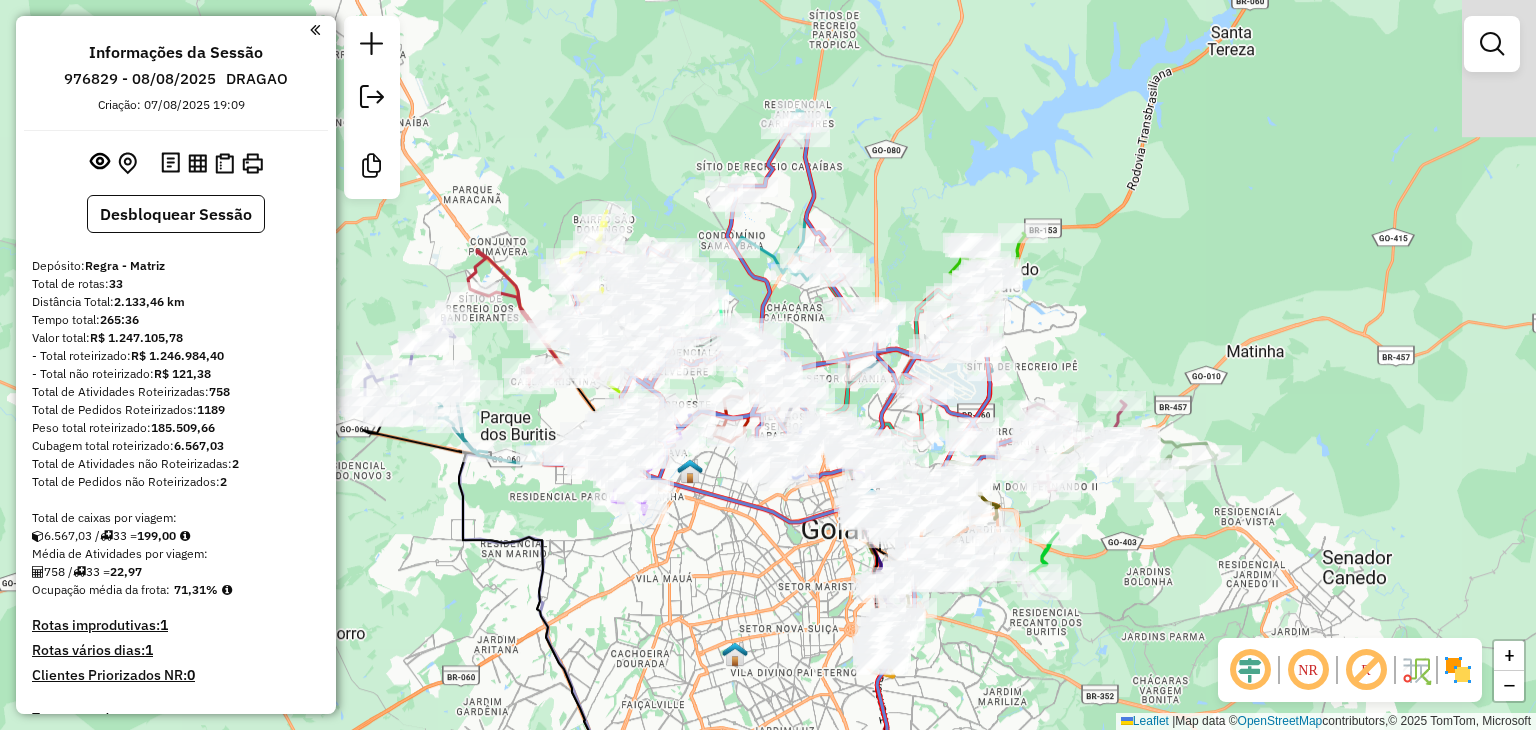drag, startPoint x: 828, startPoint y: 541, endPoint x: 692, endPoint y: 613, distance: 153.88307 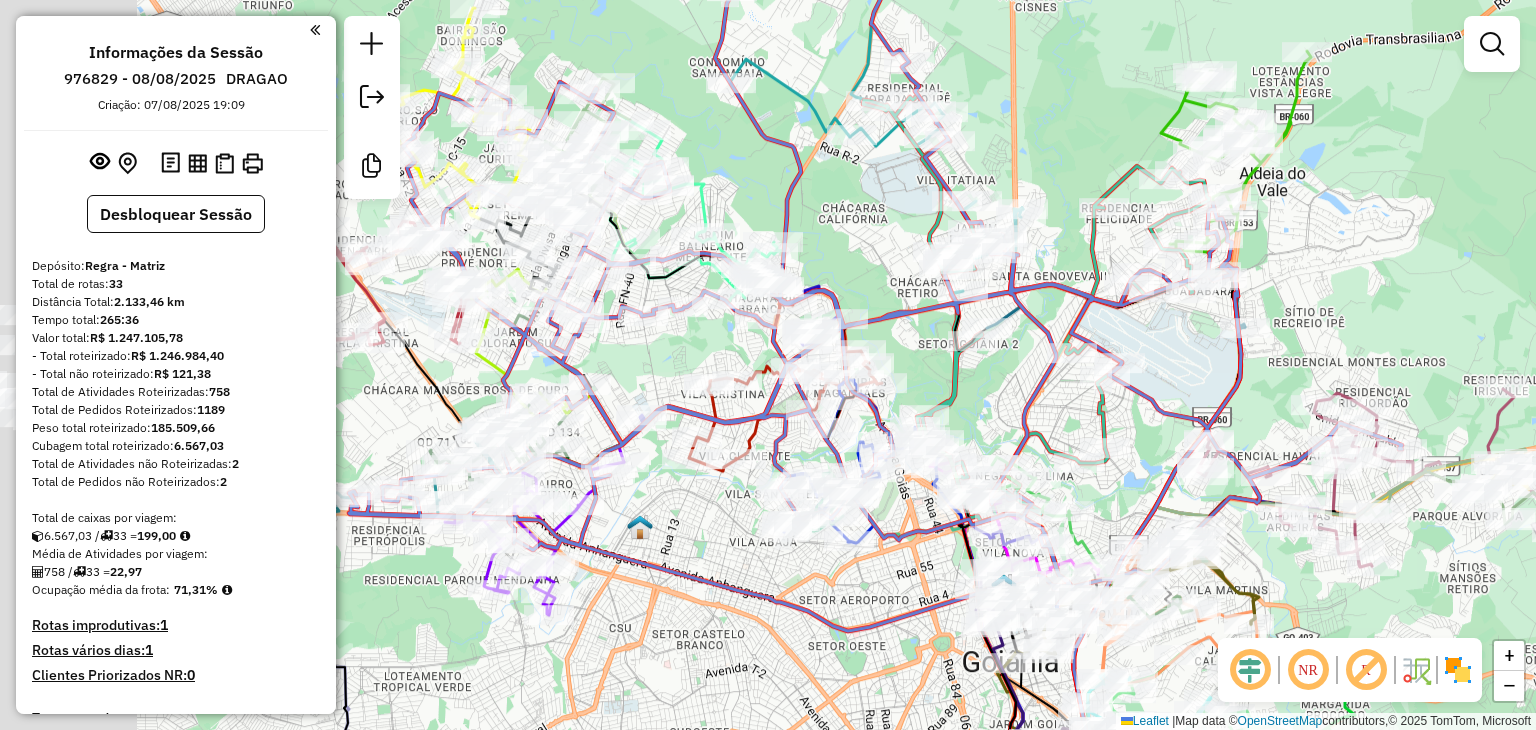 drag, startPoint x: 1116, startPoint y: 381, endPoint x: 1402, endPoint y: 362, distance: 286.63043 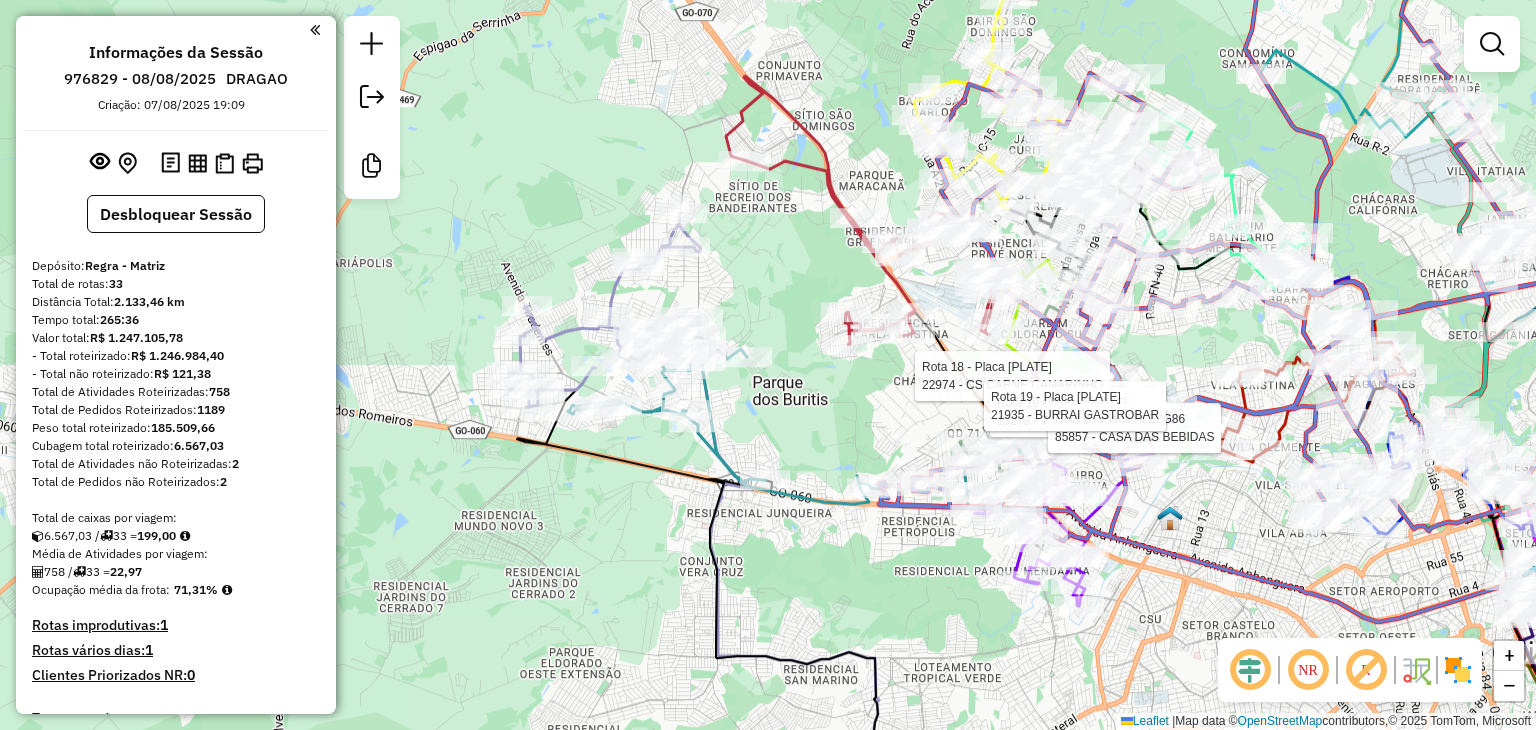 drag, startPoint x: 404, startPoint y: 609, endPoint x: 470, endPoint y: 561, distance: 81.608826 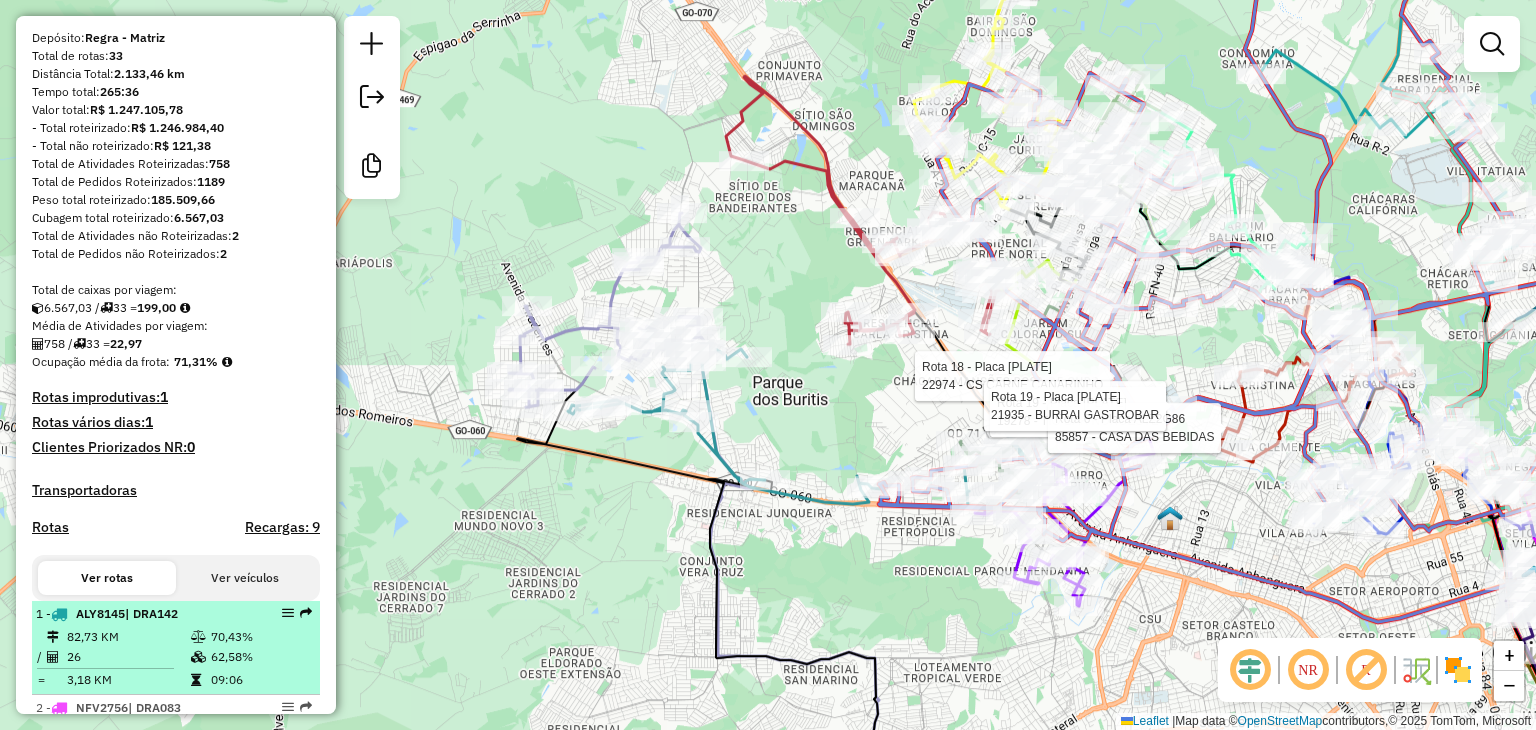 scroll, scrollTop: 200, scrollLeft: 0, axis: vertical 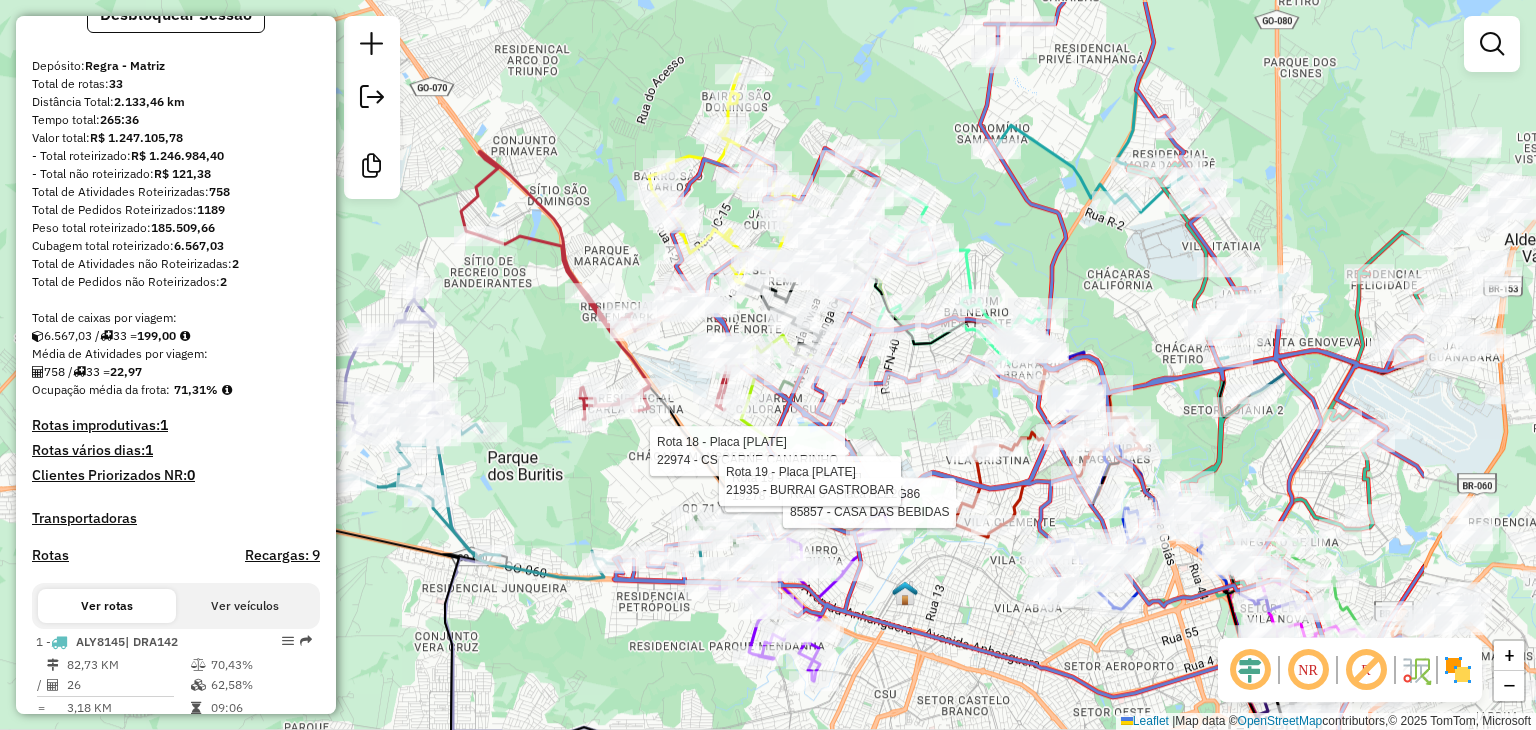 drag, startPoint x: 844, startPoint y: 579, endPoint x: 584, endPoint y: 634, distance: 265.75363 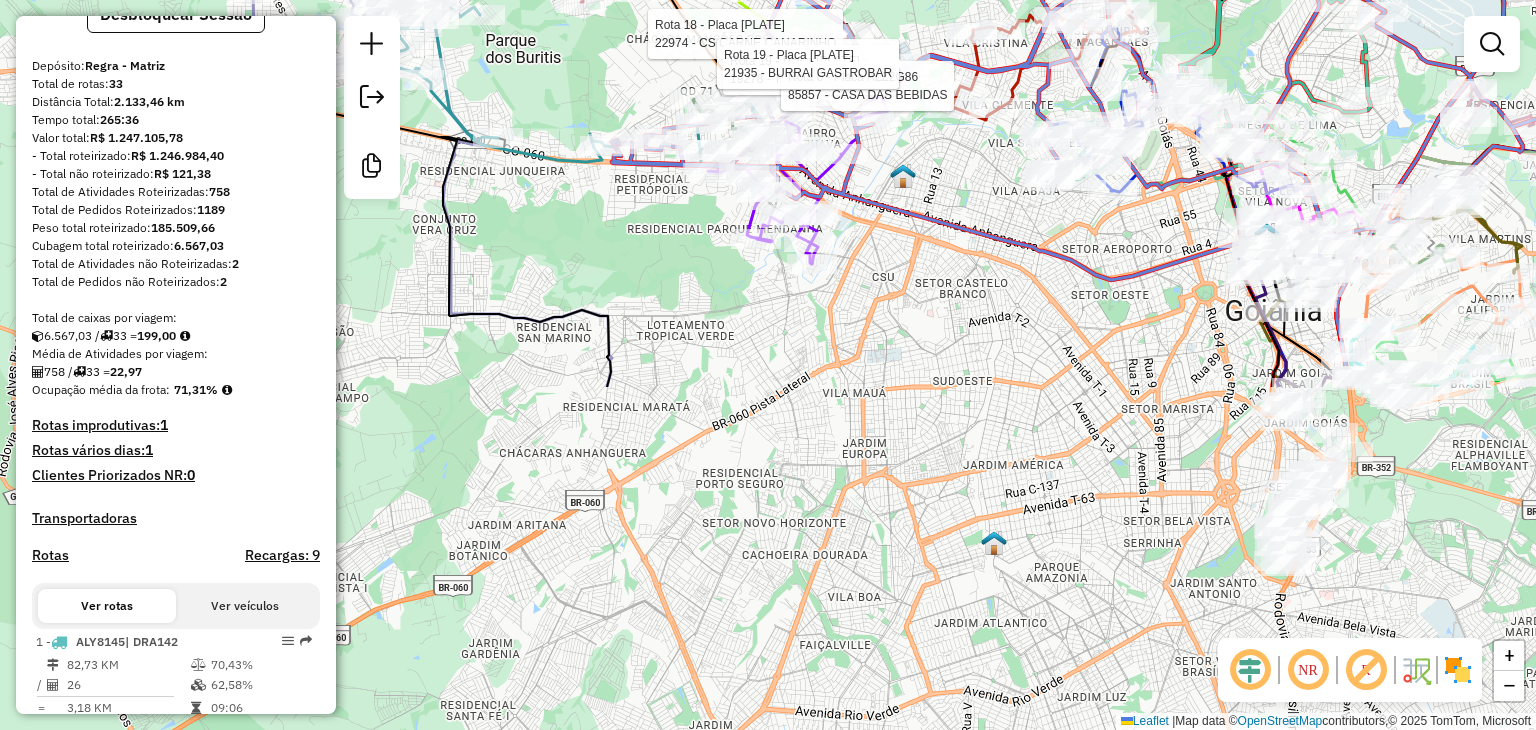 drag, startPoint x: 922, startPoint y: 668, endPoint x: 891, endPoint y: 314, distance: 355.35477 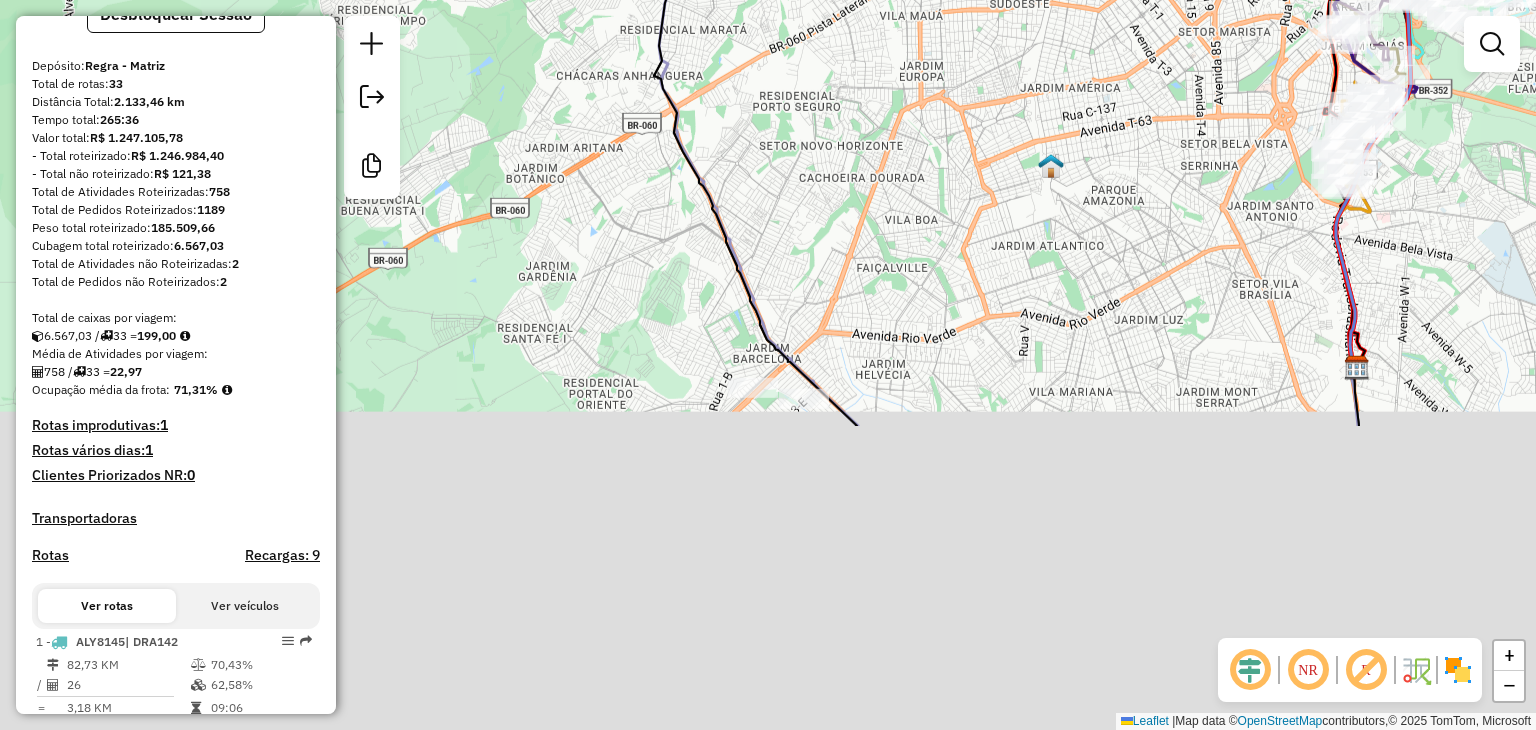 drag, startPoint x: 846, startPoint y: 481, endPoint x: 880, endPoint y: 94, distance: 388.49066 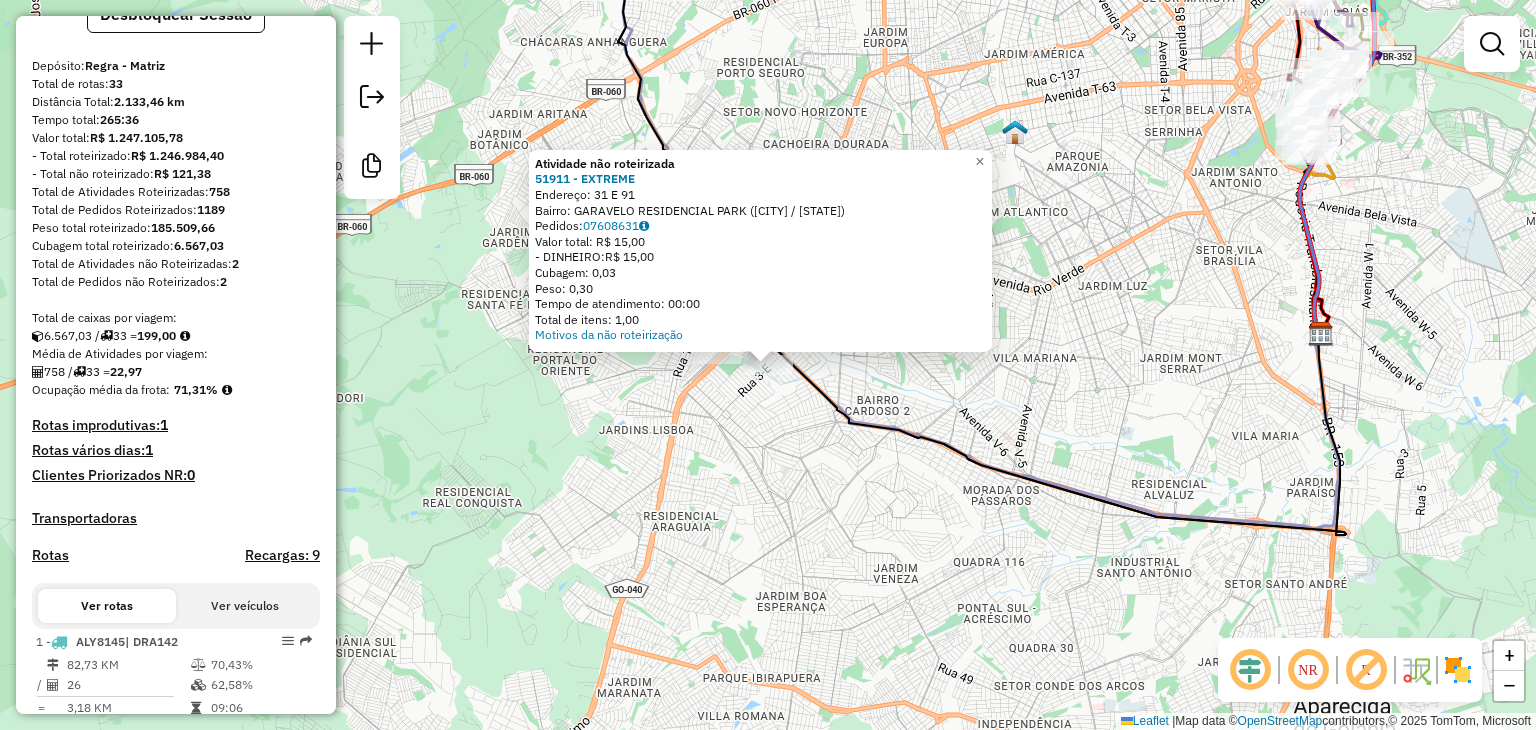 click on "Atividade não roteirizada 51911 - EXTREME  Endereço:  31 E 91   Bairro: GARAVELO RESIDENCIAL PARK (APARECIDA DE GOIANIA / GO)   Pedidos:  07608631   Valor total: R$ 15,00   - DINHEIRO:  R$ 15,00   Cubagem: 0,03   Peso: 0,30   Tempo de atendimento: 00:00   Total de itens: 1,00  Motivos da não roteirização × Janela de atendimento Grade de atendimento Capacidade Transportadoras Veículos Cliente Pedidos  Rotas Selecione os dias de semana para filtrar as janelas de atendimento  Seg   Ter   Qua   Qui   Sex   Sáb   Dom  Informe o período da janela de atendimento: De: Até:  Filtrar exatamente a janela do cliente  Considerar janela de atendimento padrão  Selecione os dias de semana para filtrar as grades de atendimento  Seg   Ter   Qua   Qui   Sex   Sáb   Dom   Considerar clientes sem dia de atendimento cadastrado  Clientes fora do dia de atendimento selecionado Filtrar as atividades entre os valores definidos abaixo:  Peso mínimo:   Peso máximo:   Cubagem mínima:   Cubagem máxima:   De:   Até:   De:" 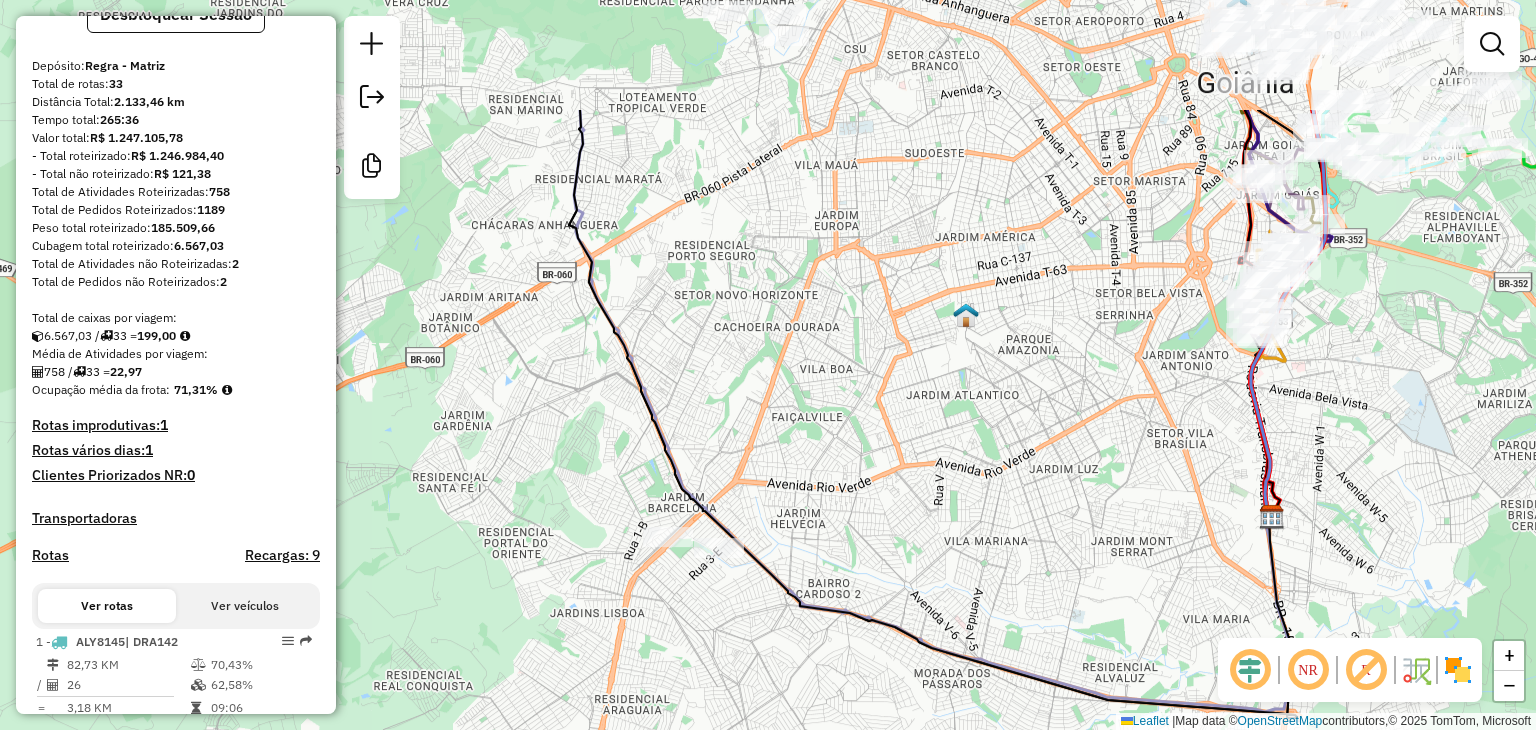 drag, startPoint x: 1200, startPoint y: 384, endPoint x: 1154, endPoint y: 582, distance: 203.27321 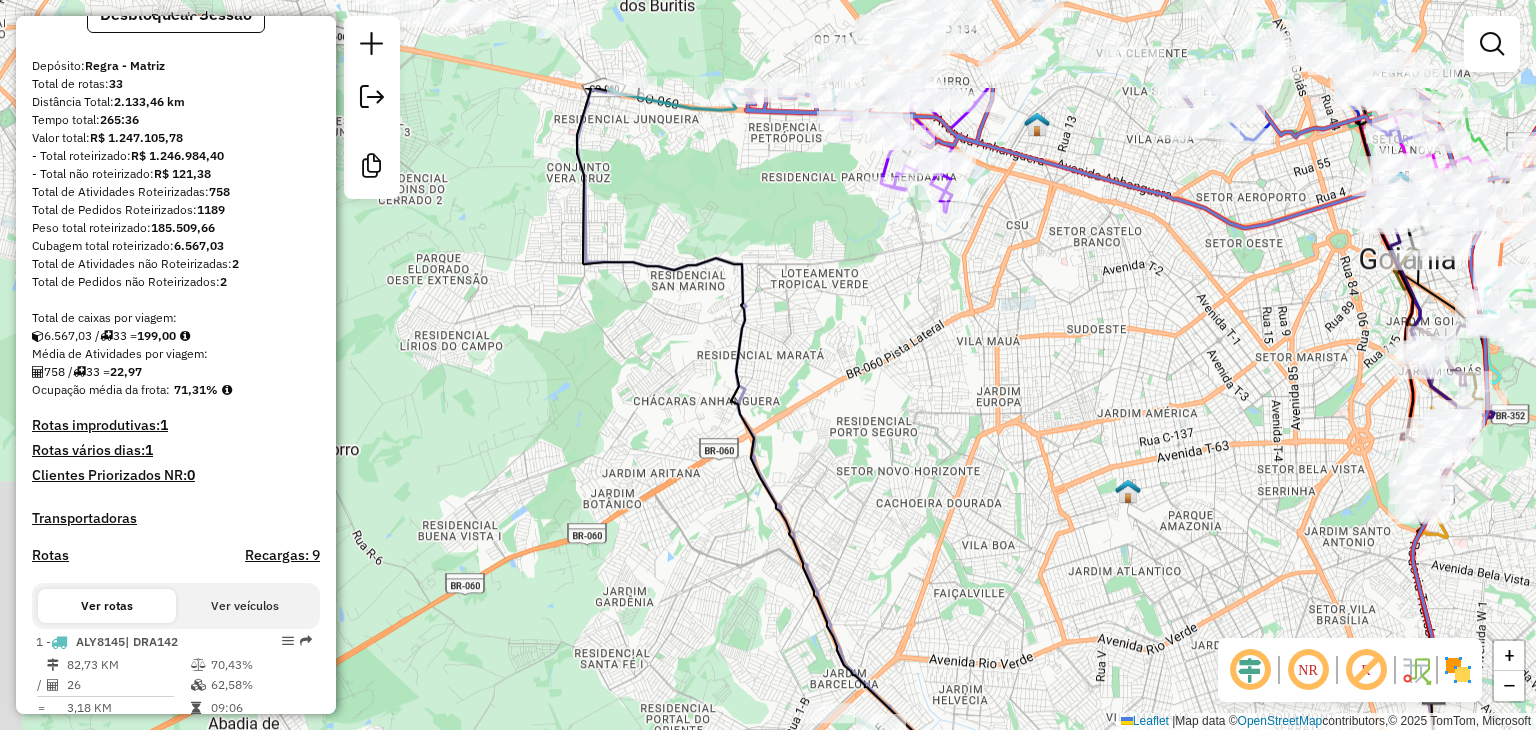 drag, startPoint x: 790, startPoint y: 223, endPoint x: 948, endPoint y: 384, distance: 225.57704 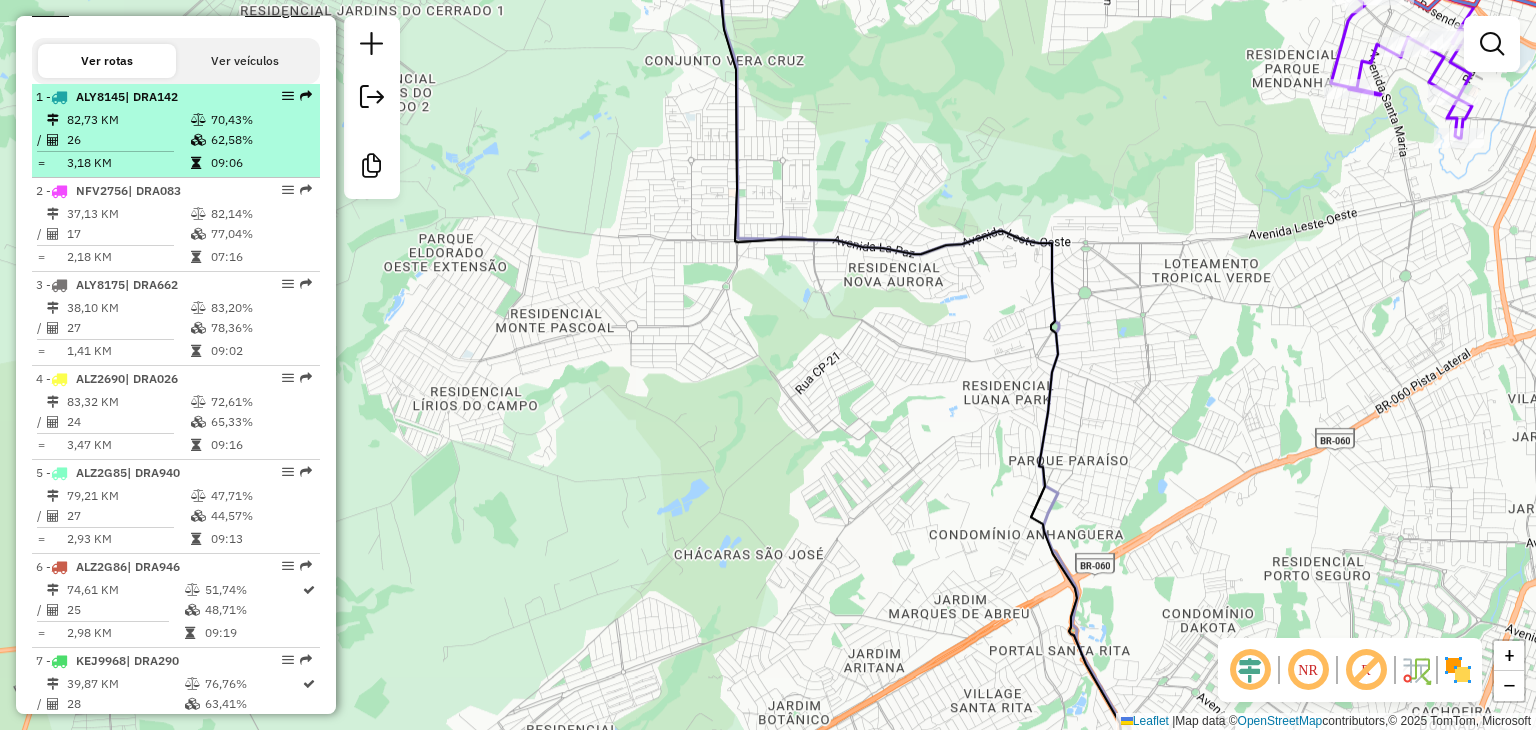 scroll, scrollTop: 800, scrollLeft: 0, axis: vertical 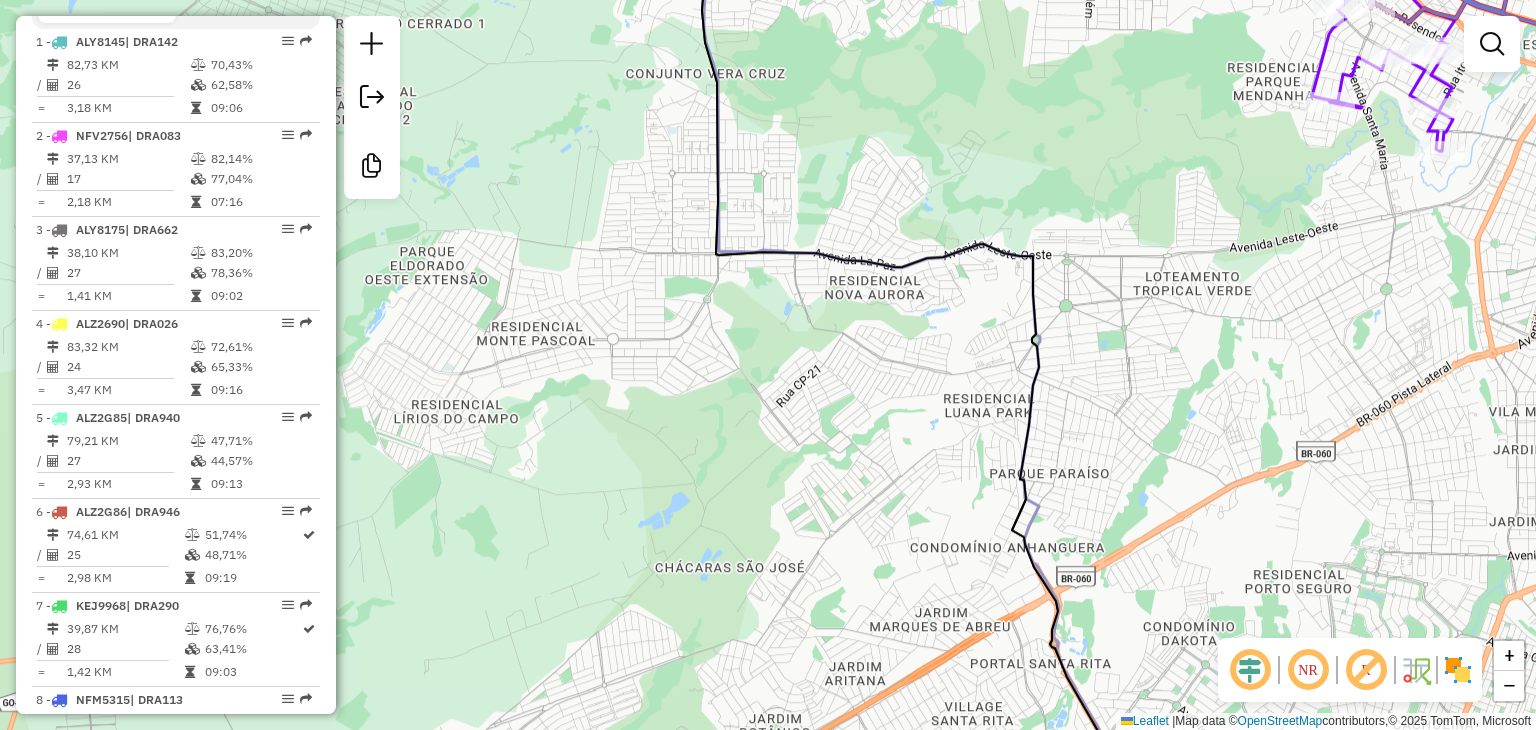 drag, startPoint x: 1255, startPoint y: 409, endPoint x: 1172, endPoint y: 381, distance: 87.595665 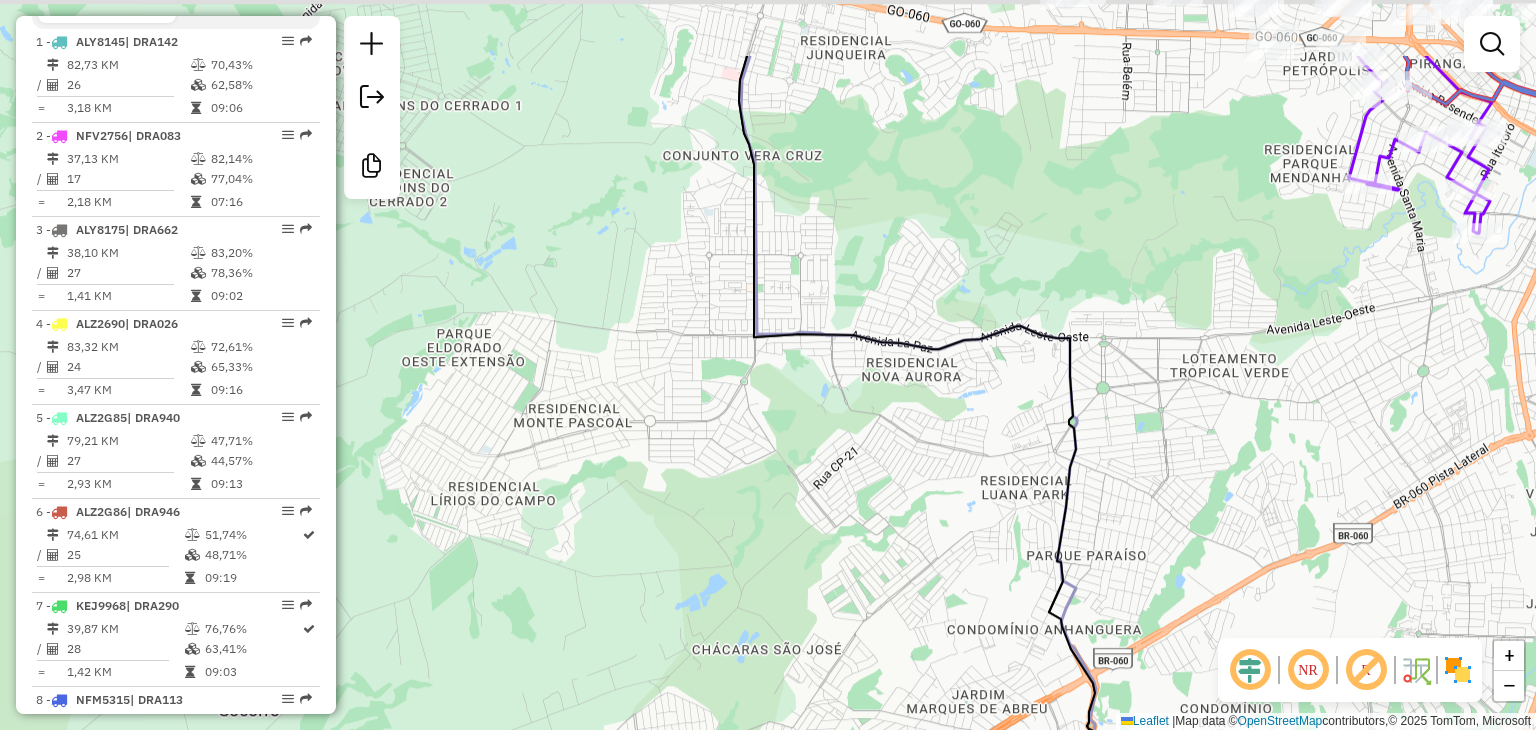 drag, startPoint x: 965, startPoint y: 406, endPoint x: 1082, endPoint y: 541, distance: 178.6449 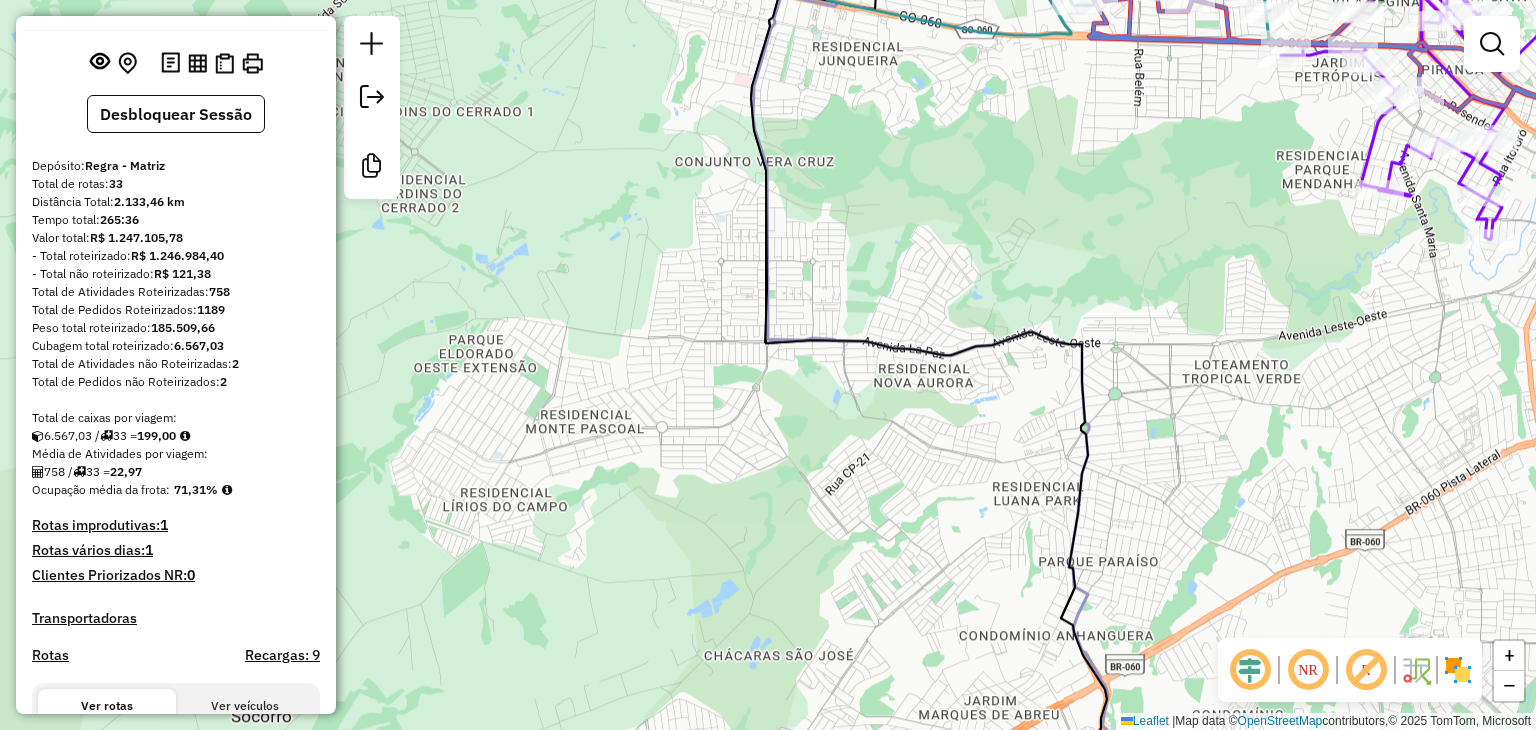 scroll, scrollTop: 0, scrollLeft: 0, axis: both 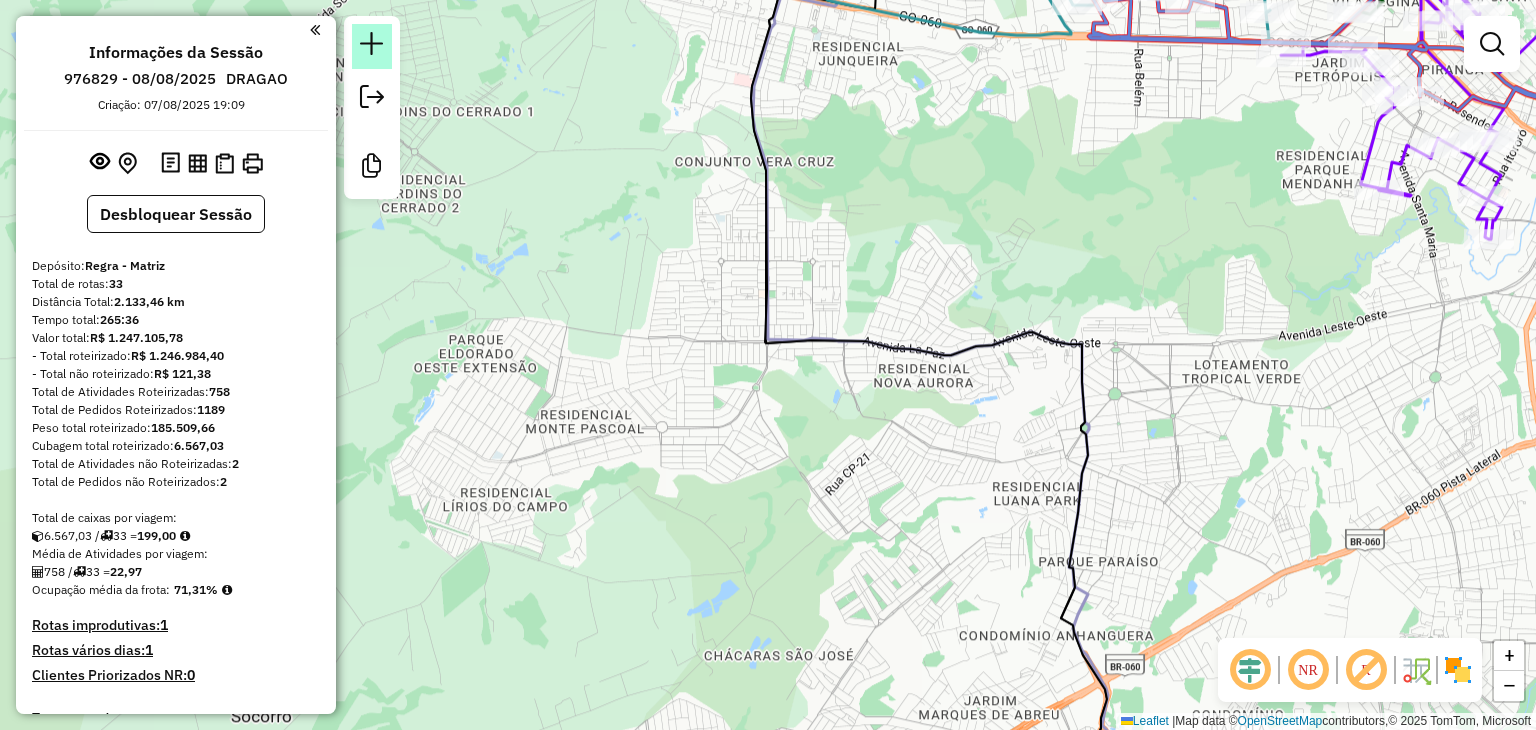 click 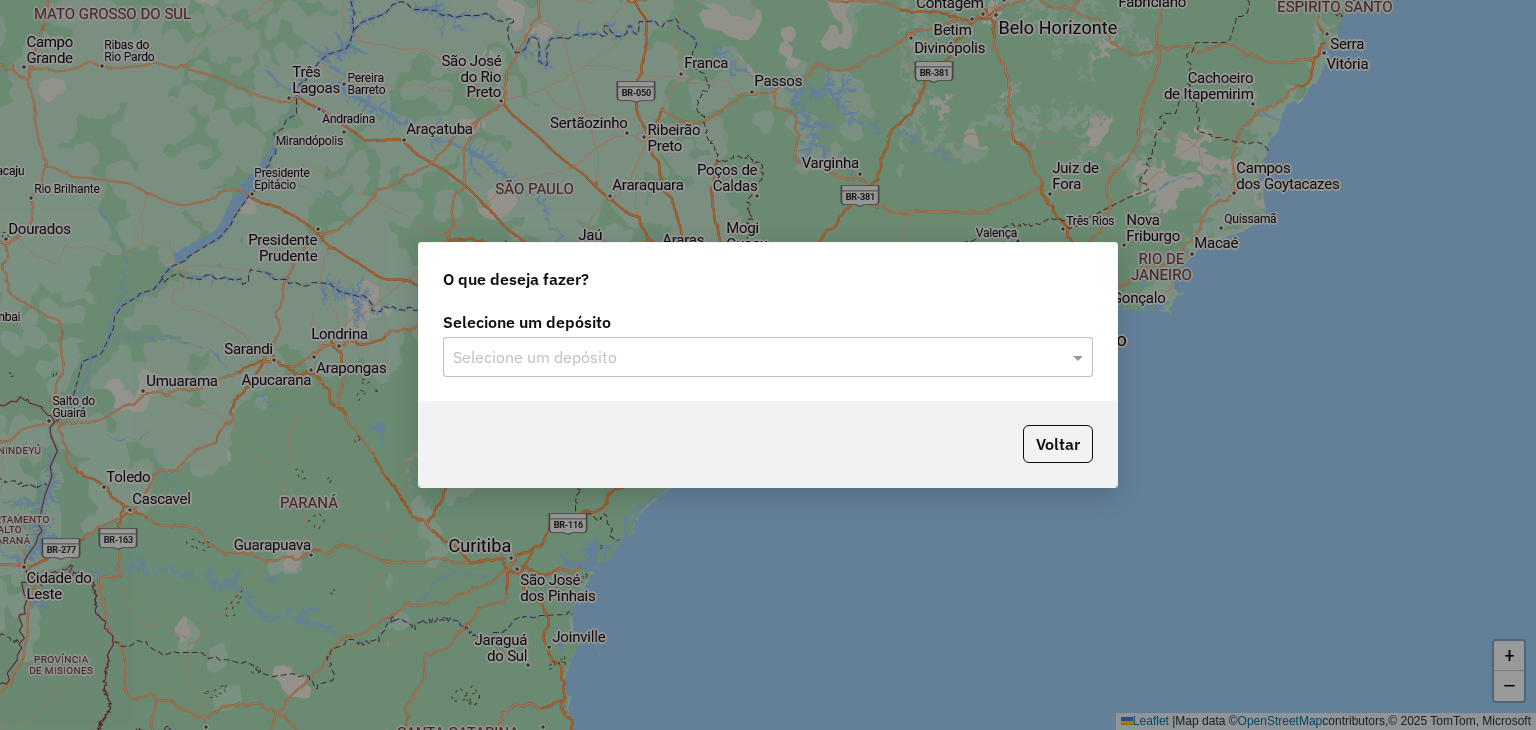 click 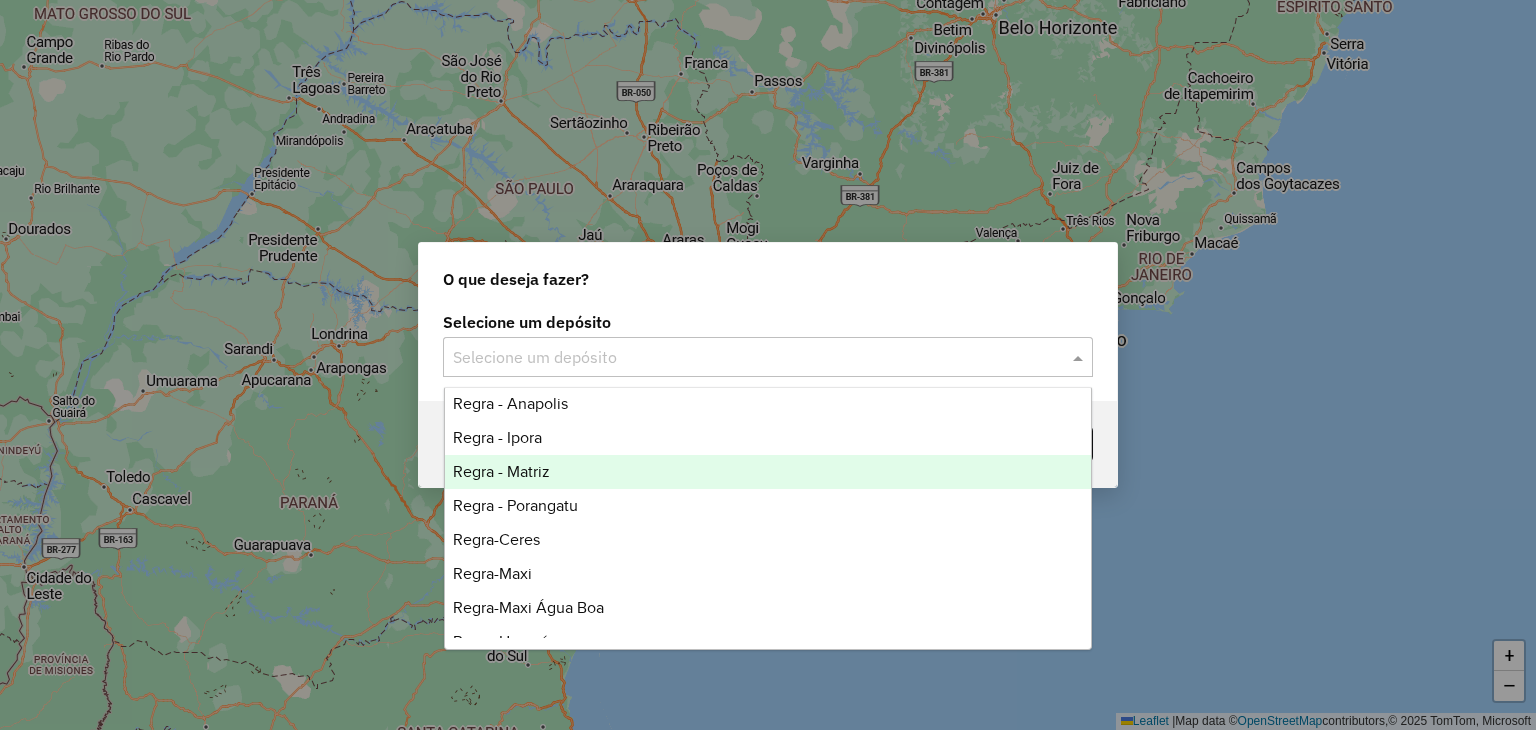 scroll, scrollTop: 0, scrollLeft: 0, axis: both 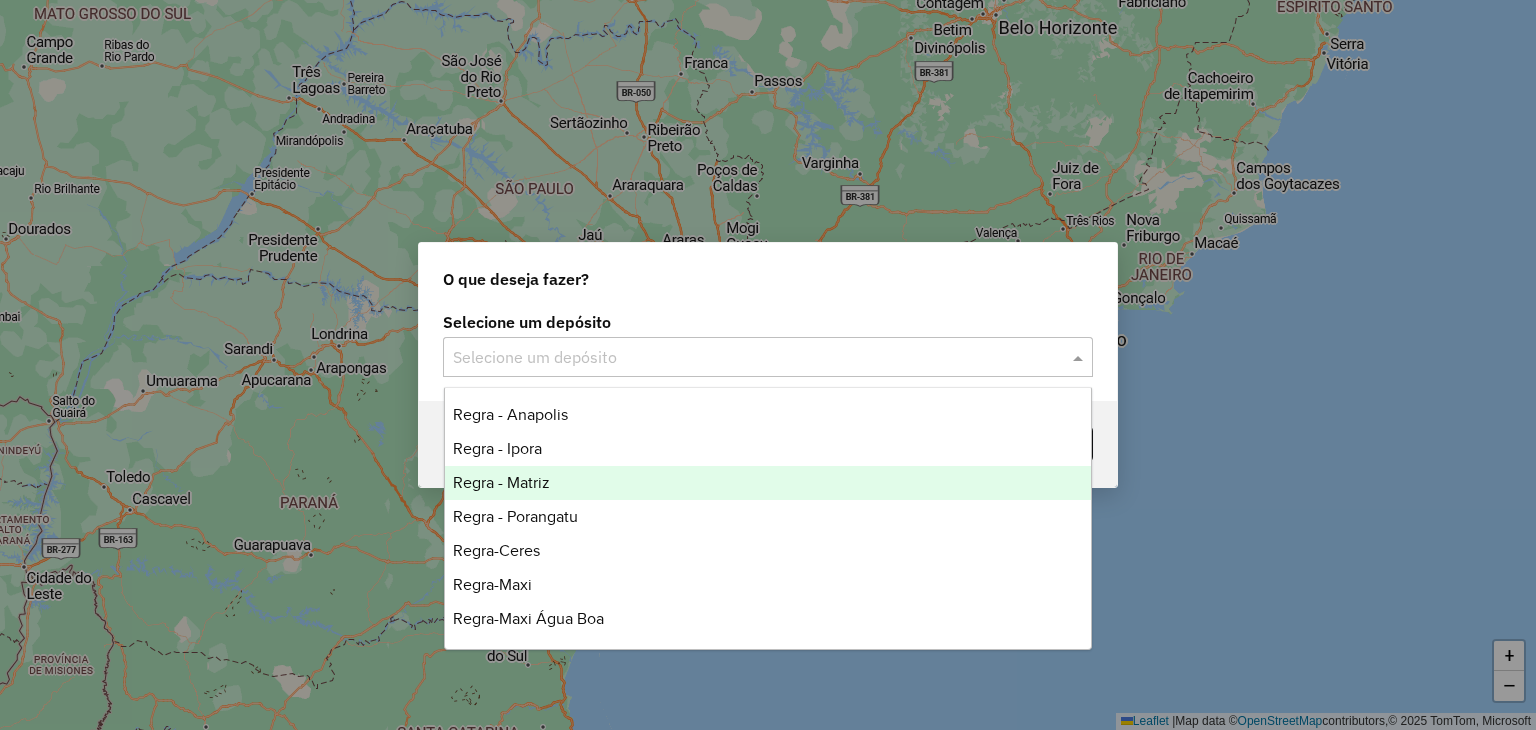 click on "Regra - Matriz" at bounding box center (501, 482) 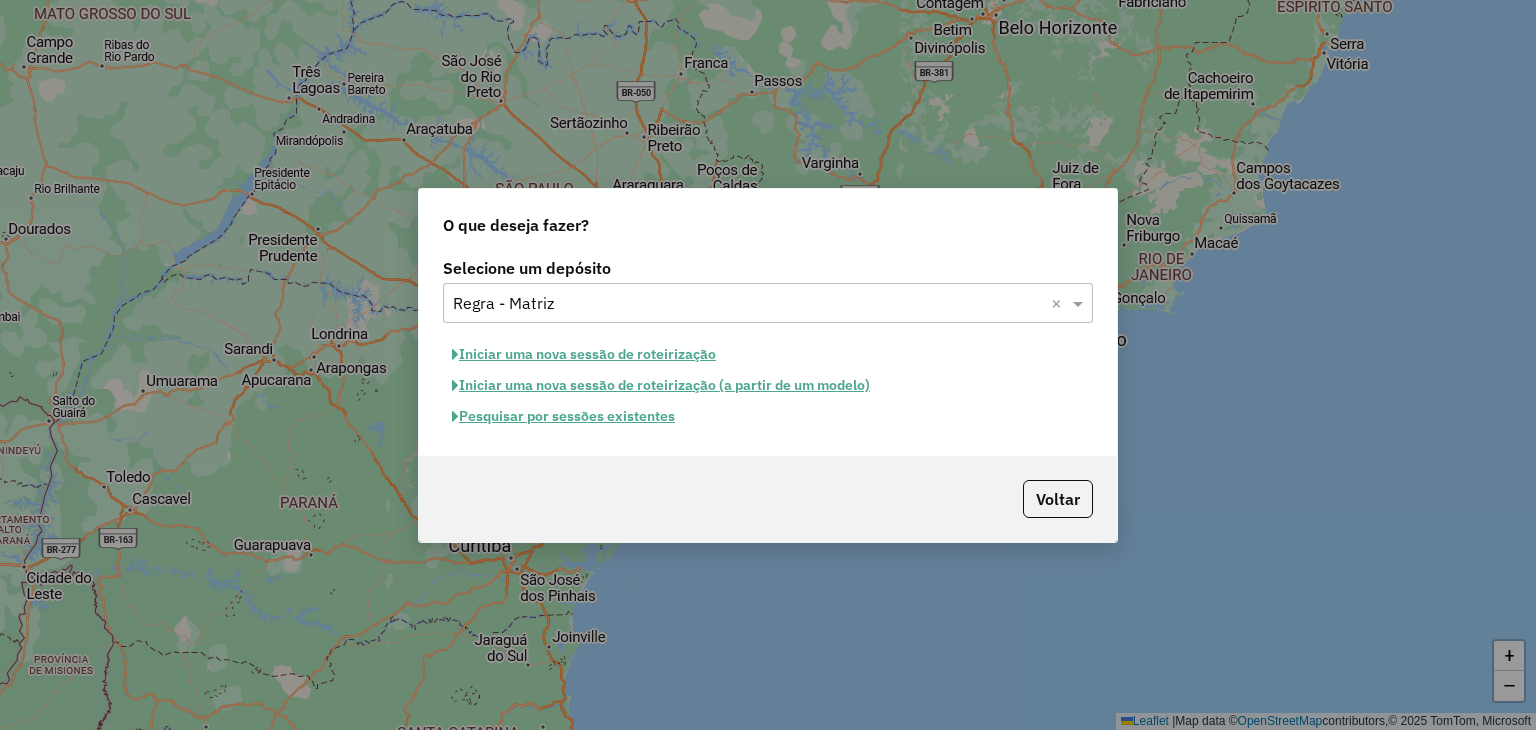 click on "Pesquisar por sessões existentes" 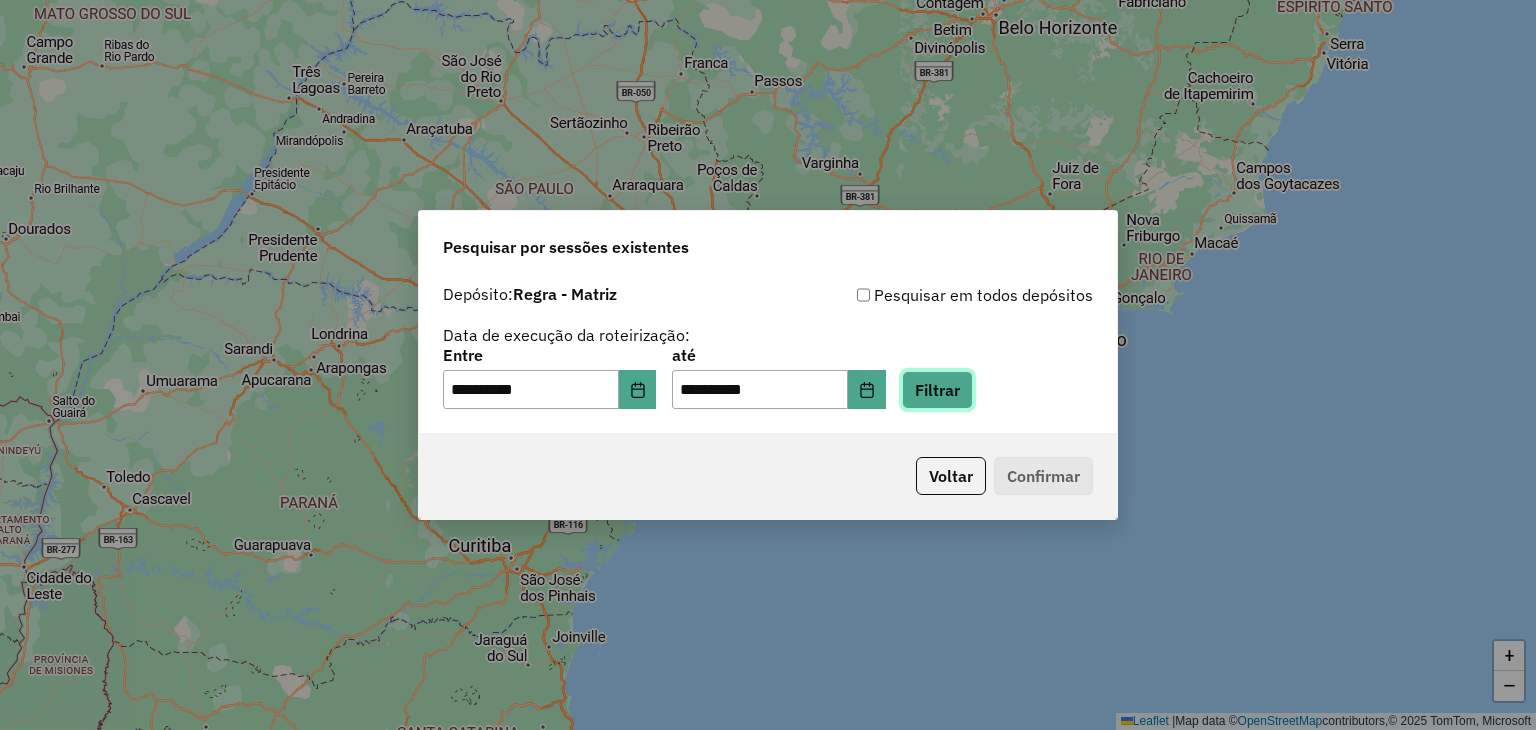 click on "Filtrar" 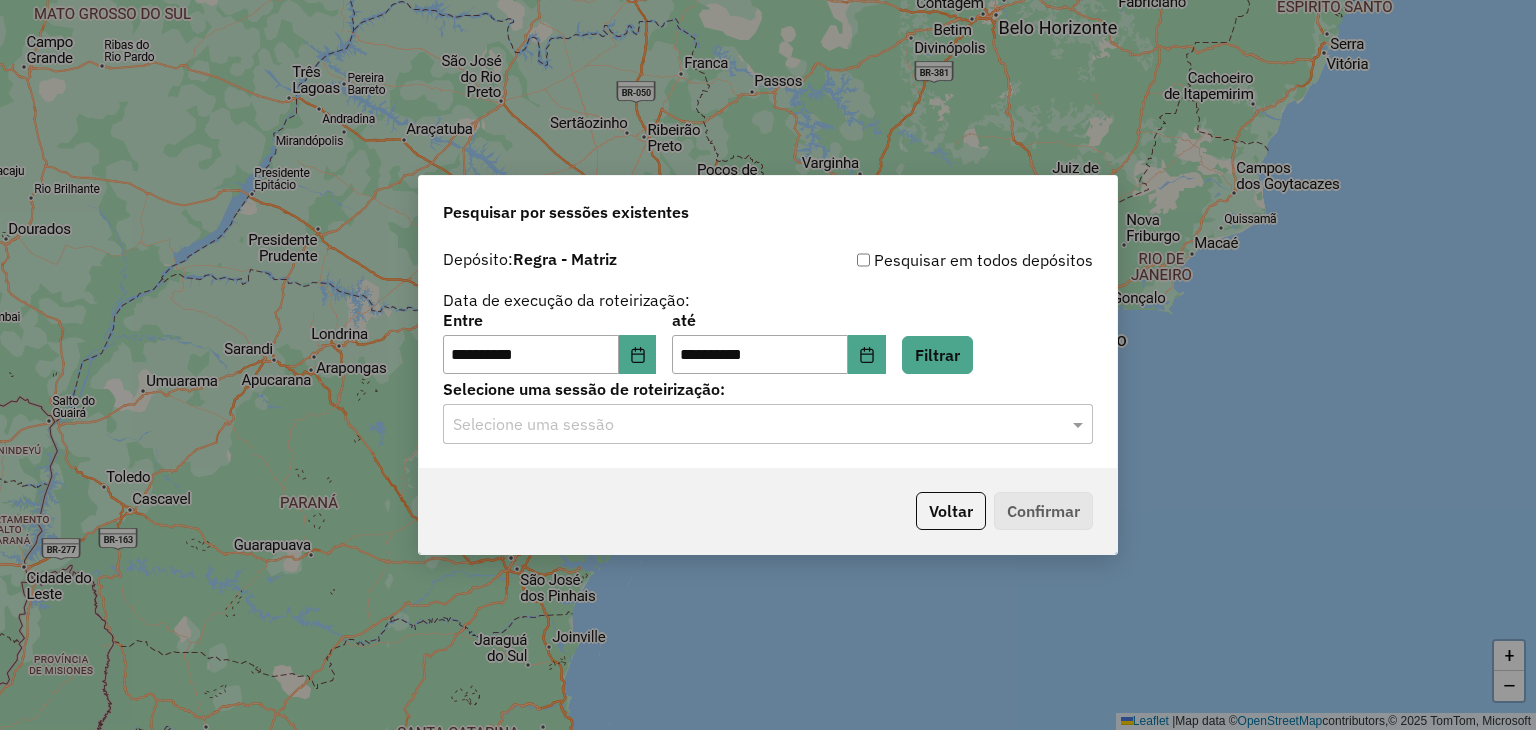 click 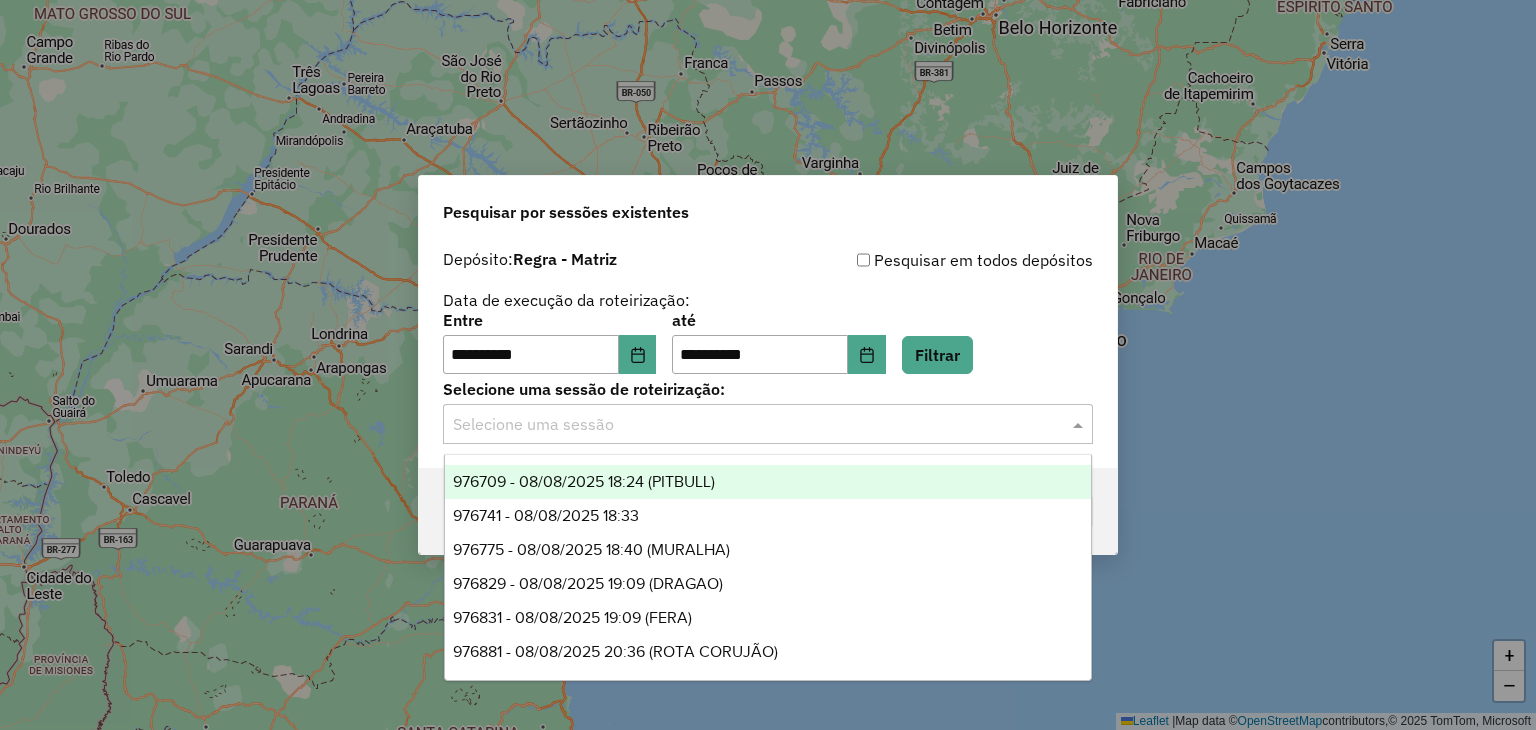 click on "976709 - 08/08/2025 18:24 (PITBULL)" at bounding box center [584, 481] 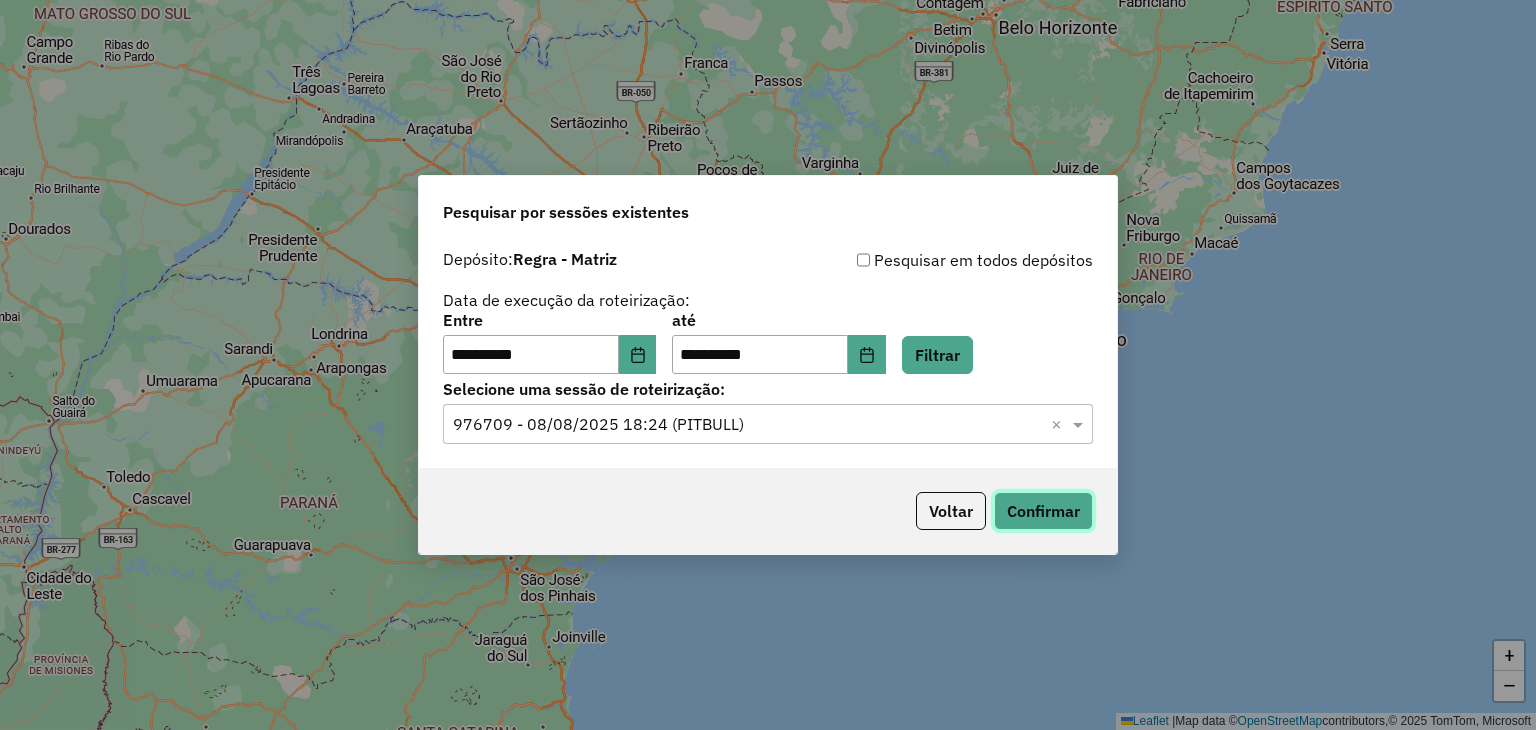 click on "Confirmar" 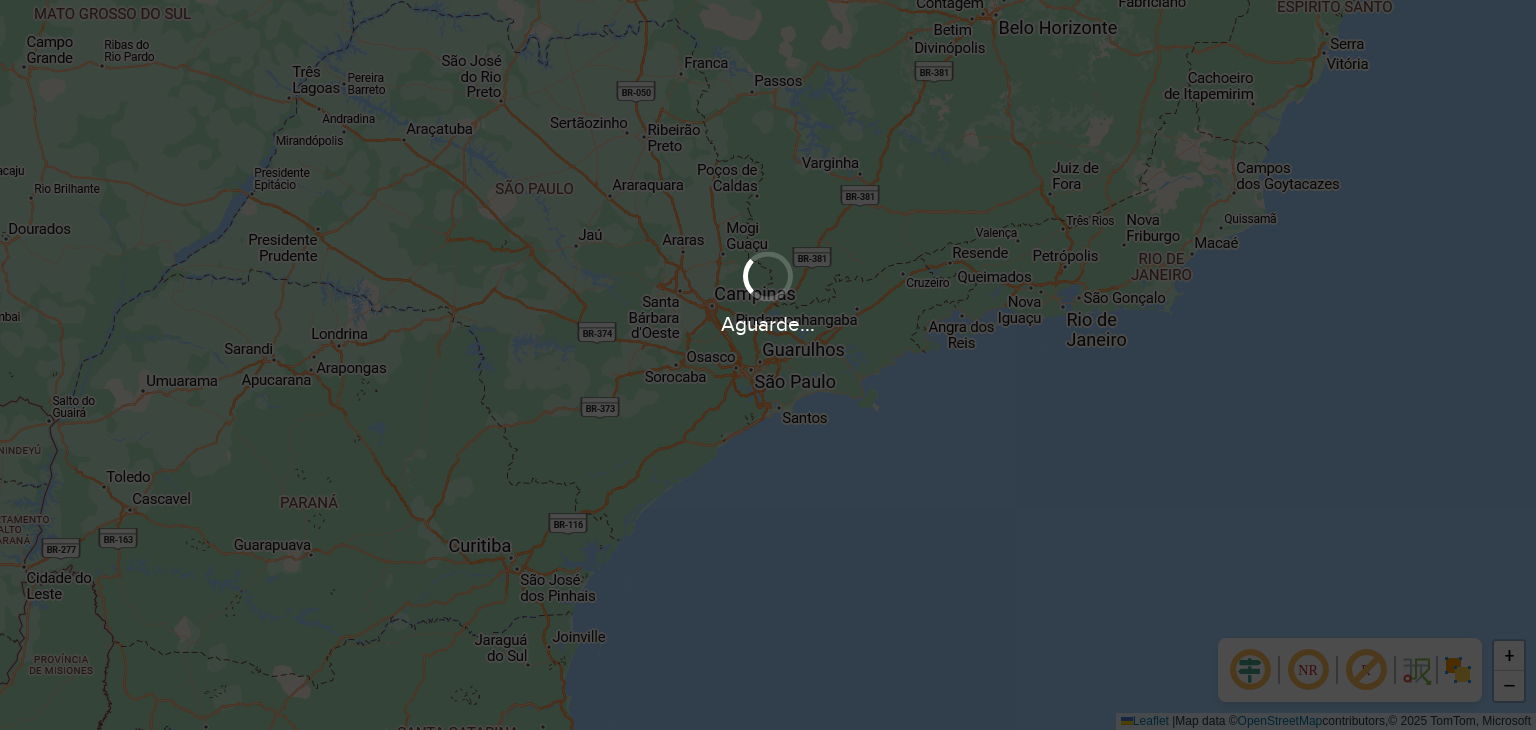 scroll, scrollTop: 0, scrollLeft: 0, axis: both 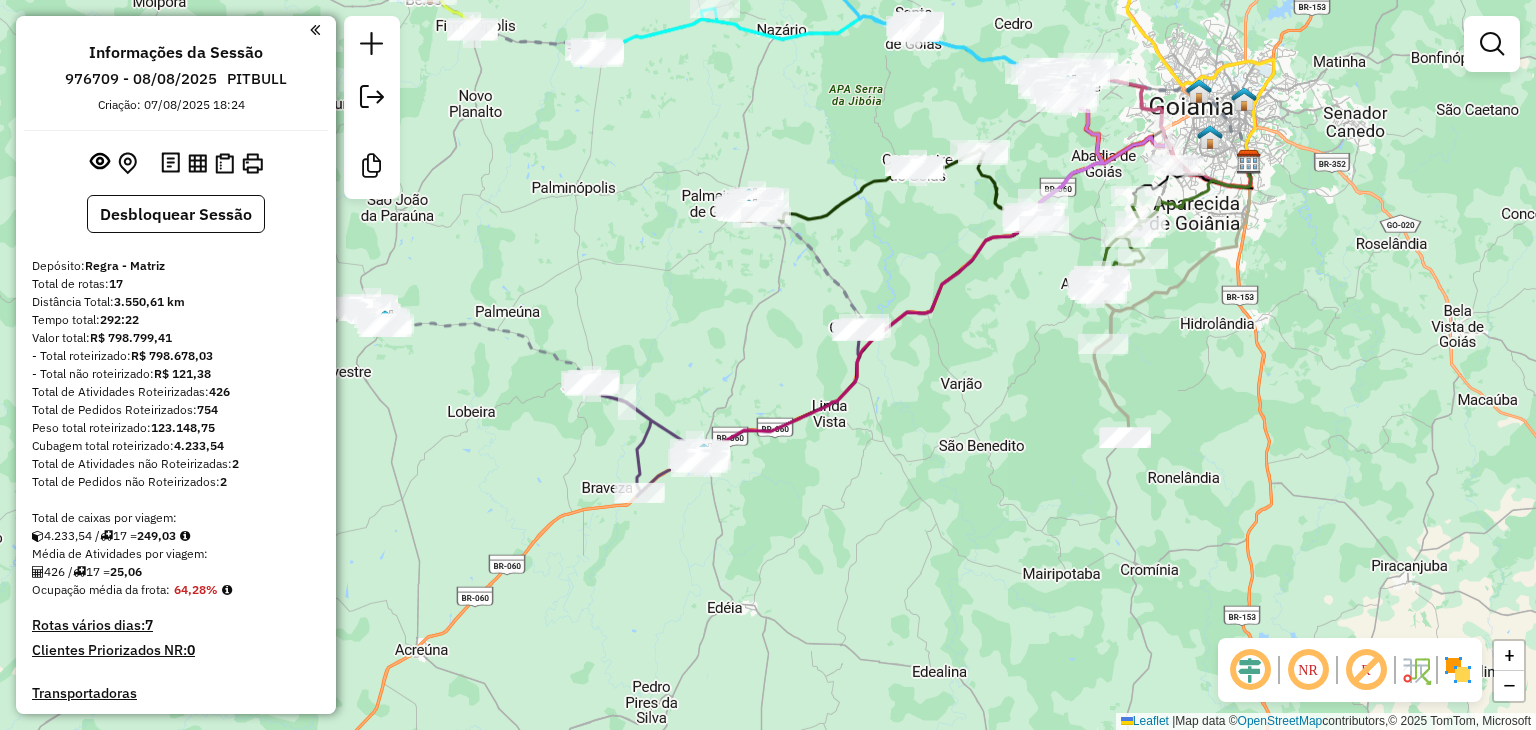 drag, startPoint x: 853, startPoint y: 455, endPoint x: 1332, endPoint y: 253, distance: 519.85095 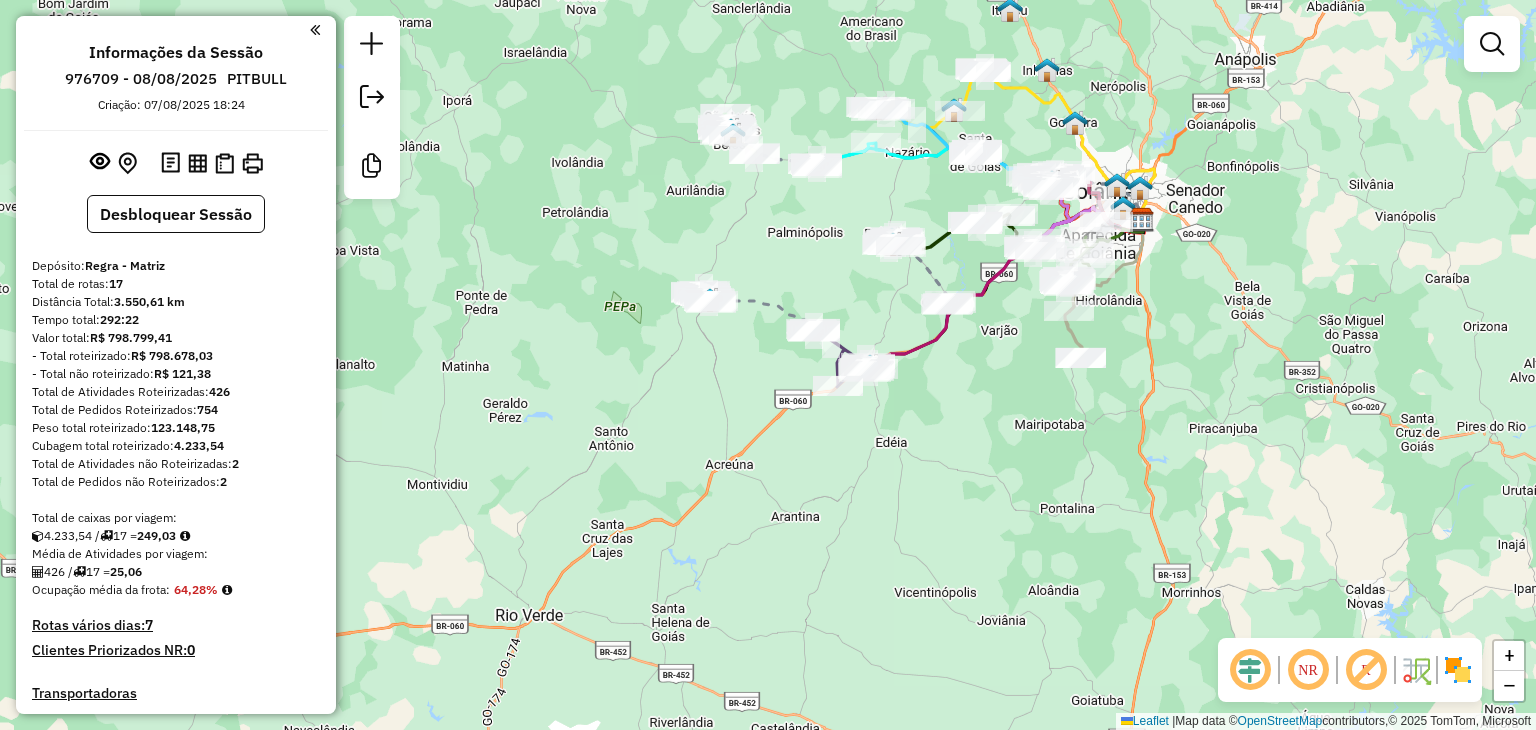 drag, startPoint x: 958, startPoint y: 389, endPoint x: 972, endPoint y: 429, distance: 42.379242 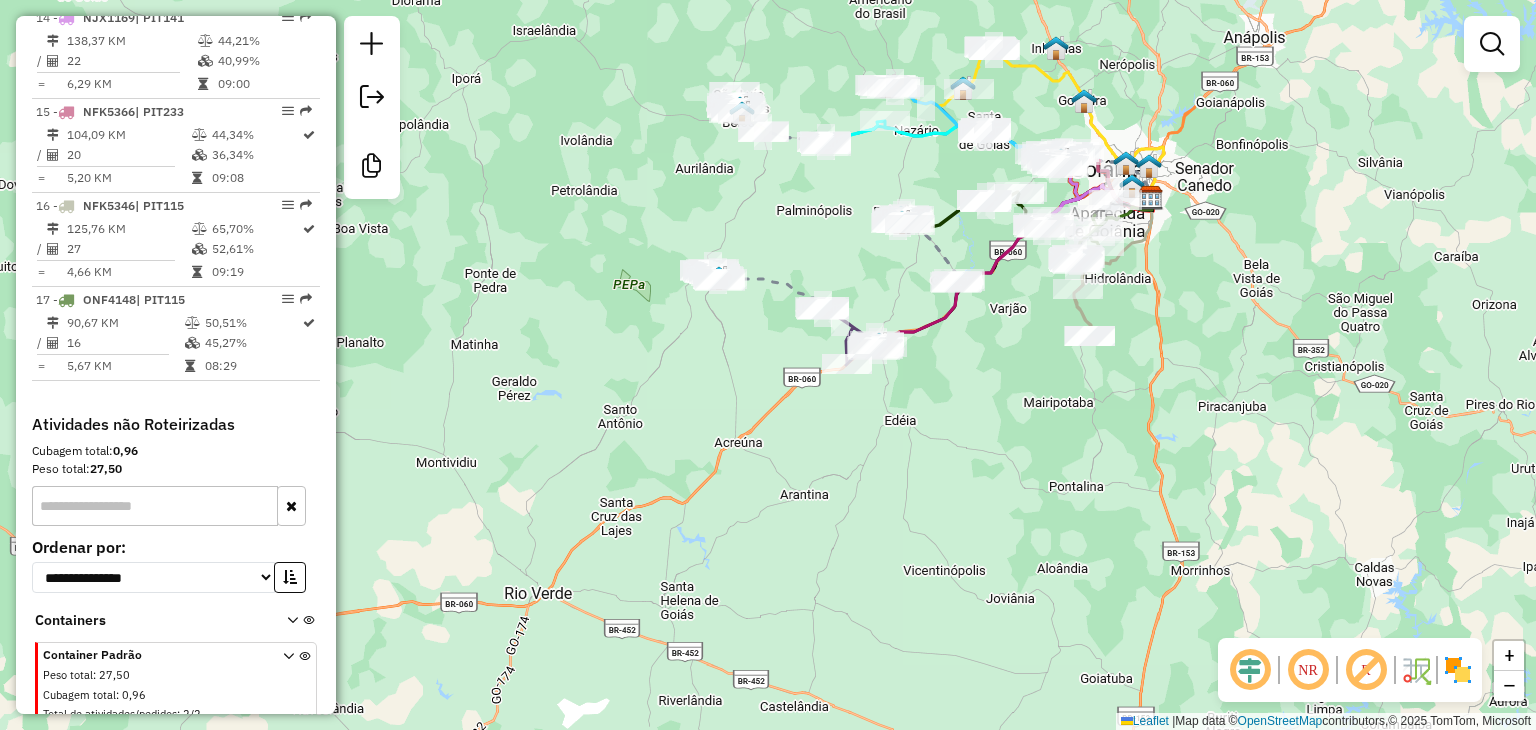 scroll, scrollTop: 2100, scrollLeft: 0, axis: vertical 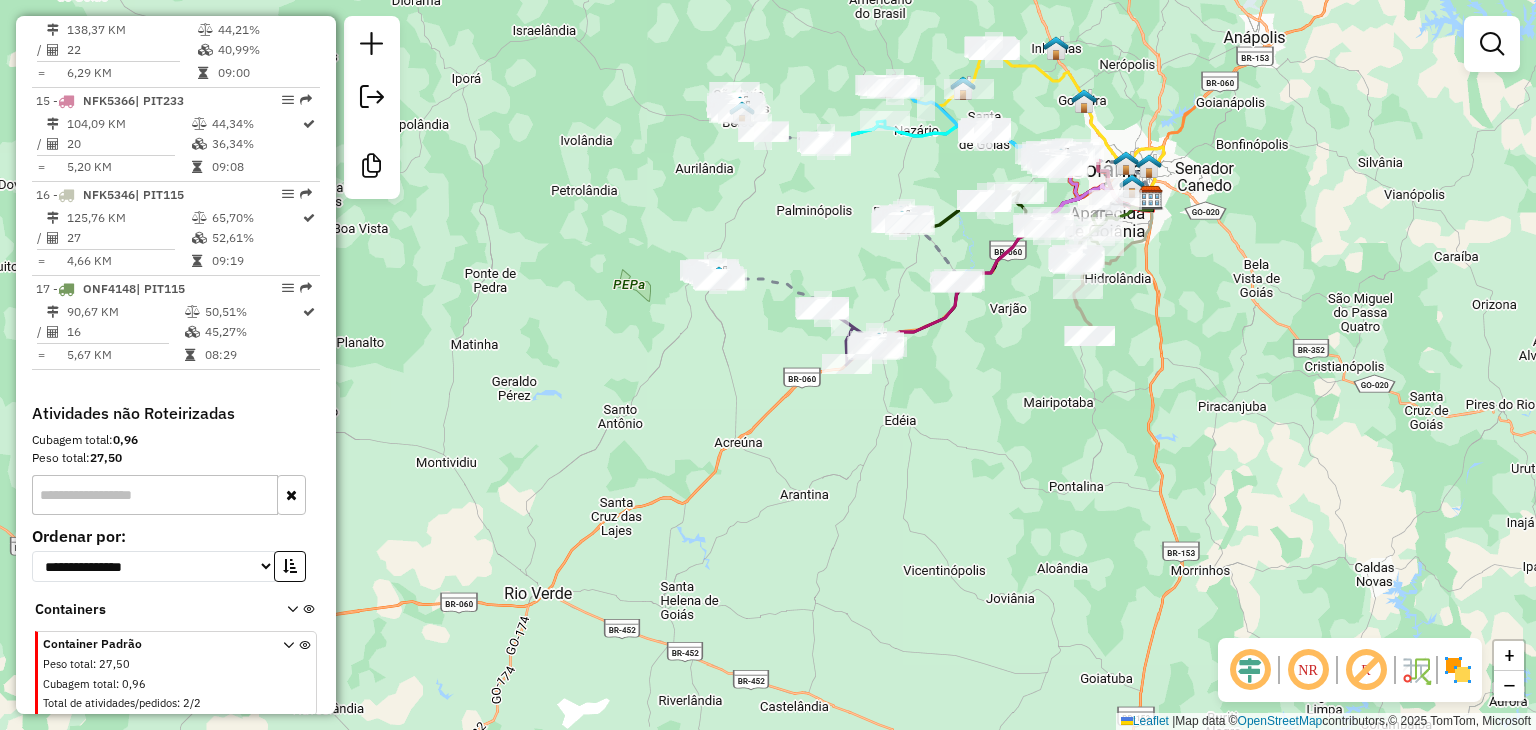click at bounding box center (288, 677) 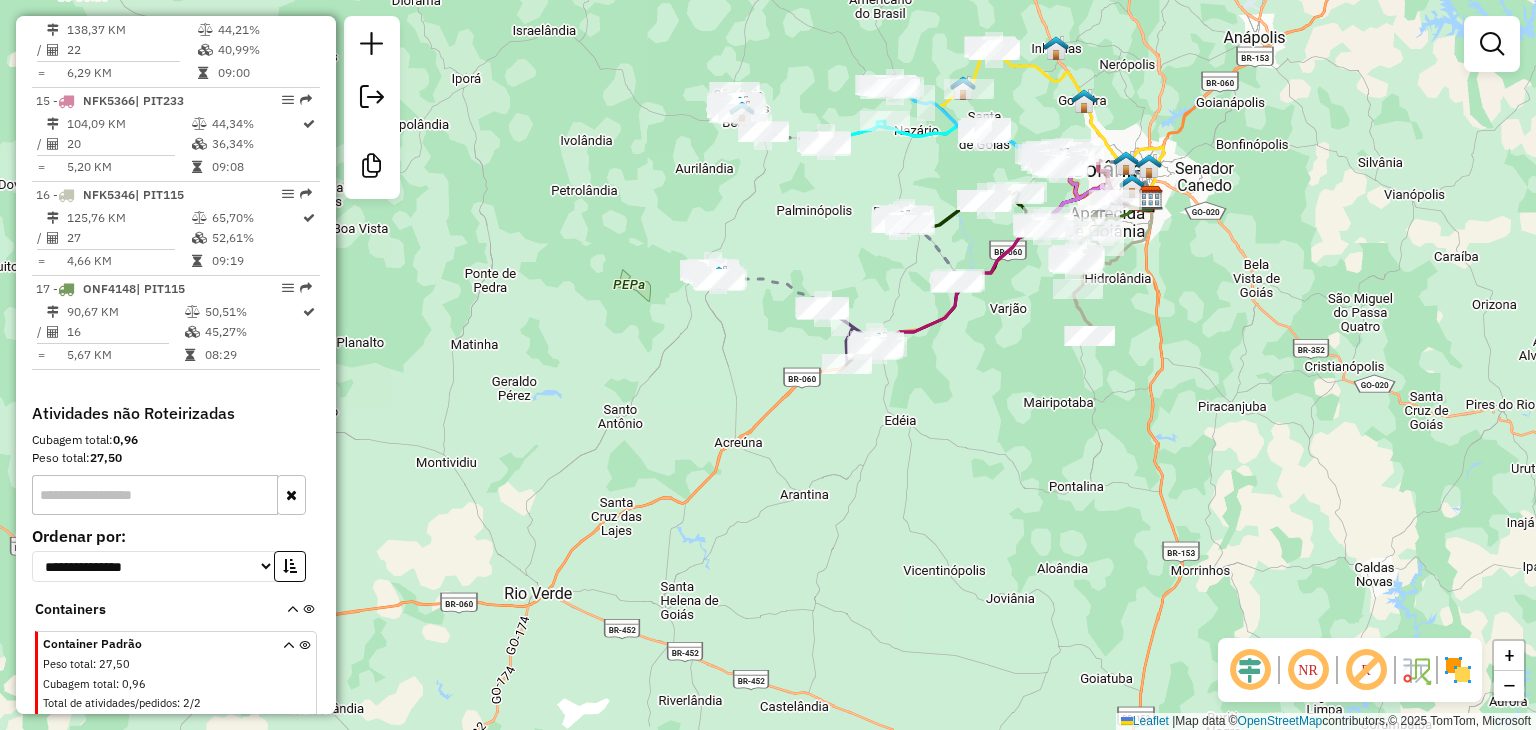 click at bounding box center [288, 677] 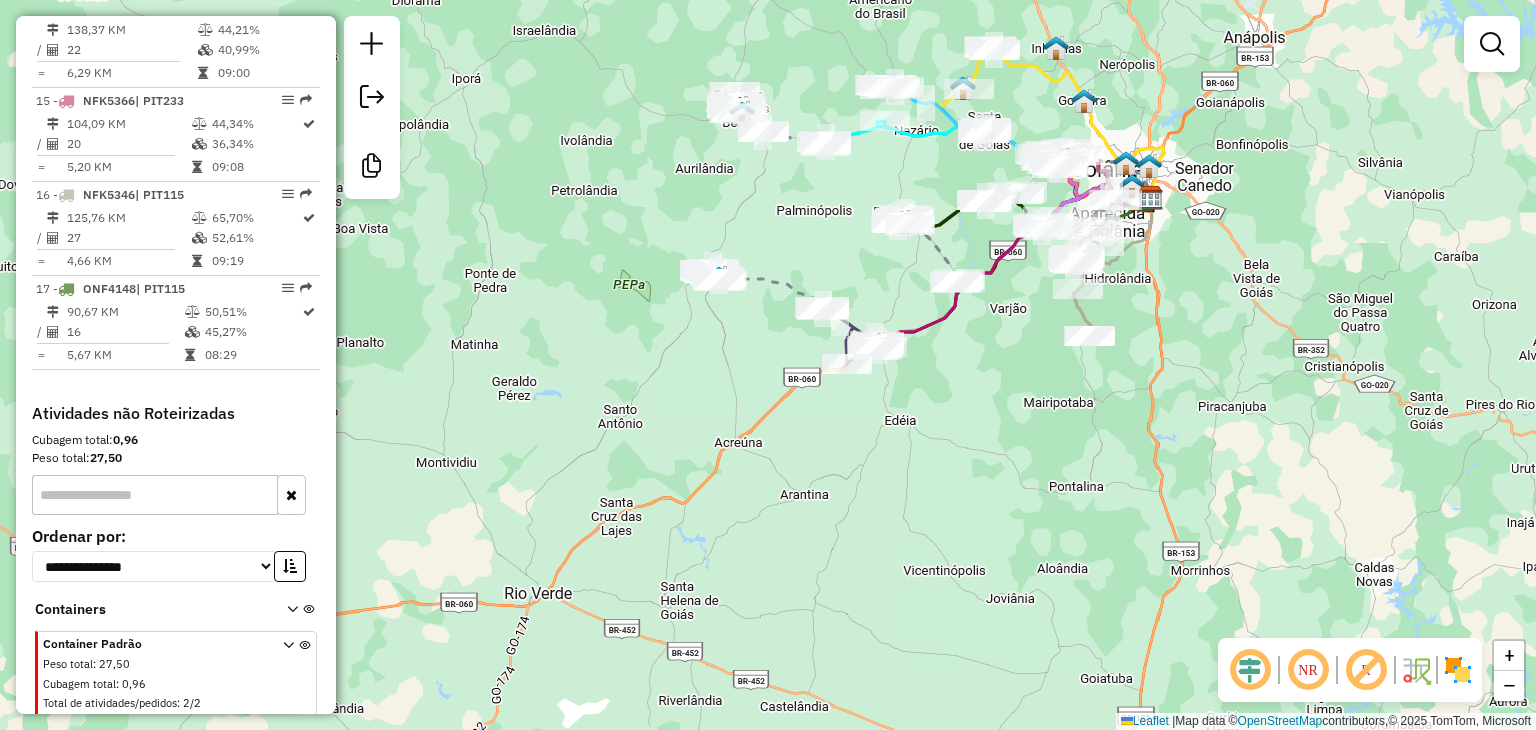 click on "27,50" at bounding box center [114, 664] 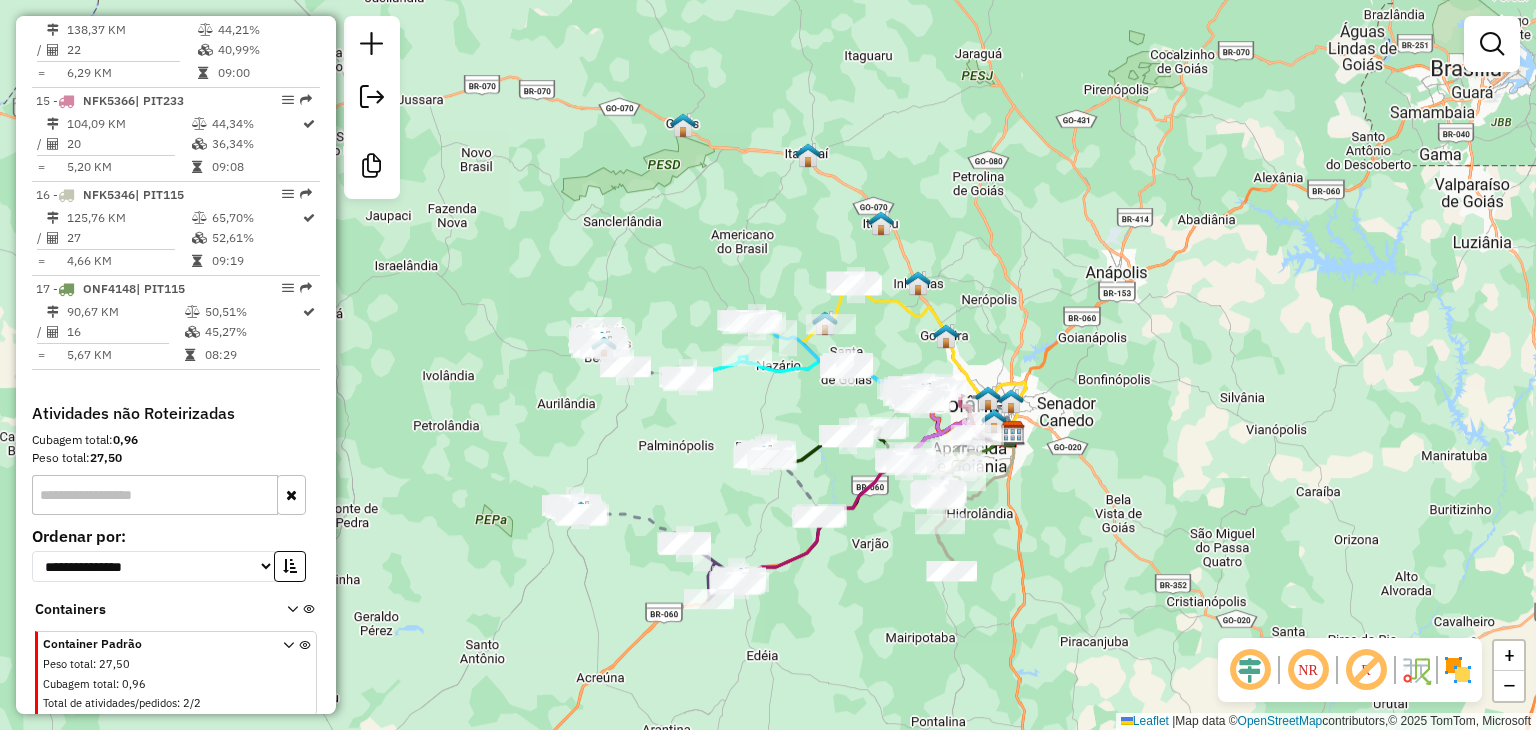 drag, startPoint x: 968, startPoint y: 469, endPoint x: 830, endPoint y: 704, distance: 272.5234 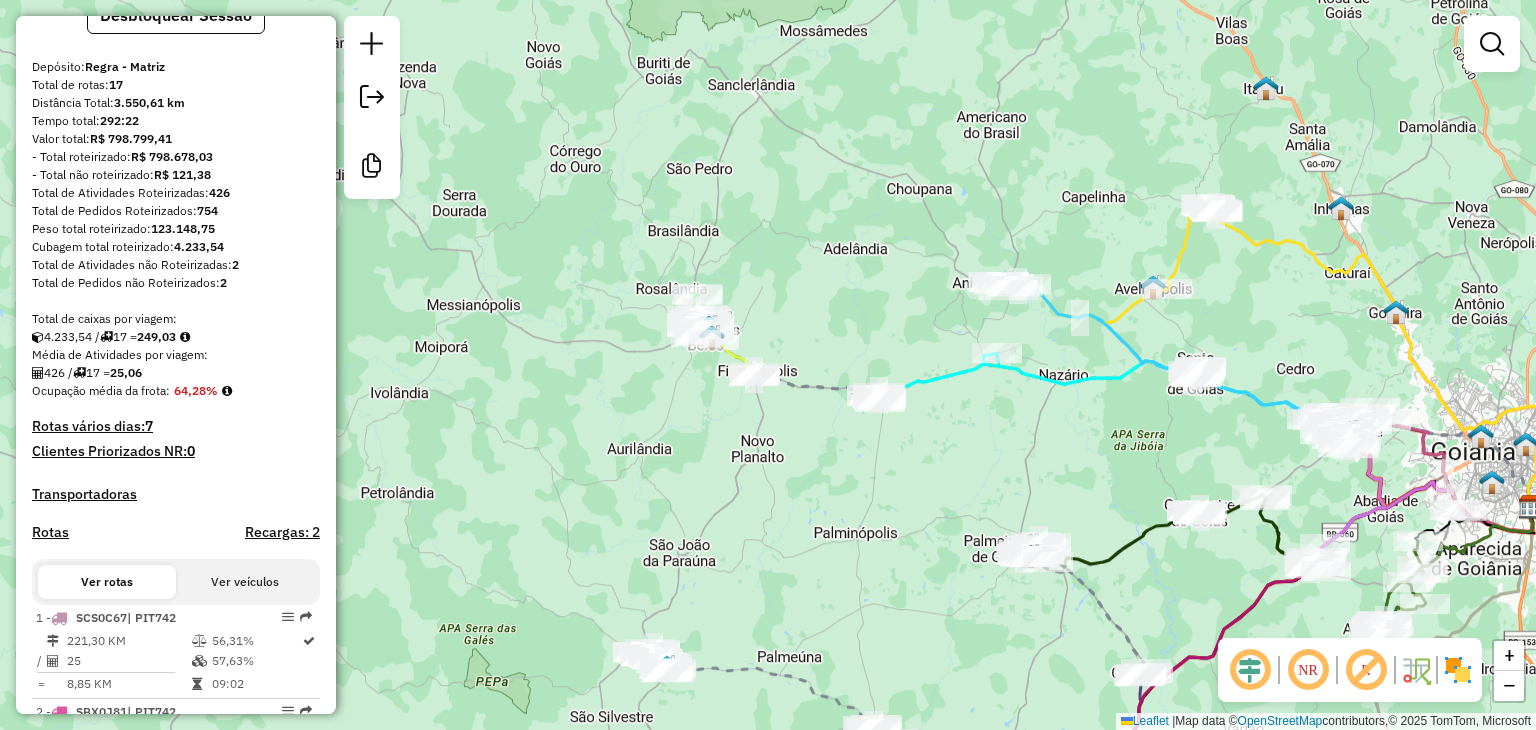 scroll, scrollTop: 400, scrollLeft: 0, axis: vertical 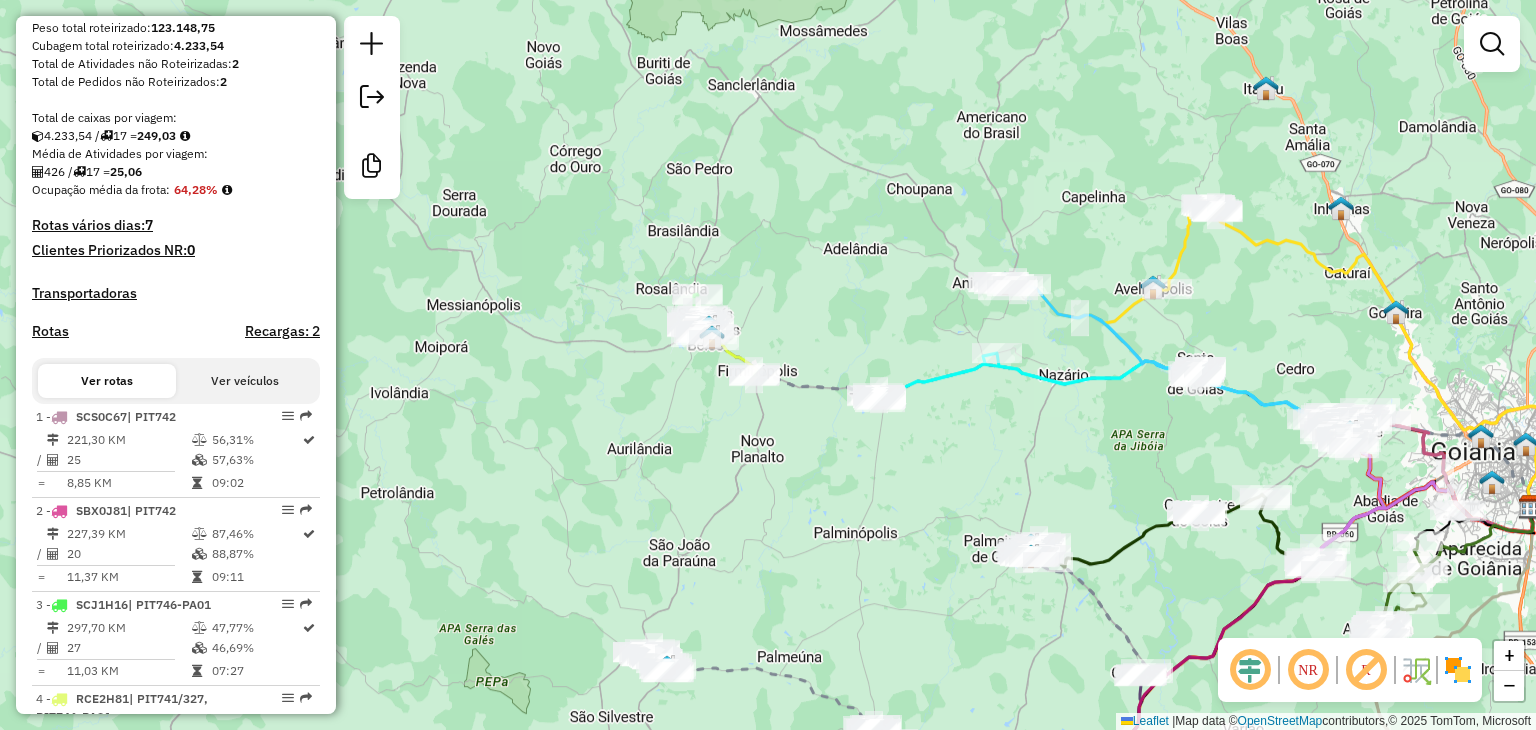 click on "Janela de atendimento Grade de atendimento Capacidade Transportadoras Veículos Cliente Pedidos  Rotas Selecione os dias de semana para filtrar as janelas de atendimento  Seg   Ter   Qua   Qui   Sex   Sáb   Dom  Informe o período da janela de atendimento: De: Até:  Filtrar exatamente a janela do cliente  Considerar janela de atendimento padrão  Selecione os dias de semana para filtrar as grades de atendimento  Seg   Ter   Qua   Qui   Sex   Sáb   Dom   Considerar clientes sem dia de atendimento cadastrado  Clientes fora do dia de atendimento selecionado Filtrar as atividades entre os valores definidos abaixo:  Peso mínimo:   Peso máximo:   Cubagem mínima:   Cubagem máxima:   De:   Até:  Filtrar as atividades entre o tempo de atendimento definido abaixo:  De:   Até:   Considerar capacidade total dos clientes não roteirizados Transportadora: Selecione um ou mais itens Tipo de veículo: Selecione um ou mais itens Veículo: Selecione um ou mais itens Motorista: Selecione um ou mais itens Nome: Rótulo:" 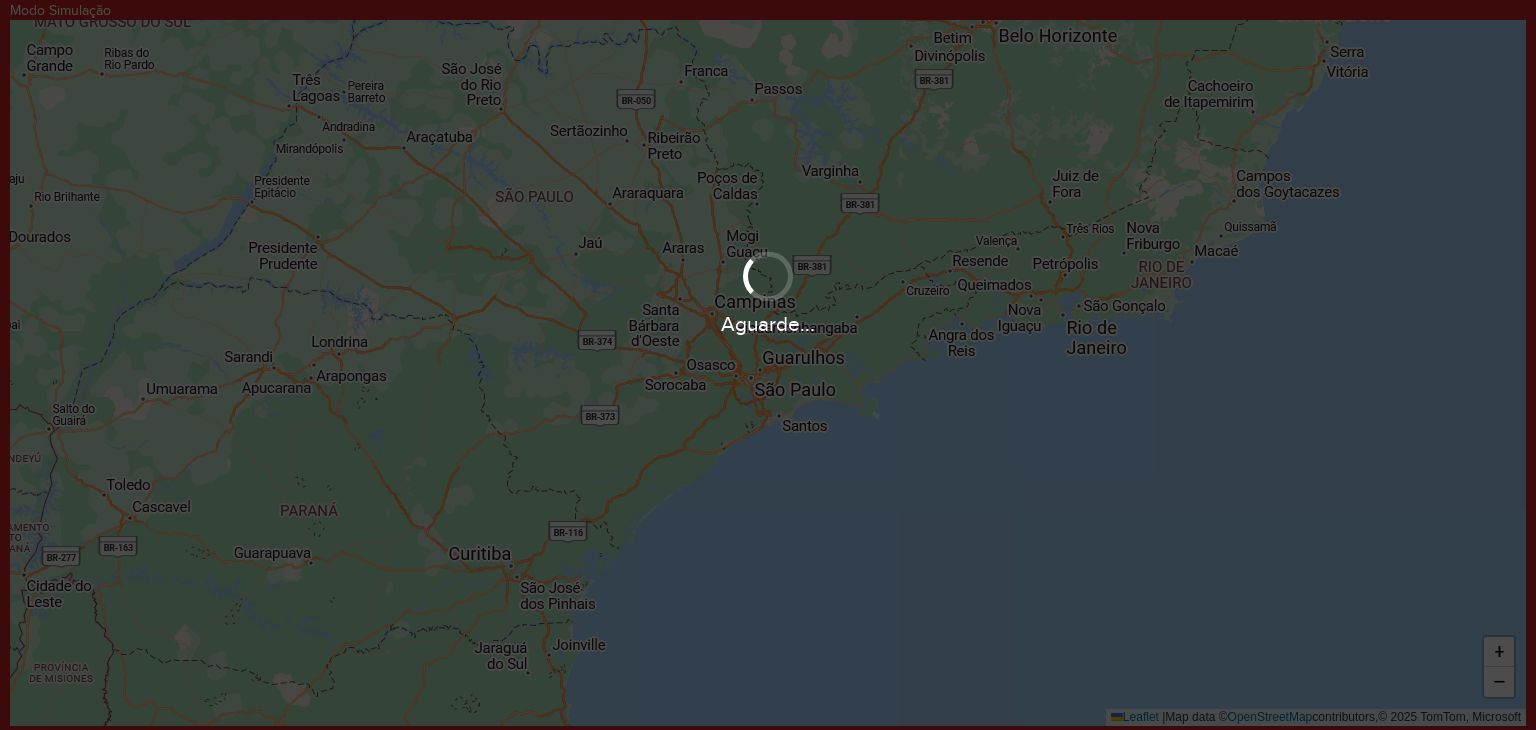 scroll, scrollTop: 0, scrollLeft: 0, axis: both 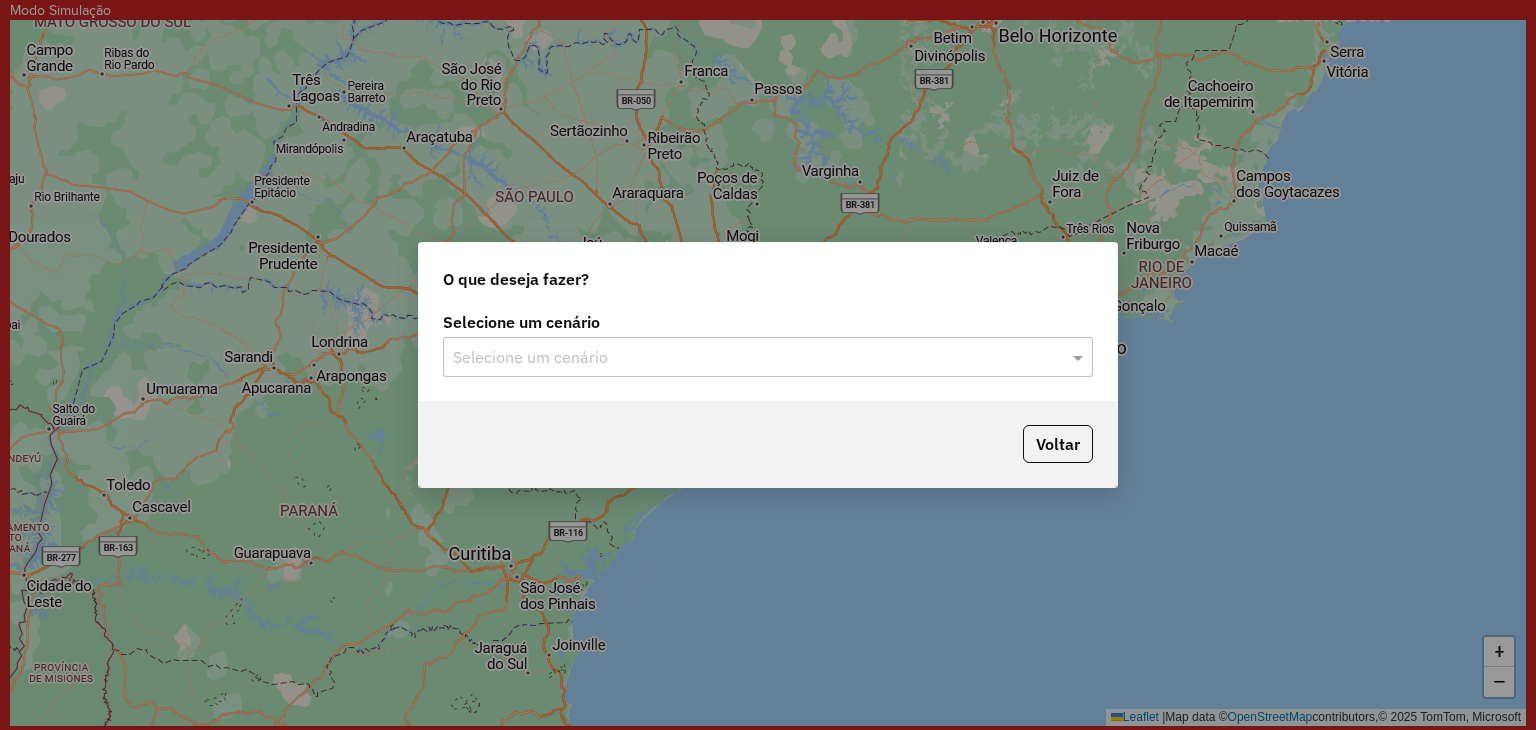 click 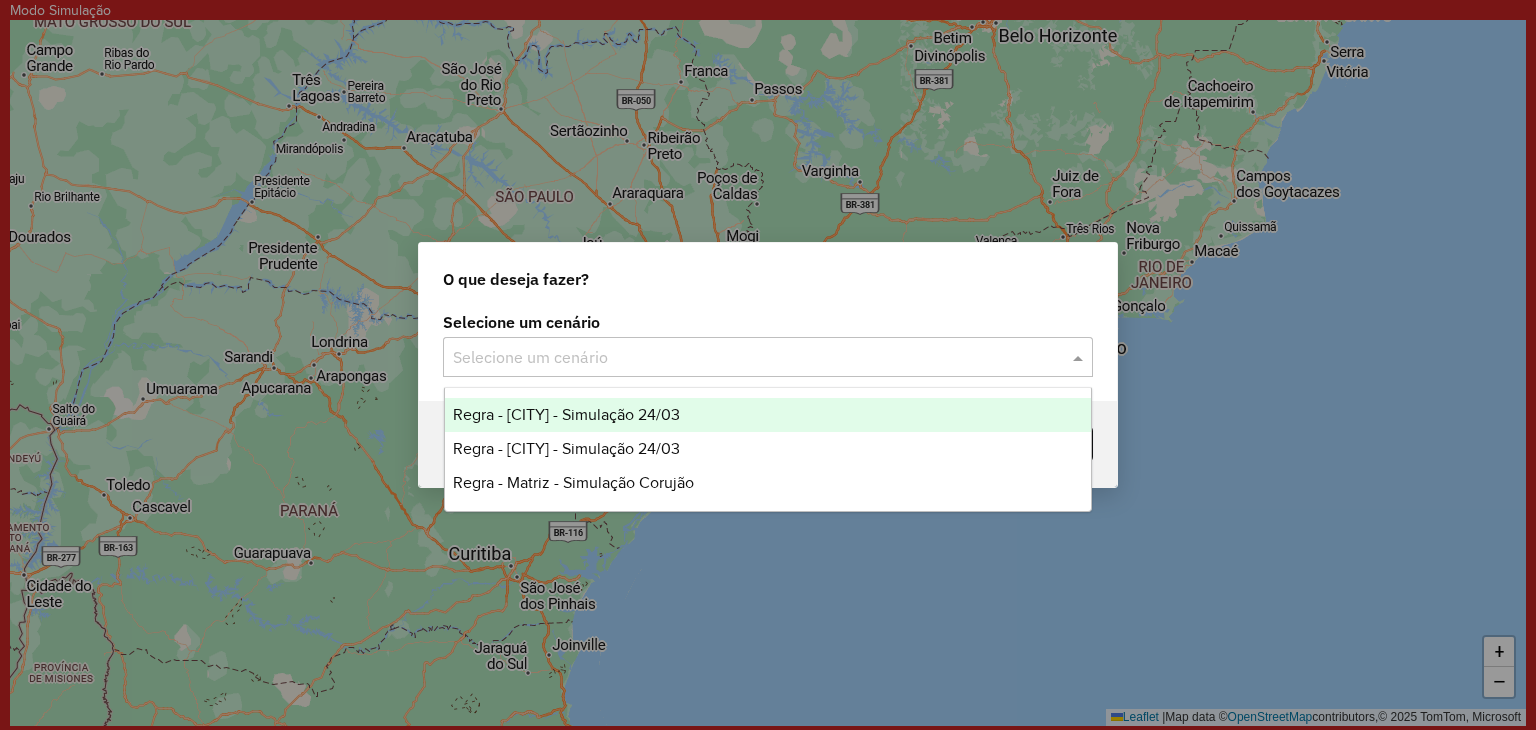 click on "O que deseja fazer? Selecione um cenário Selecione um cenário  Voltar" 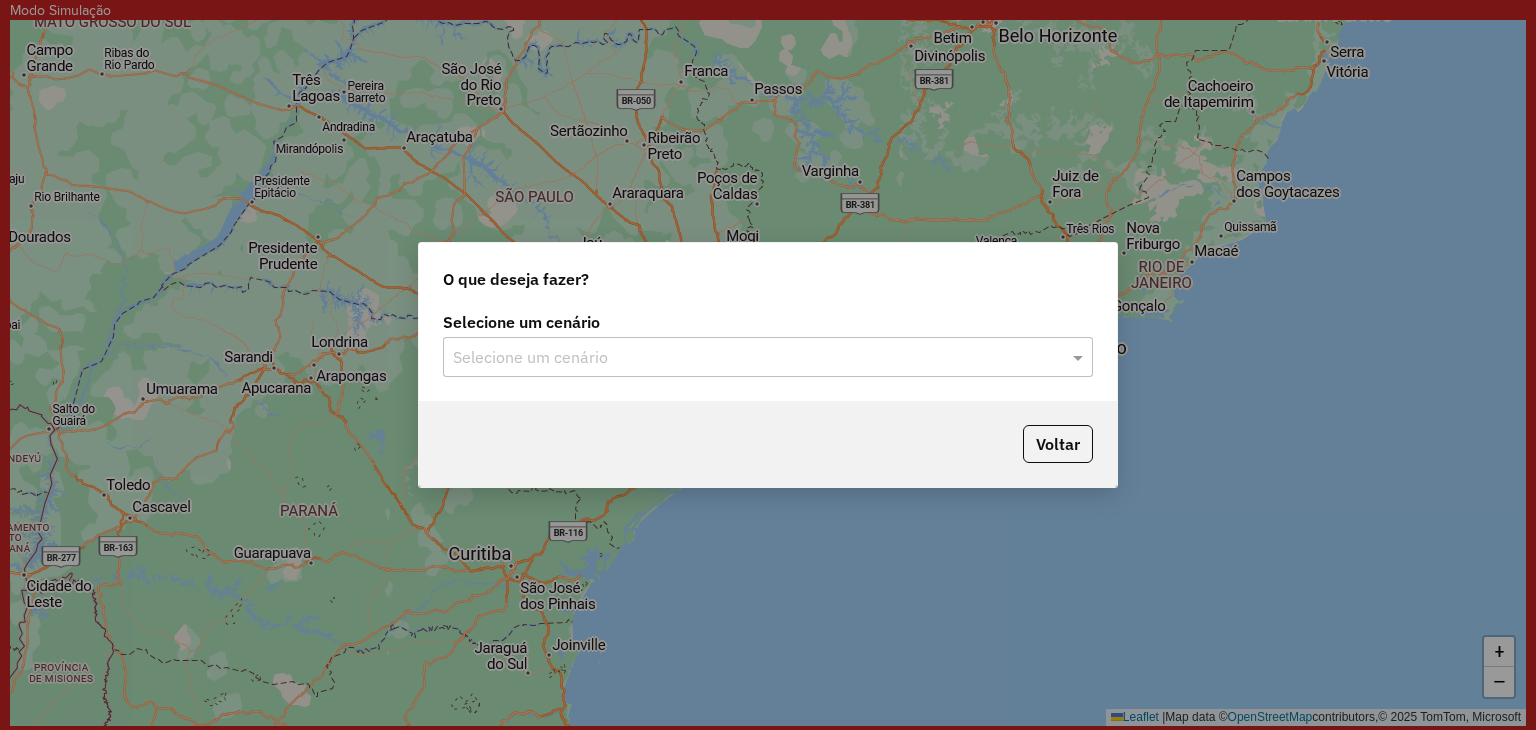 click 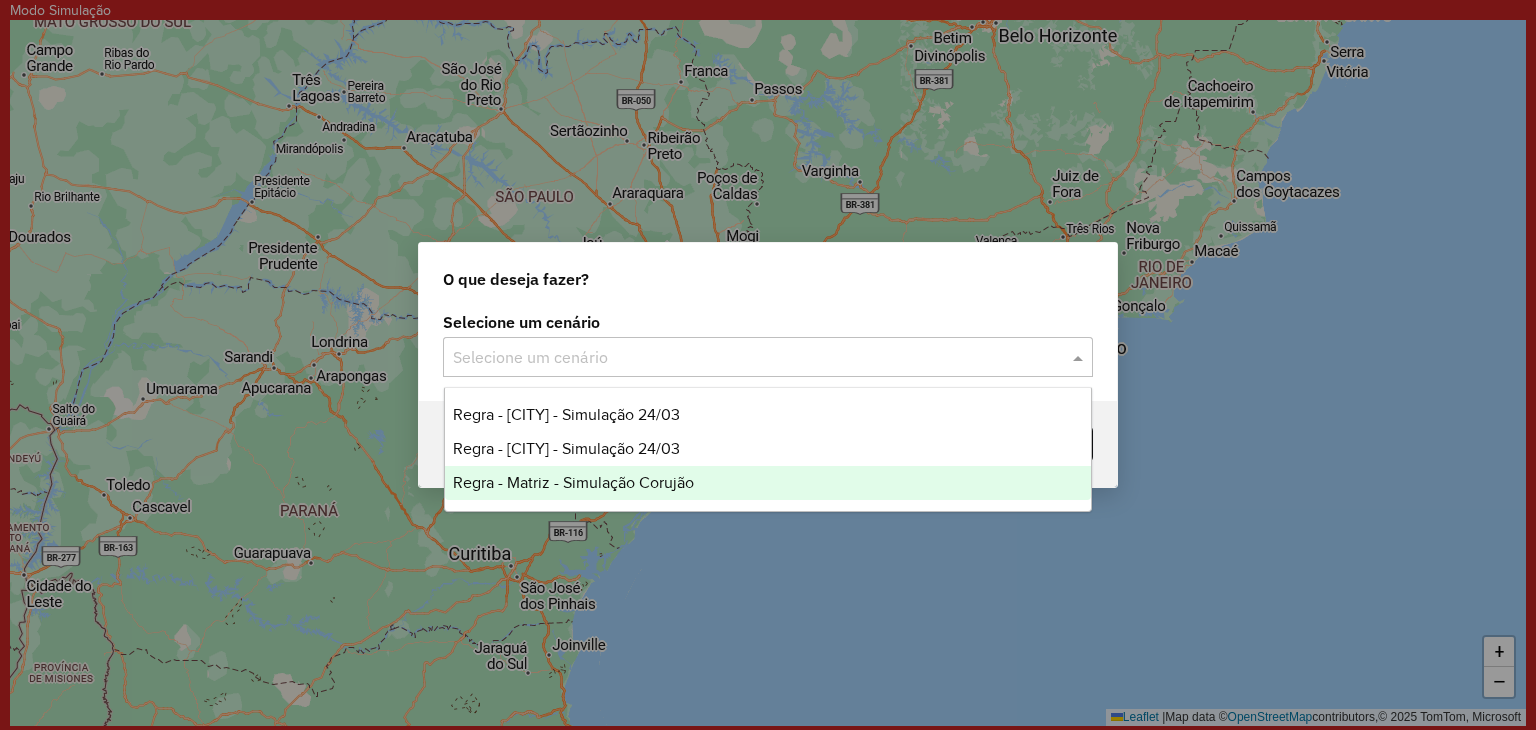 click on "Regra - Matriz - Simulação Corujão" at bounding box center (573, 482) 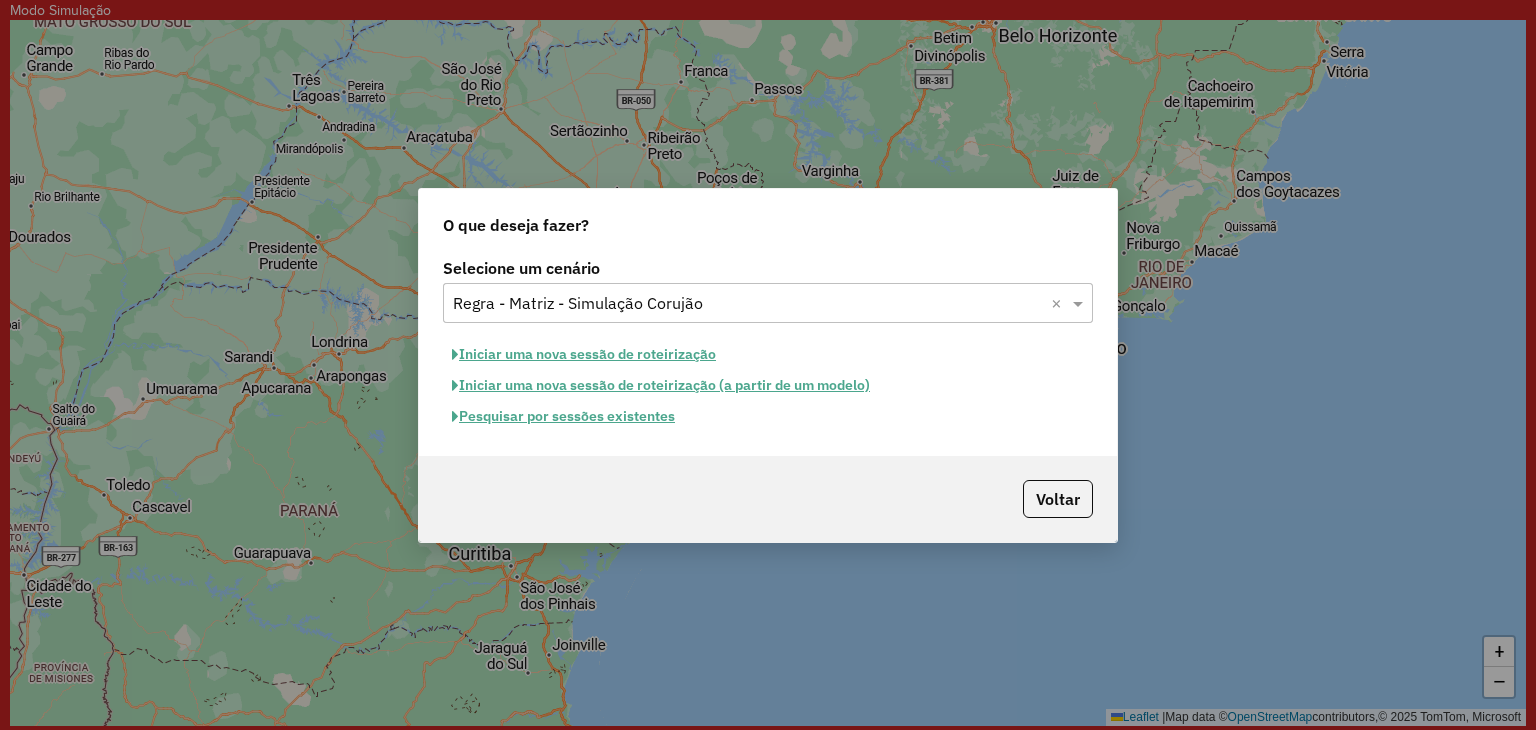 click on "Iniciar uma nova sessão de roteirização" 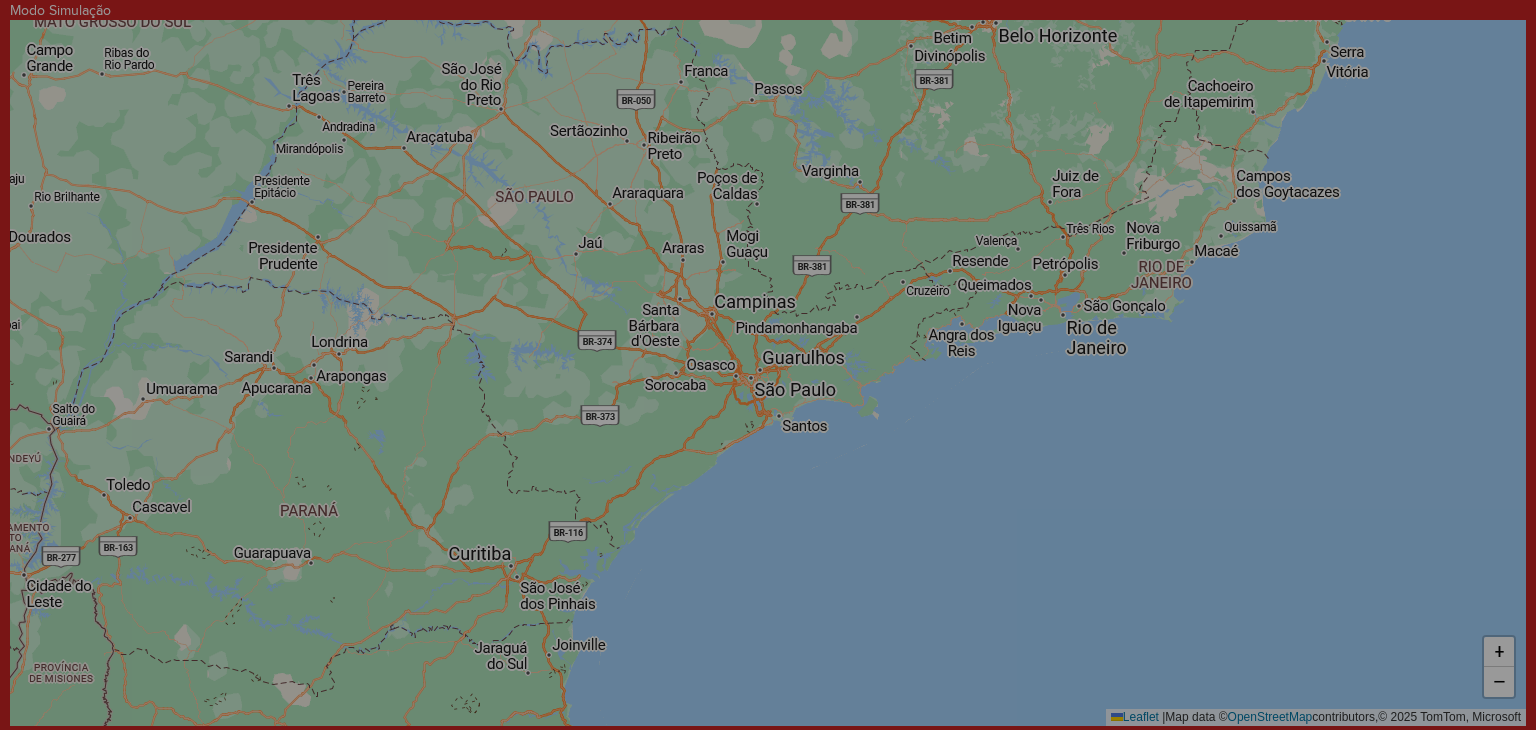 select on "*" 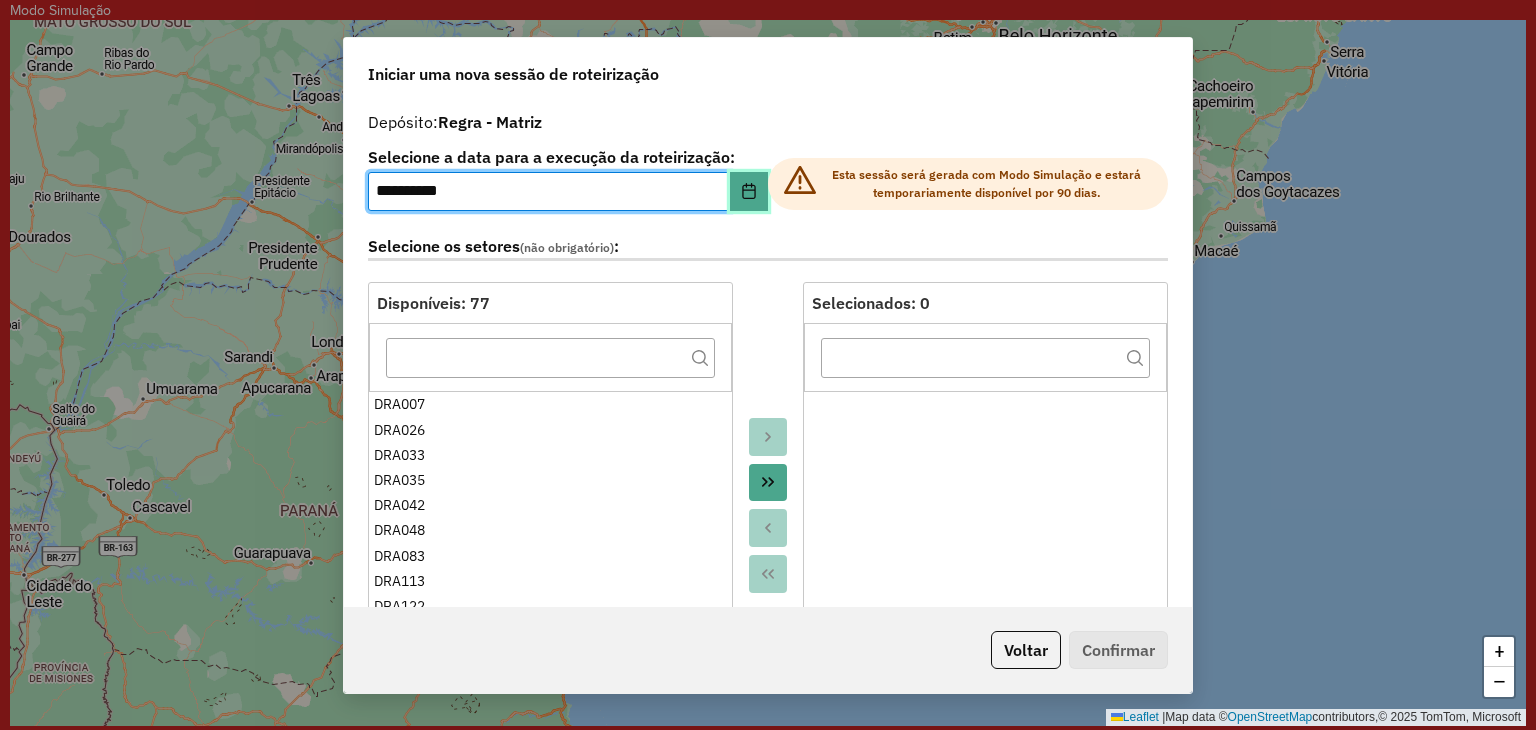 click 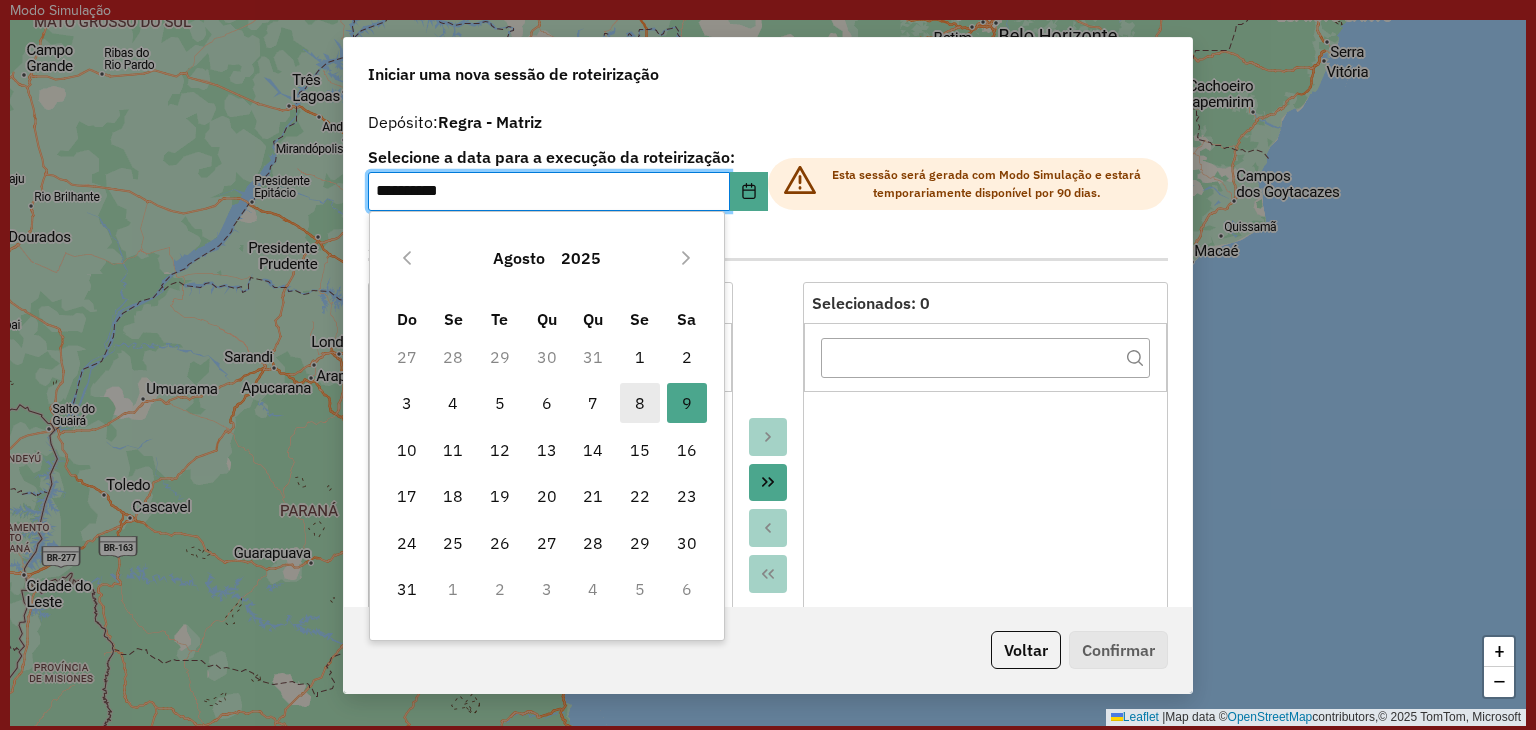 click on "8" at bounding box center (640, 403) 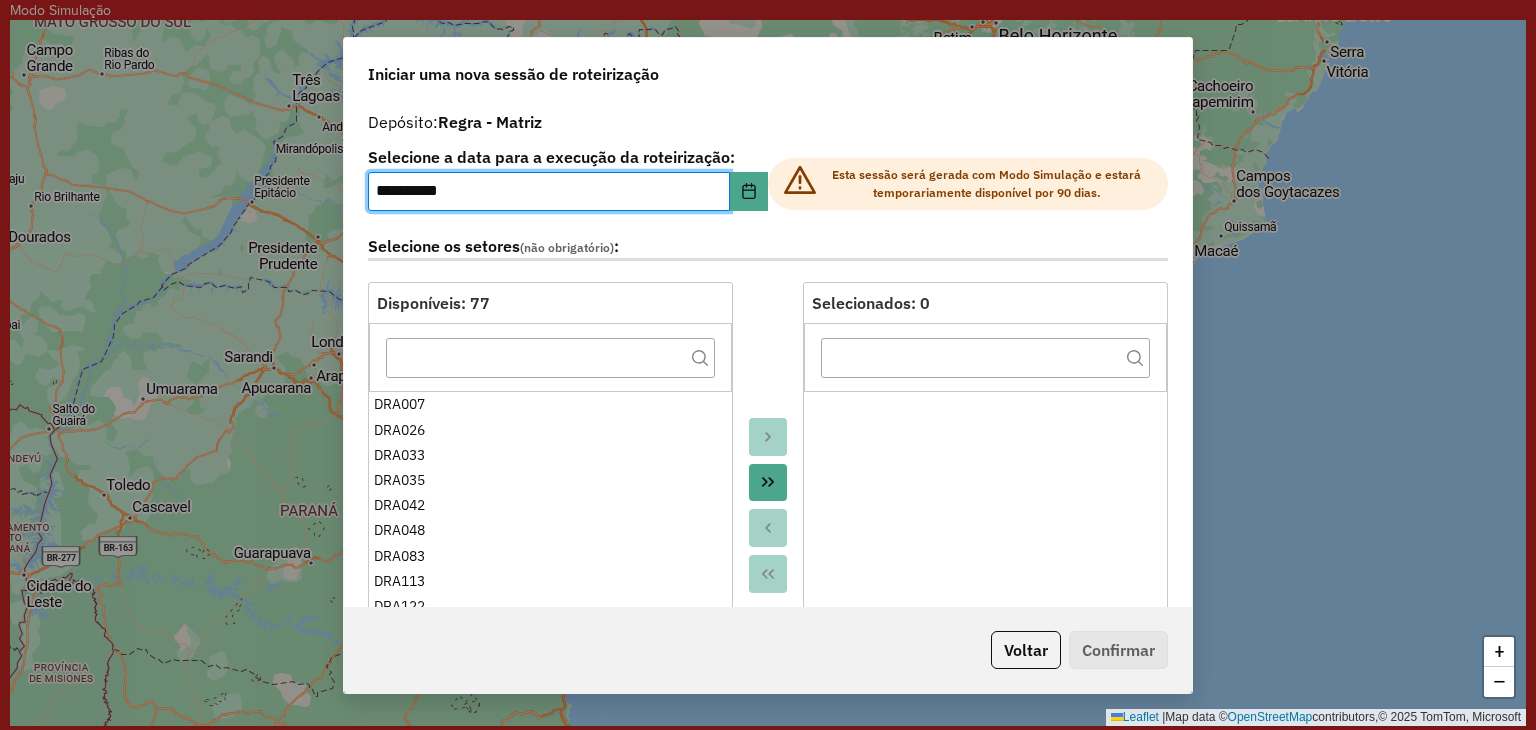 click 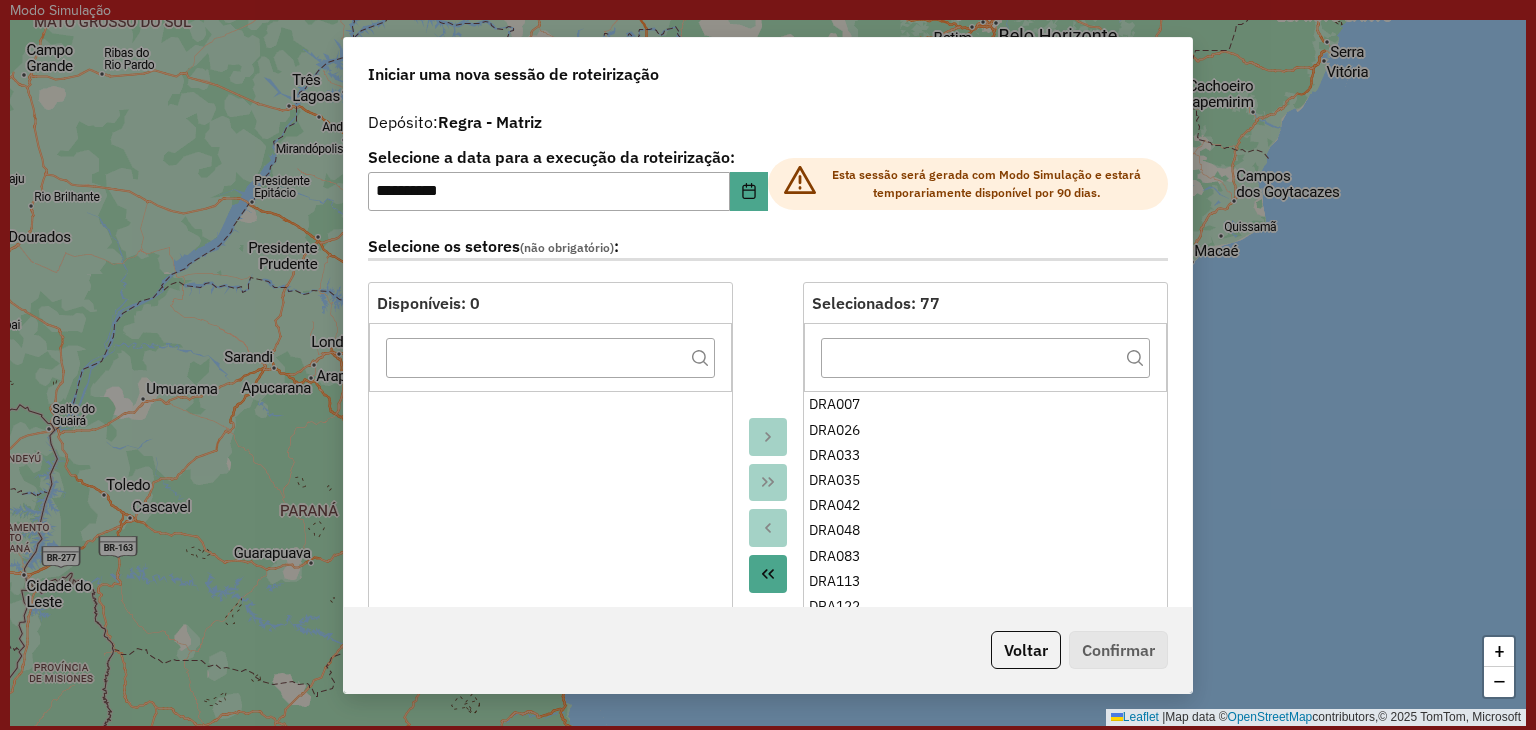 click on "Regra - Matriz" 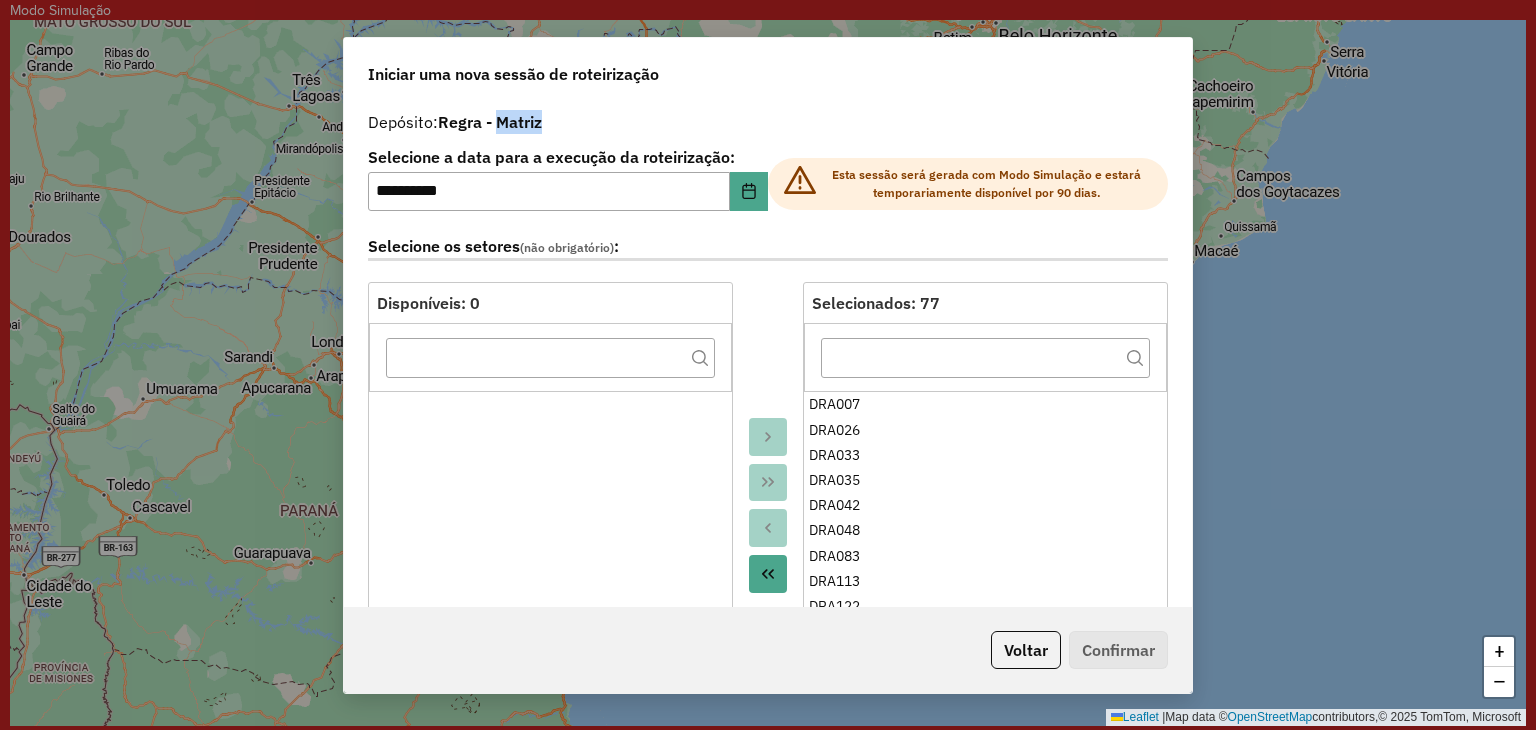 click on "Regra - Matriz" 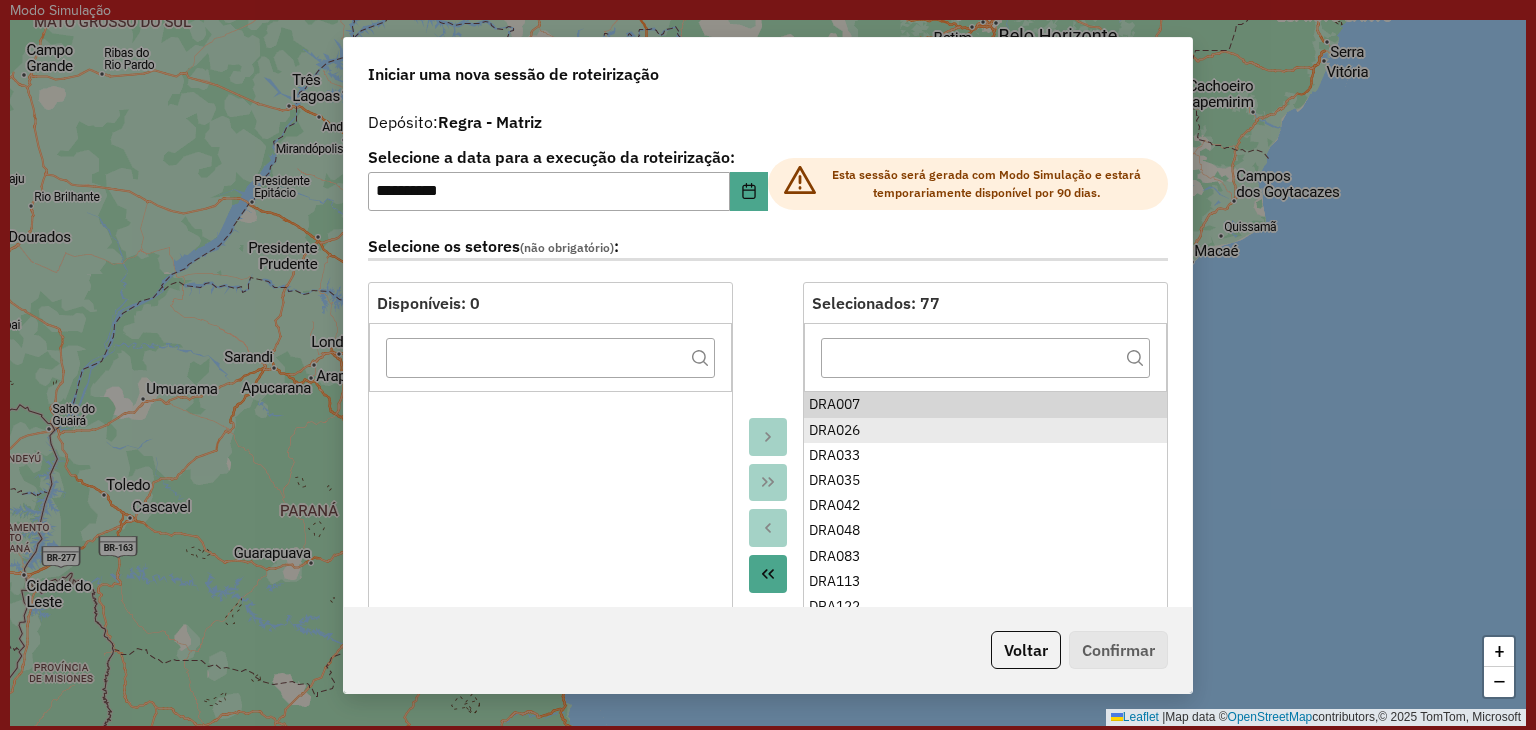 click on "DRA026" at bounding box center [985, 430] 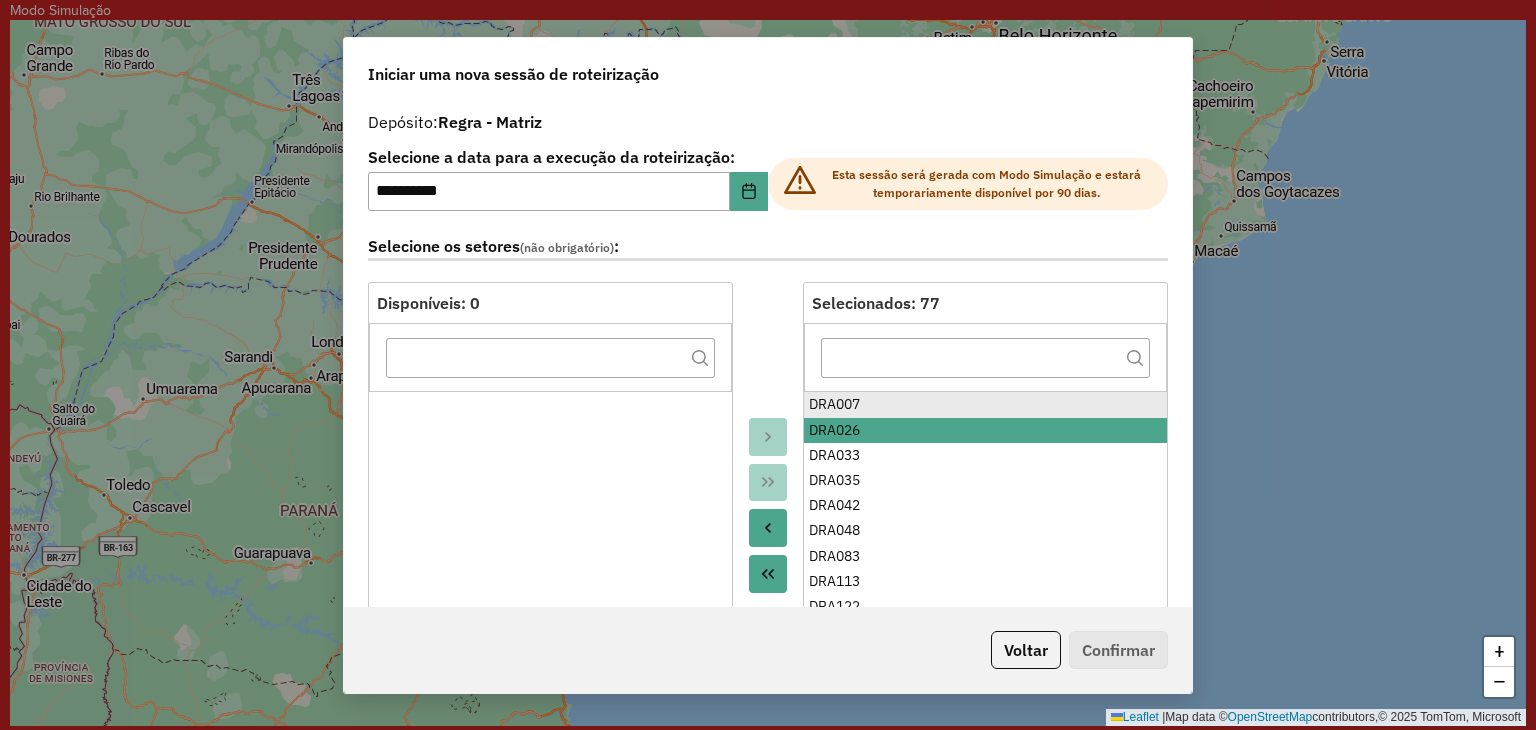 click on "DRA007" at bounding box center (985, 404) 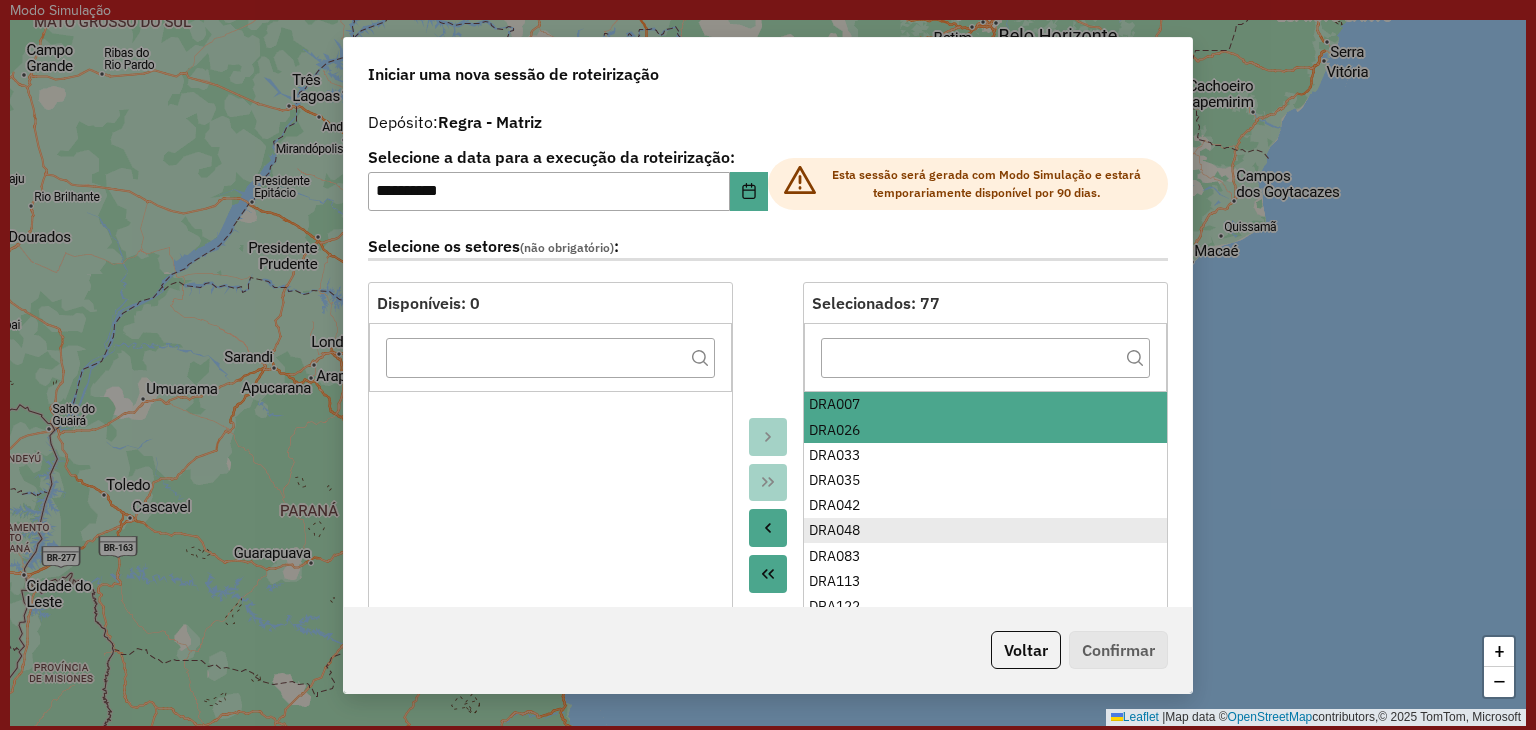 click on "DRA048" at bounding box center [985, 530] 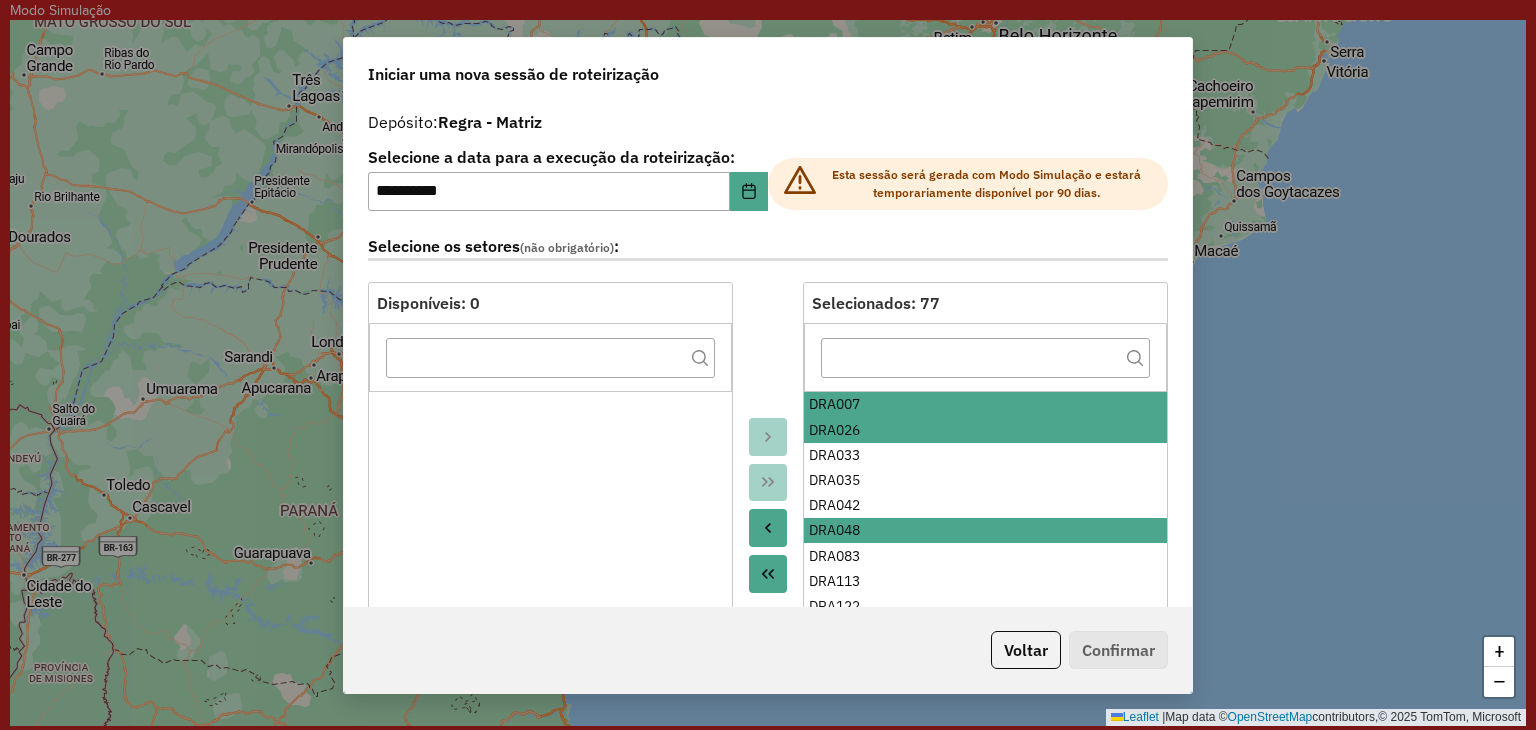 click on "(não obrigatório)" 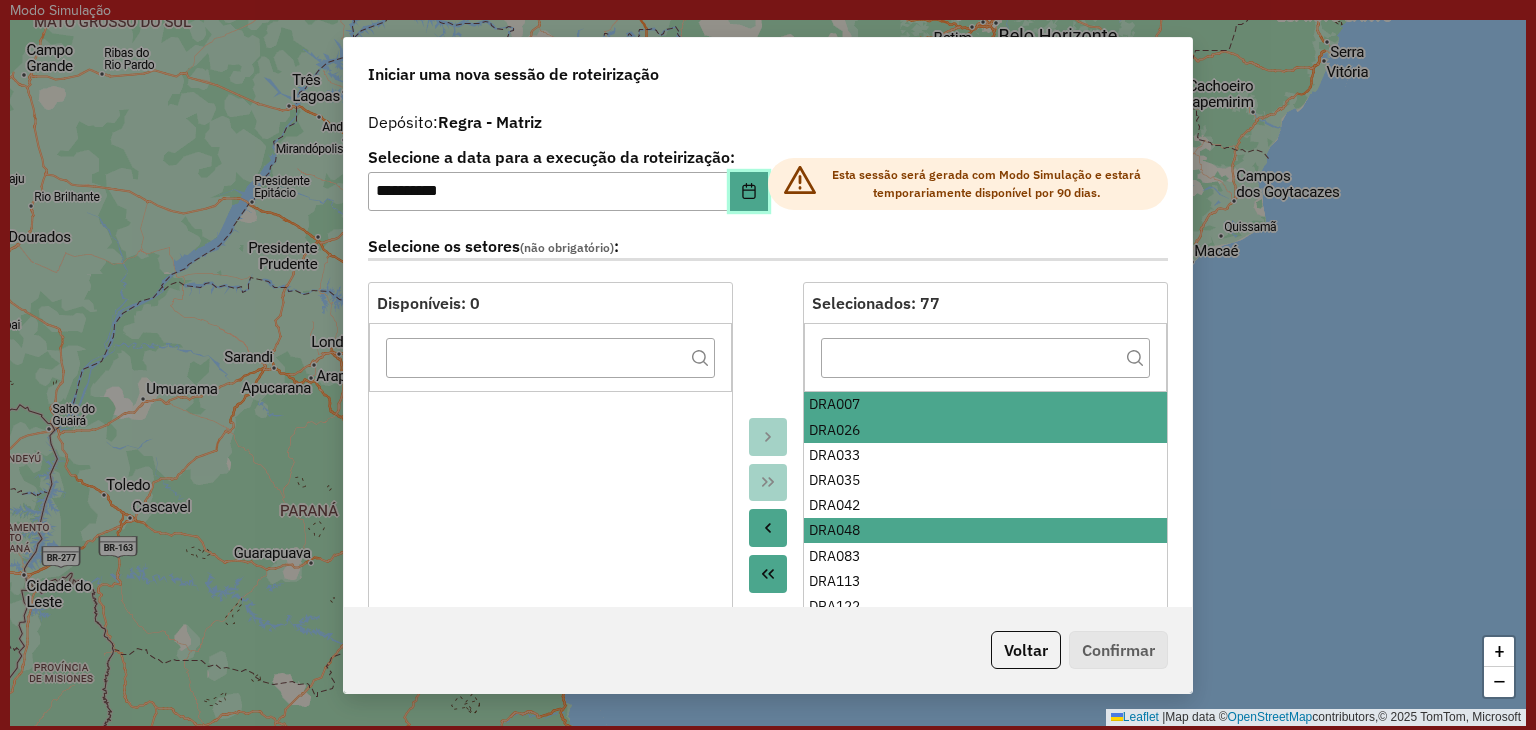 click at bounding box center [749, 192] 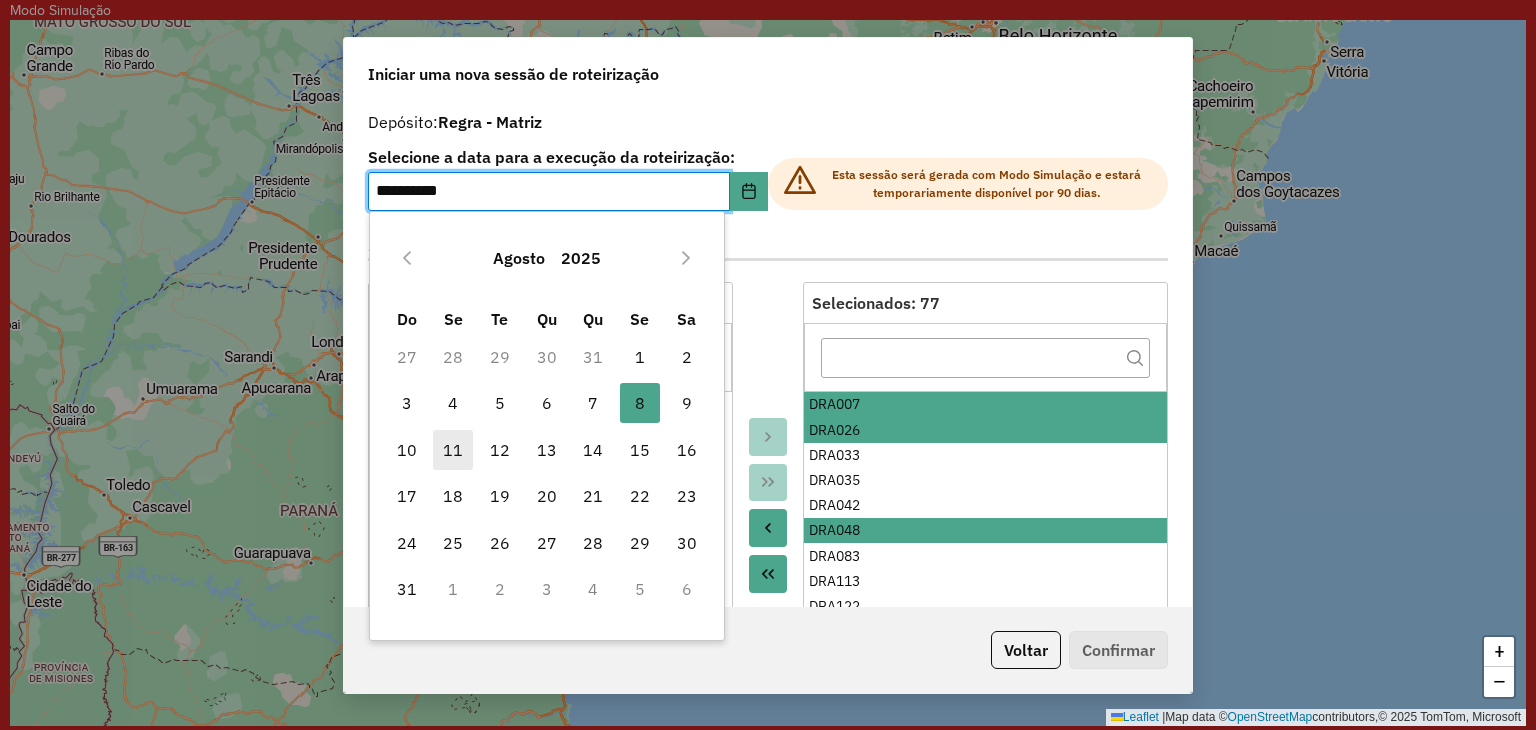 click on "11" at bounding box center (453, 450) 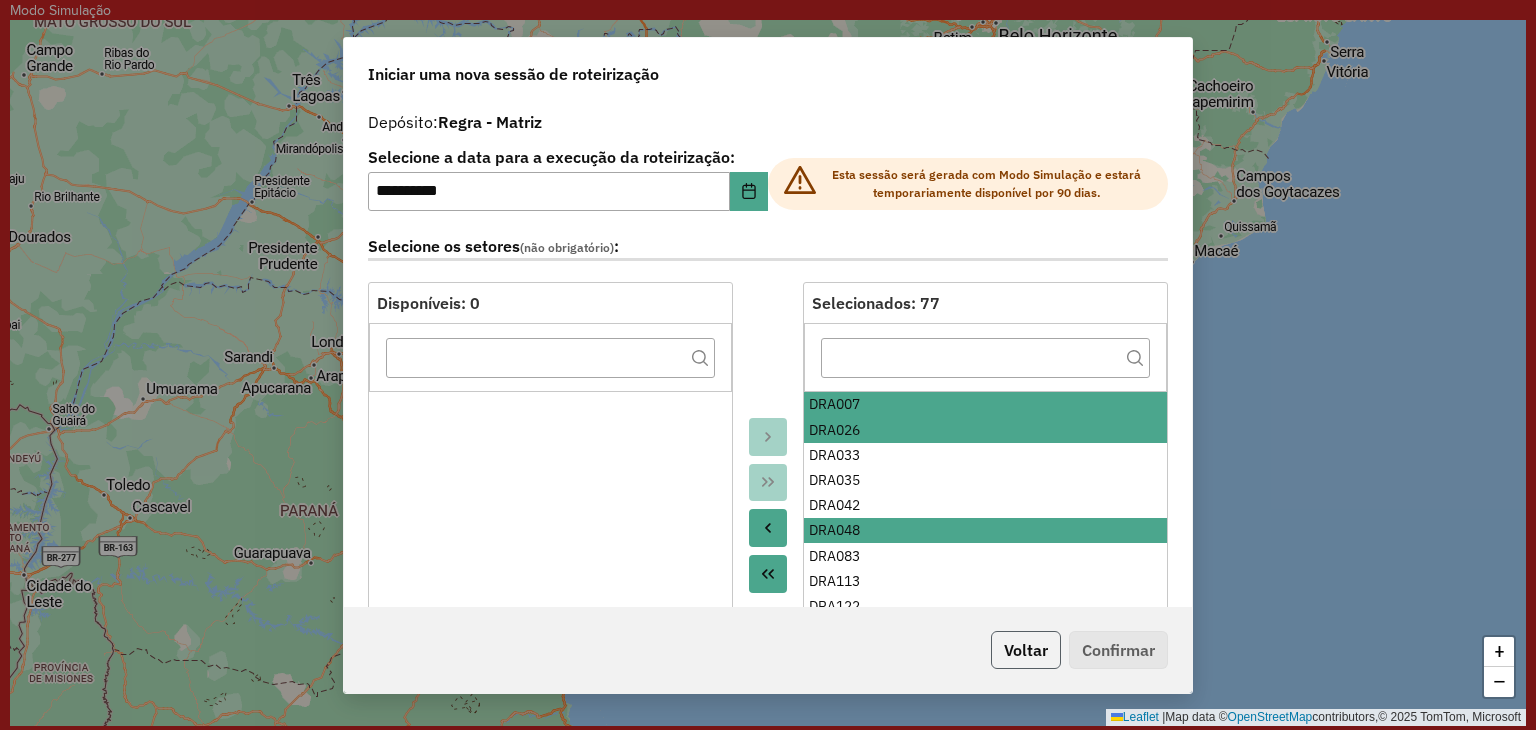 click on "Voltar" 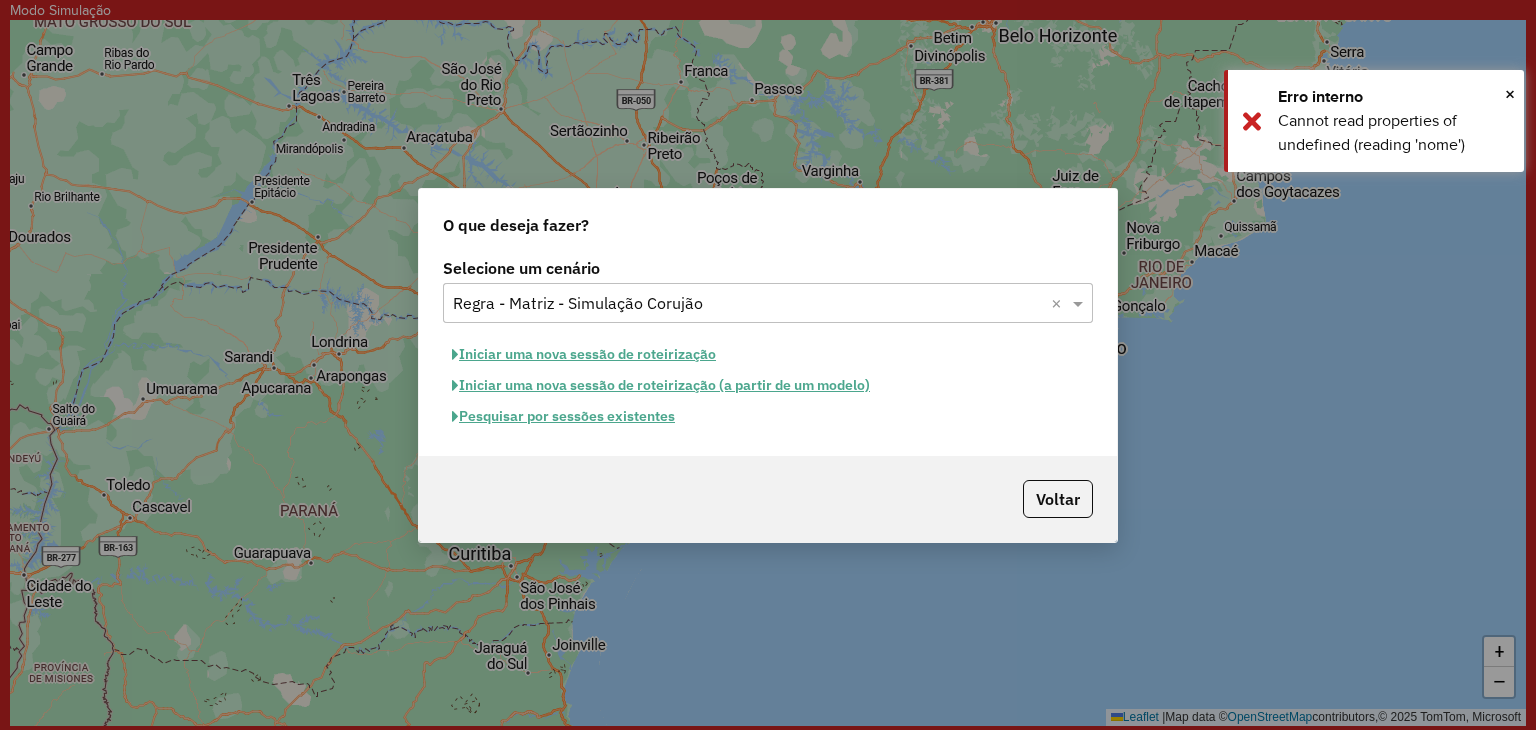 click 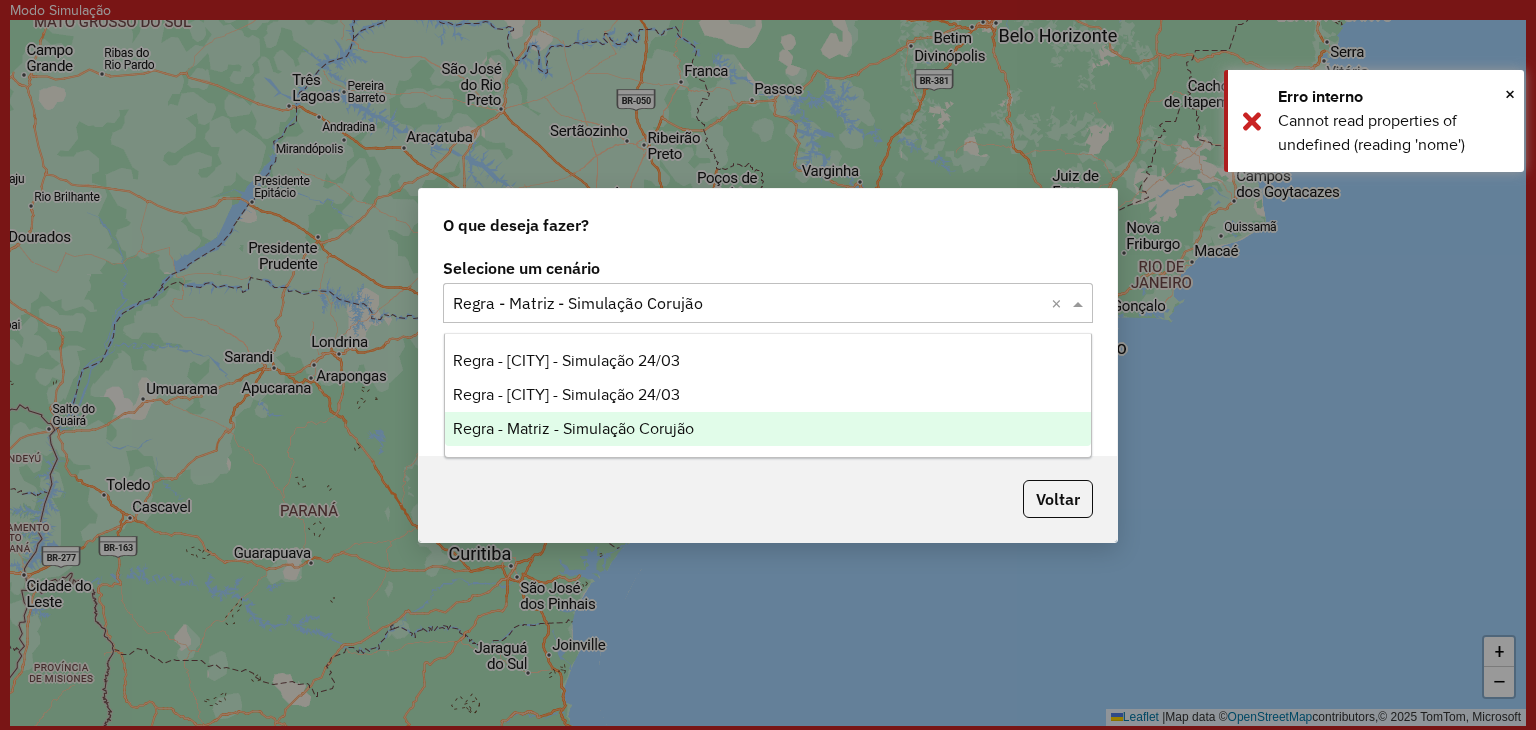 click on "O que deseja fazer?" 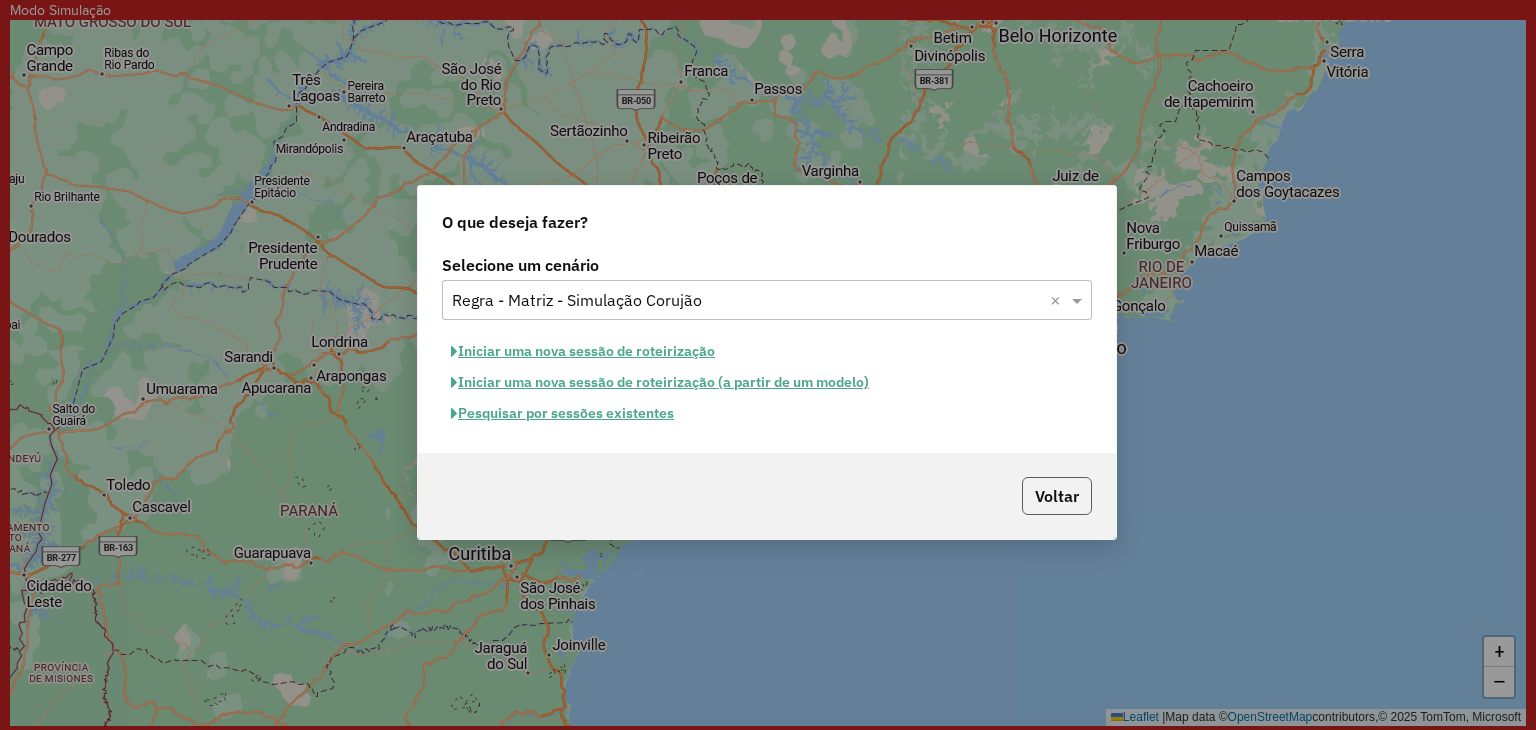 click on "Voltar" 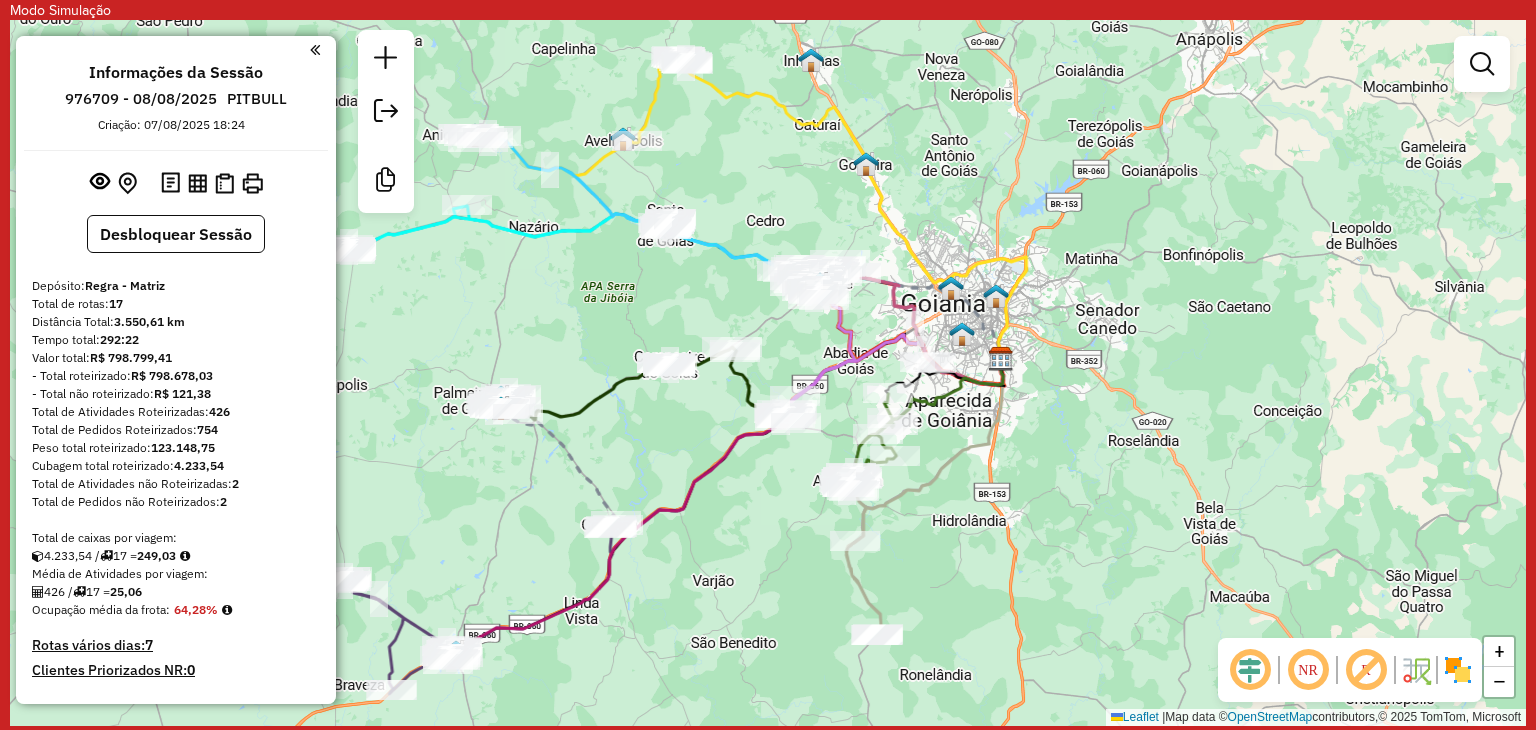 drag, startPoint x: 784, startPoint y: 263, endPoint x: 1016, endPoint y: 249, distance: 232.42203 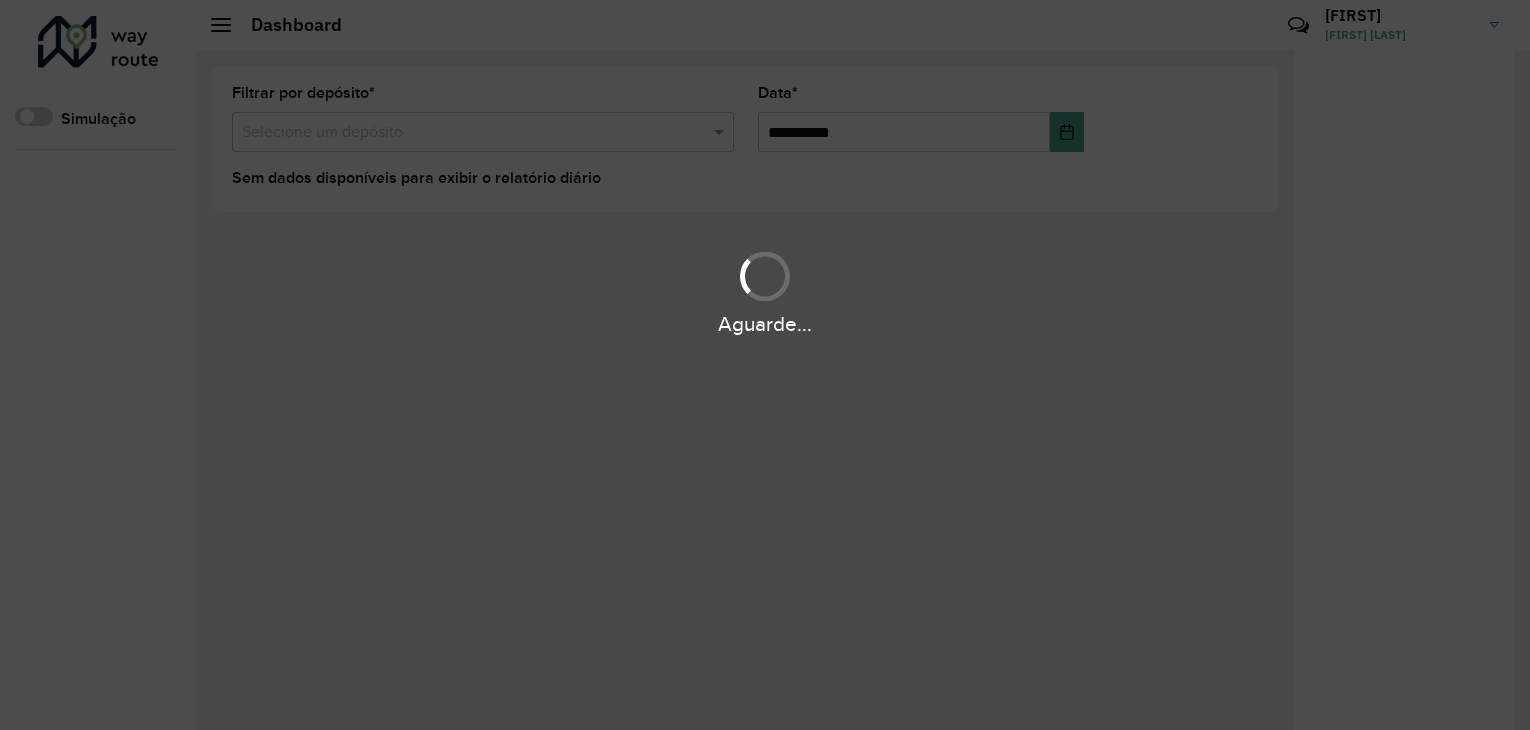 scroll, scrollTop: 0, scrollLeft: 0, axis: both 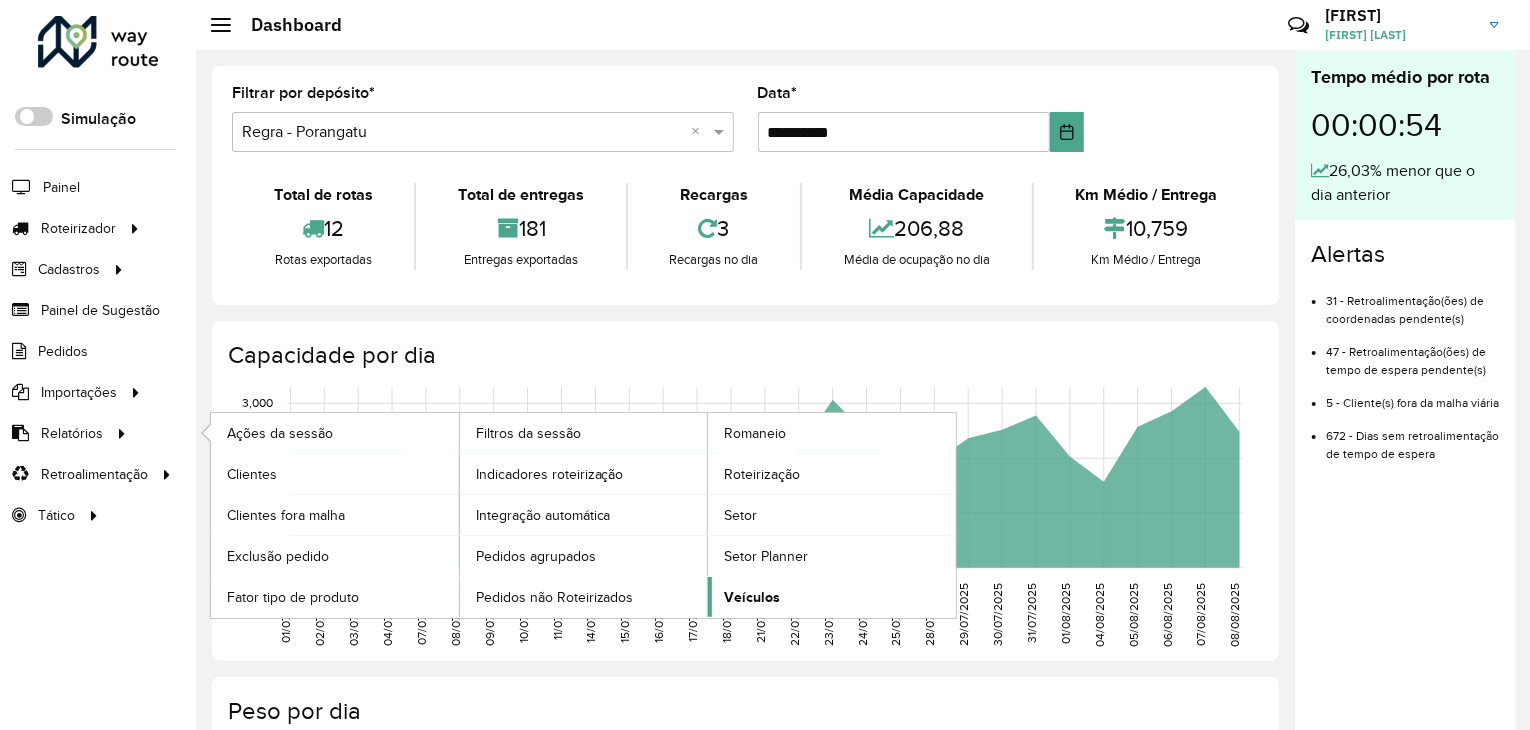 click on "Veículos" 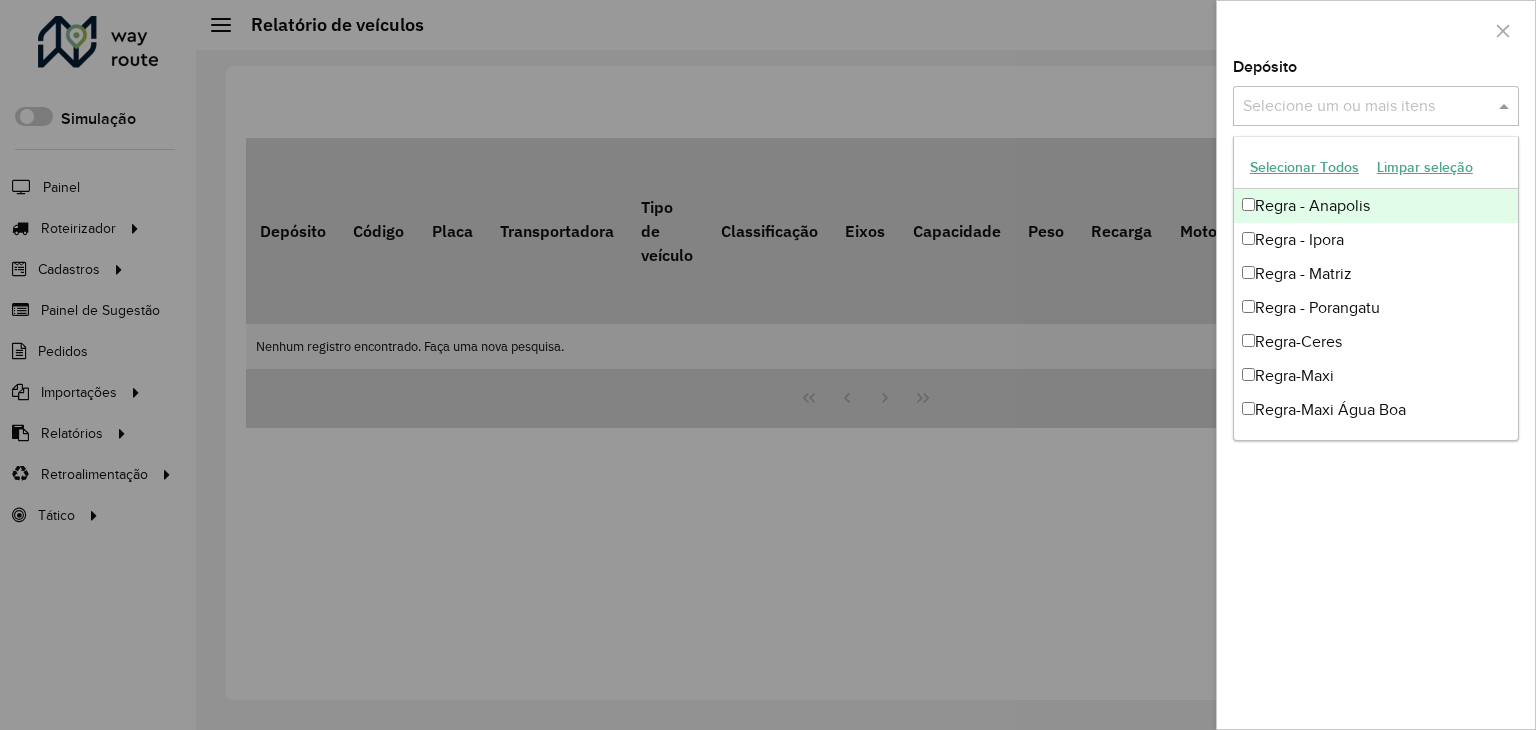 click at bounding box center [1366, 107] 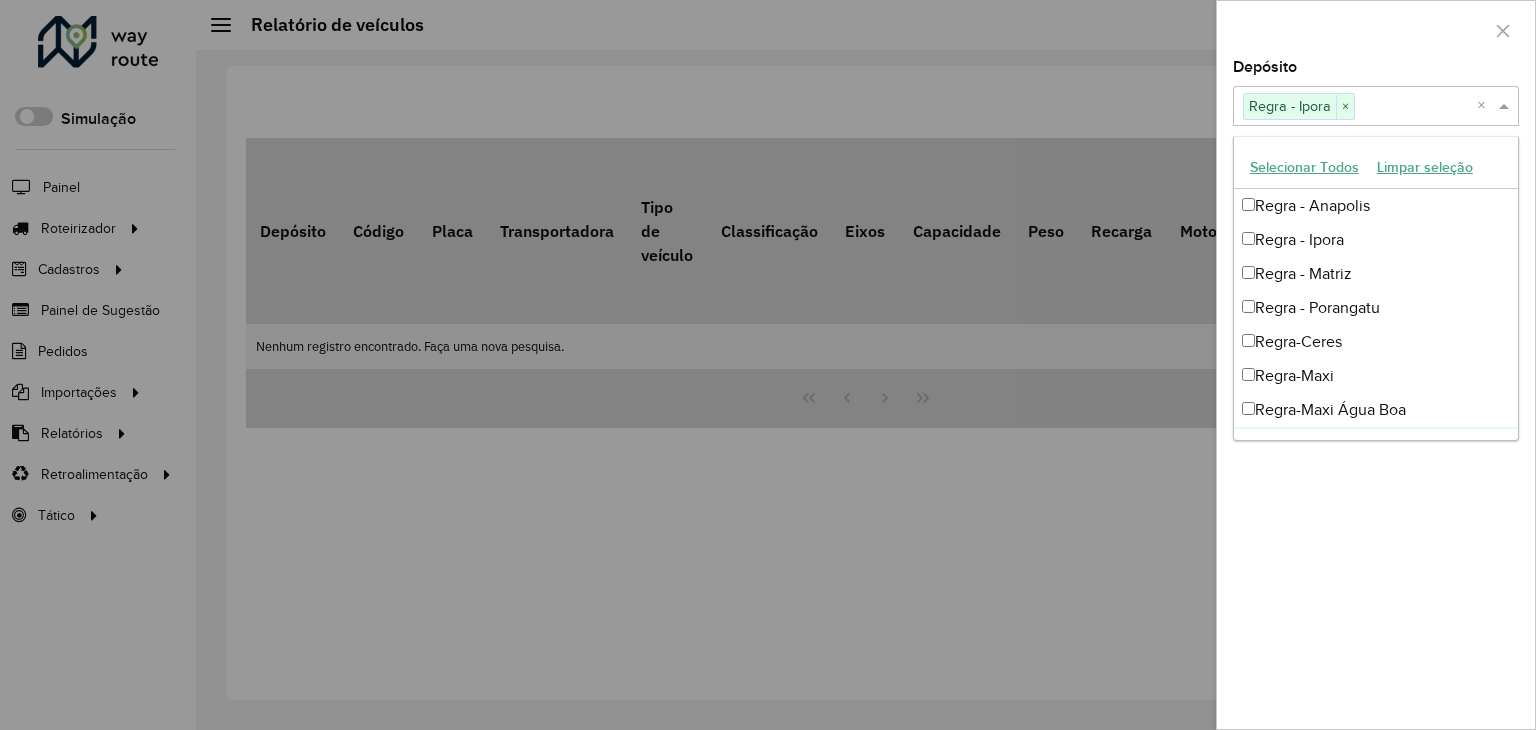 click on "Depósito  Selecione um ou mais itens Regra - [CITY] × ×  Grupo de Depósito  Selecione um ou mais itens Filtrar" 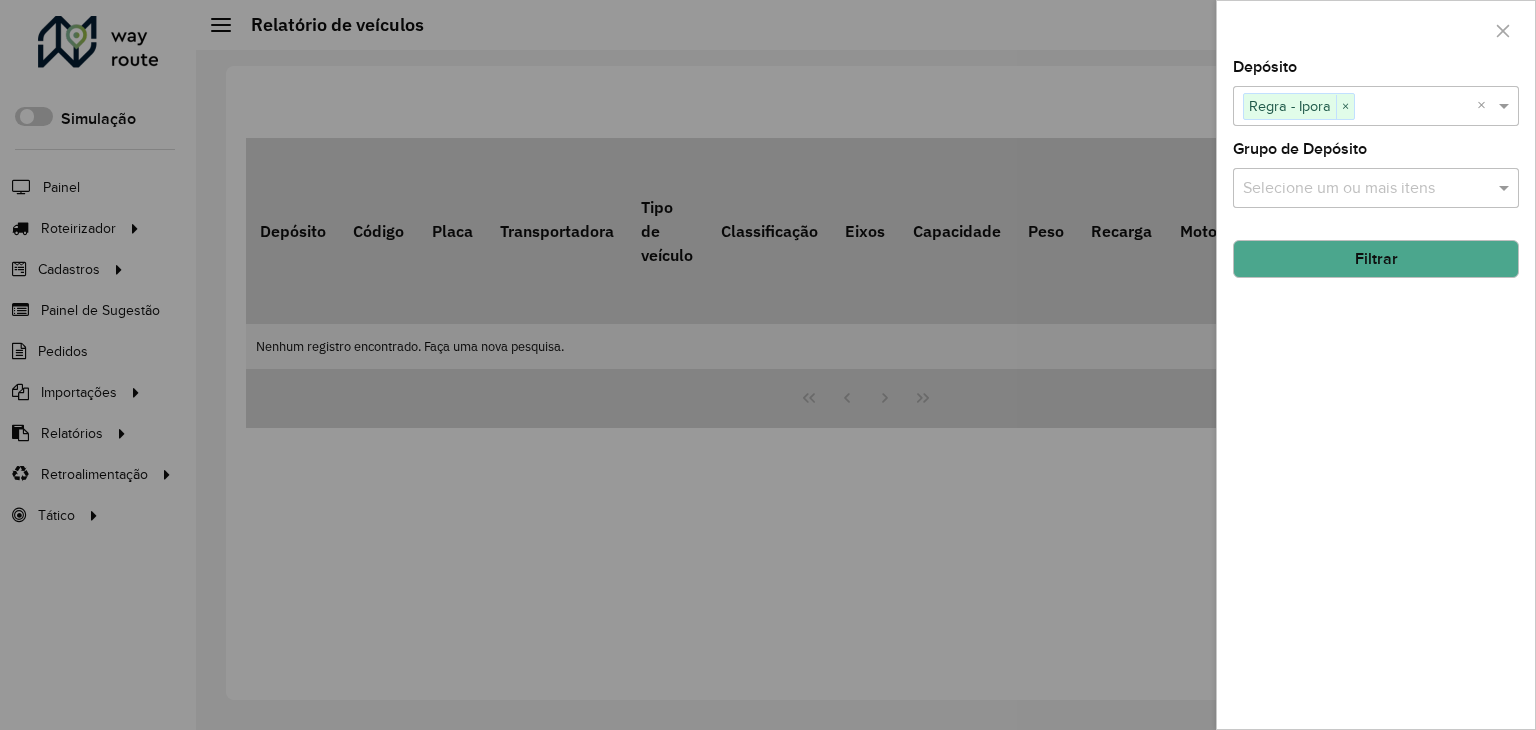 click on "Filtrar" 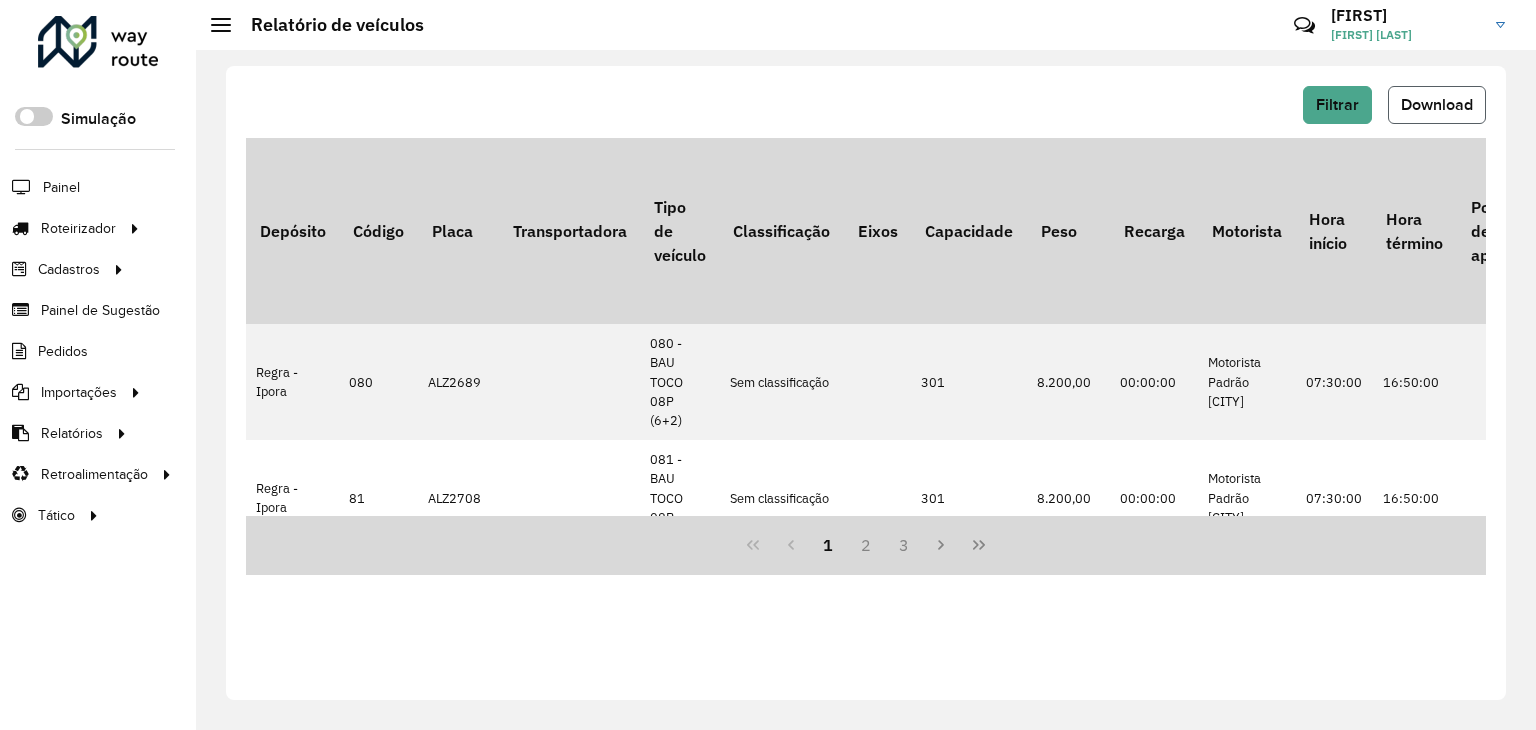 click on "Download" 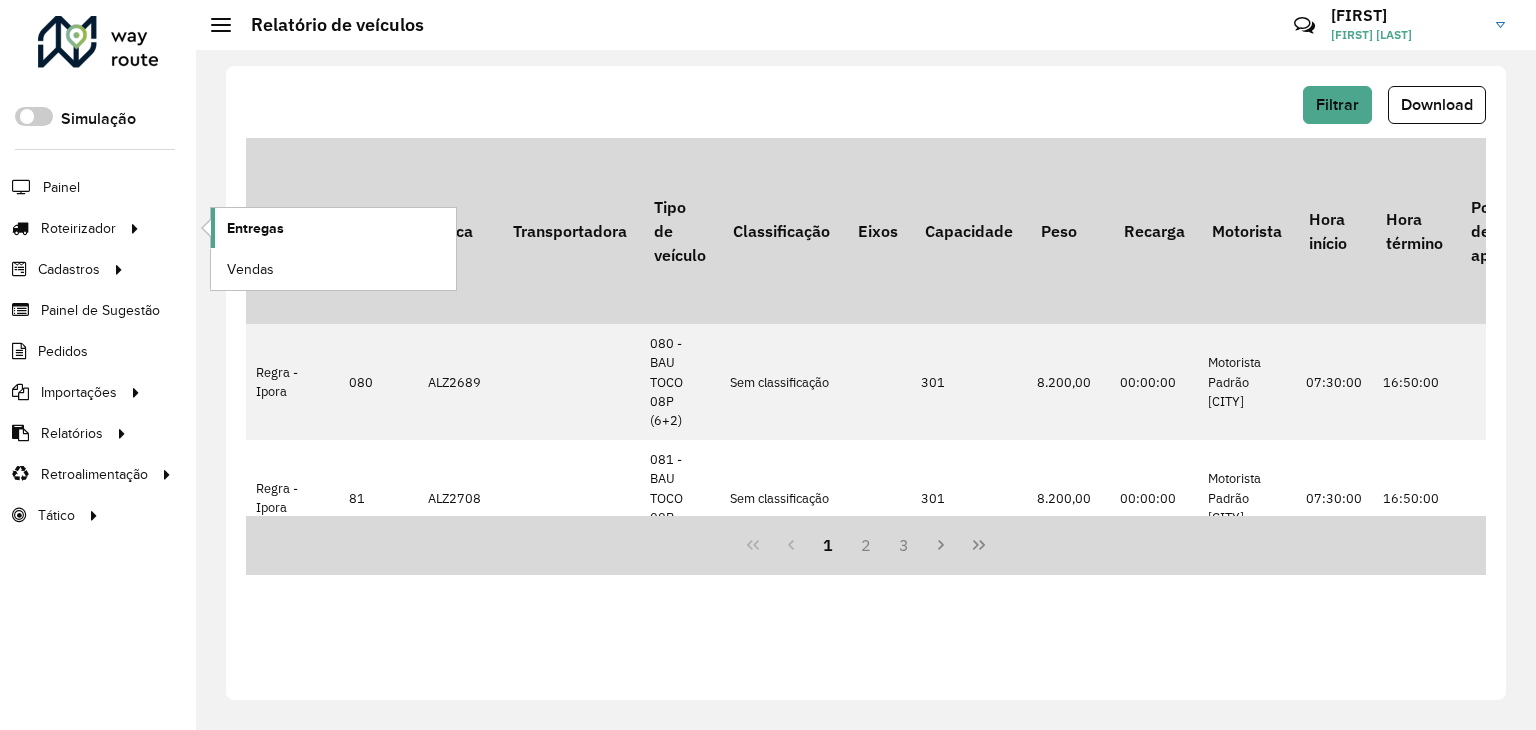 click on "Entregas" 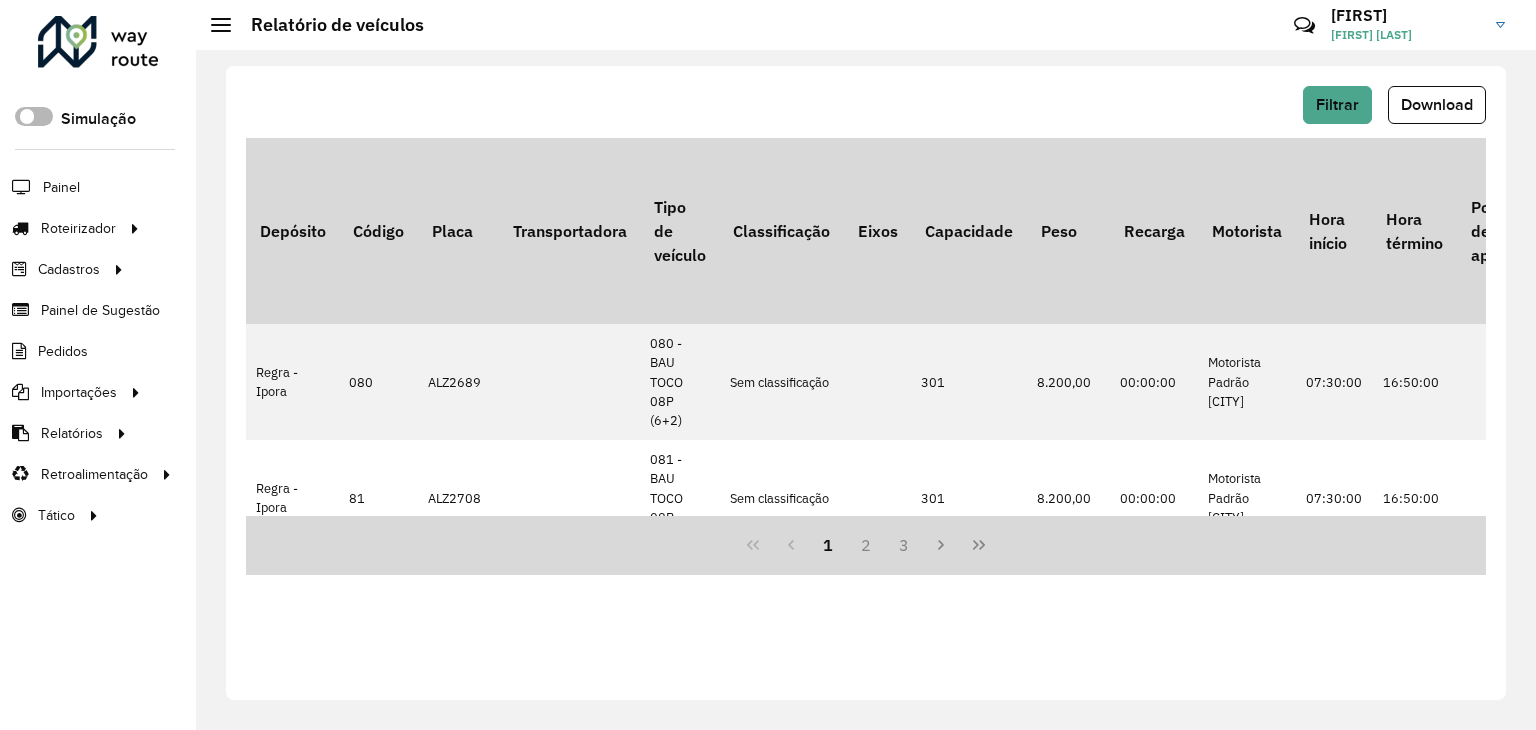 click 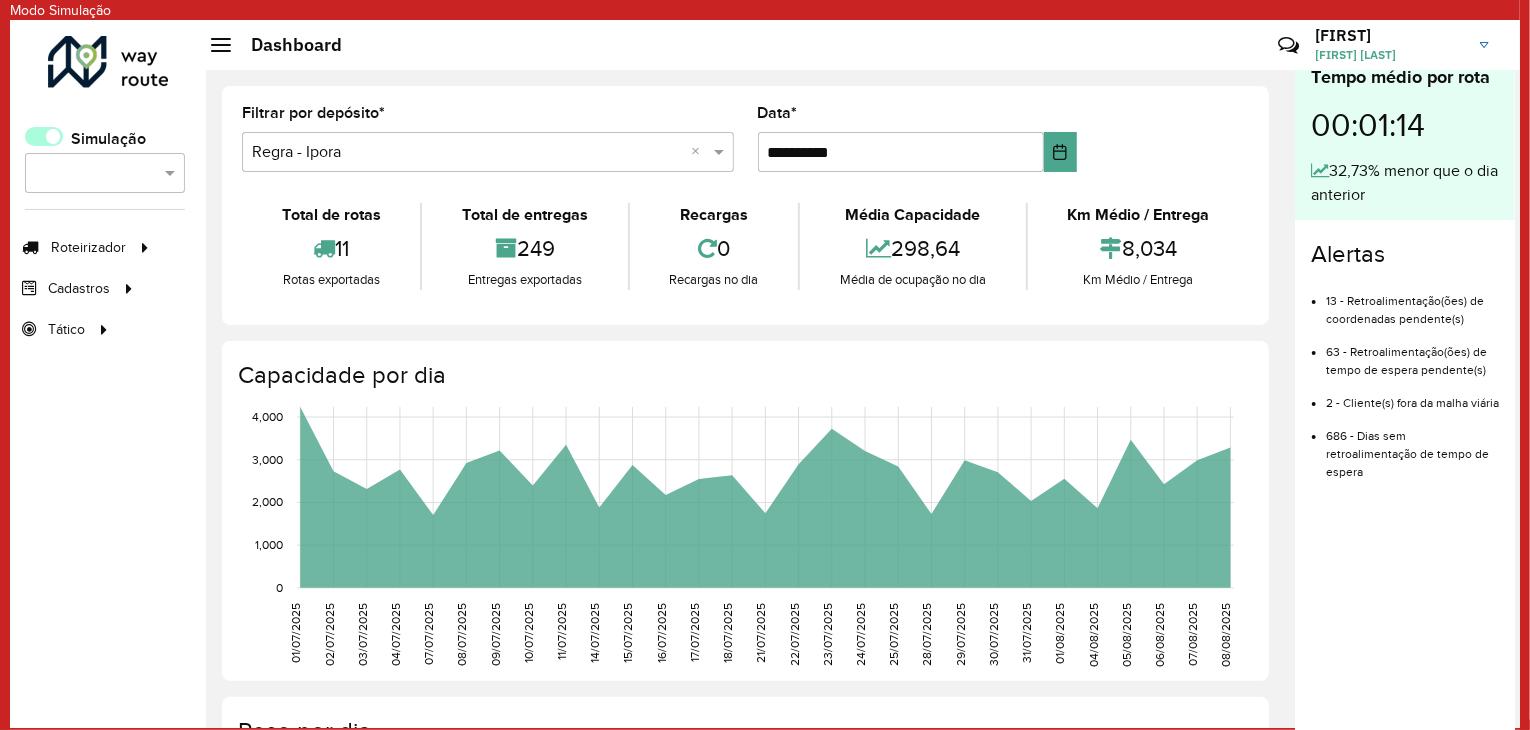 click 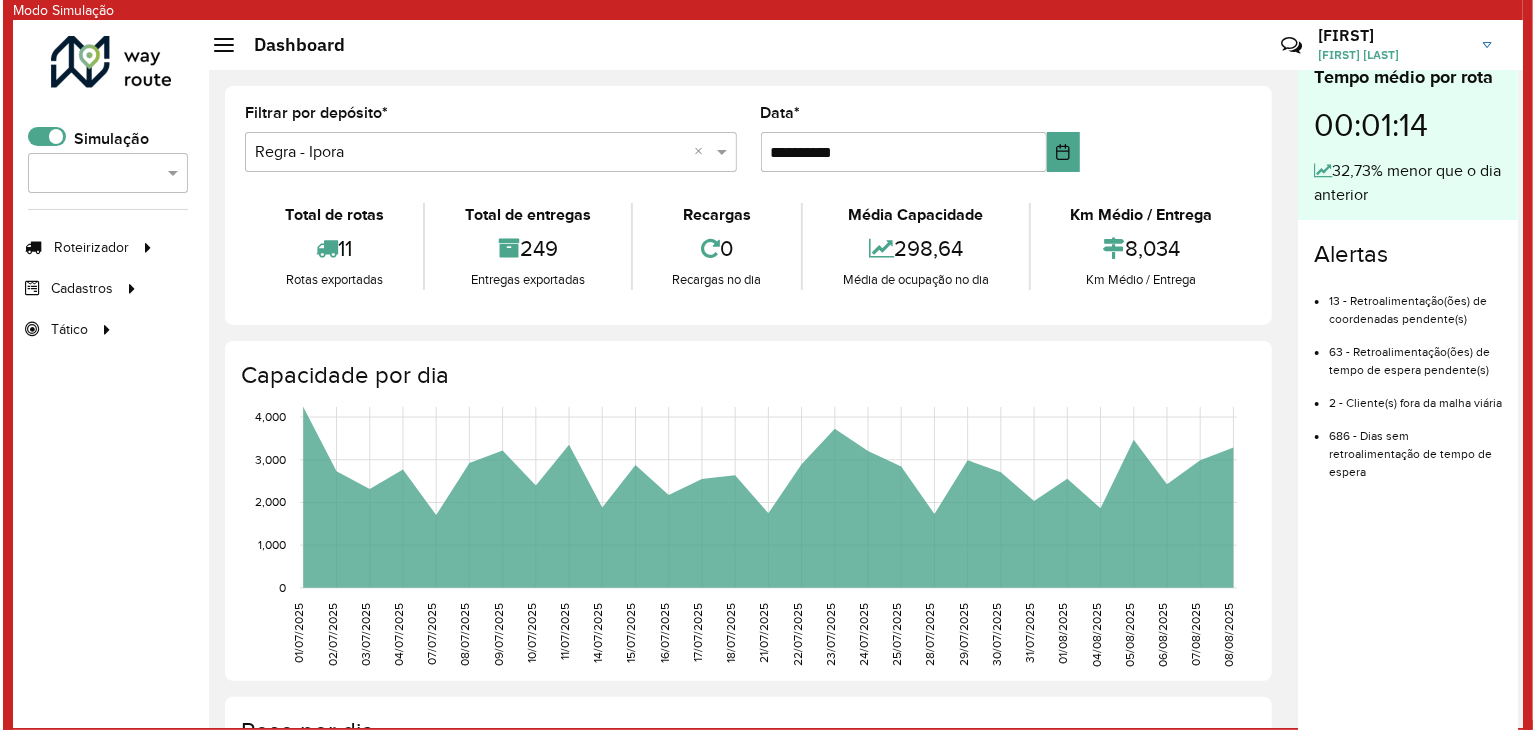 scroll, scrollTop: 11, scrollLeft: 6, axis: both 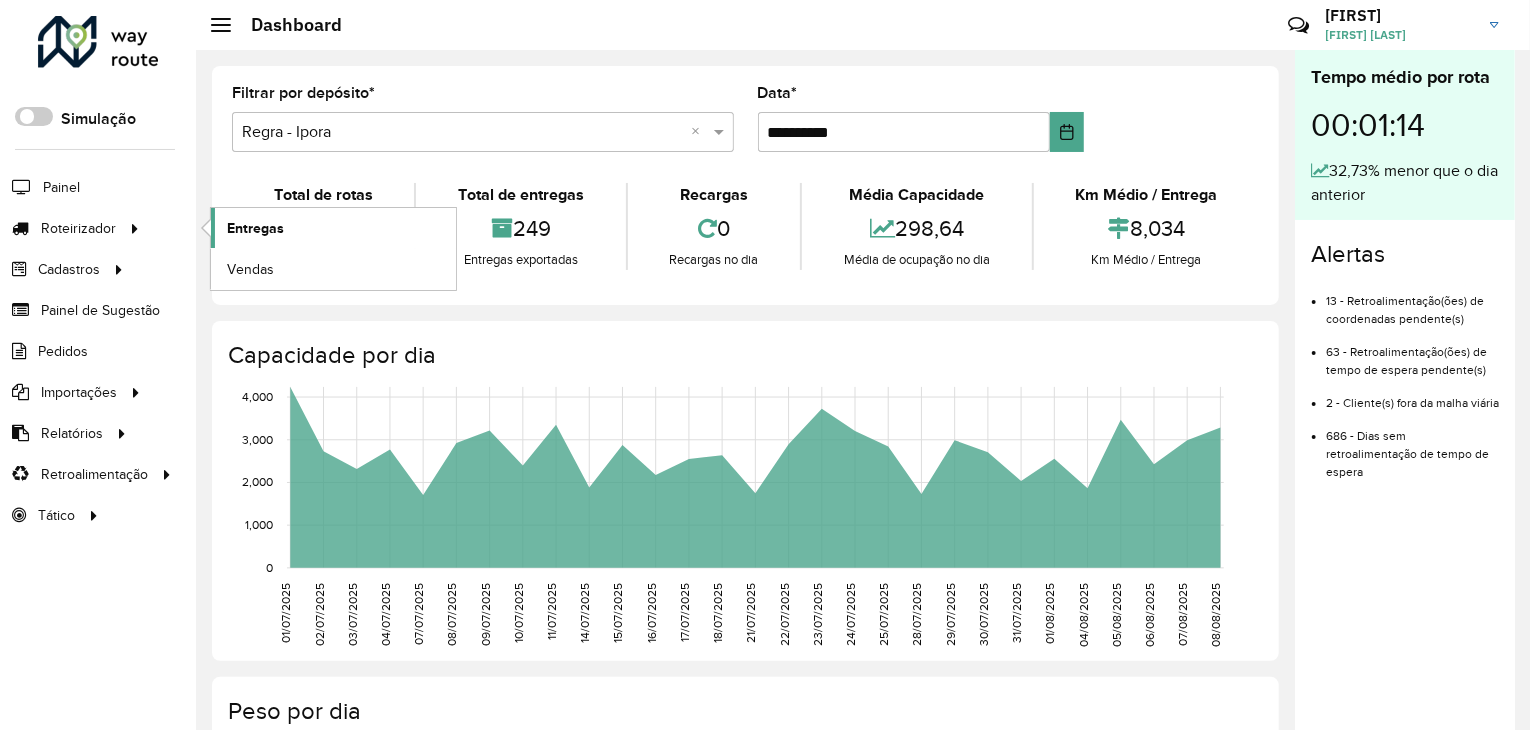 click on "Entregas" 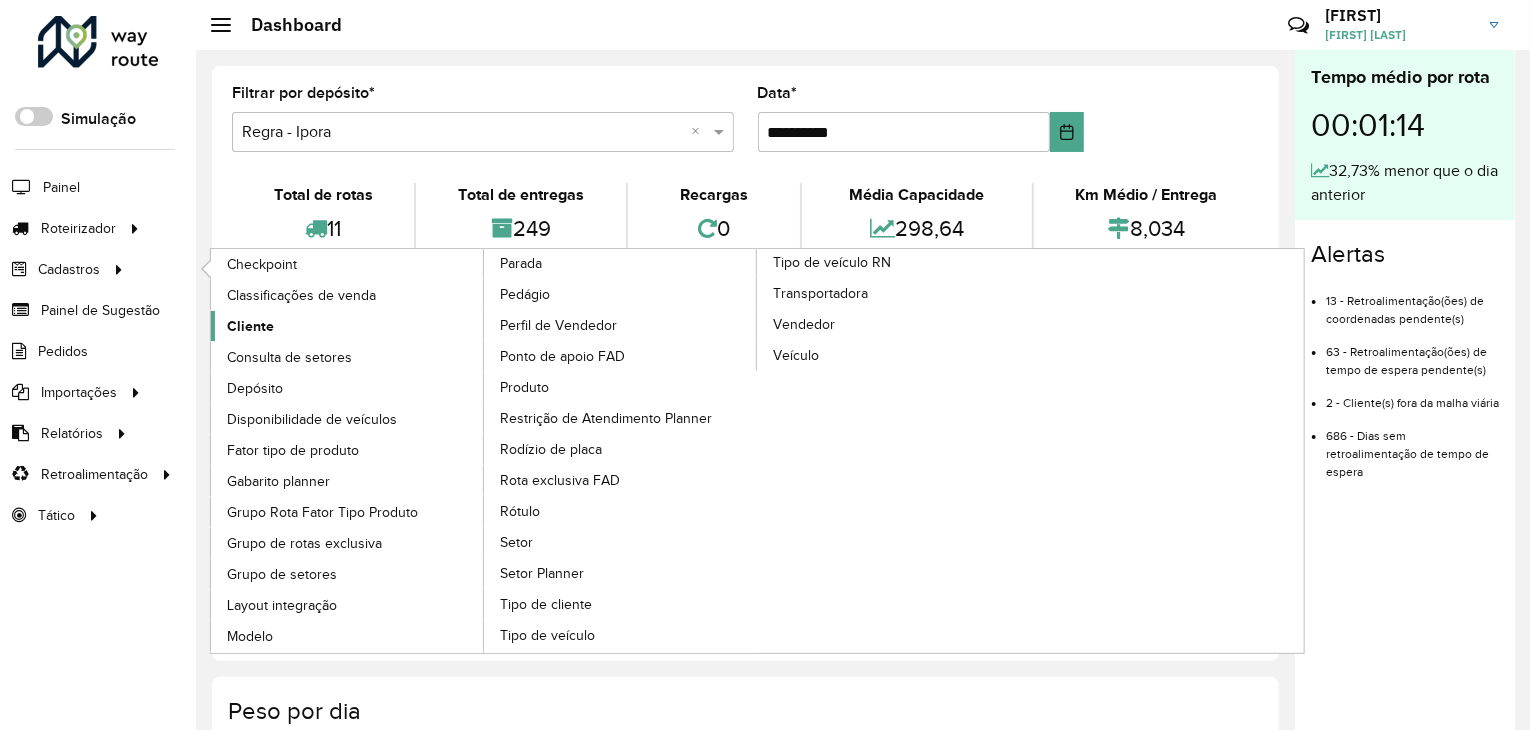 click on "Cliente" 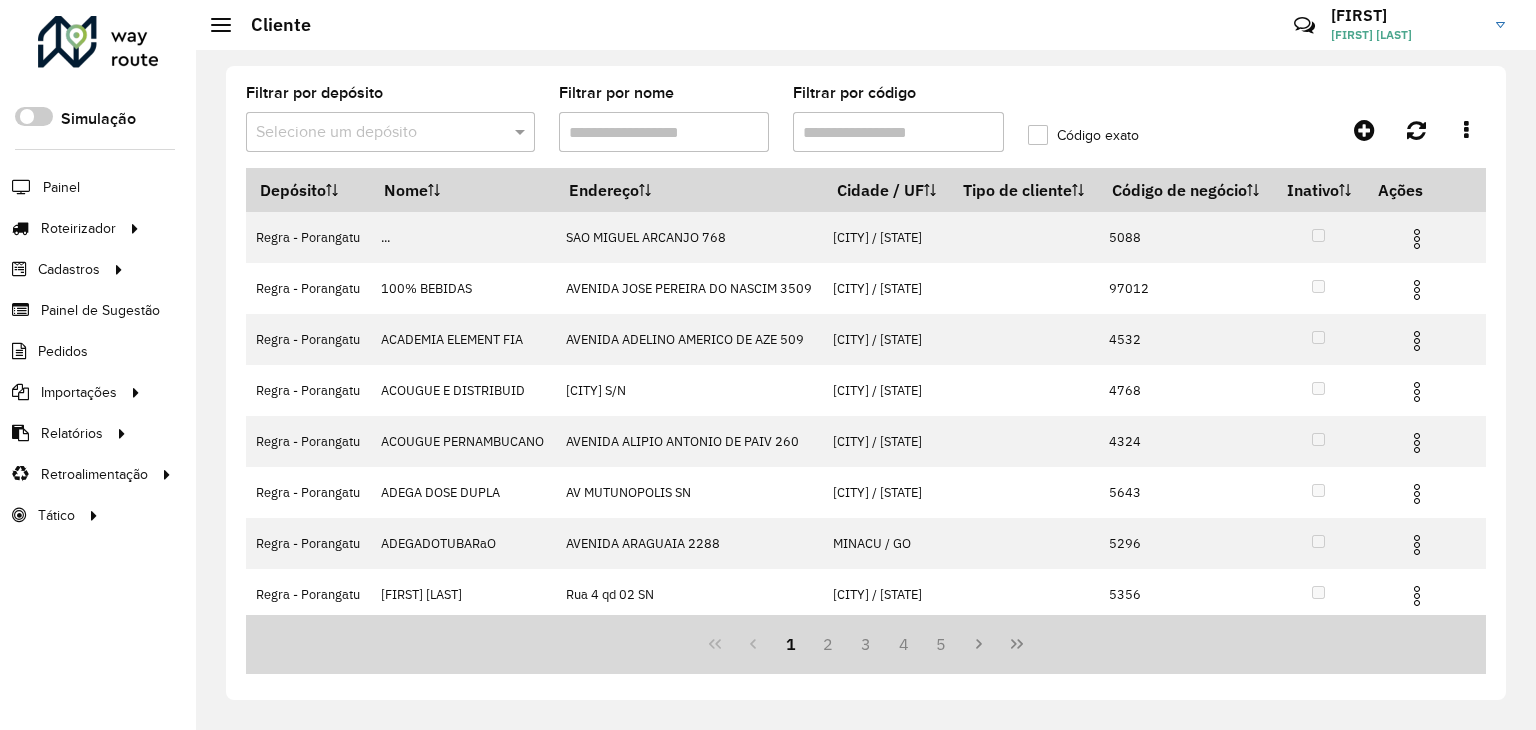 click on "Filtrar por código" at bounding box center (898, 132) 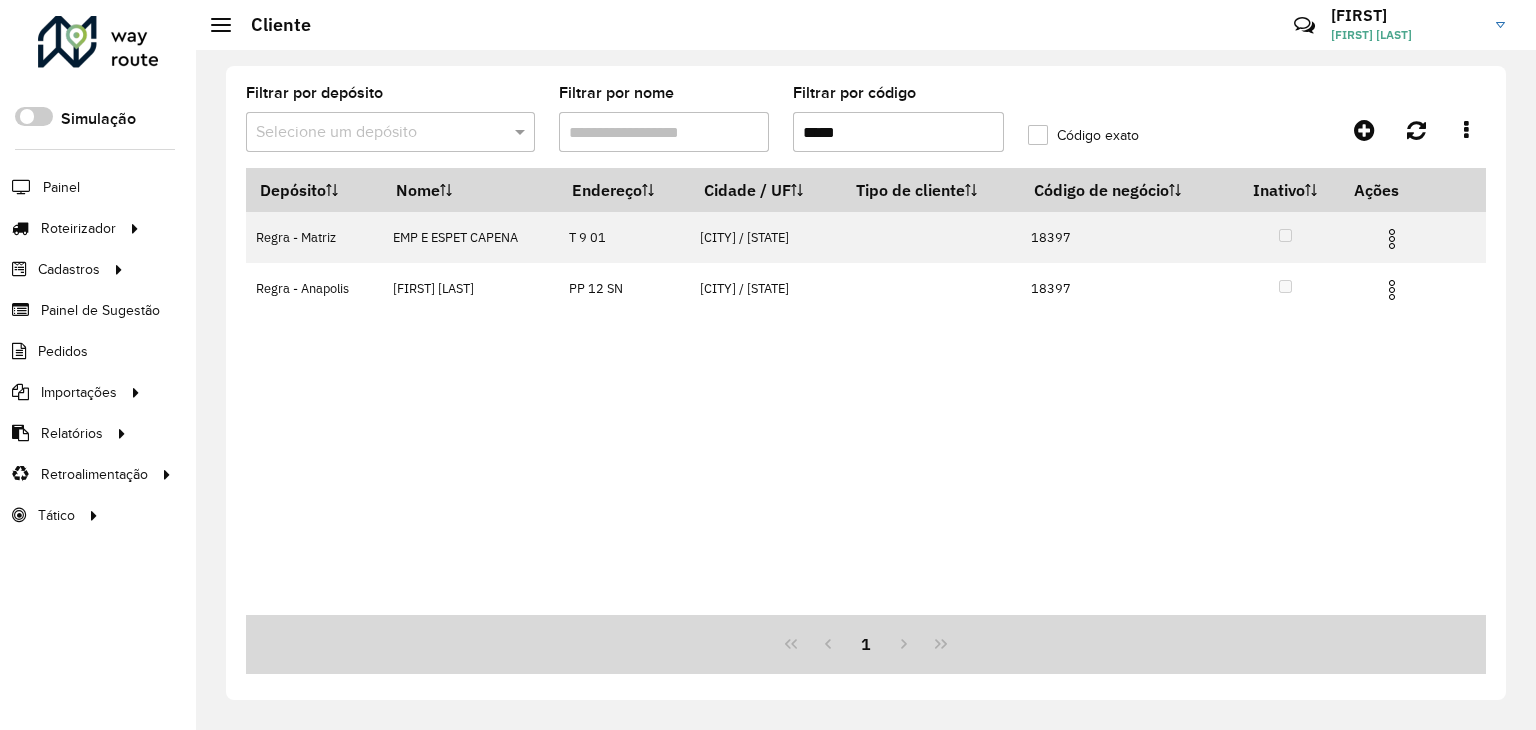type on "*****" 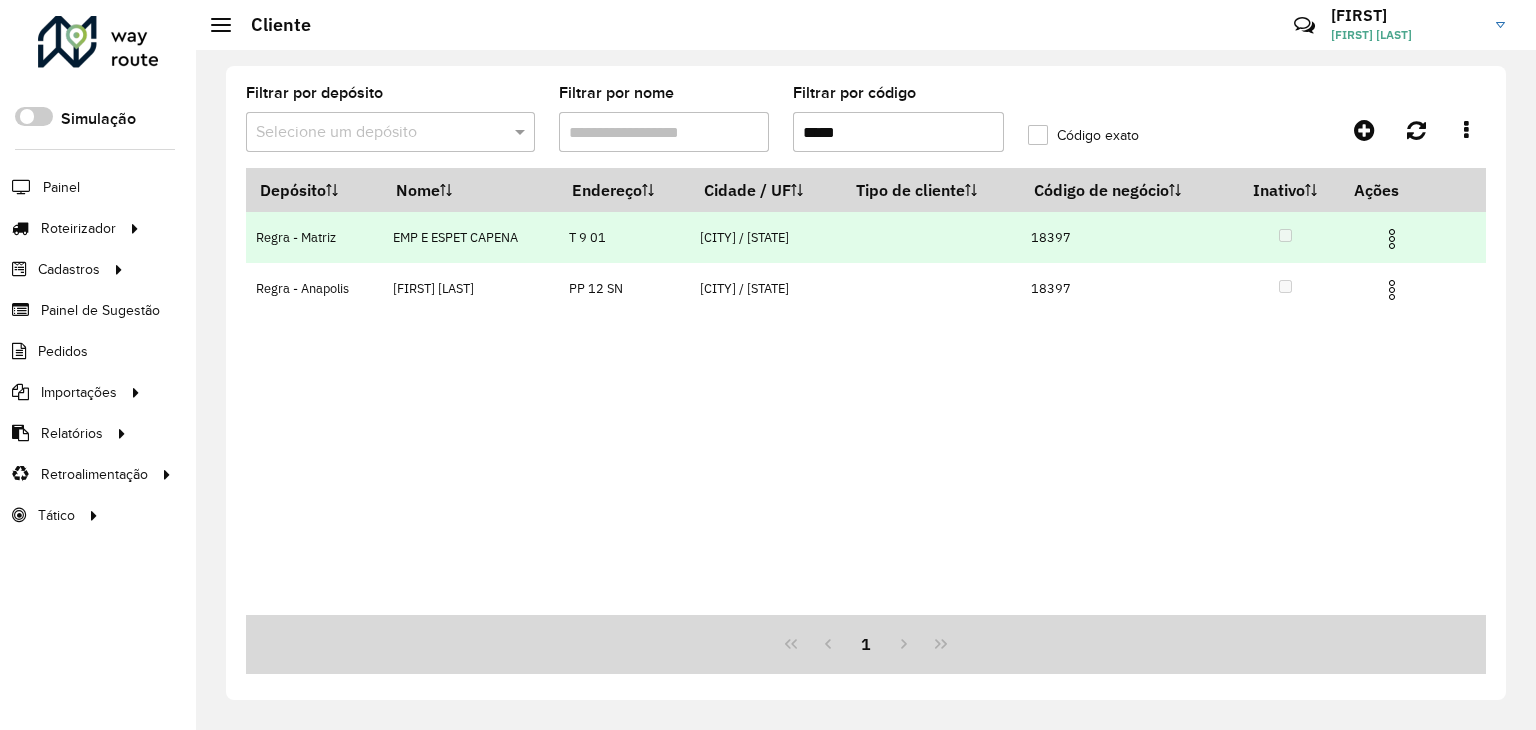 click at bounding box center (1392, 239) 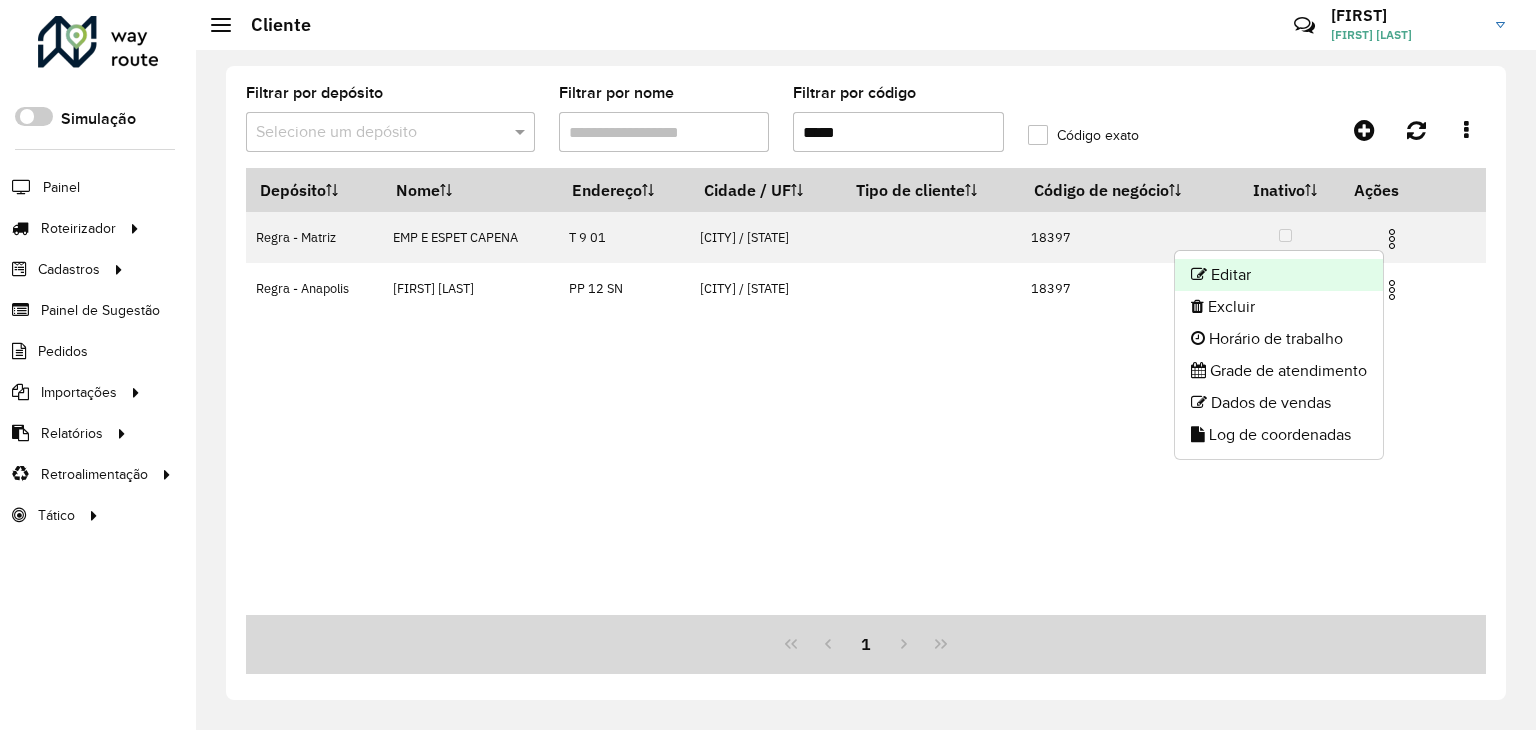 click on "Editar" 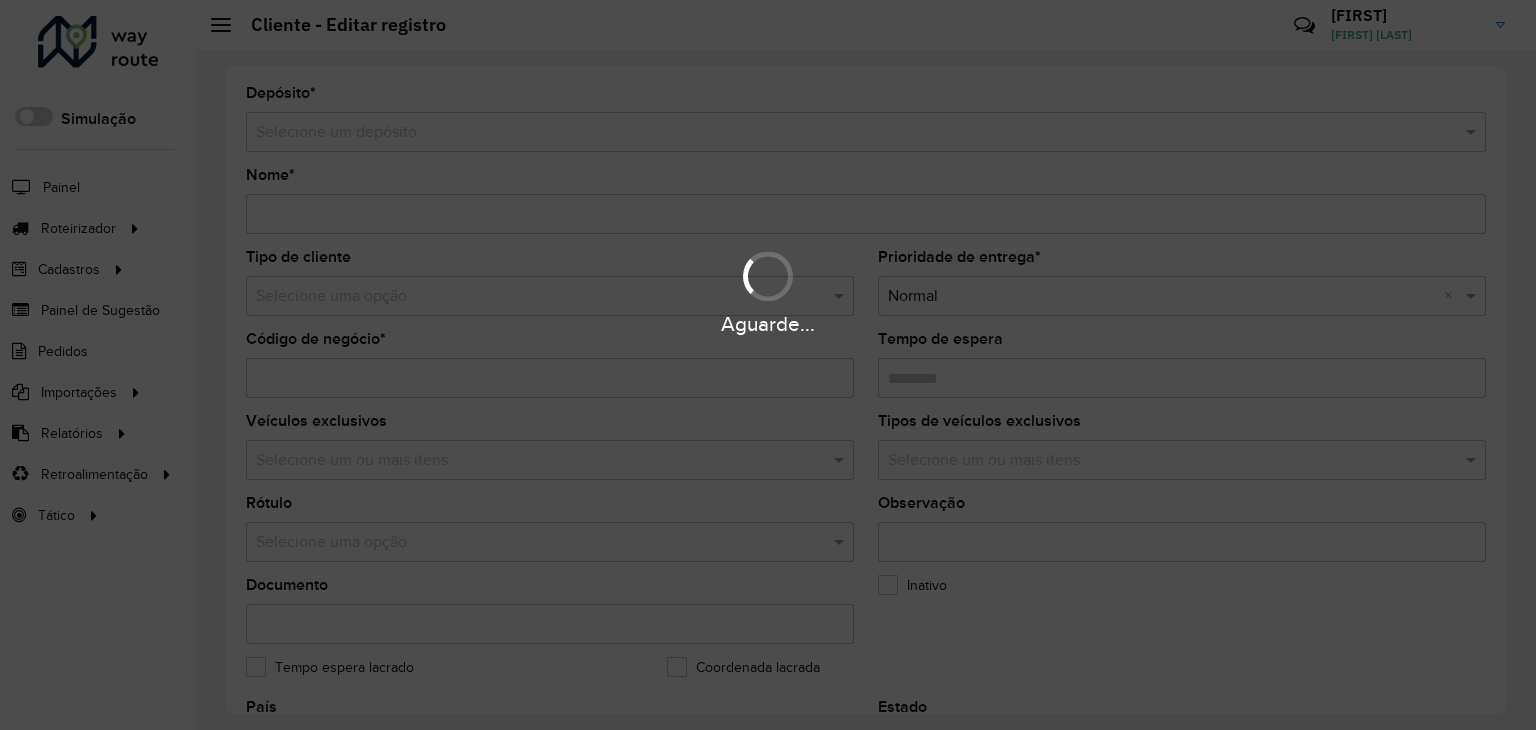 type on "**********" 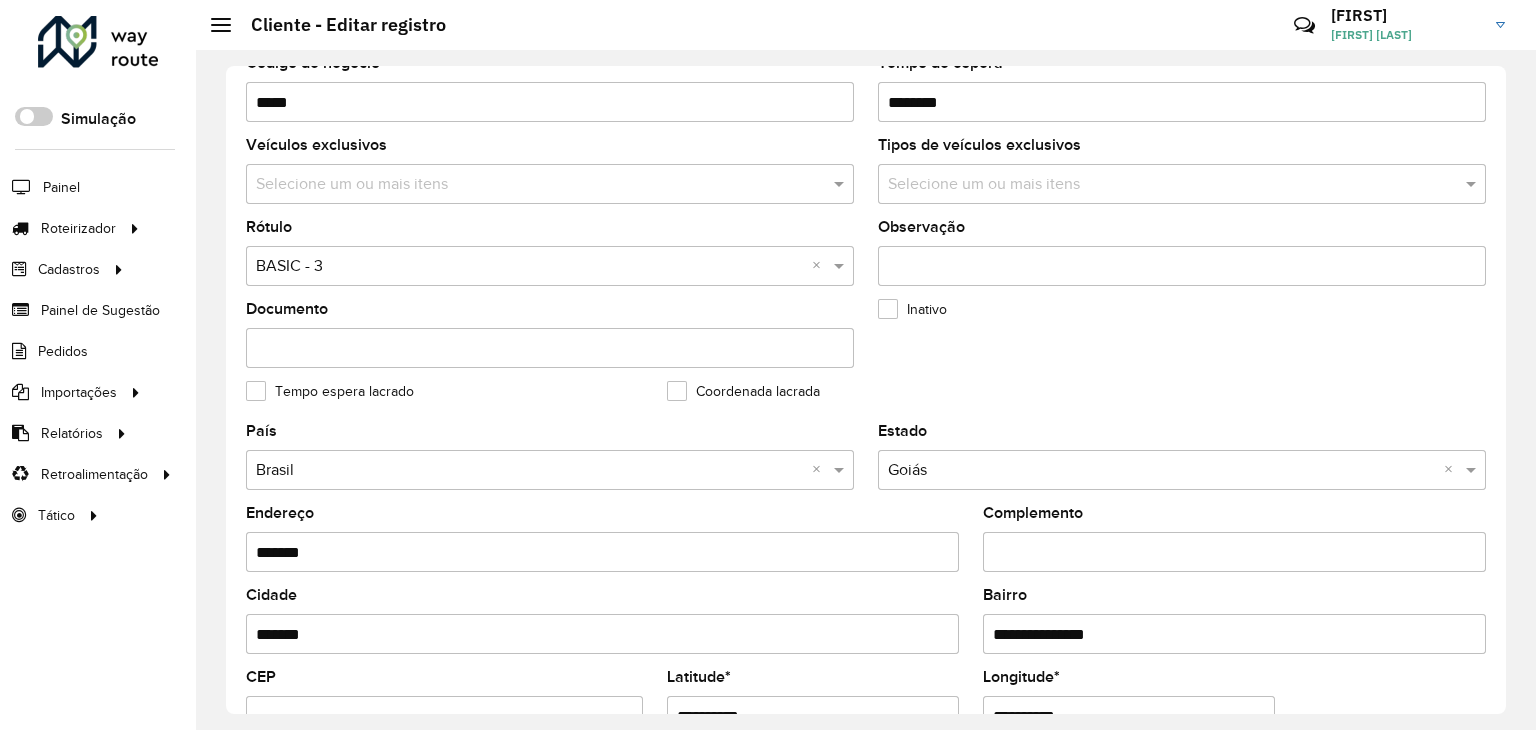 scroll, scrollTop: 200, scrollLeft: 0, axis: vertical 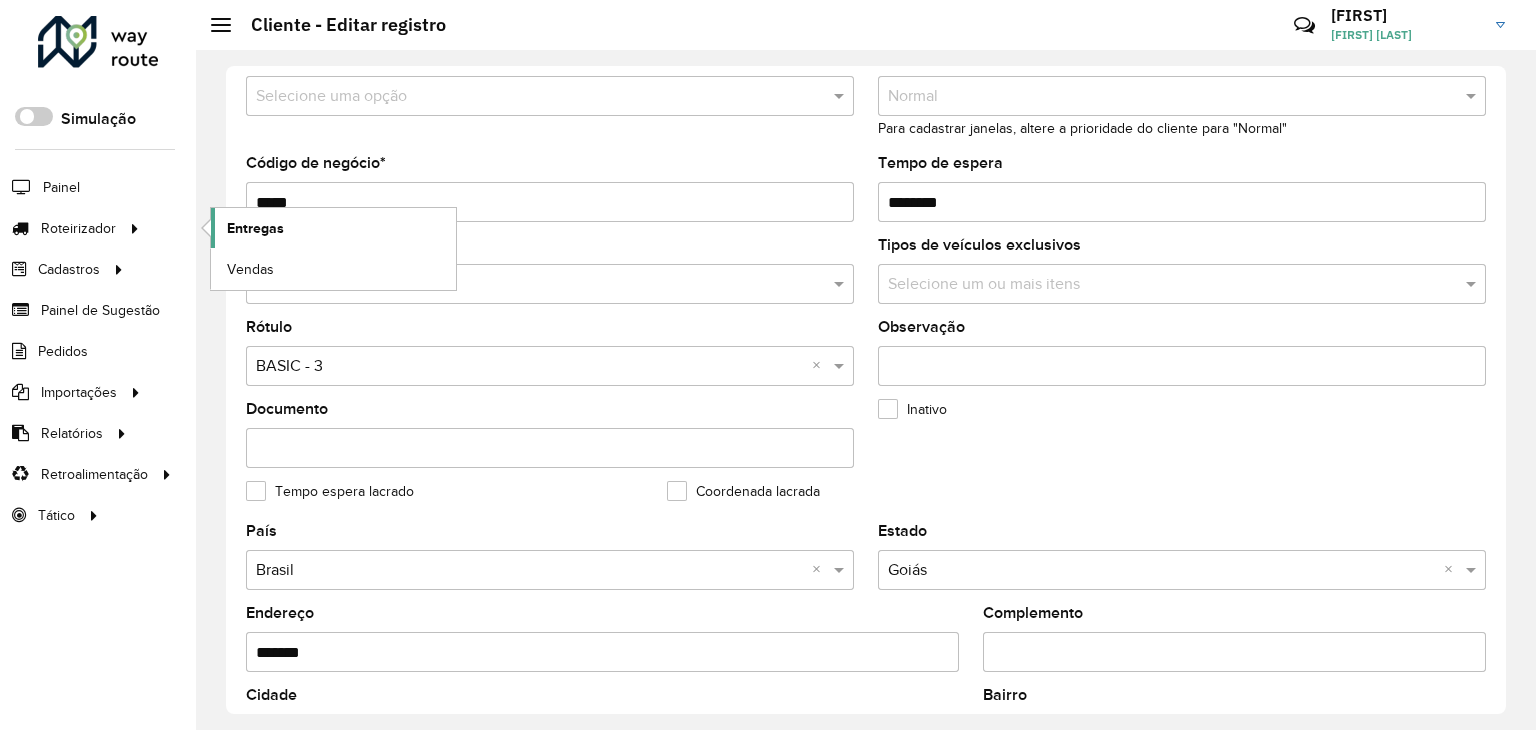 click on "Entregas" 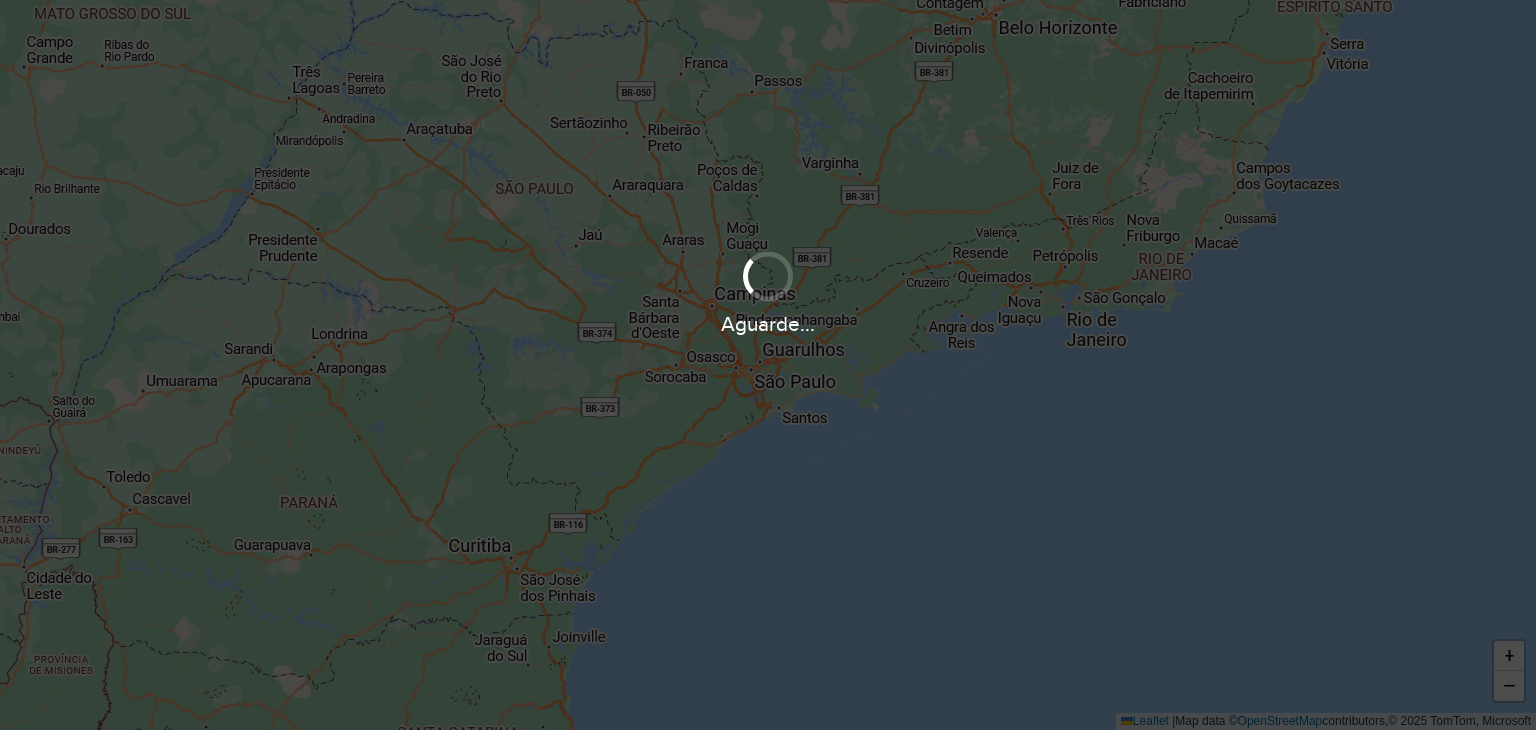 scroll, scrollTop: 0, scrollLeft: 0, axis: both 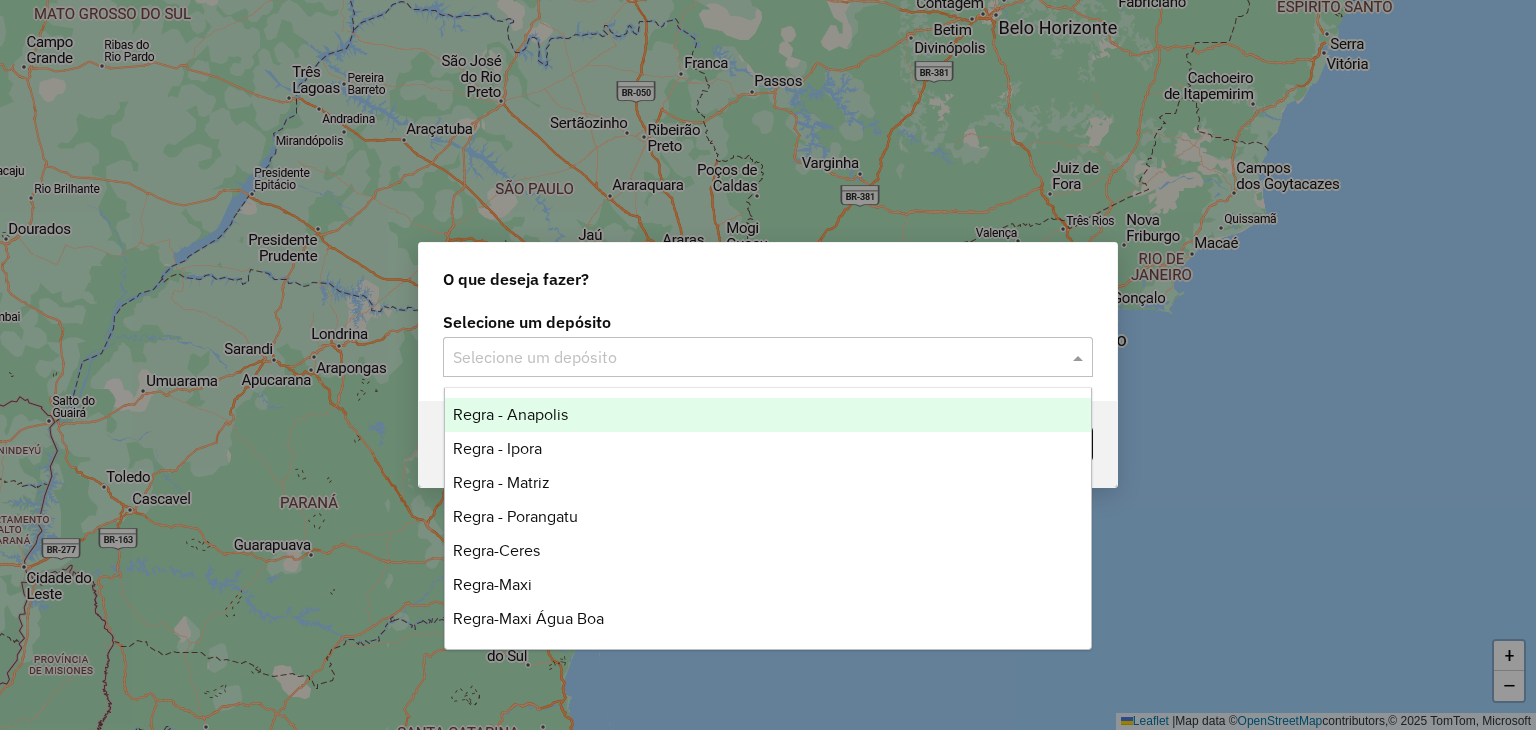 click 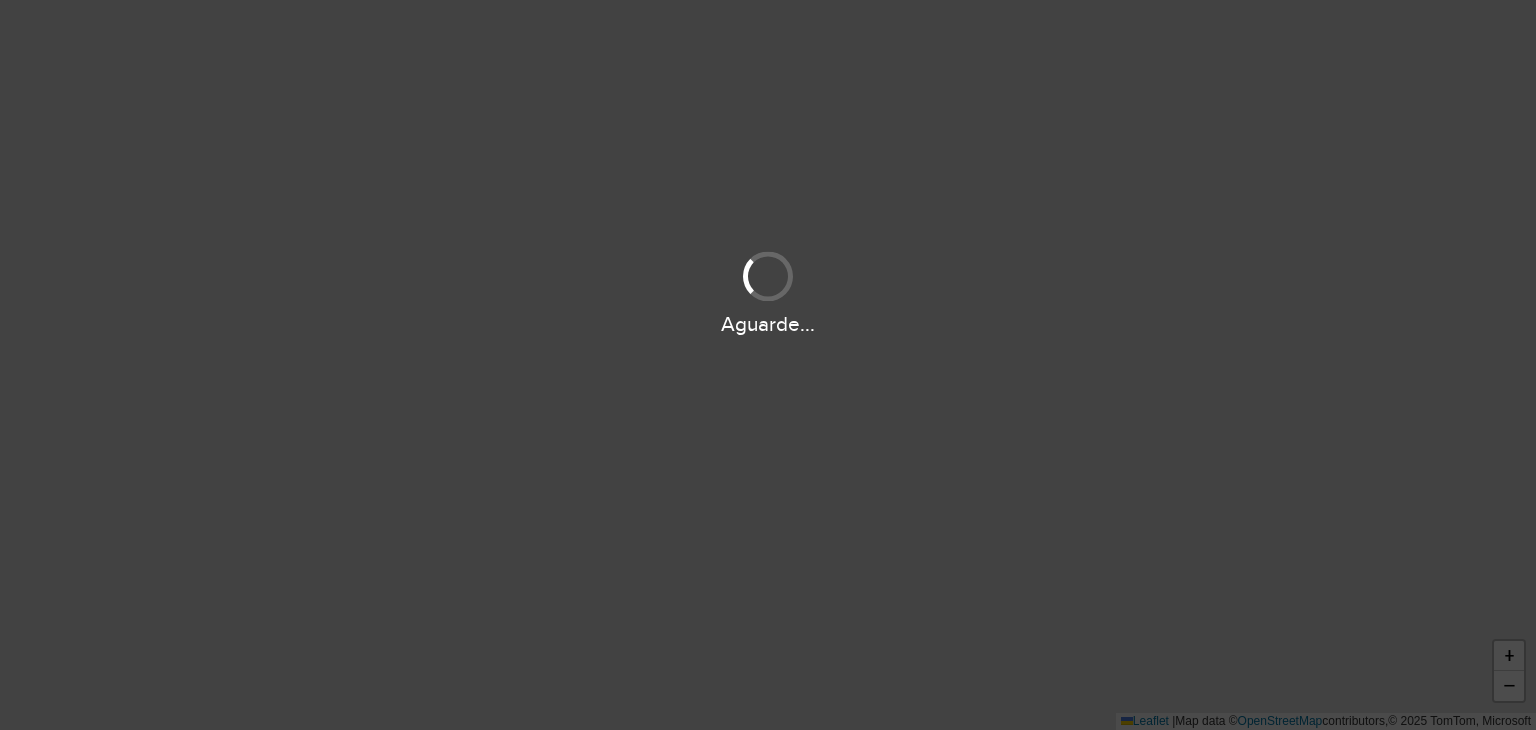 scroll, scrollTop: 0, scrollLeft: 0, axis: both 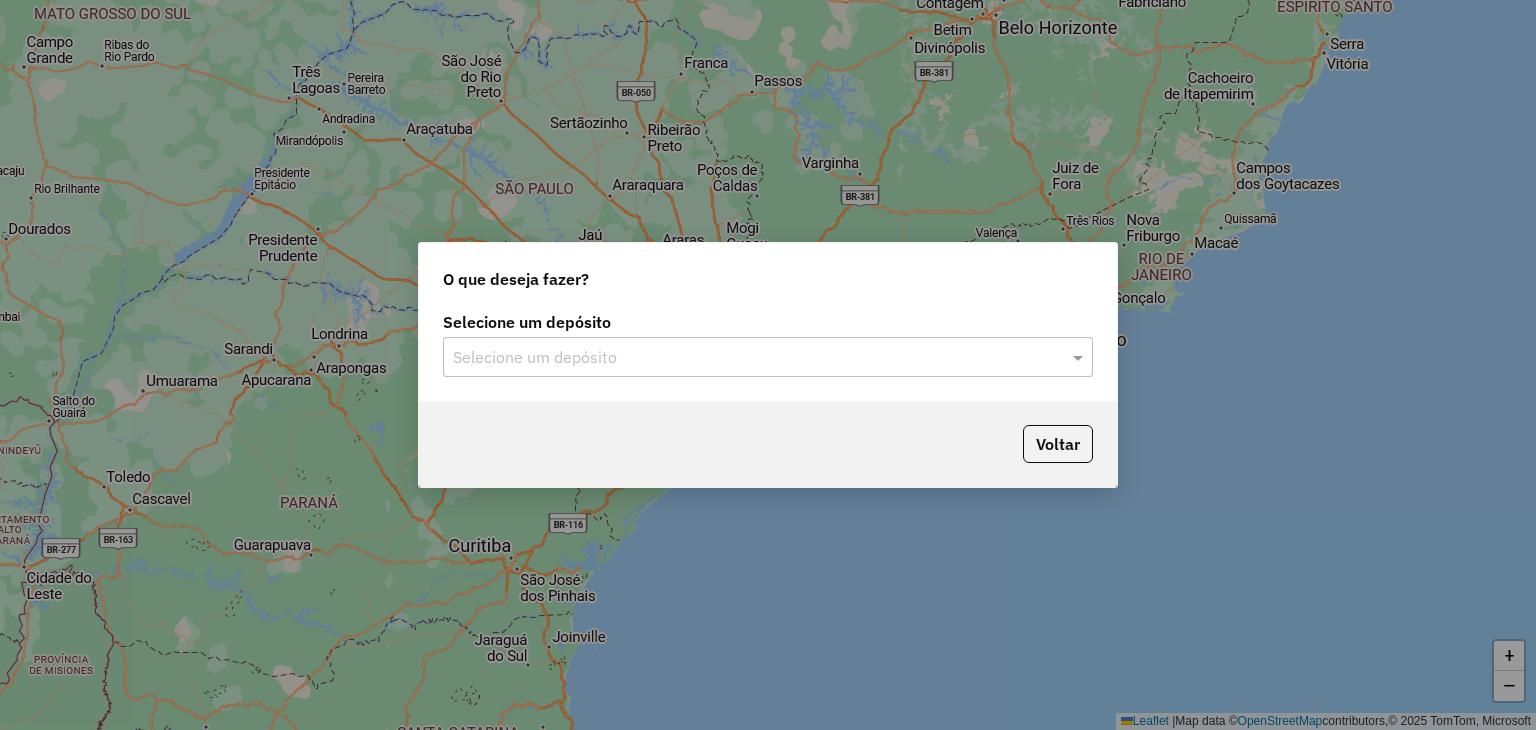 click on "Selecione um depósito" 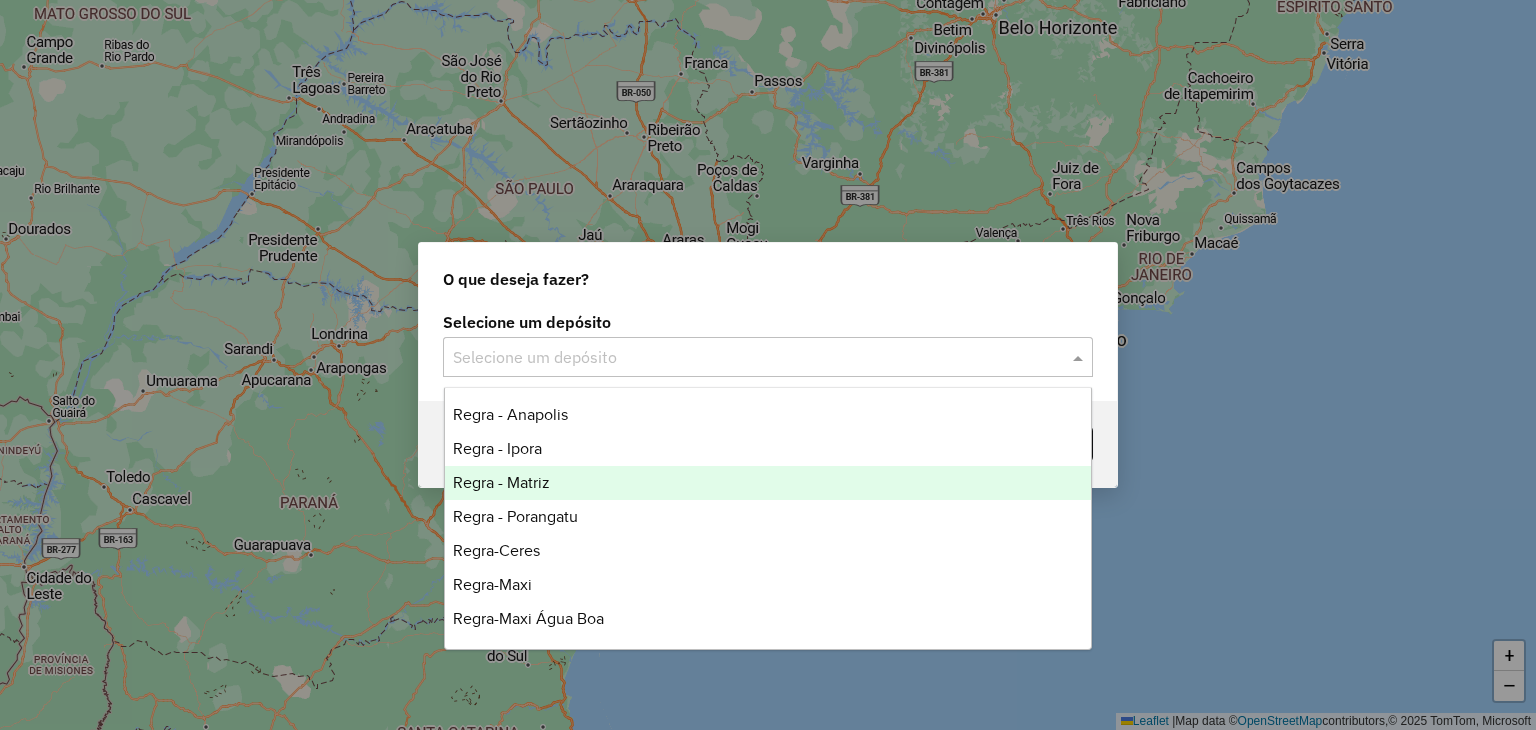 click on "Regra - Matriz" at bounding box center (501, 482) 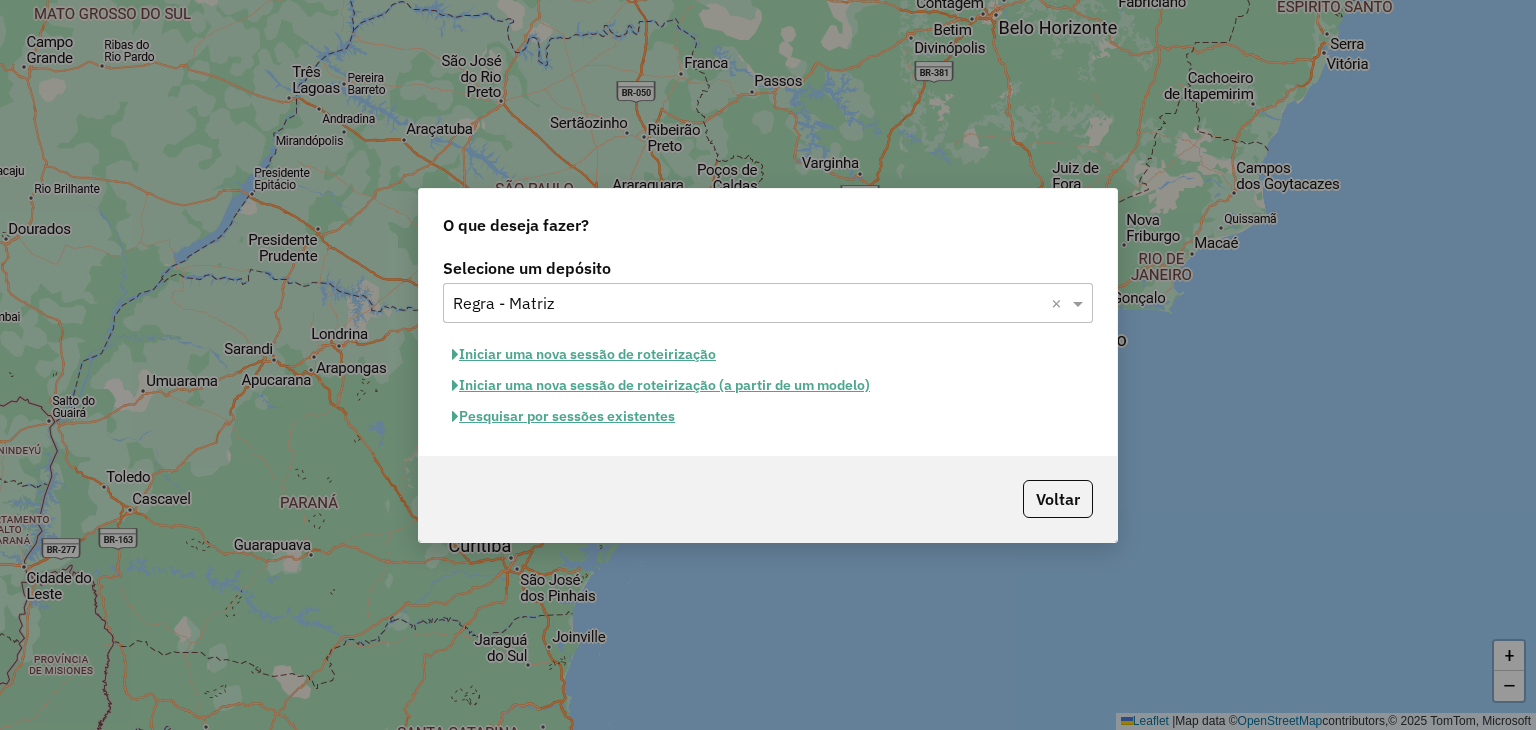 click on "Pesquisar por sessões existentes" 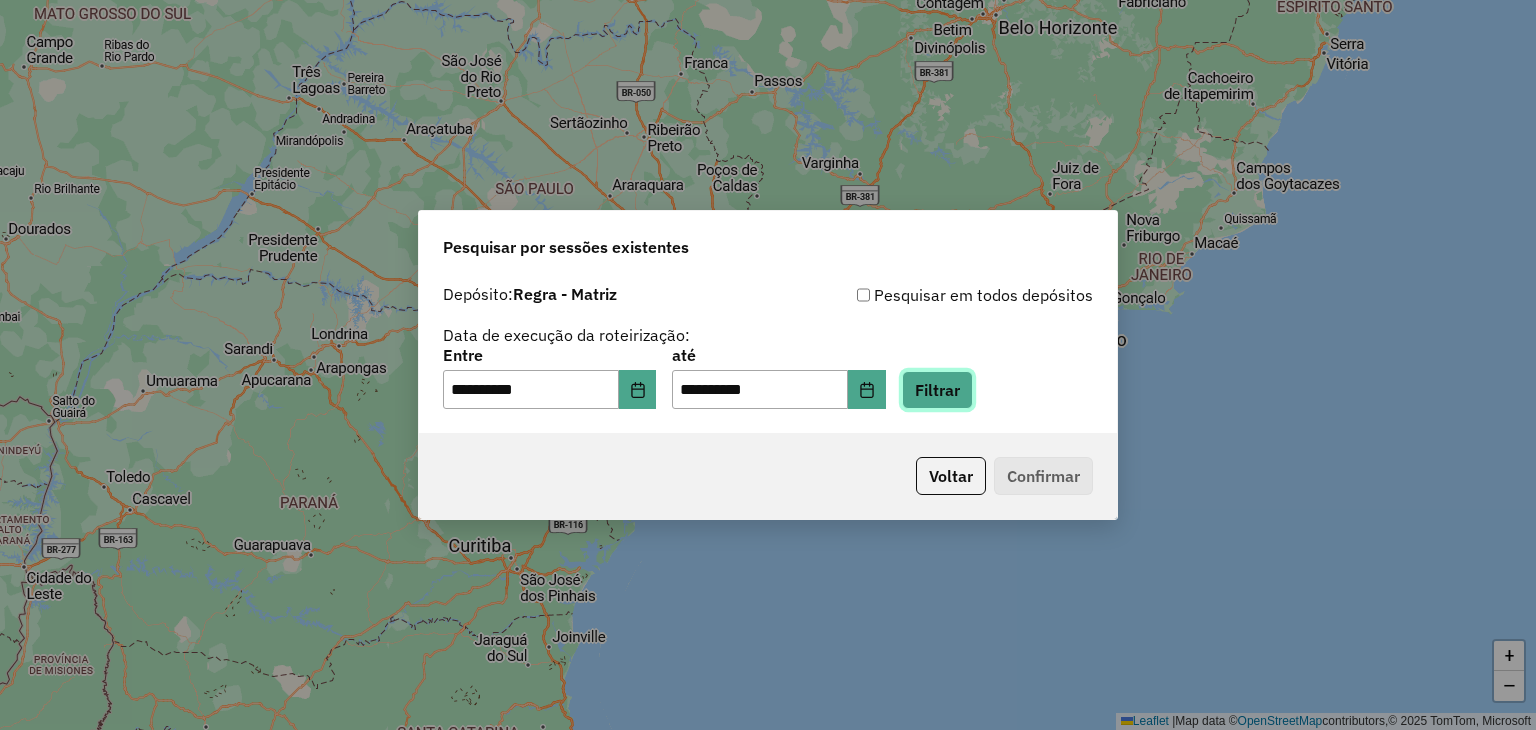 click on "Filtrar" 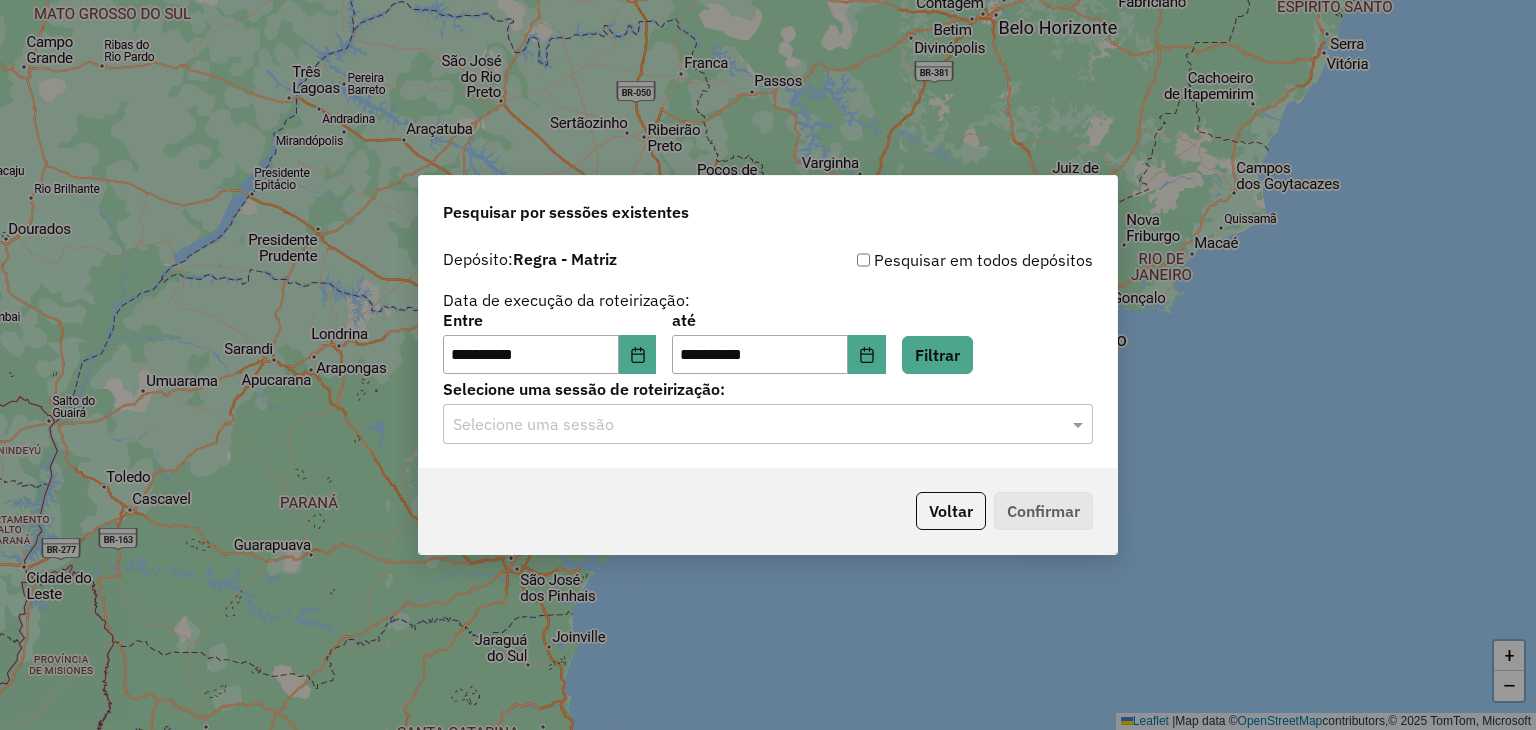 click 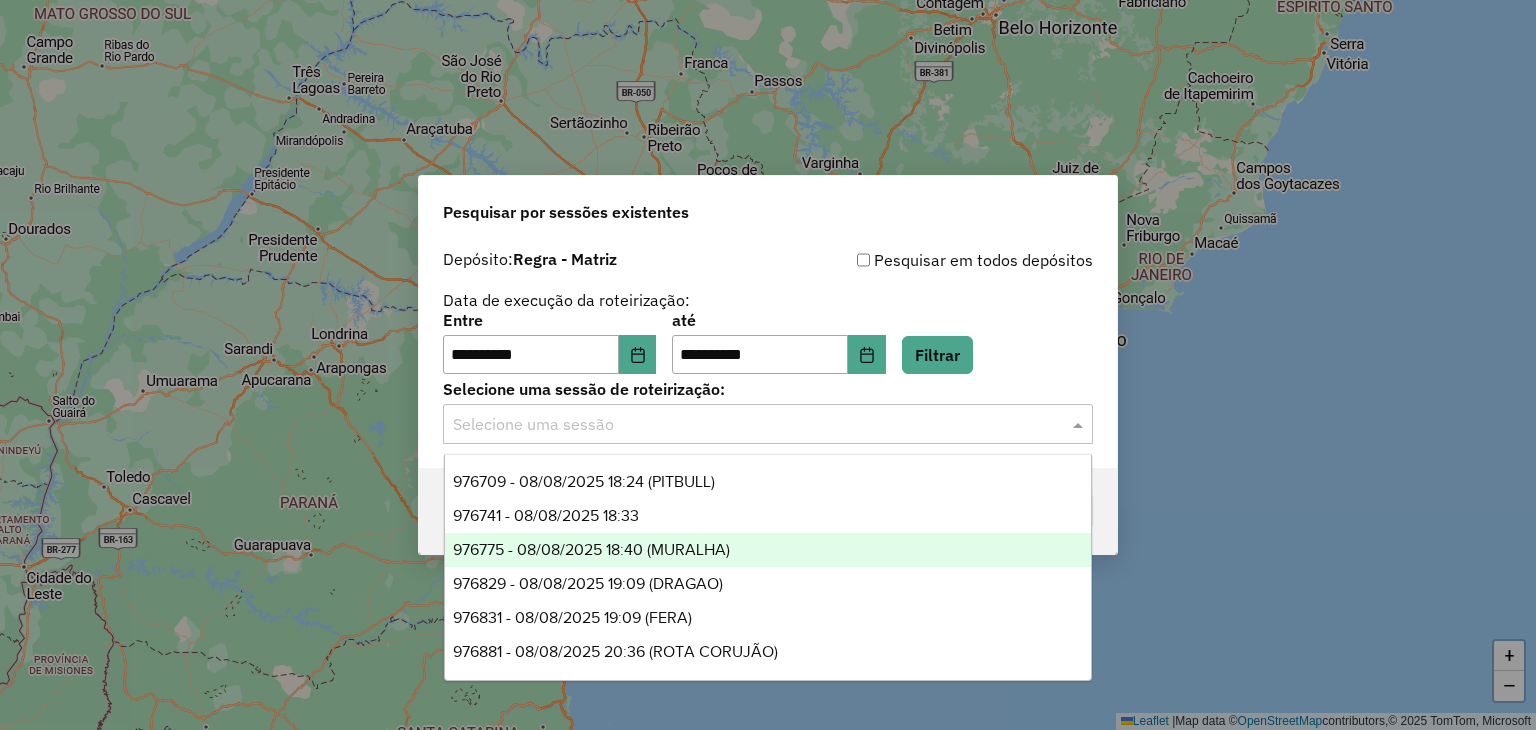 click on "976775 - 08/08/2025 18:40 (MURALHA)" at bounding box center [768, 550] 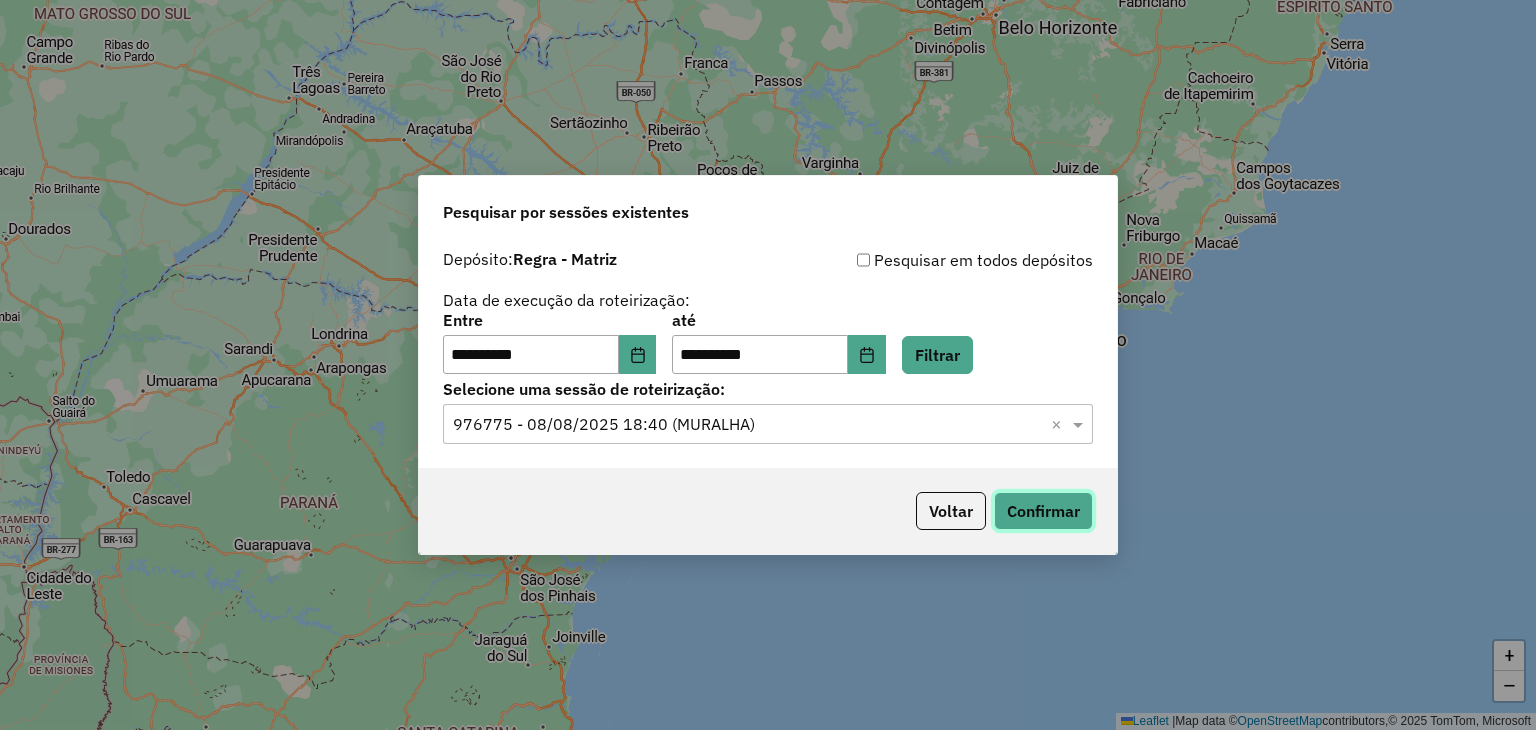 click on "Confirmar" 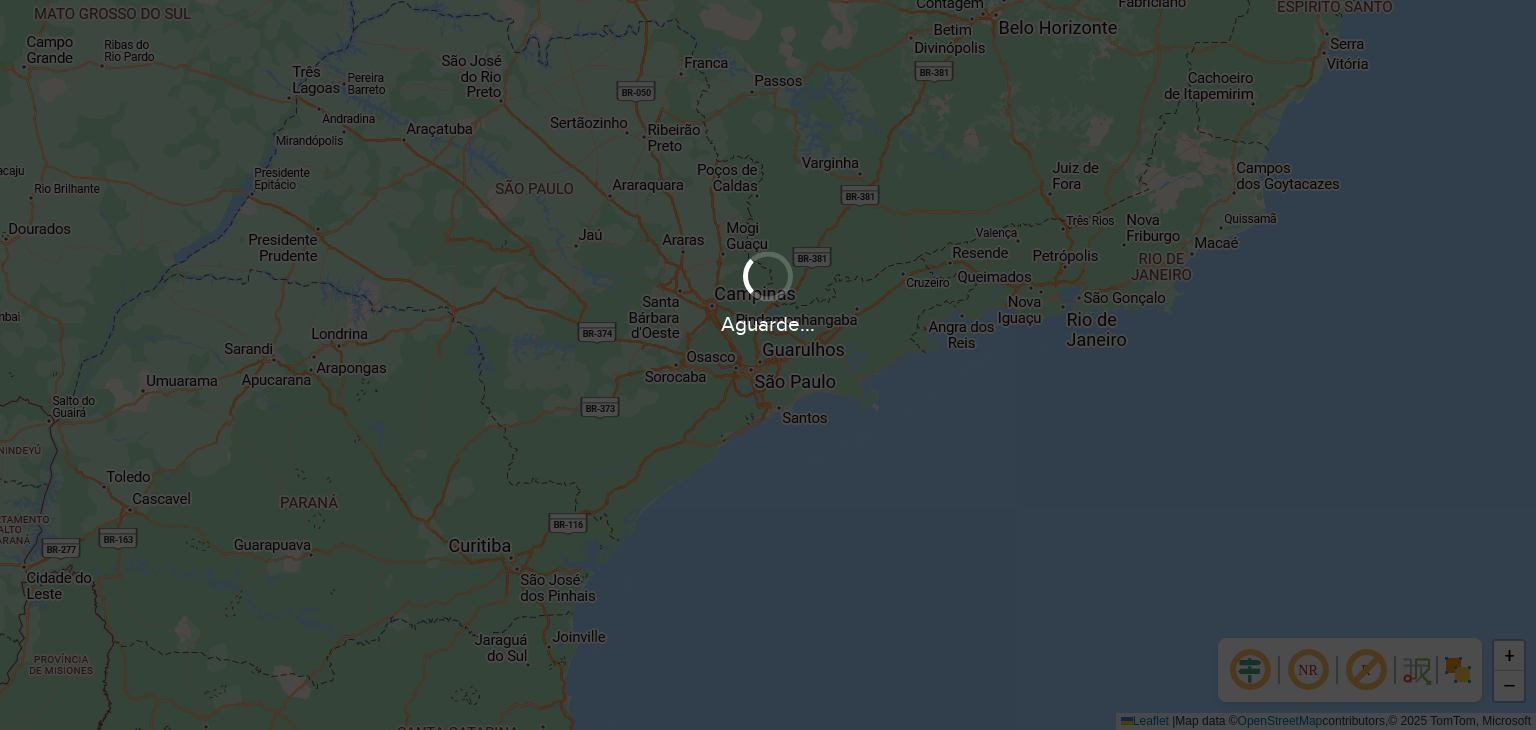 scroll, scrollTop: 0, scrollLeft: 0, axis: both 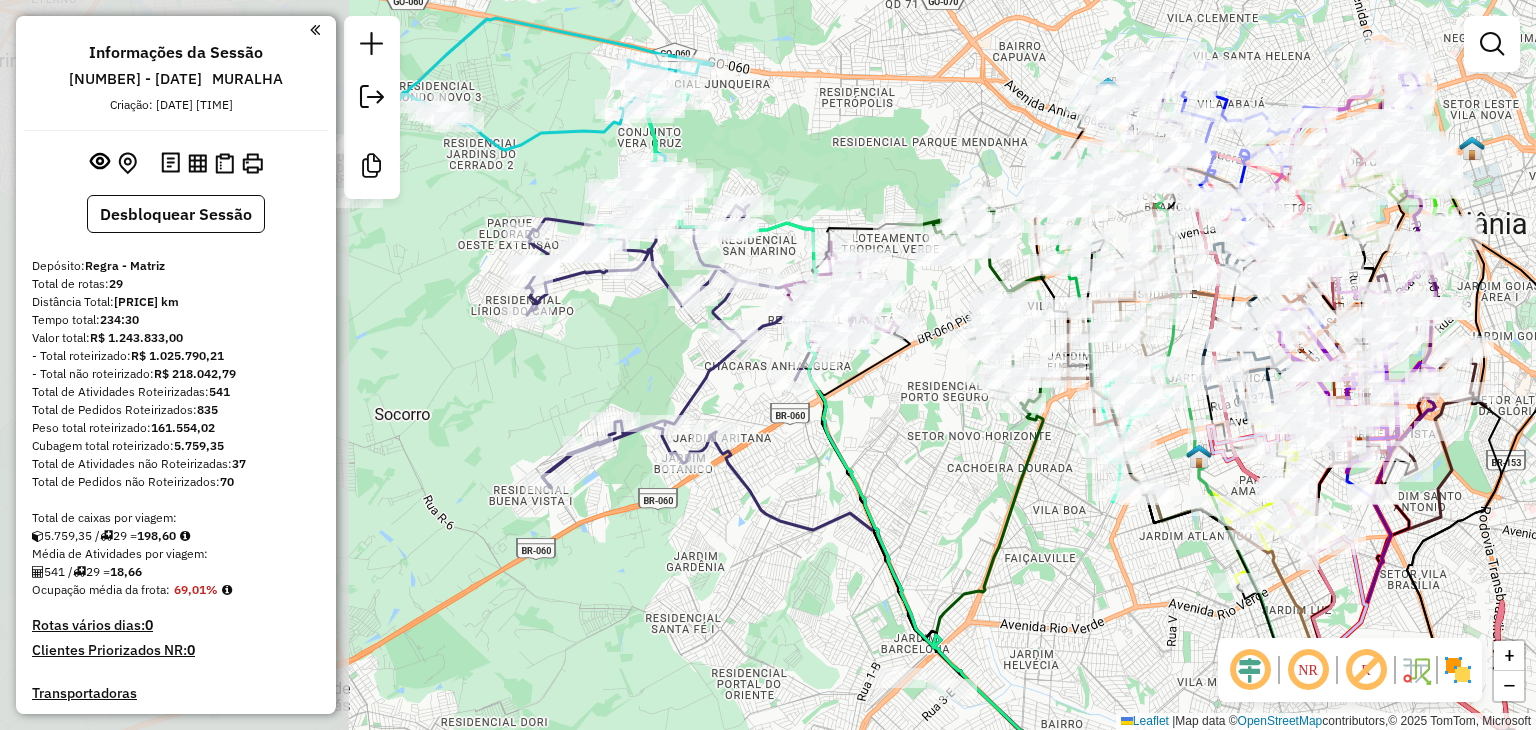 drag, startPoint x: 557, startPoint y: 405, endPoint x: 946, endPoint y: 480, distance: 396.1641 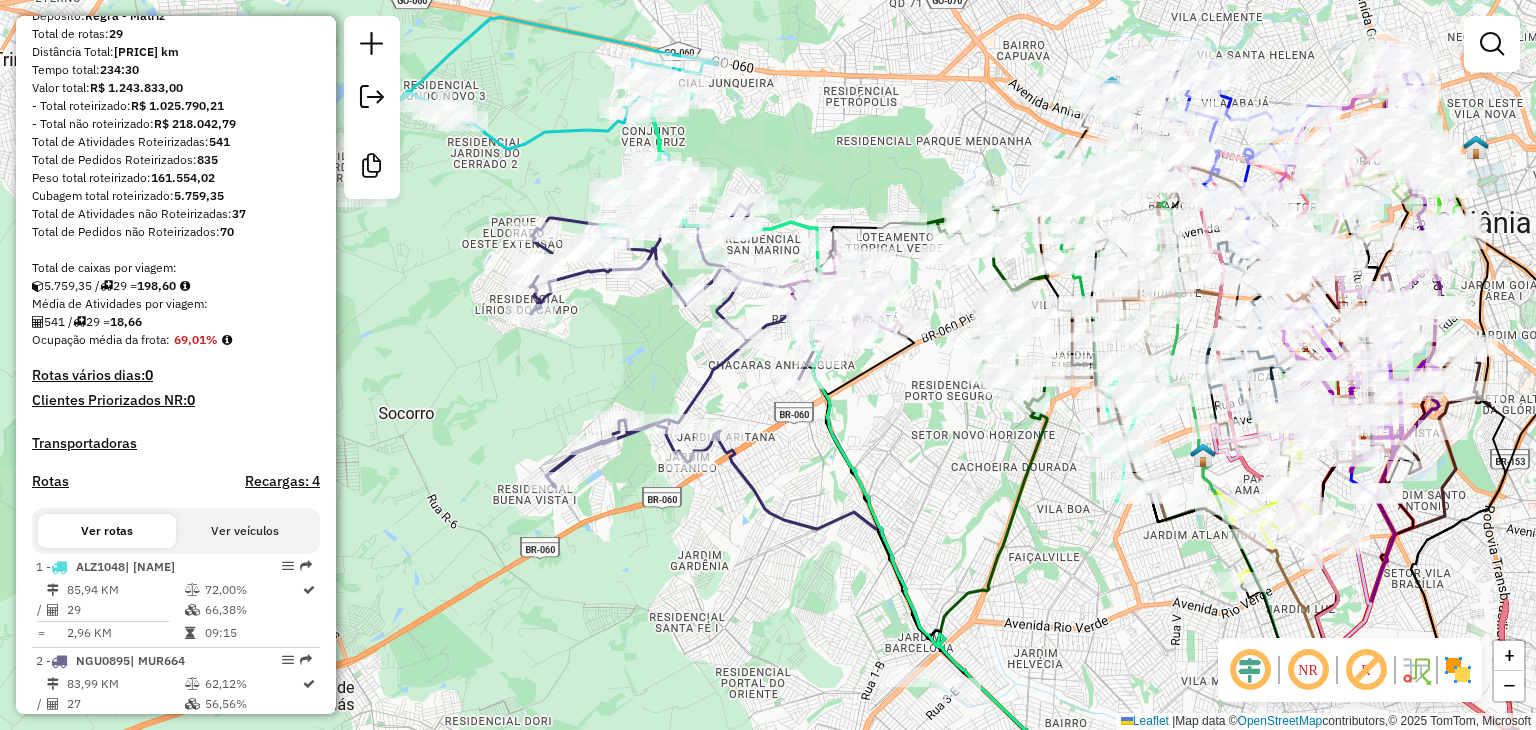 scroll, scrollTop: 300, scrollLeft: 0, axis: vertical 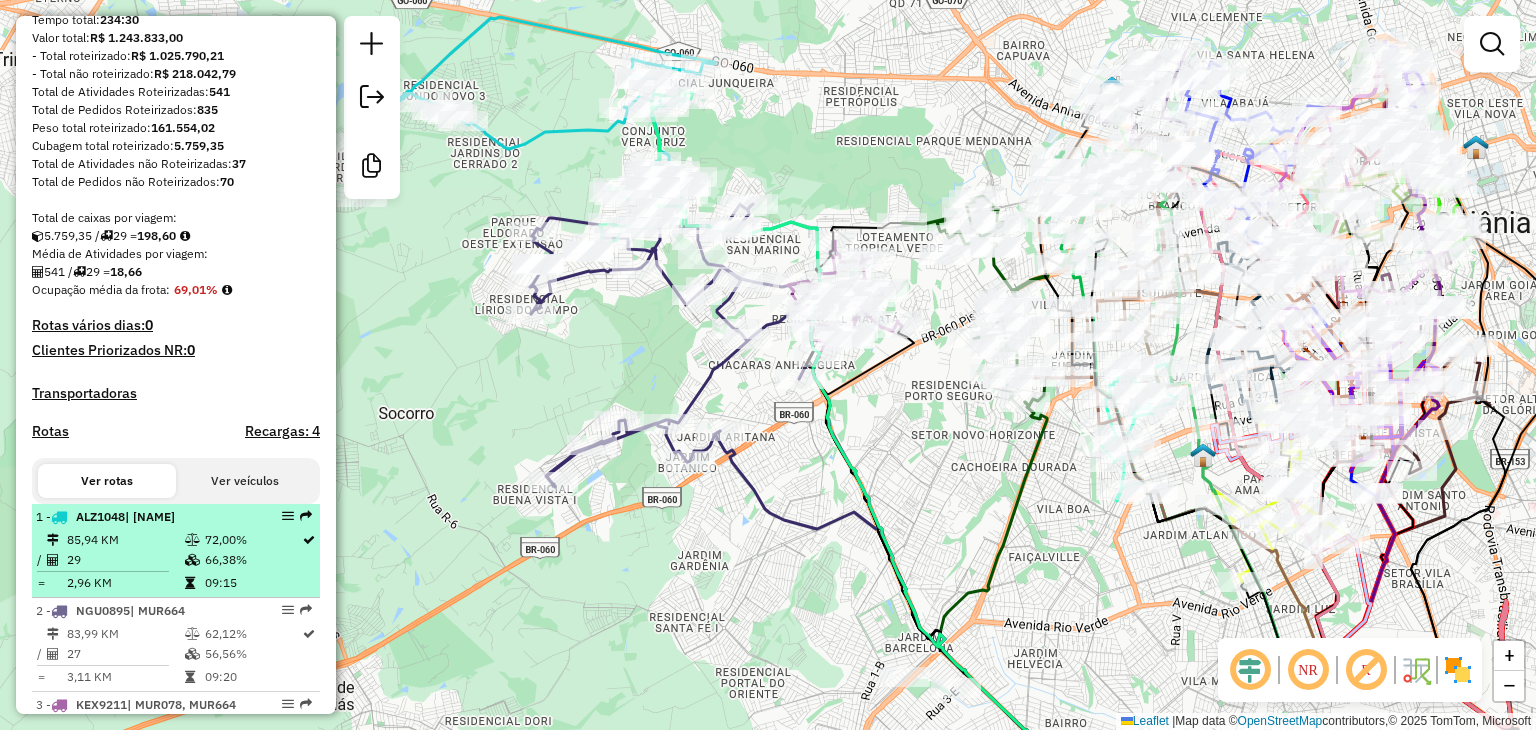 click on "| [NAME]" at bounding box center (150, 516) 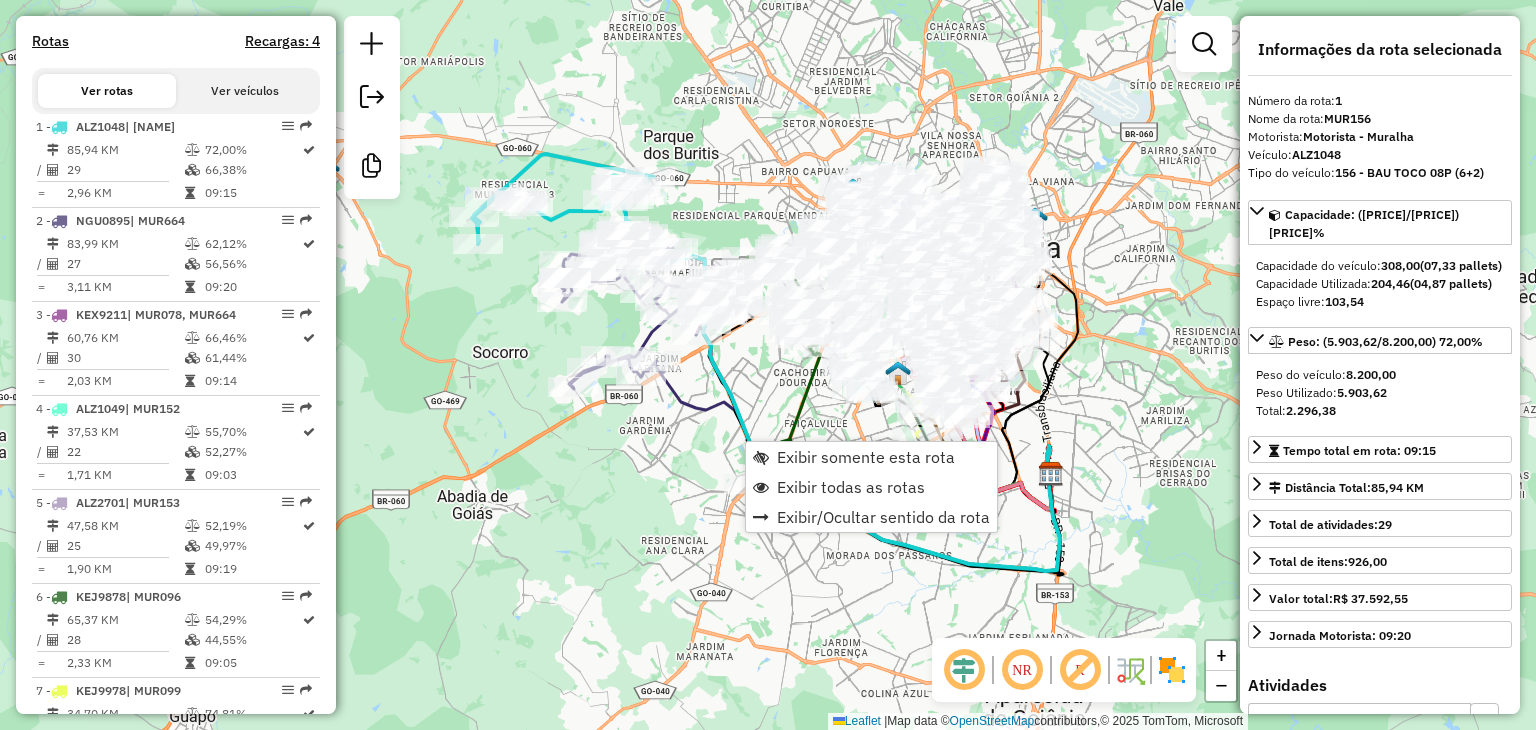 scroll, scrollTop: 788, scrollLeft: 0, axis: vertical 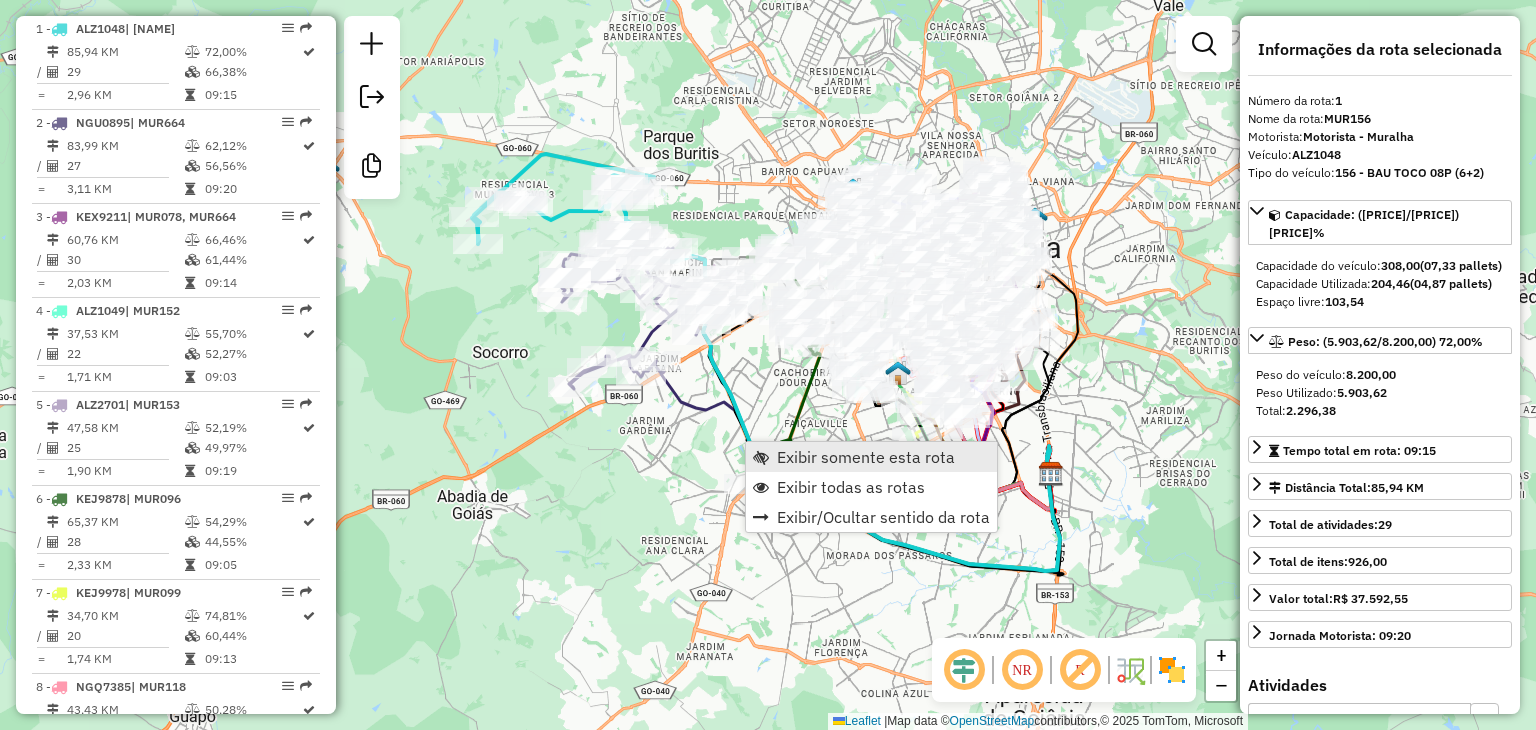 click on "Exibir somente esta rota" at bounding box center [866, 457] 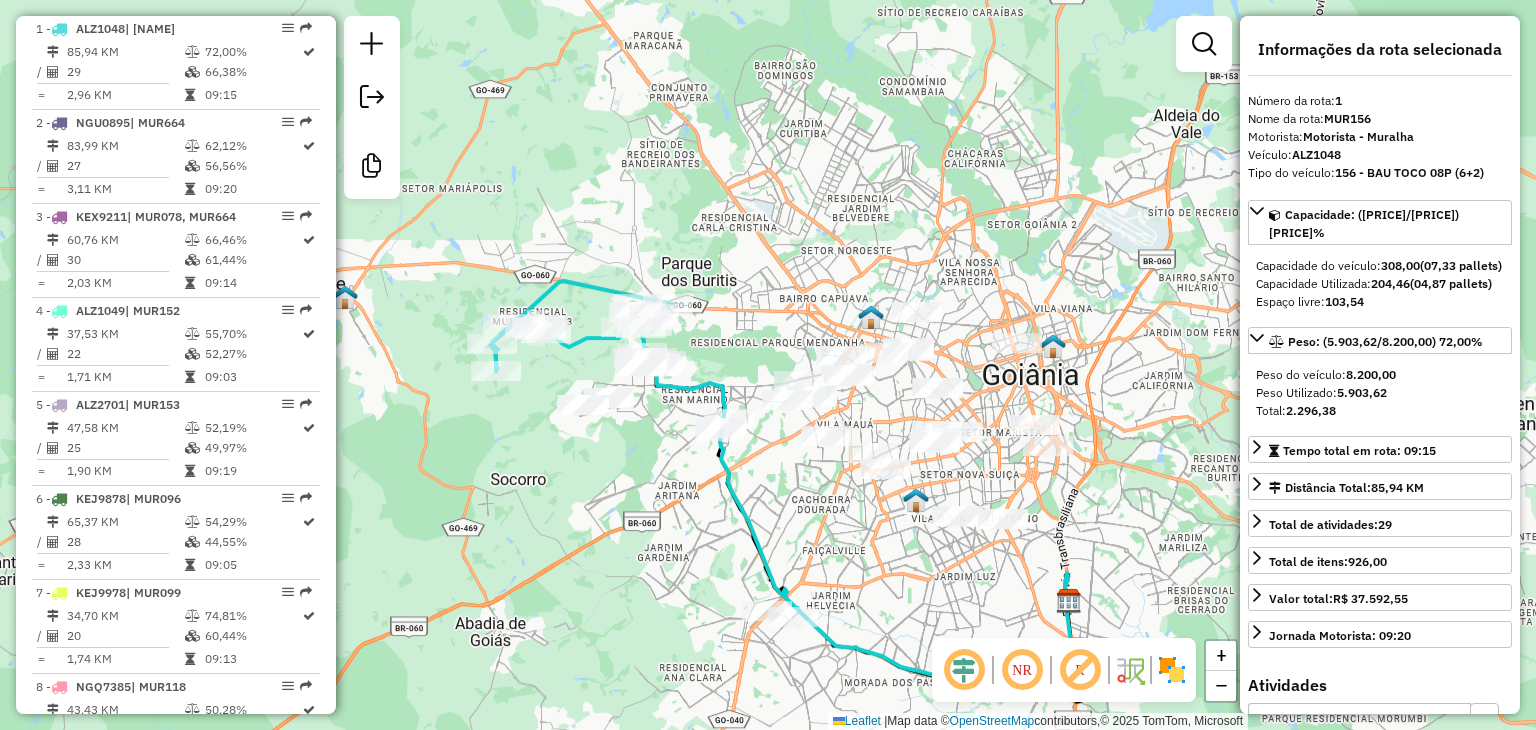 drag, startPoint x: 877, startPoint y: 459, endPoint x: 895, endPoint y: 586, distance: 128.26924 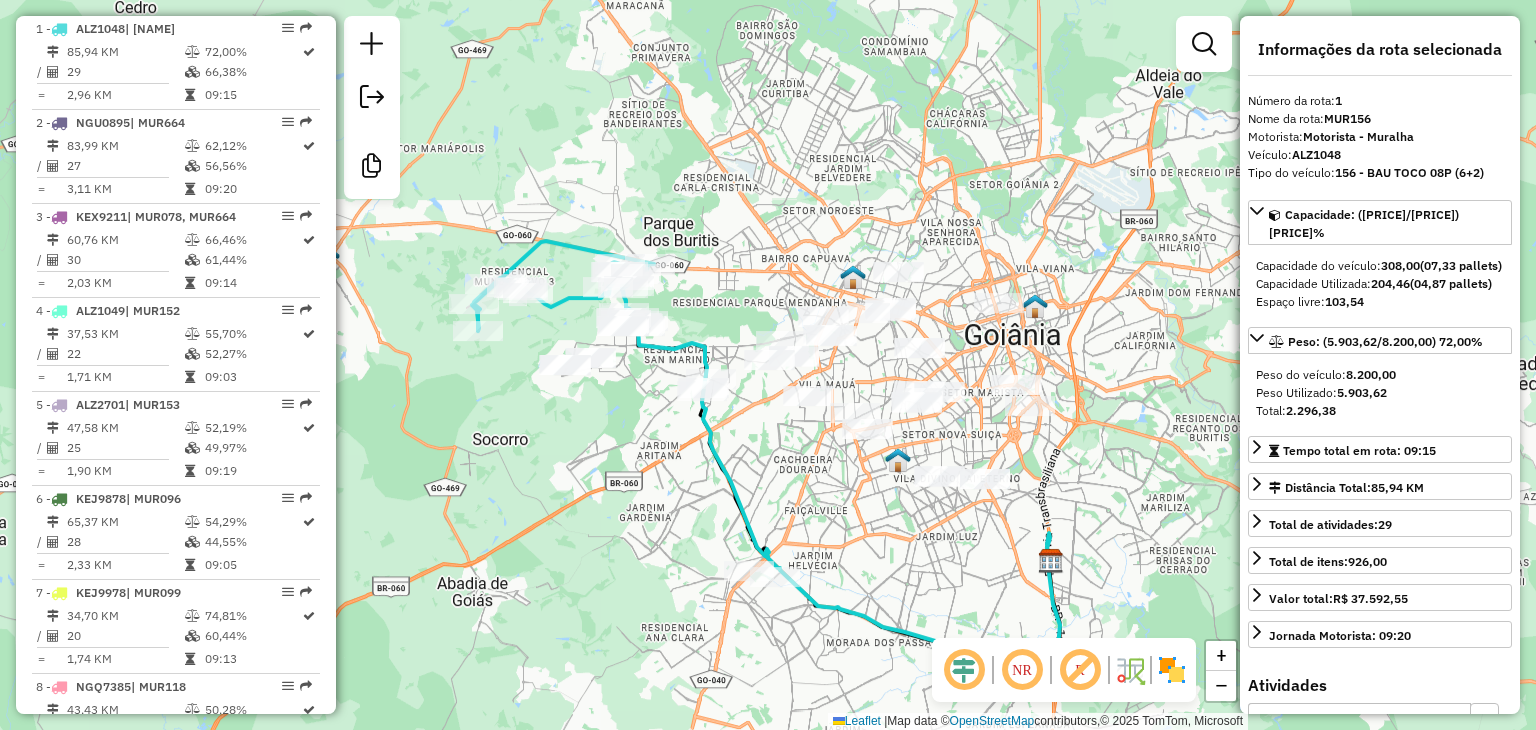 drag, startPoint x: 840, startPoint y: 544, endPoint x: 820, endPoint y: 504, distance: 44.72136 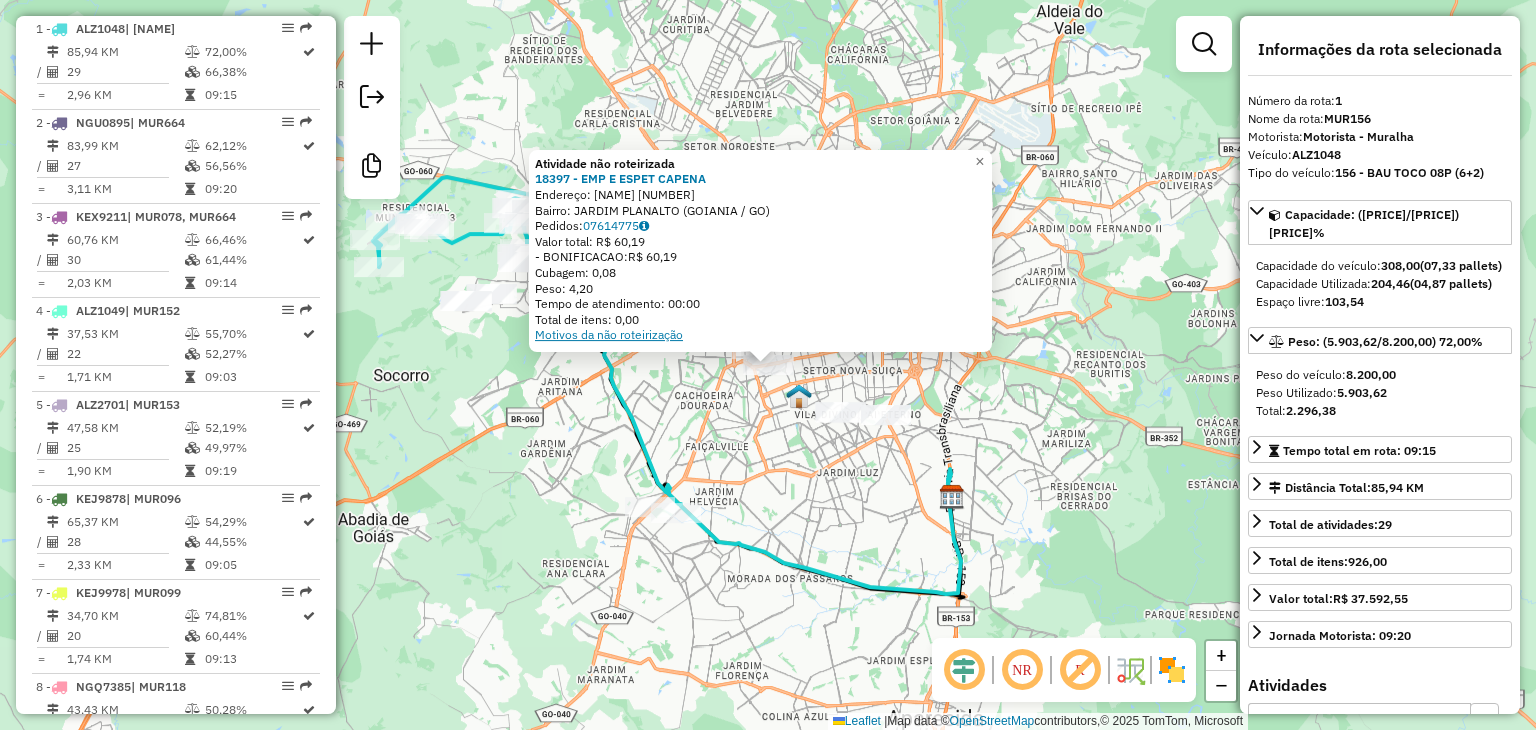 click on "Motivos da não roteirização" 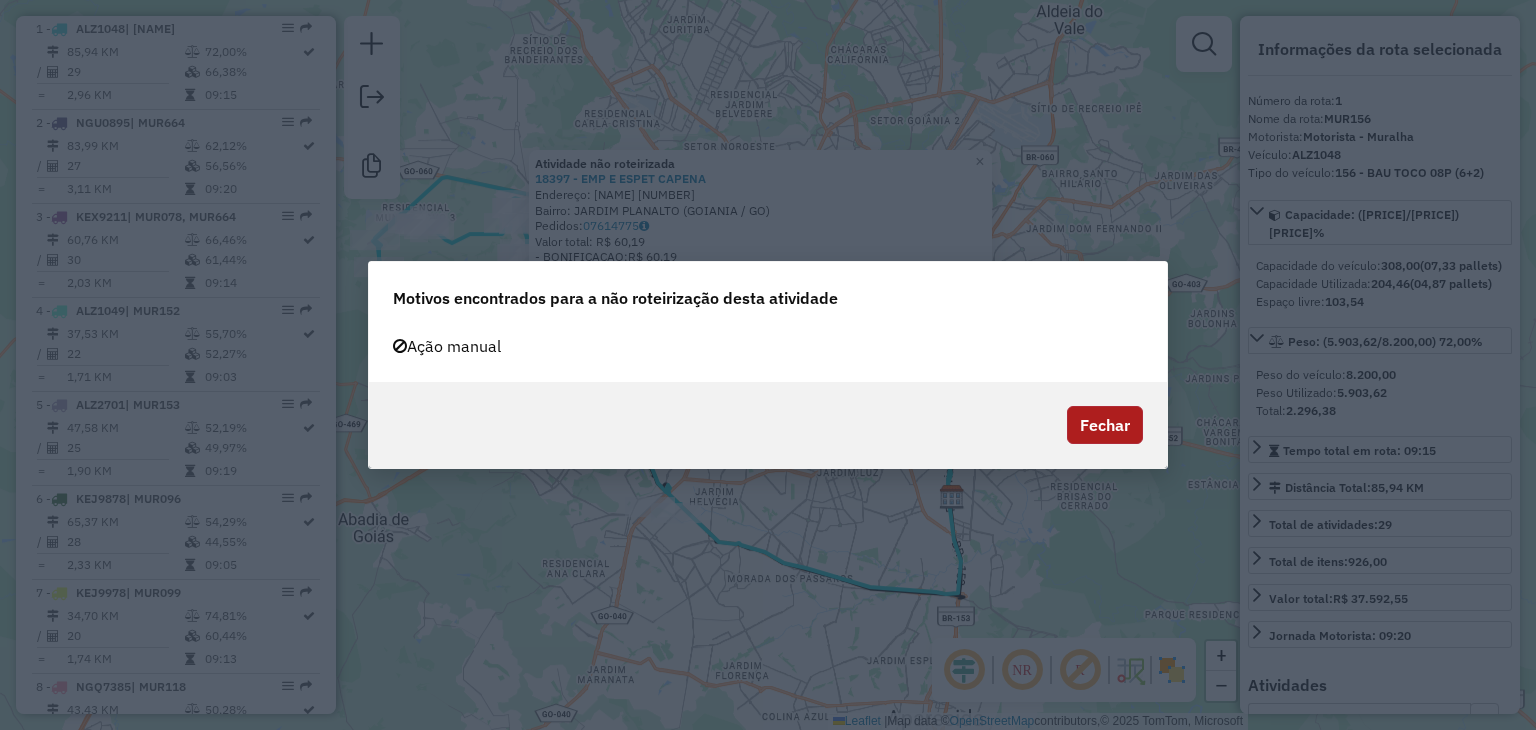 click on "Fechar" 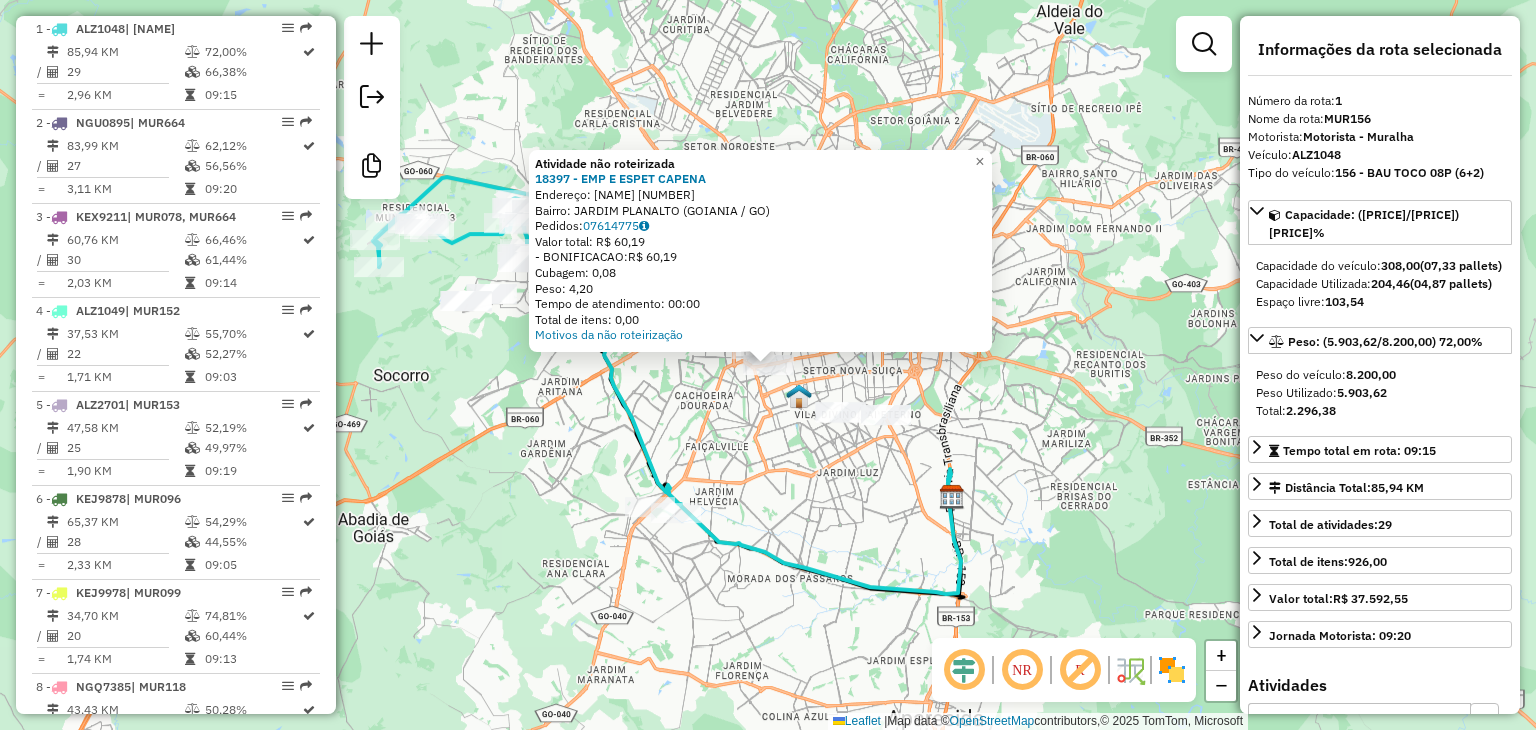 click on "Atividade não roteirizada 18397 - EMP E ESPET CAPENA  Endereço:  T 9 01   Bairro: JARDIM PLANALTO (GOIANIA / GO)   Pedidos:  07614775   Valor total: R$ 60,19   - BONIFICACAO:  R$ 60,19   Cubagem: 0,08   Peso: 4,20   Tempo de atendimento: 00:00   Total de itens: 0,00  Motivos da não roteirização × Janela de atendimento Grade de atendimento Capacidade Transportadoras Veículos Cliente Pedidos  Rotas Selecione os dias de semana para filtrar as janelas de atendimento  Seg   Ter   Qua   Qui   Sex   Sáb   Dom  Informe o período da janela de atendimento: De: Até:  Filtrar exatamente a janela do cliente  Considerar janela de atendimento padrão  Selecione os dias de semana para filtrar as grades de atendimento  Seg   Ter   Qua   Qui   Sex   Sáb   Dom   Considerar clientes sem dia de atendimento cadastrado  Clientes fora do dia de atendimento selecionado Filtrar as atividades entre os valores definidos abaixo:  Peso mínimo:   Peso máximo:   Cubagem mínima:   Cubagem máxima:   De:   Até:   De:   Até:  +" 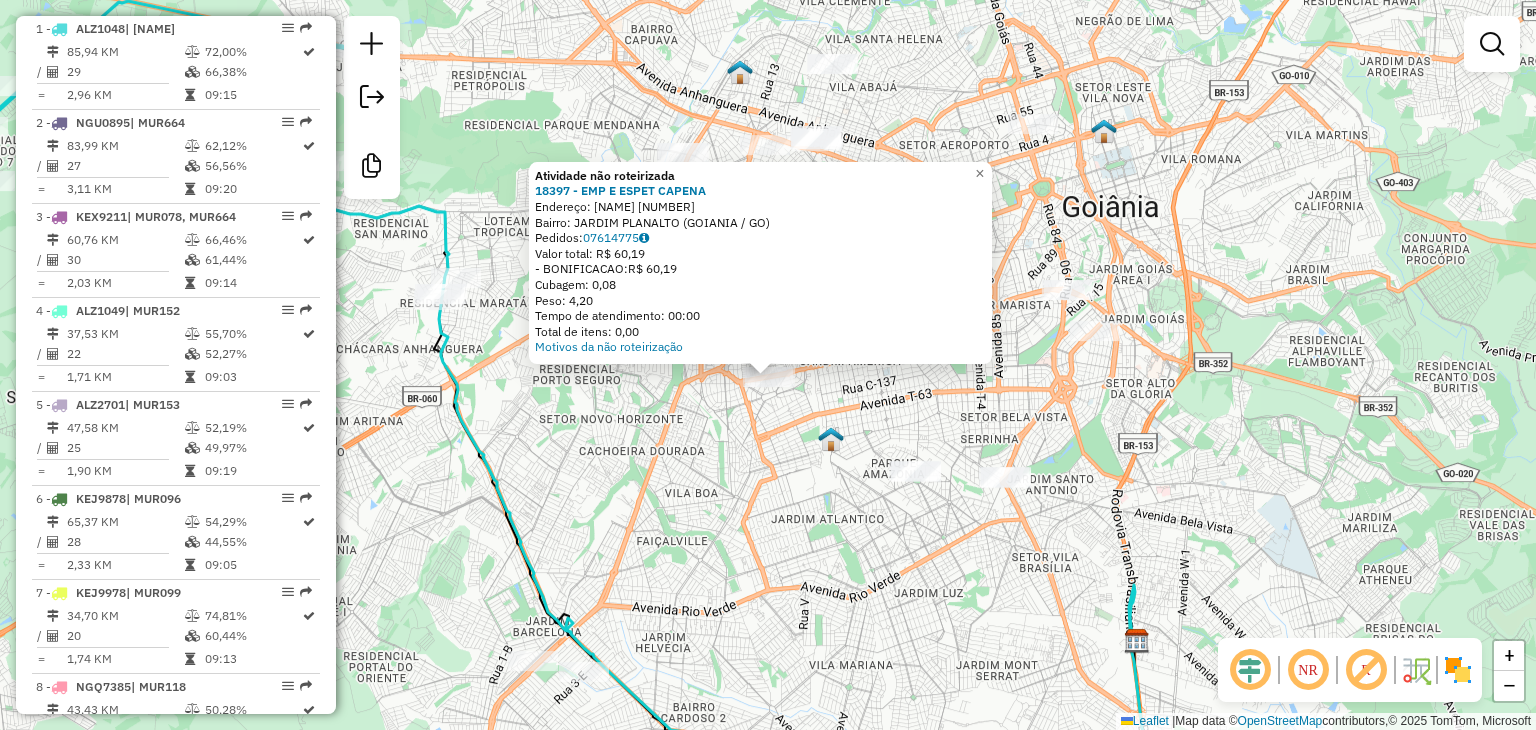 drag, startPoint x: 632, startPoint y: 434, endPoint x: 688, endPoint y: 445, distance: 57.070133 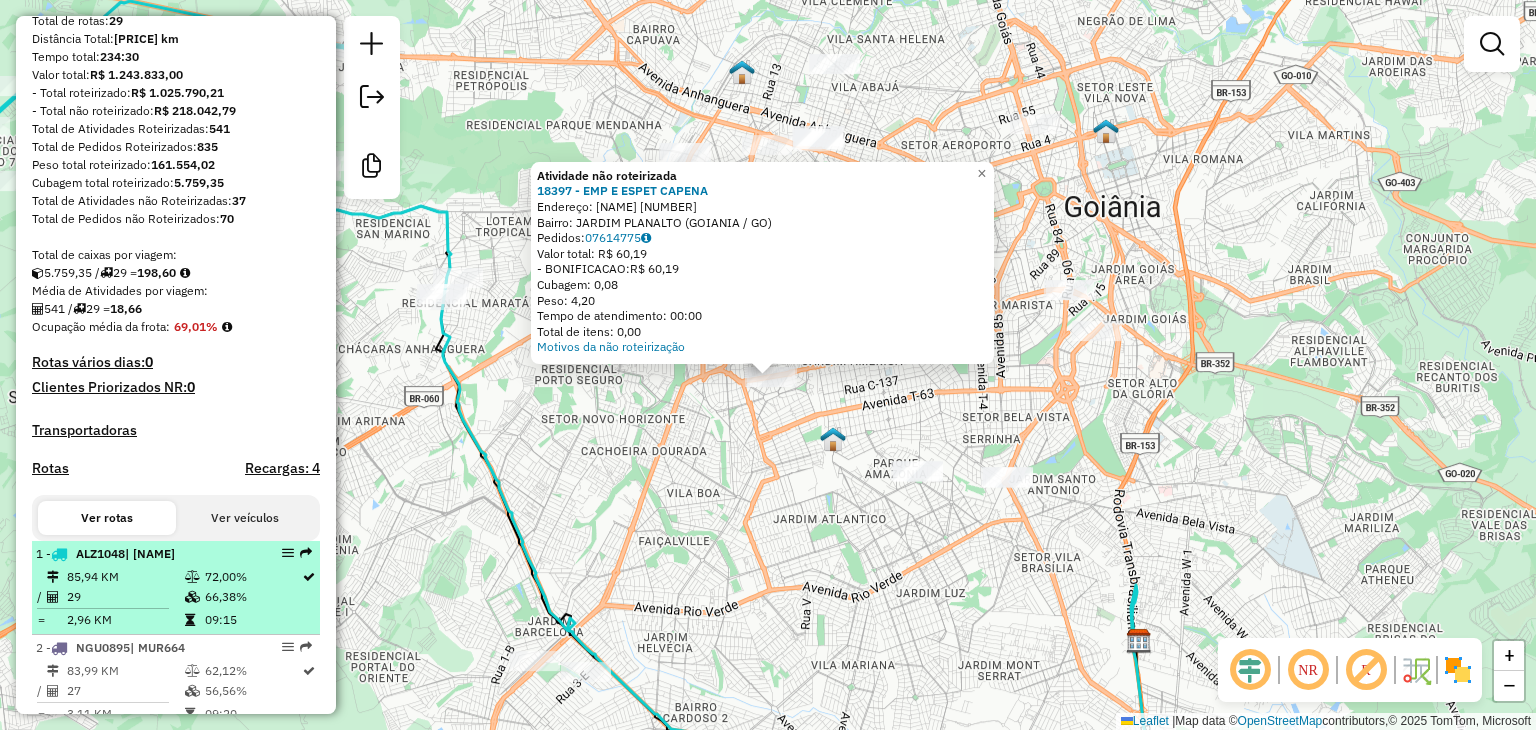 scroll, scrollTop: 0, scrollLeft: 0, axis: both 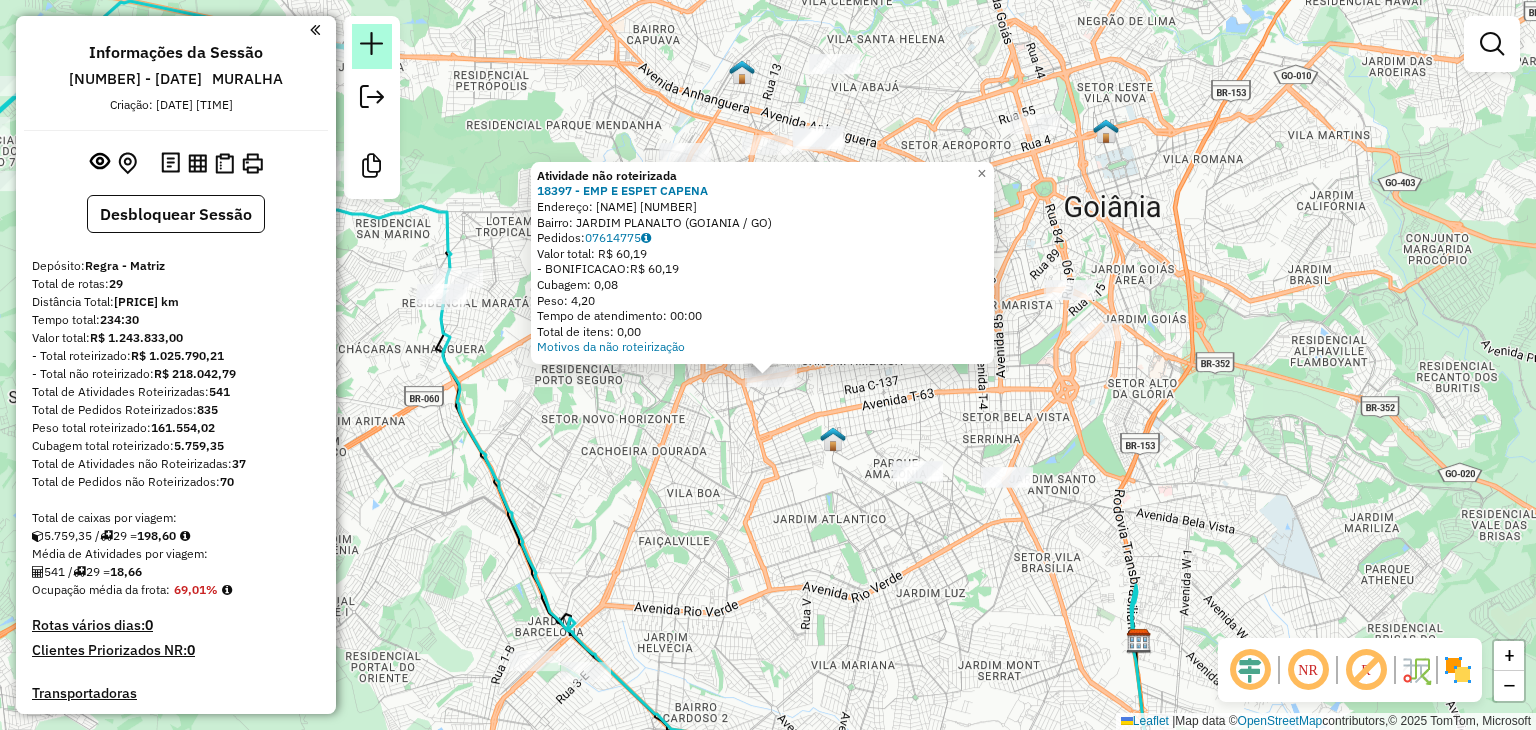 click 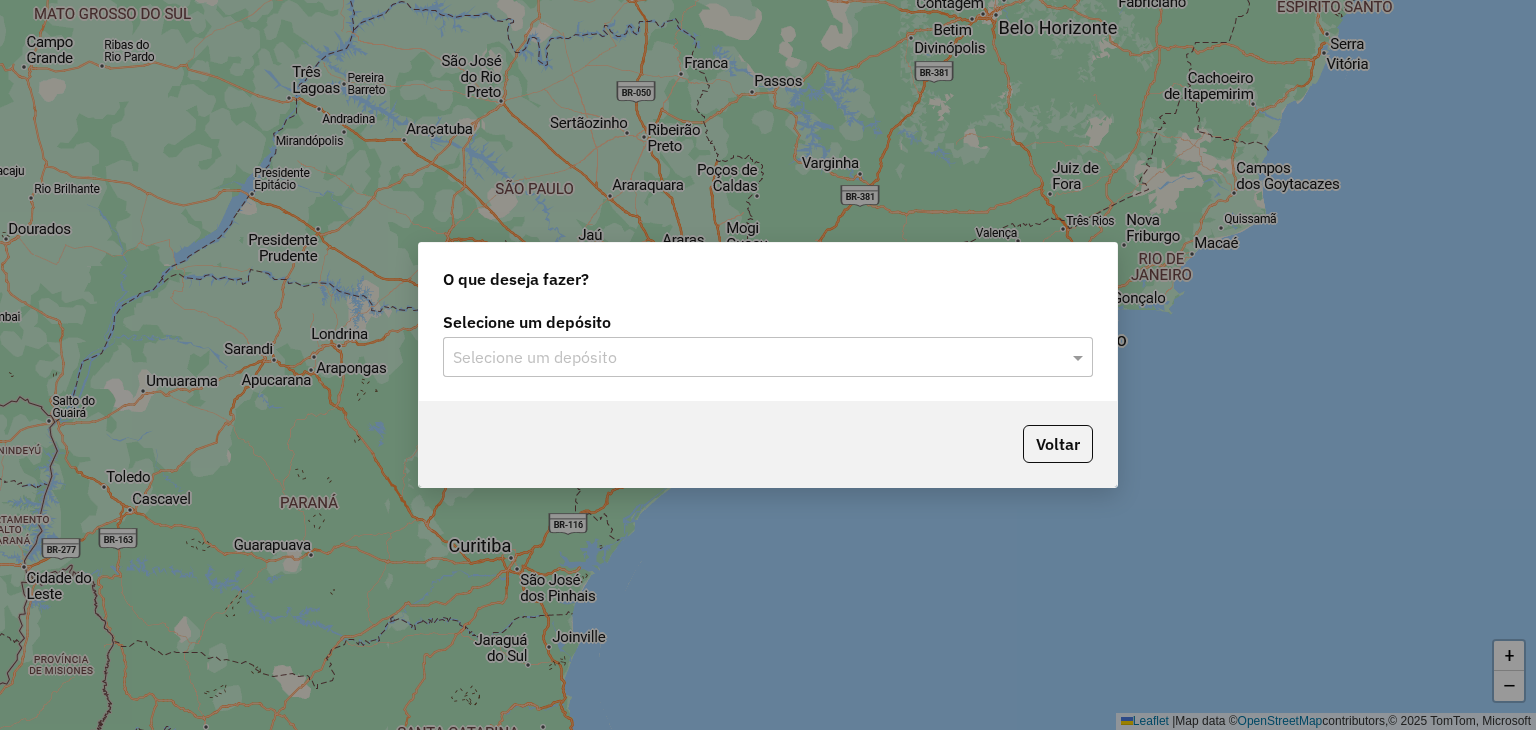 click 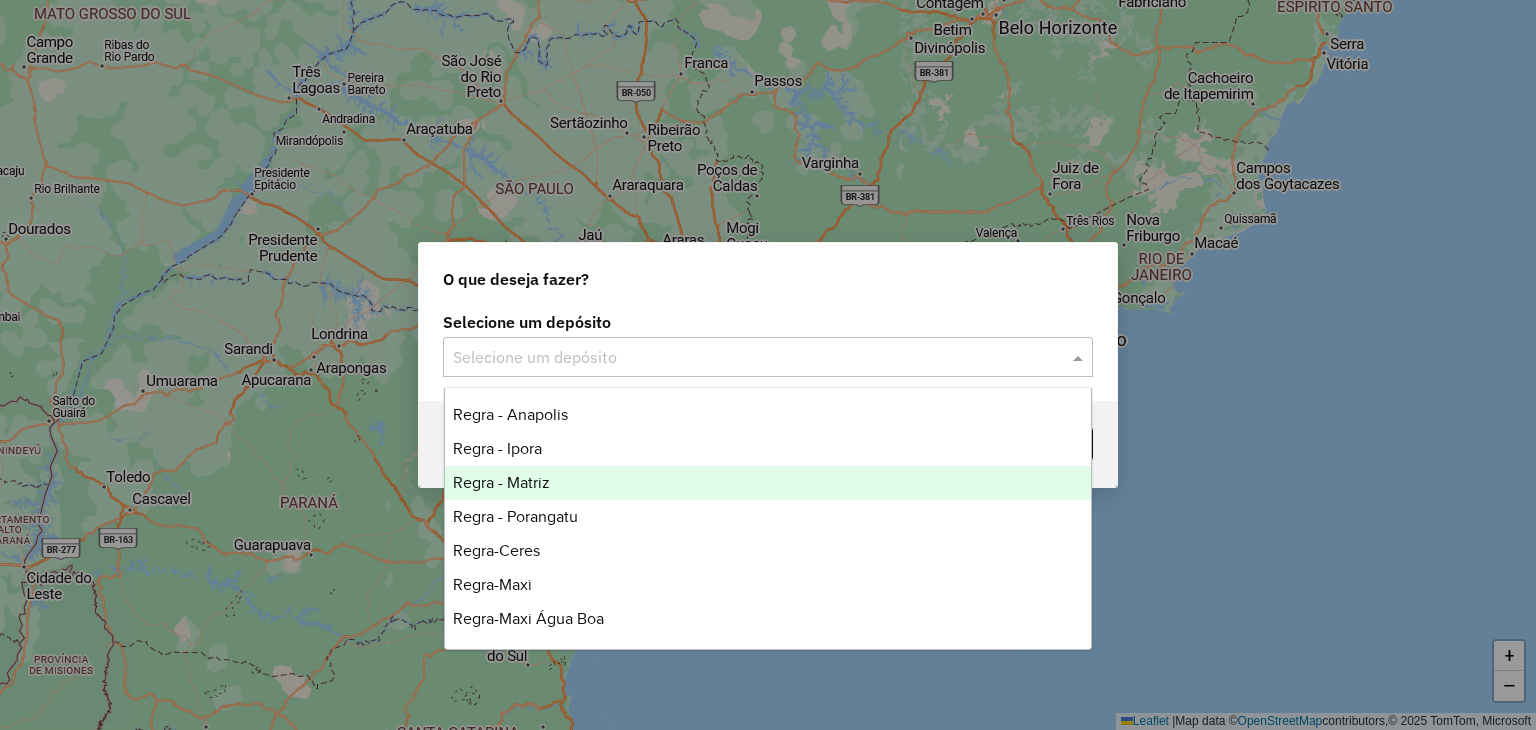 click on "Regra - Matriz" at bounding box center [501, 482] 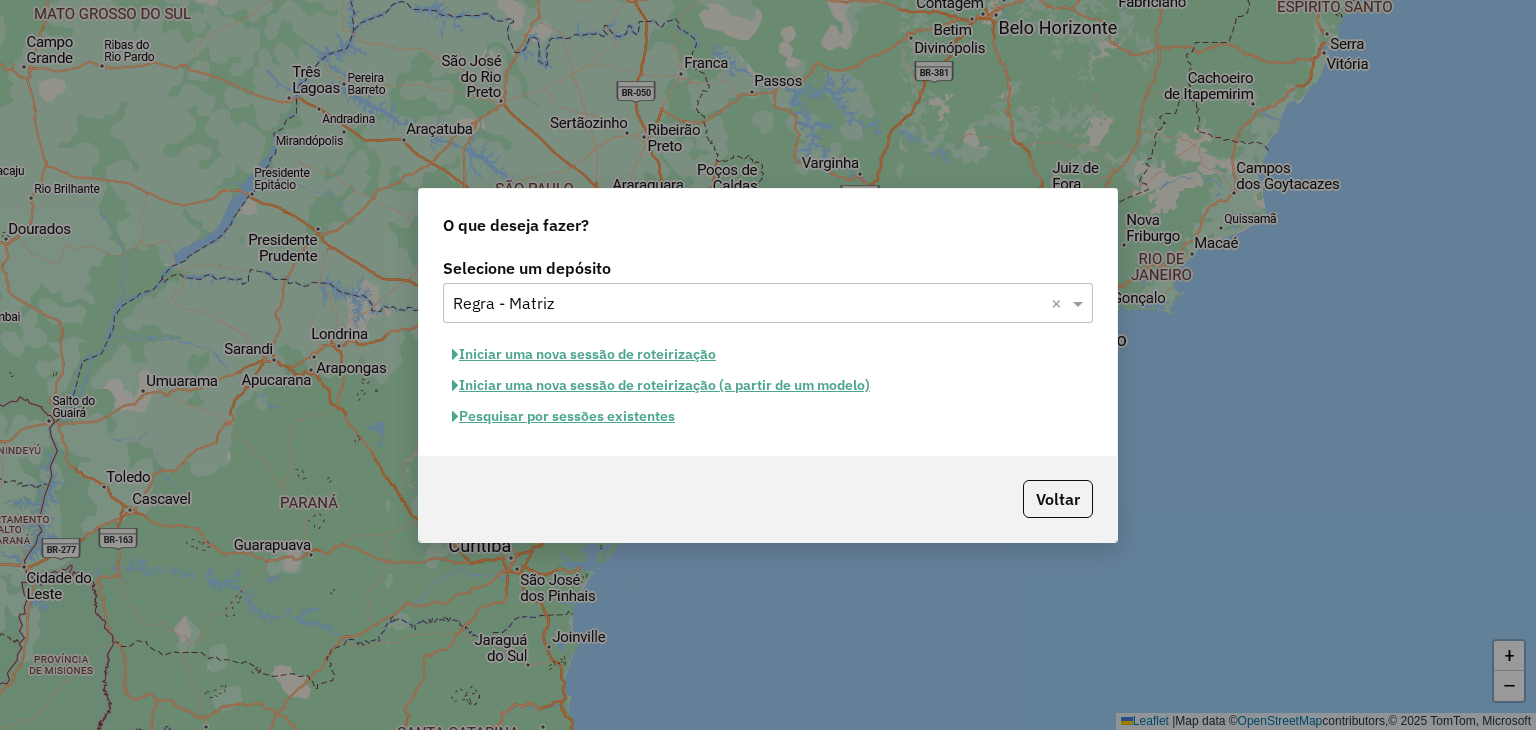 click on "Pesquisar por sessões existentes" 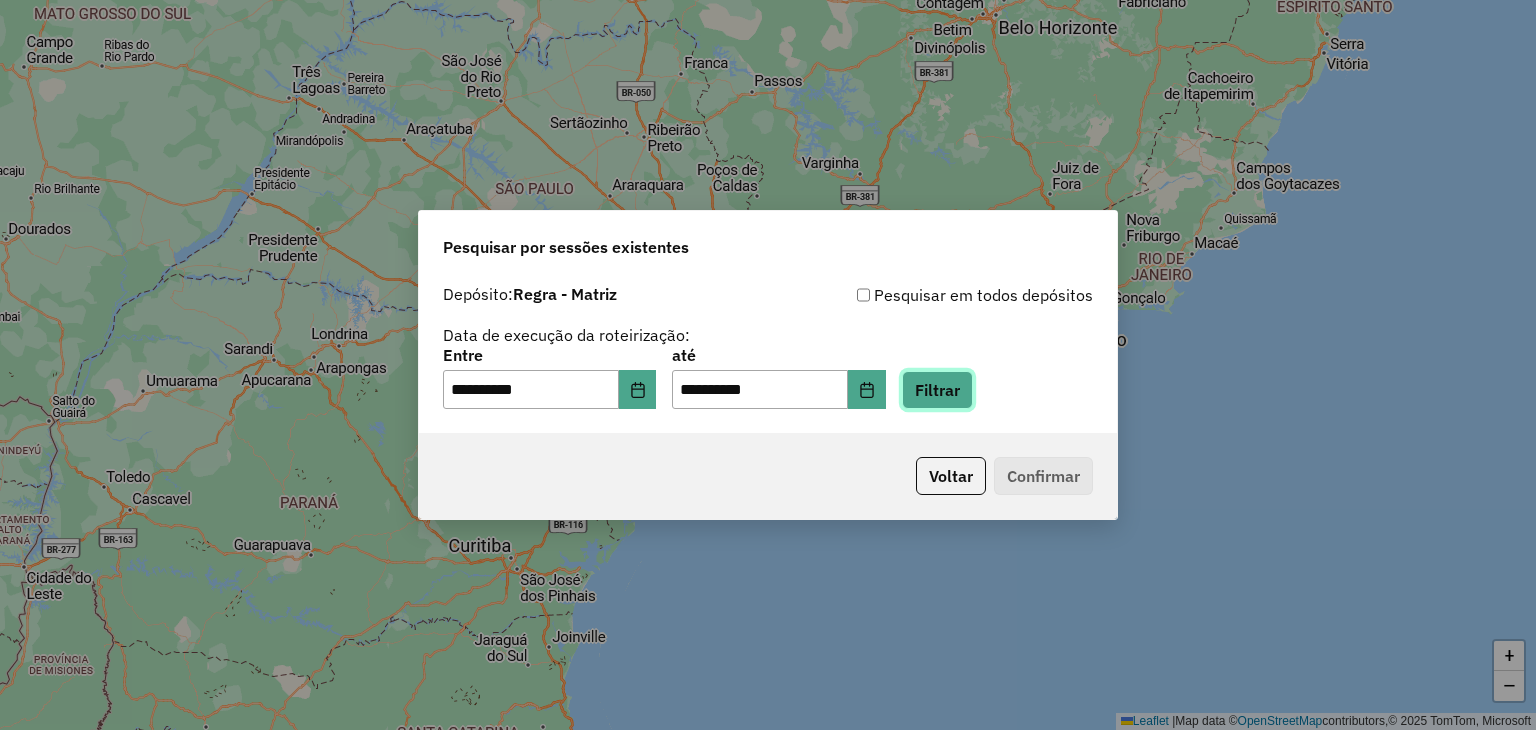 click on "Filtrar" 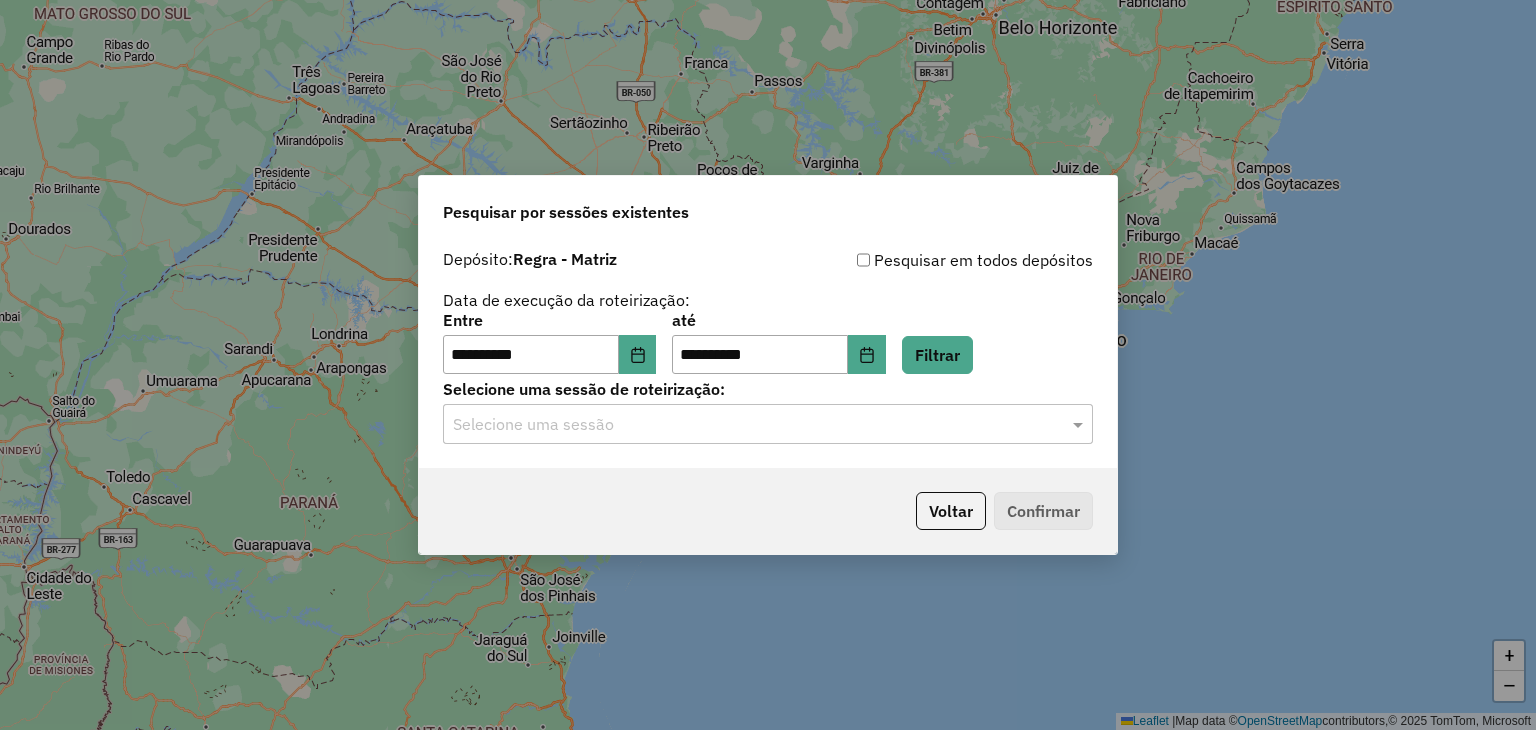 click 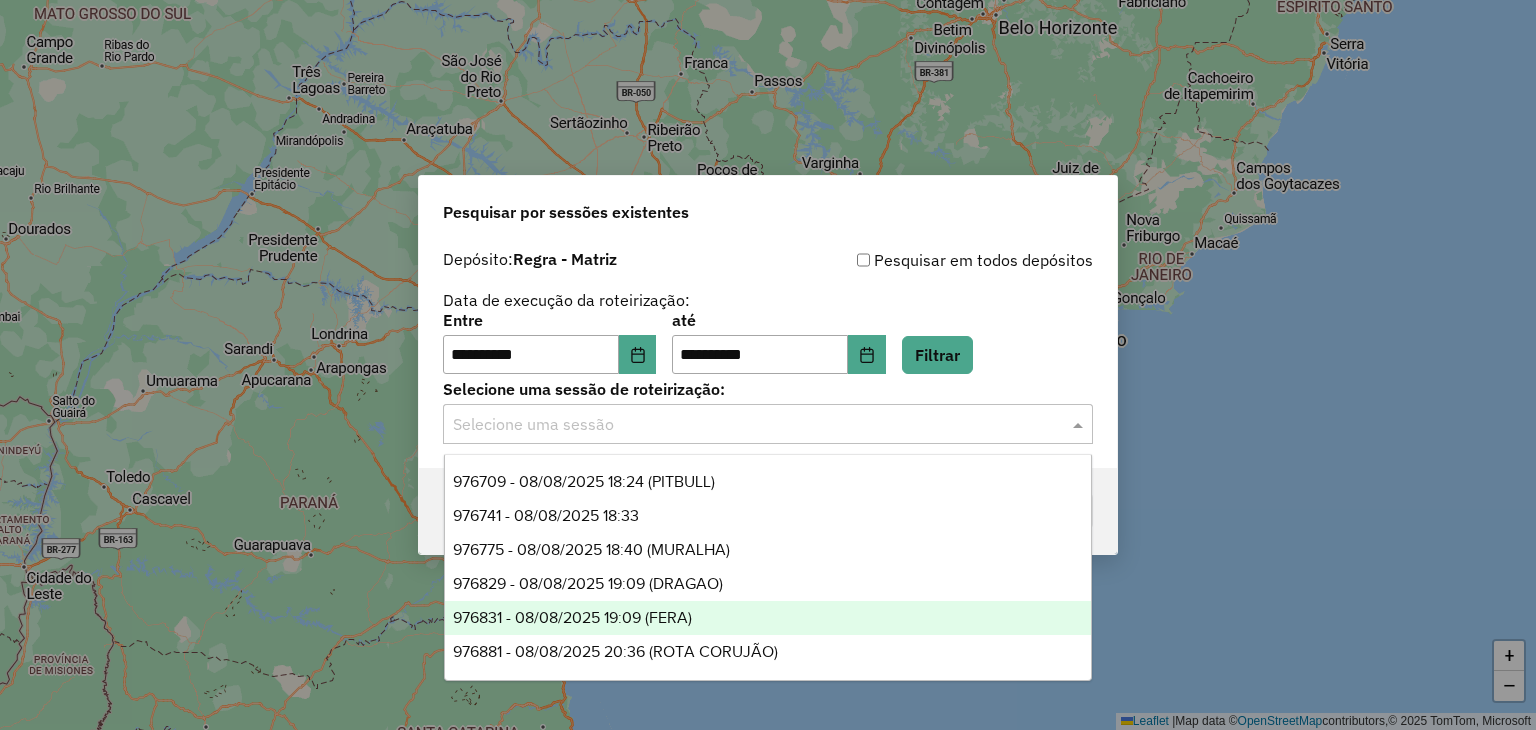click on "976831 - 08/08/2025 19:09 (FERA)" at bounding box center (572, 617) 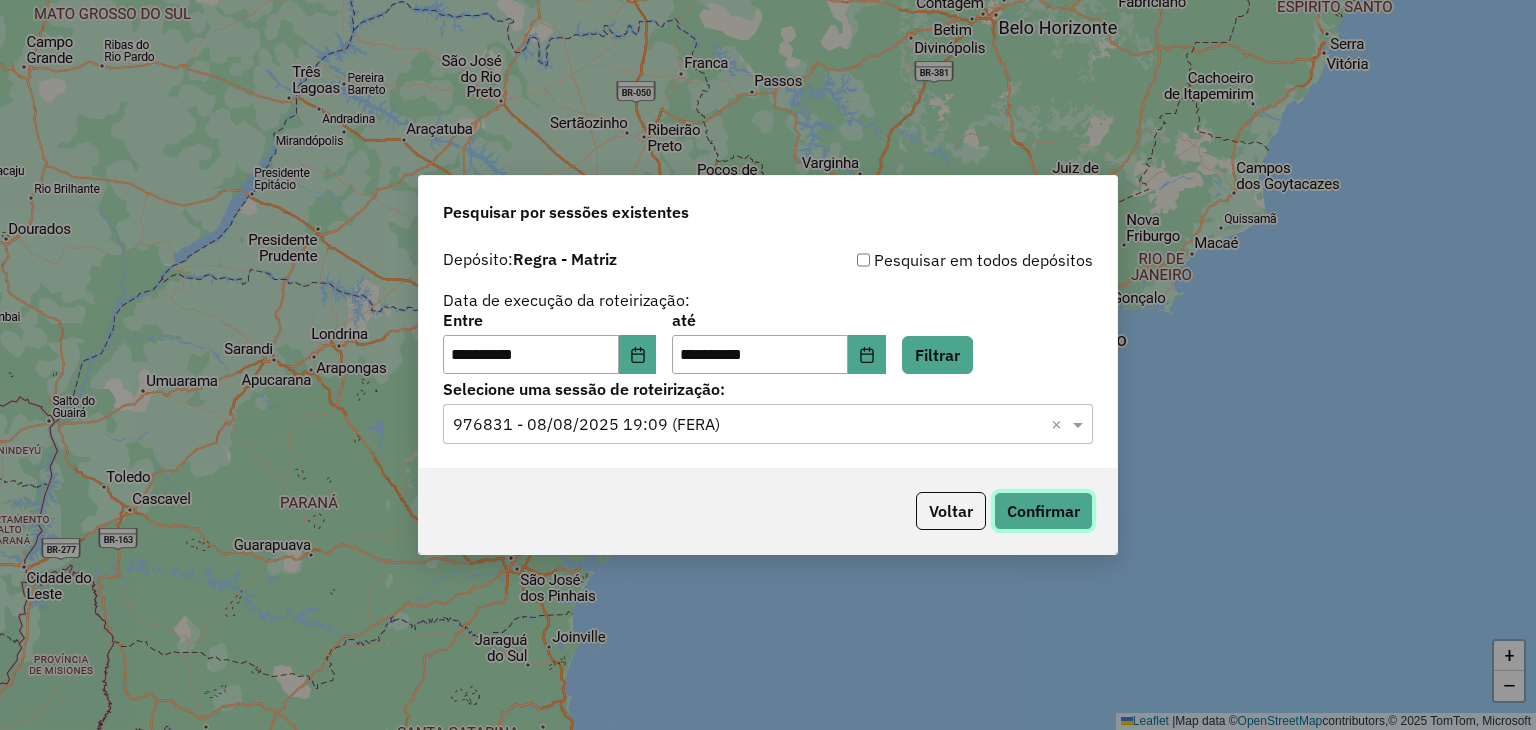 click on "Confirmar" 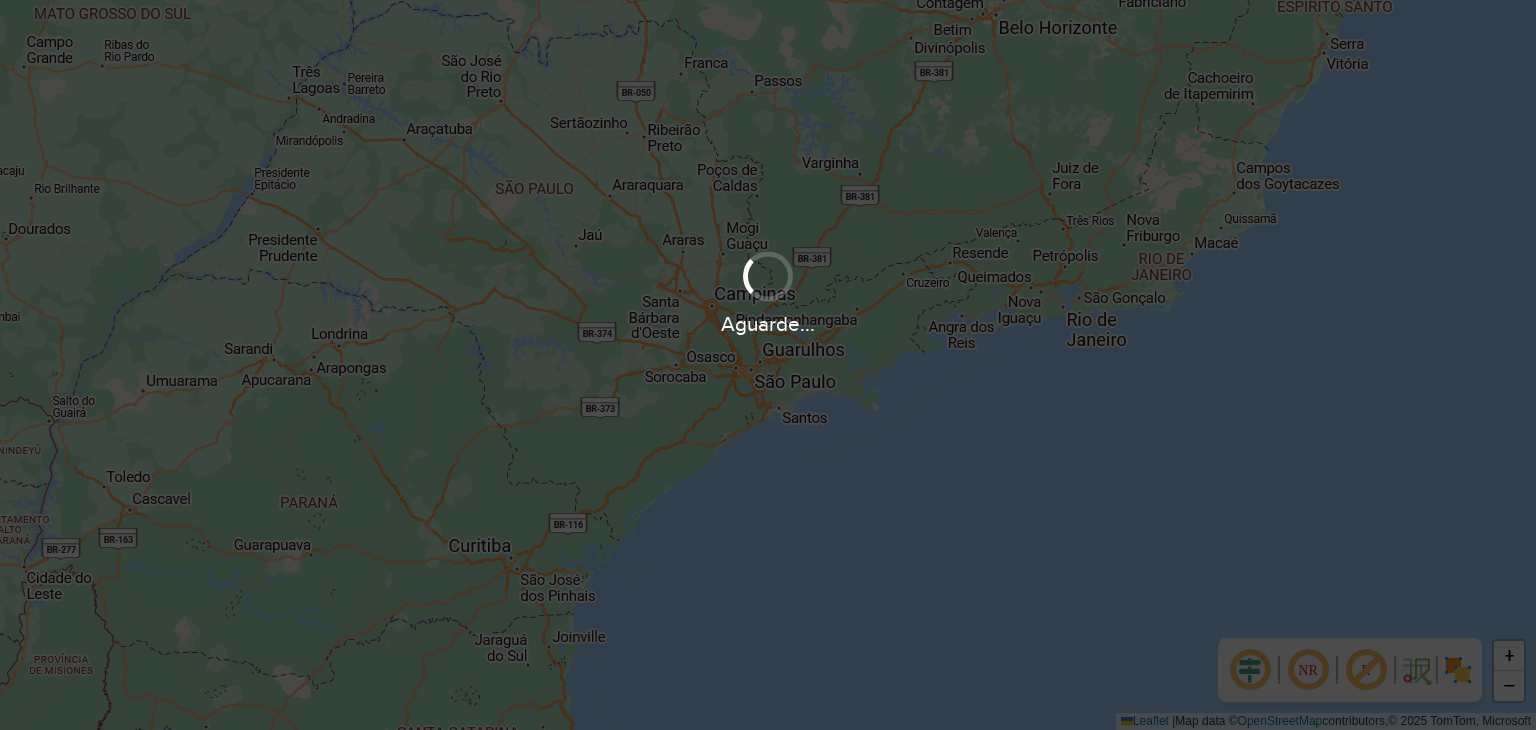scroll, scrollTop: 0, scrollLeft: 0, axis: both 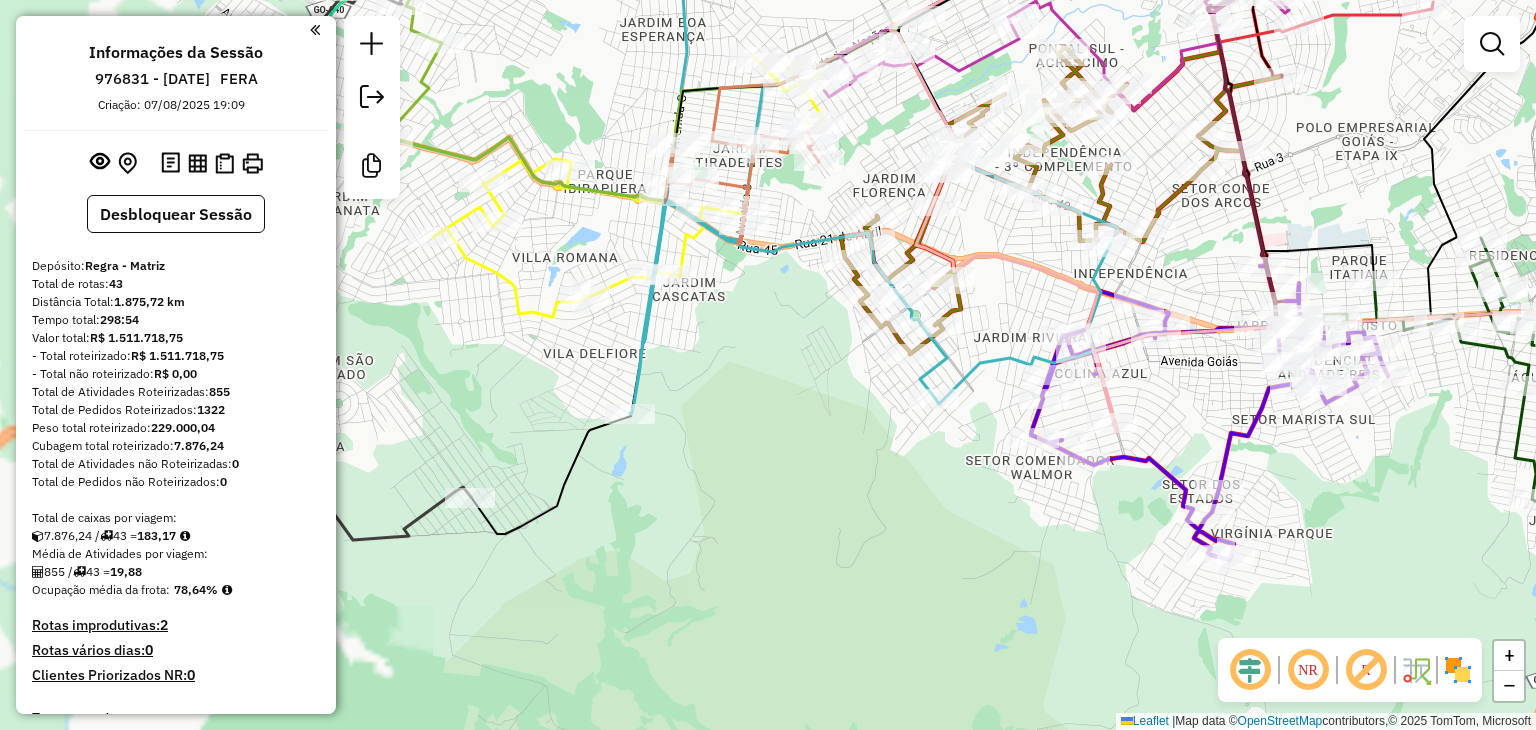 drag, startPoint x: 675, startPoint y: 459, endPoint x: 997, endPoint y: 482, distance: 322.82037 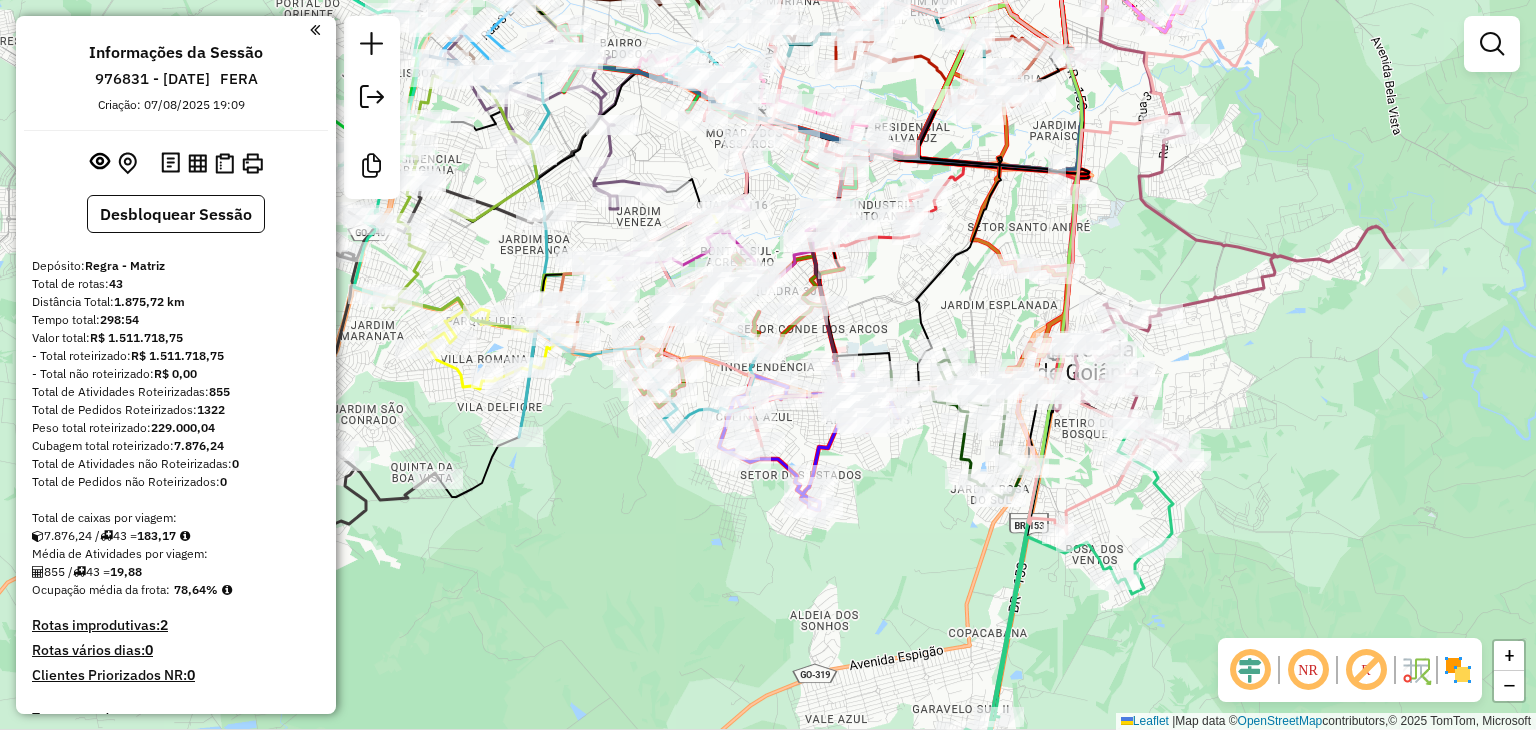 select on "**********" 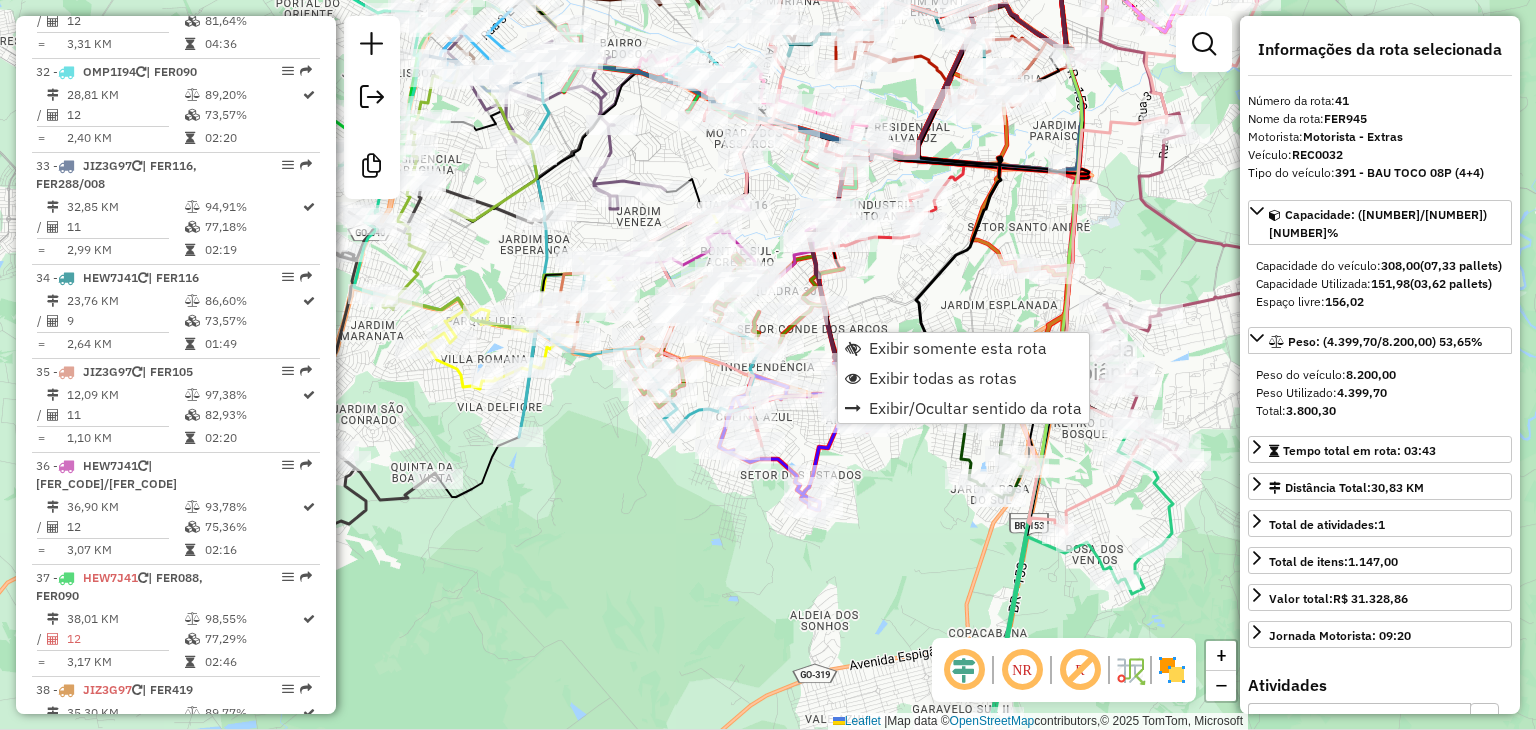 scroll, scrollTop: 4488, scrollLeft: 0, axis: vertical 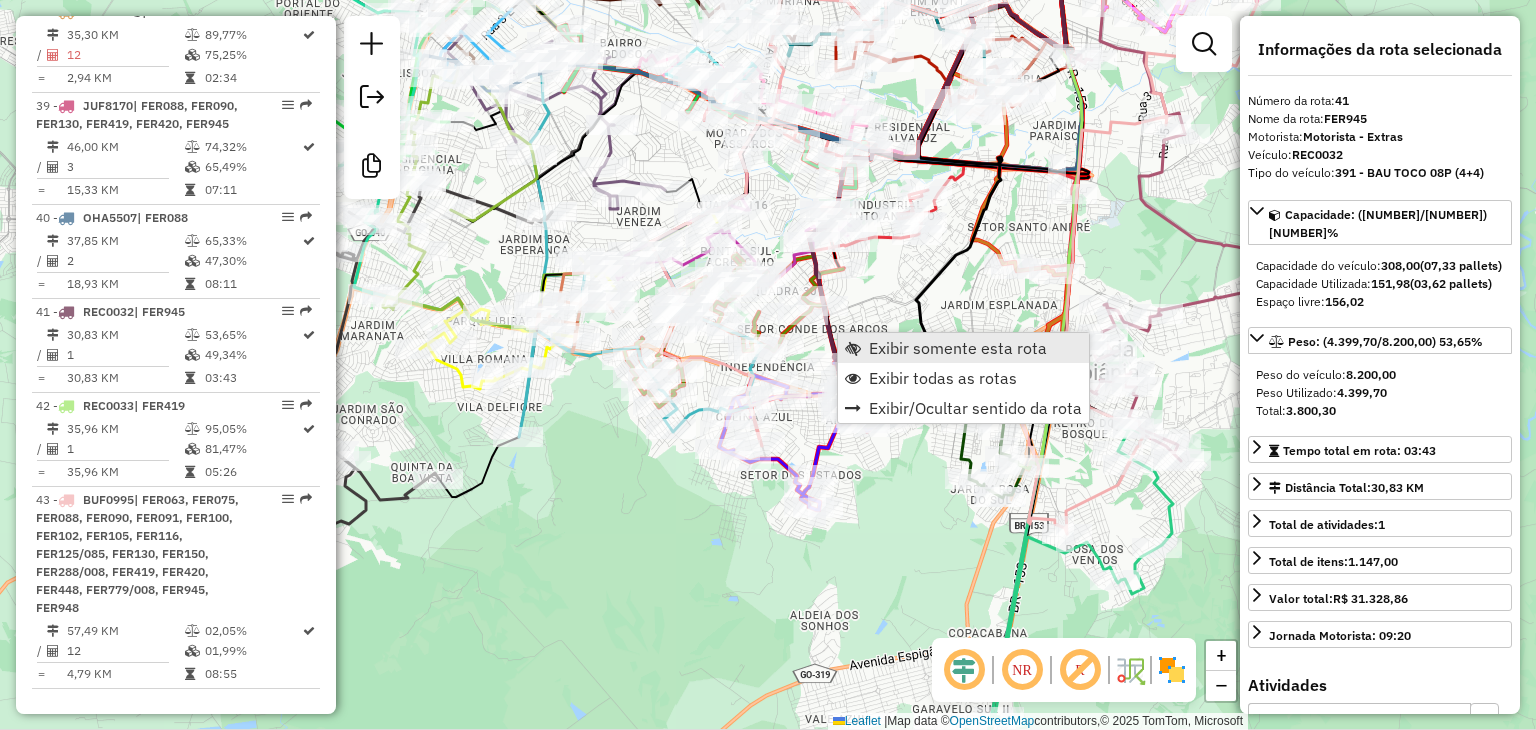 click on "Exibir somente esta rota" at bounding box center [958, 348] 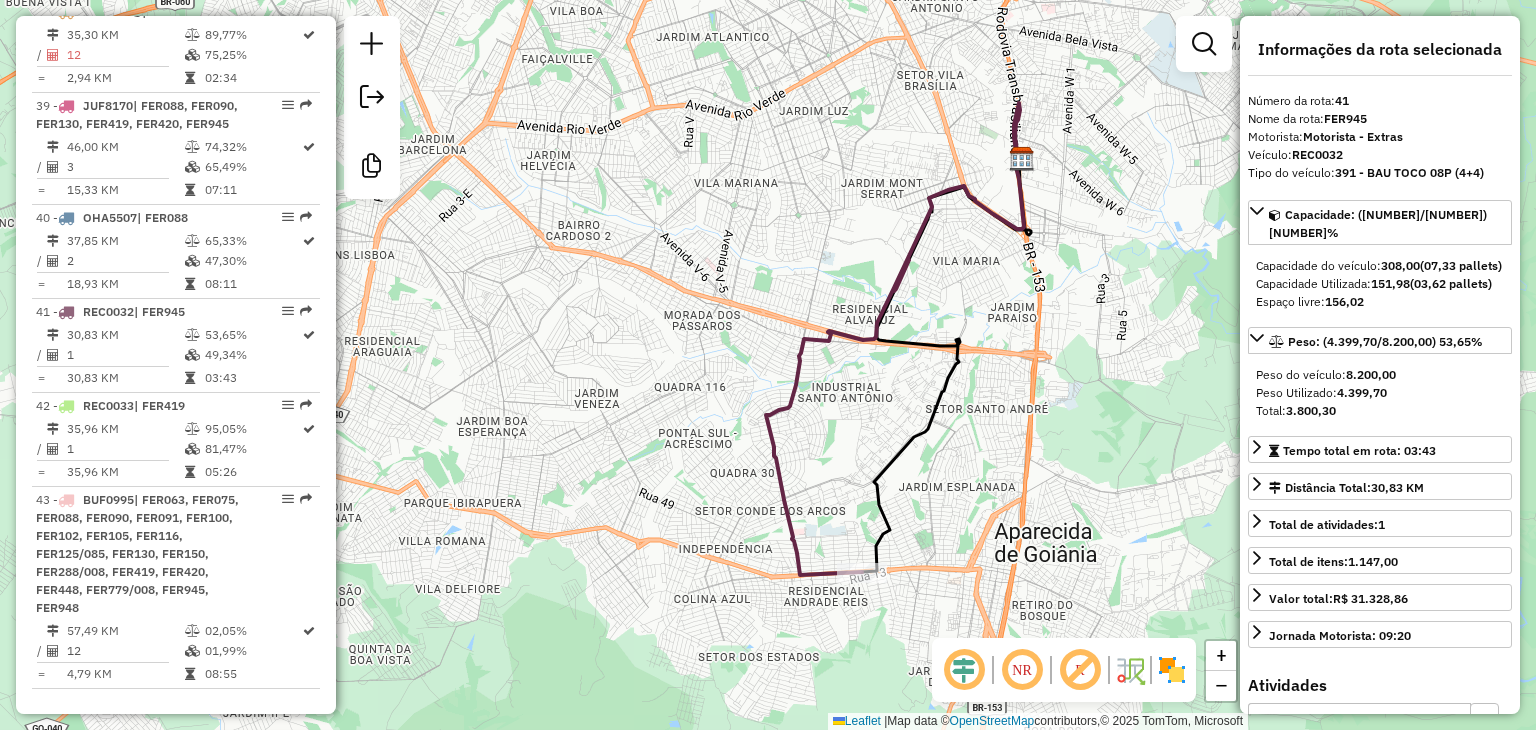drag, startPoint x: 938, startPoint y: 378, endPoint x: 1068, endPoint y: 353, distance: 132.38202 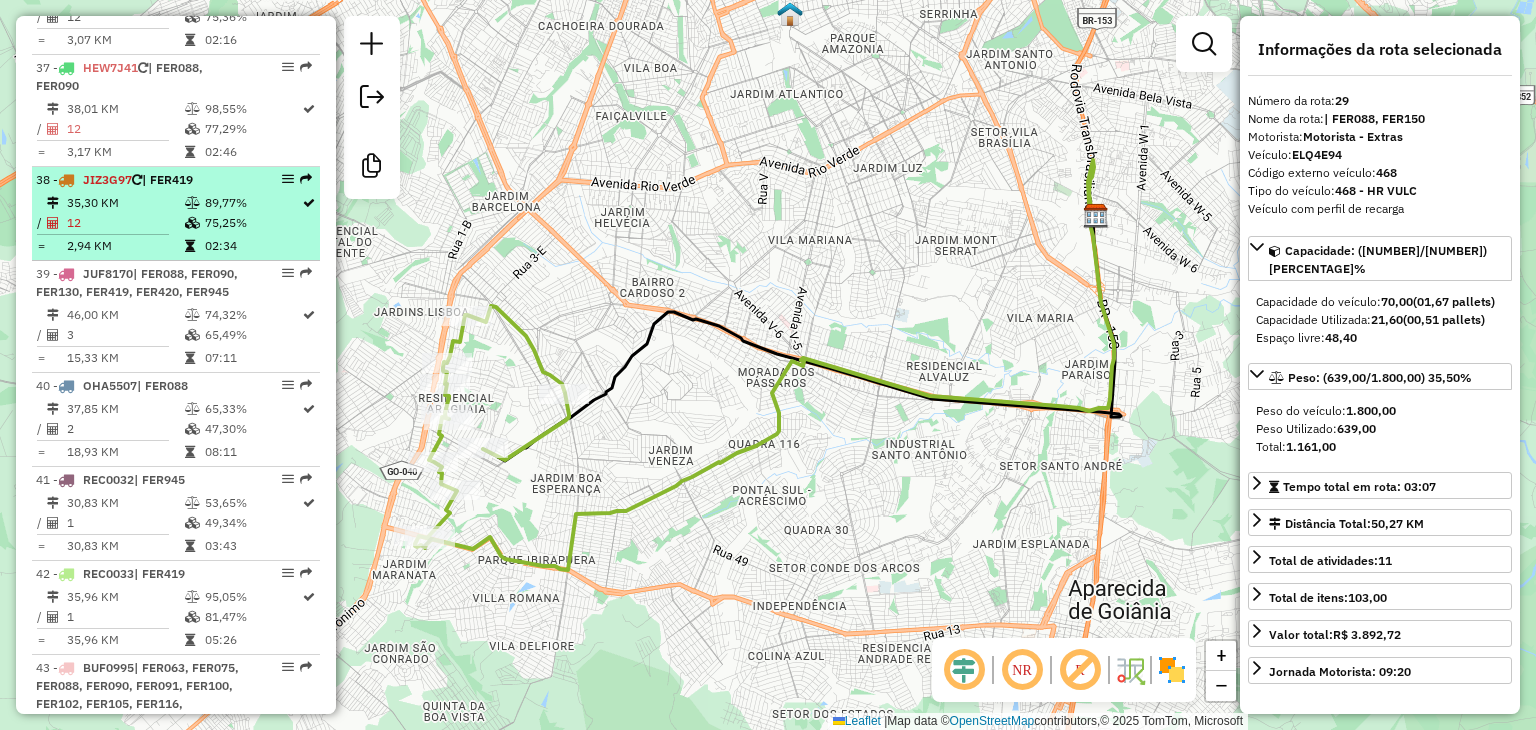 scroll, scrollTop: 4488, scrollLeft: 0, axis: vertical 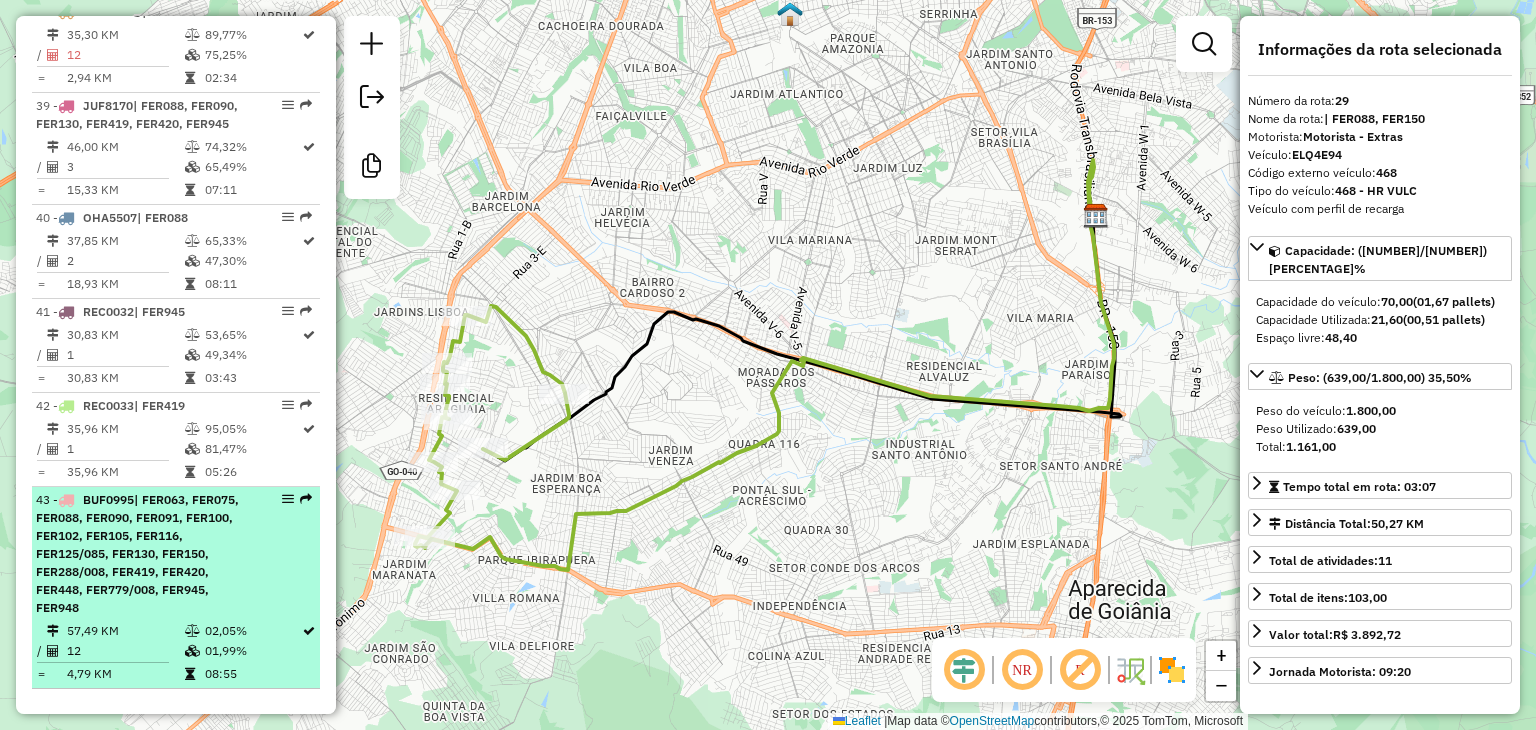 click on "| FER063, FER075, FER088, FER090, FER091, FER100, FER102, FER105, FER116, FER125/085, FER130, FER150, FER288/008, FER419, FER420, FER448, FER779/008, FER945, FER948" at bounding box center (137, 553) 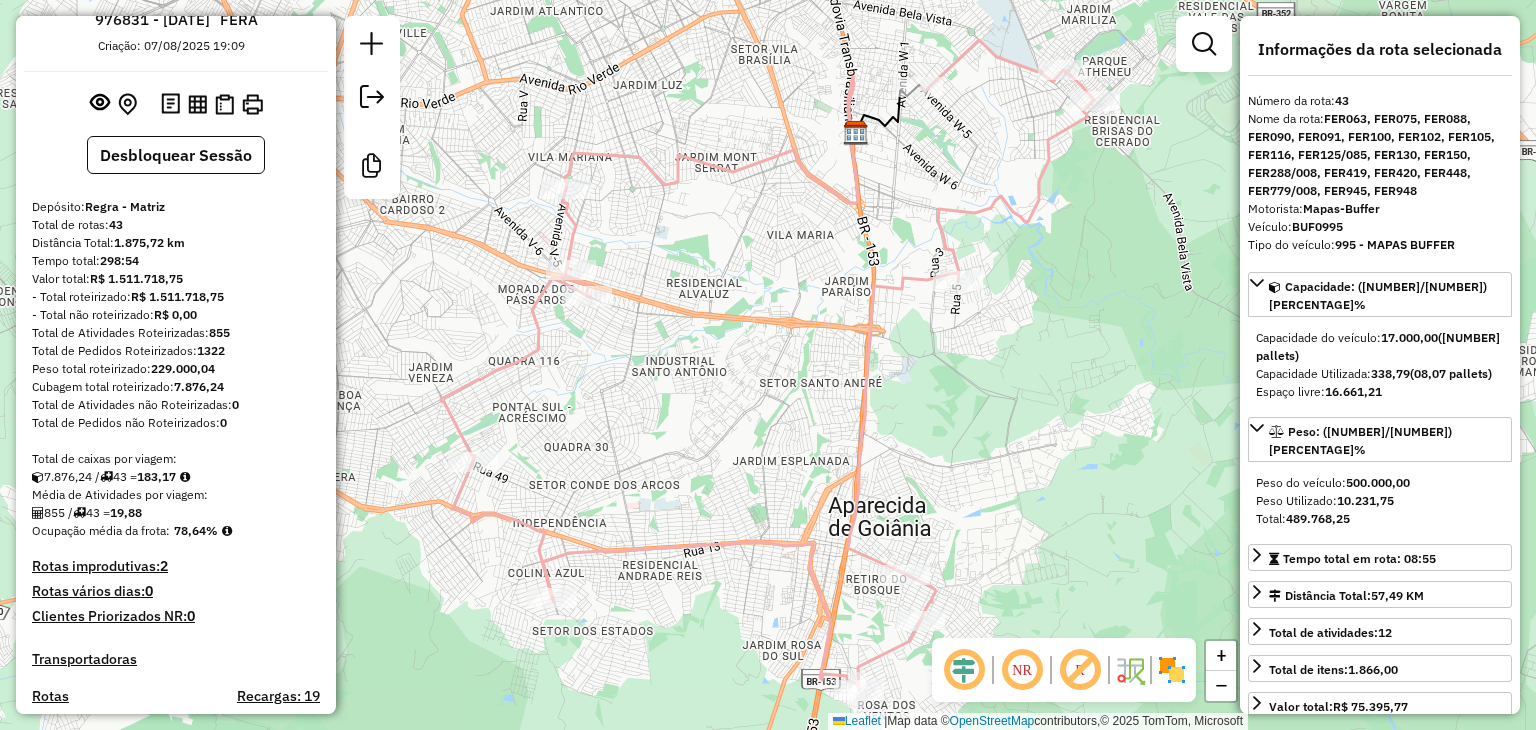 scroll, scrollTop: 0, scrollLeft: 0, axis: both 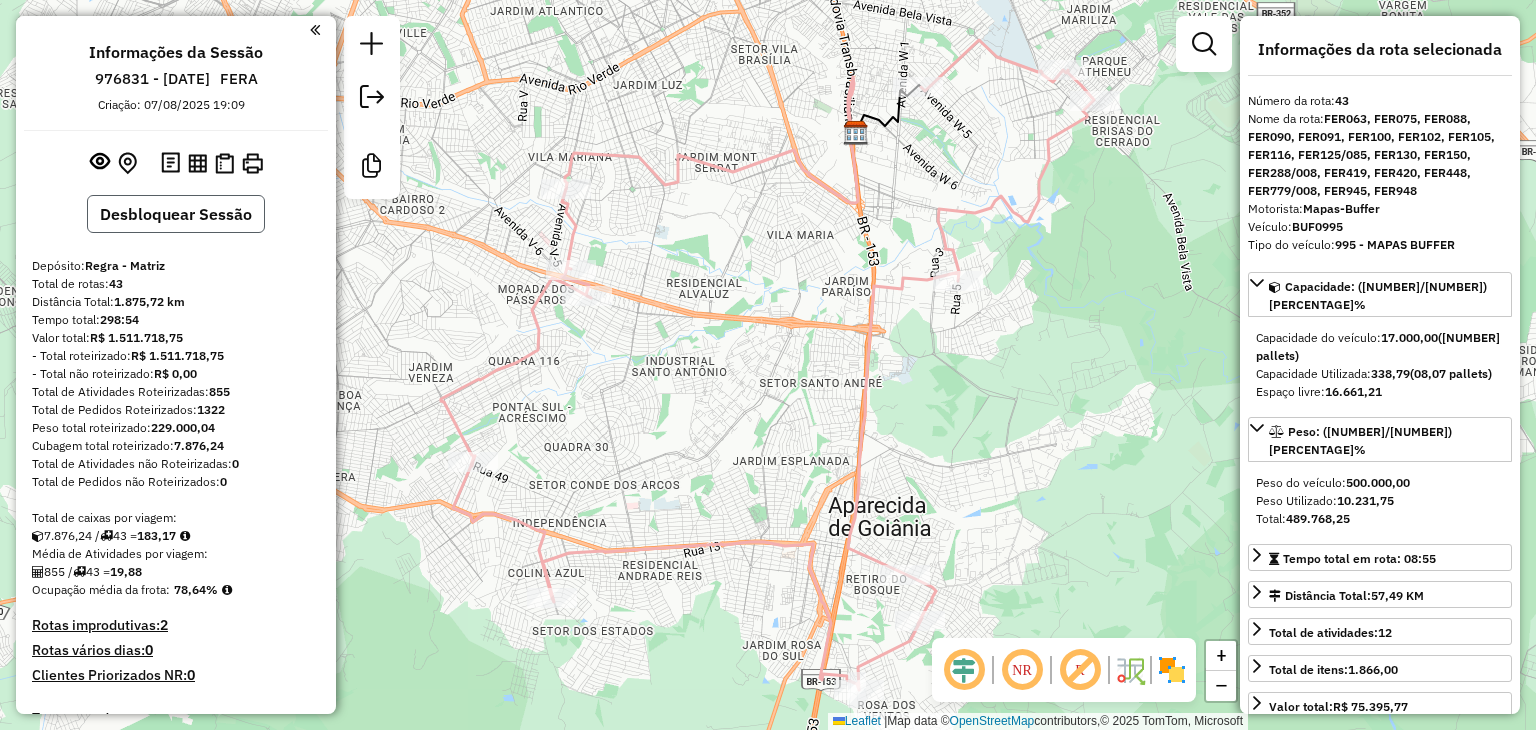 click on "Desbloquear Sessão" at bounding box center [176, 214] 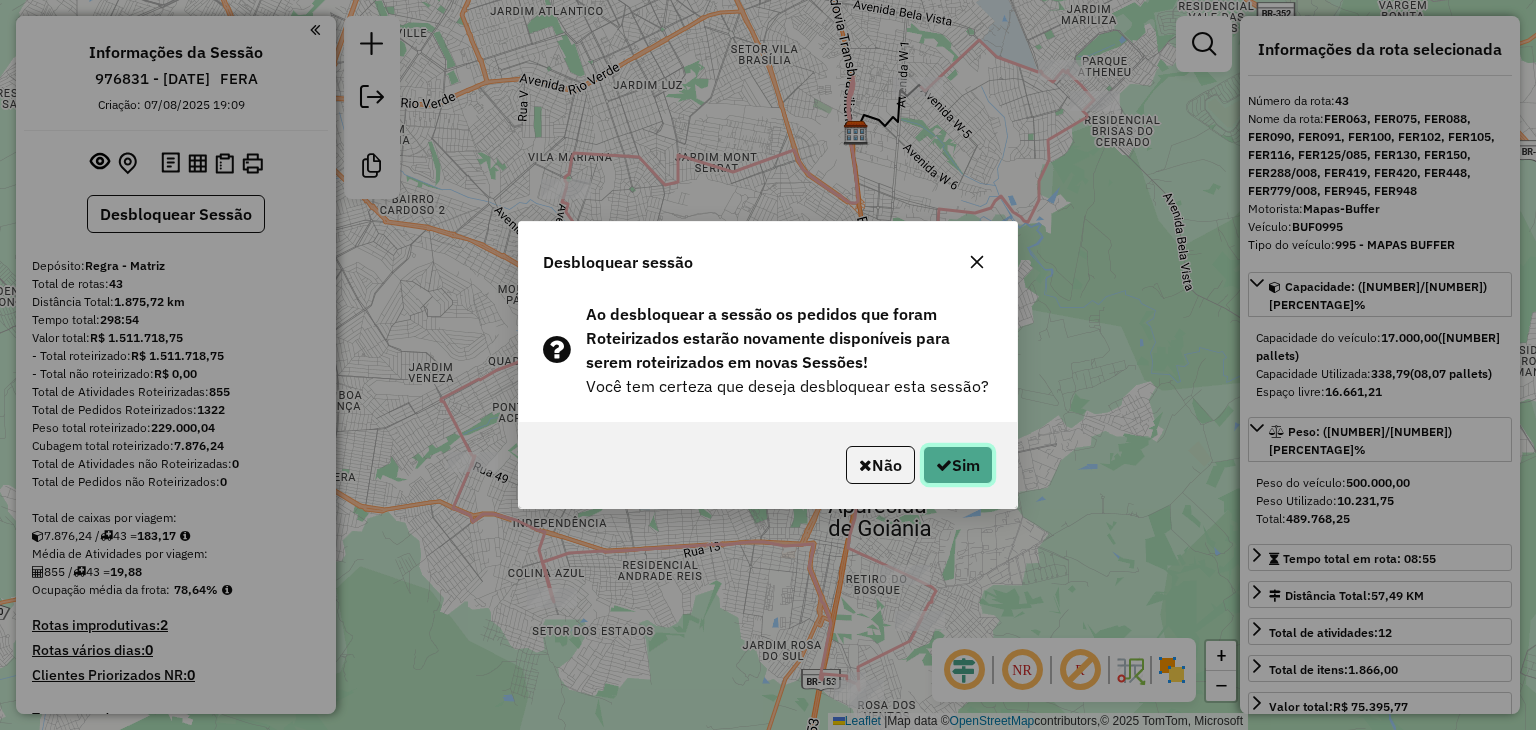 click on "Sim" 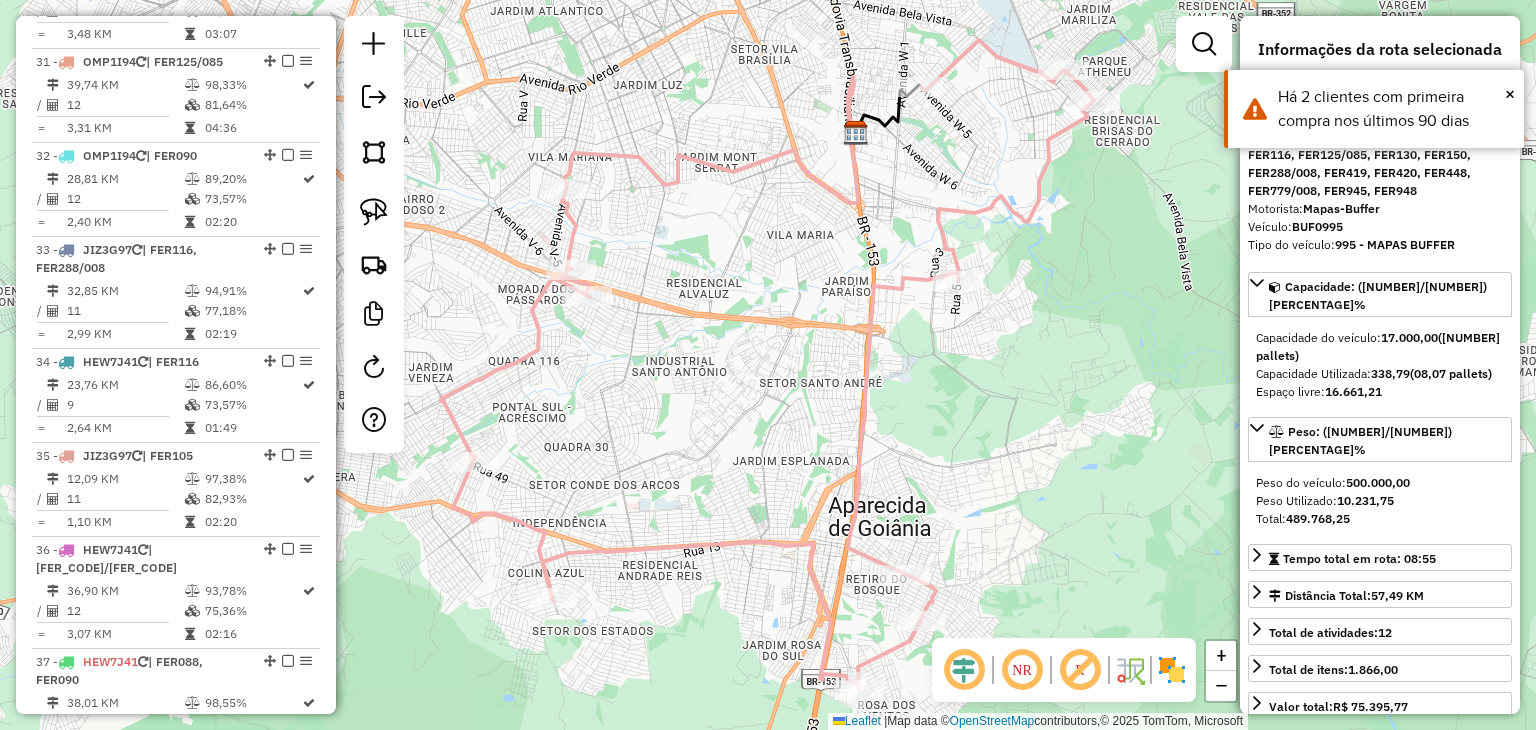 scroll, scrollTop: 4520, scrollLeft: 0, axis: vertical 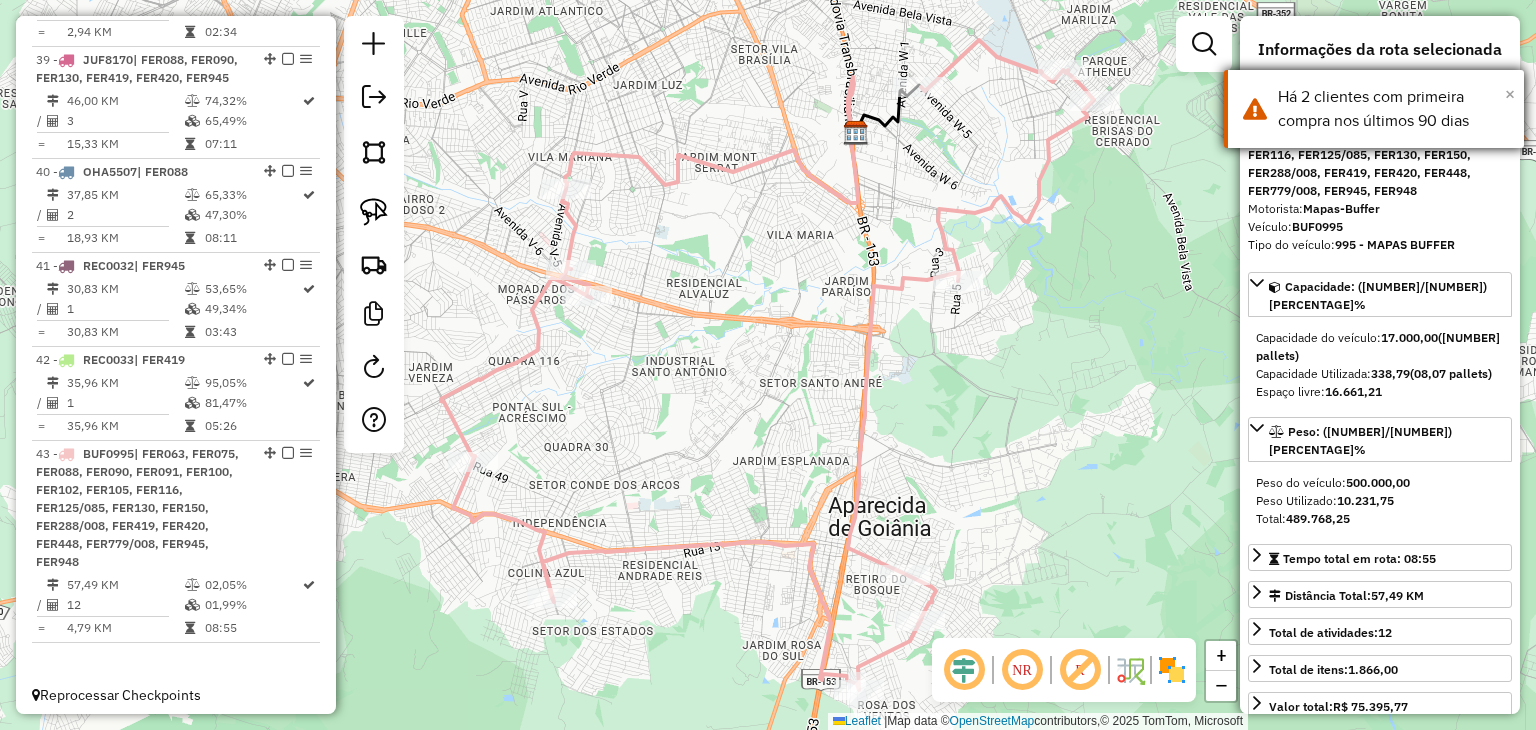 click on "×" at bounding box center [1510, 94] 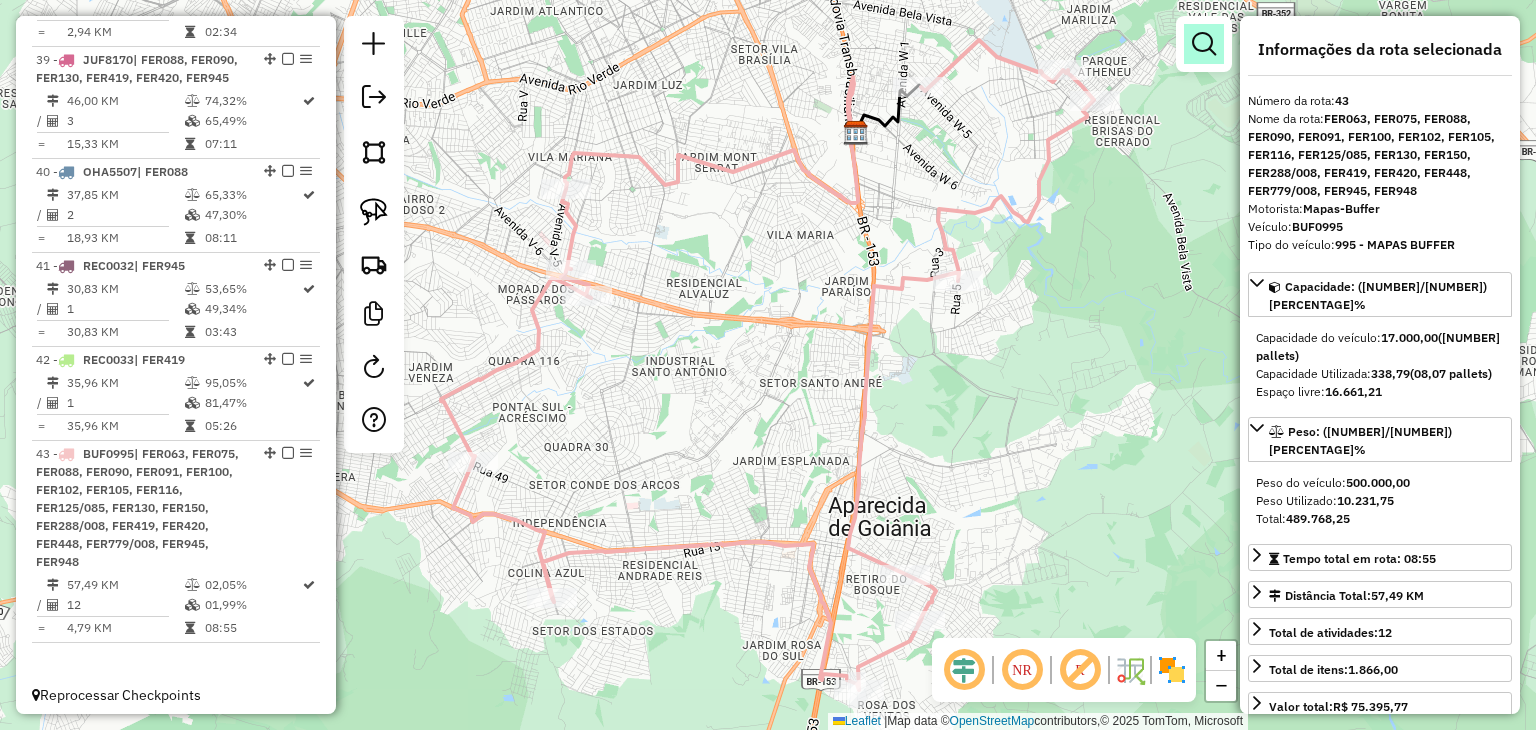 click at bounding box center [1204, 44] 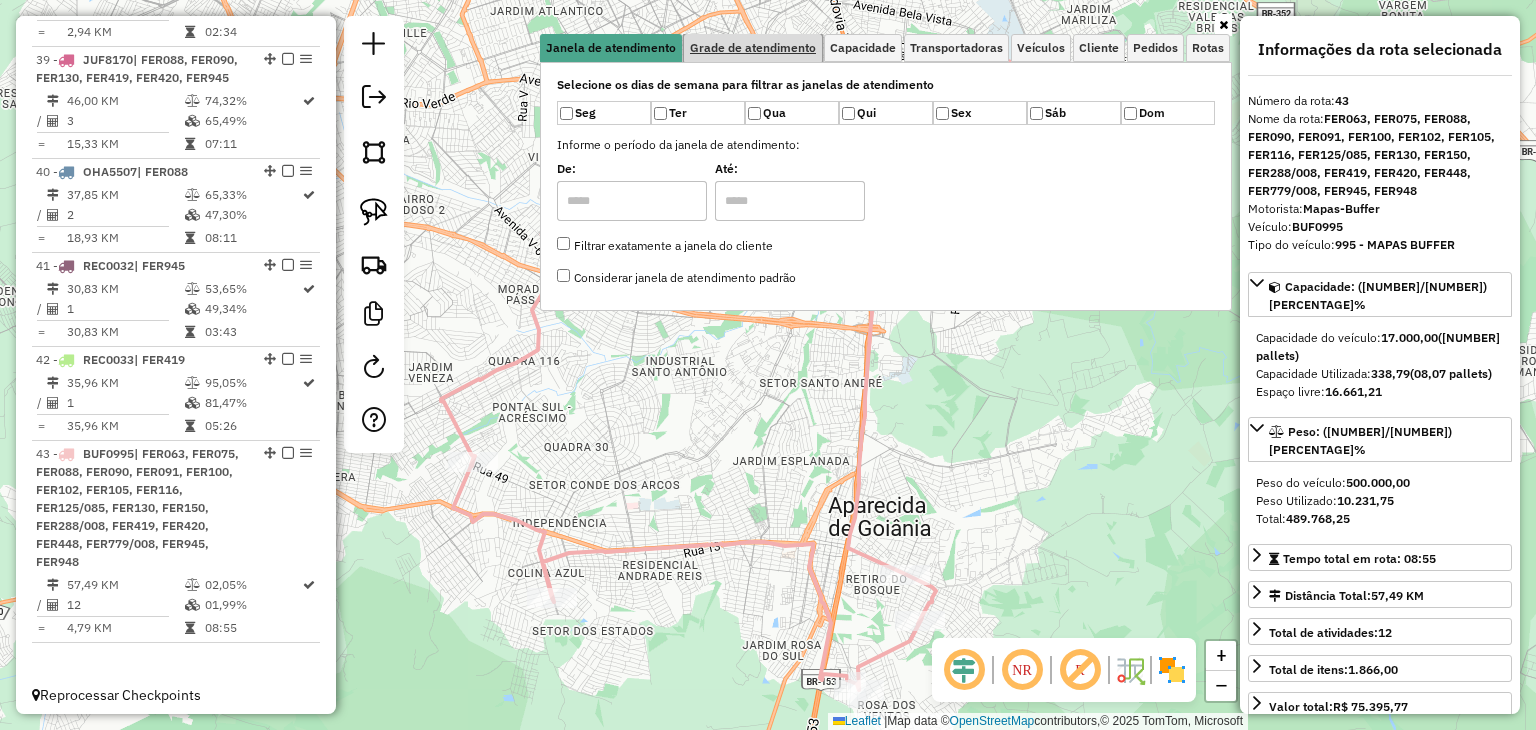 click on "Grade de atendimento" at bounding box center (753, 48) 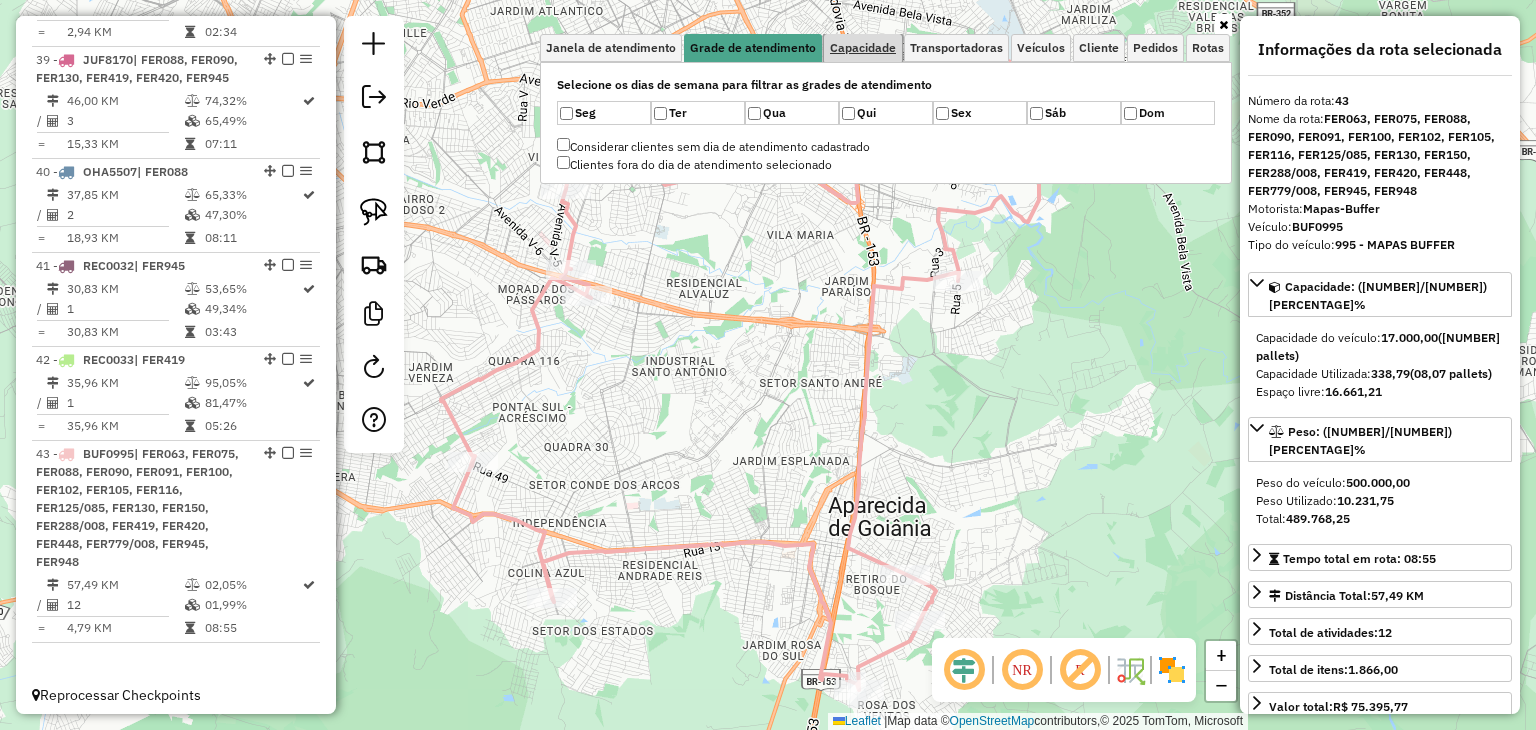 click on "Capacidade" at bounding box center (863, 48) 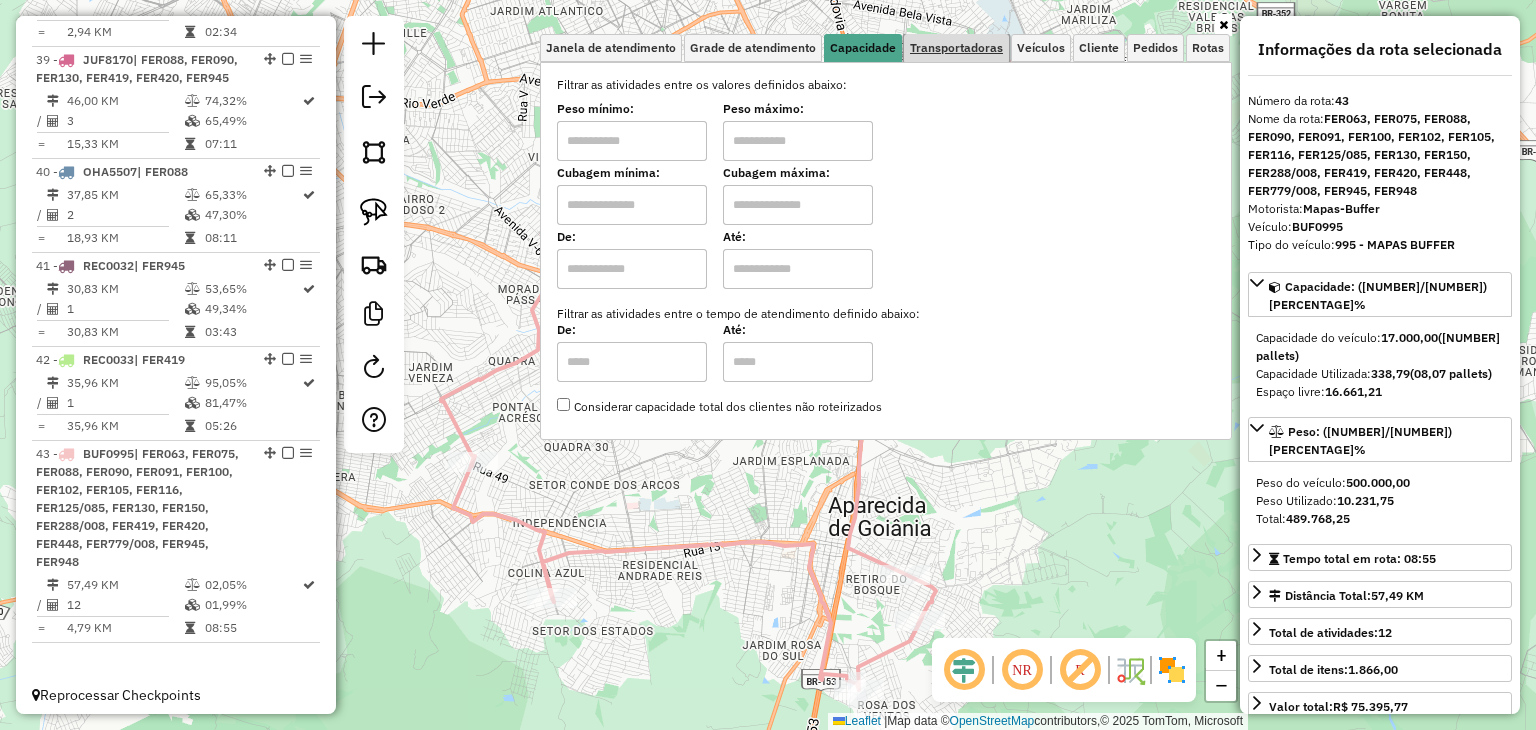click on "Transportadoras" at bounding box center [956, 48] 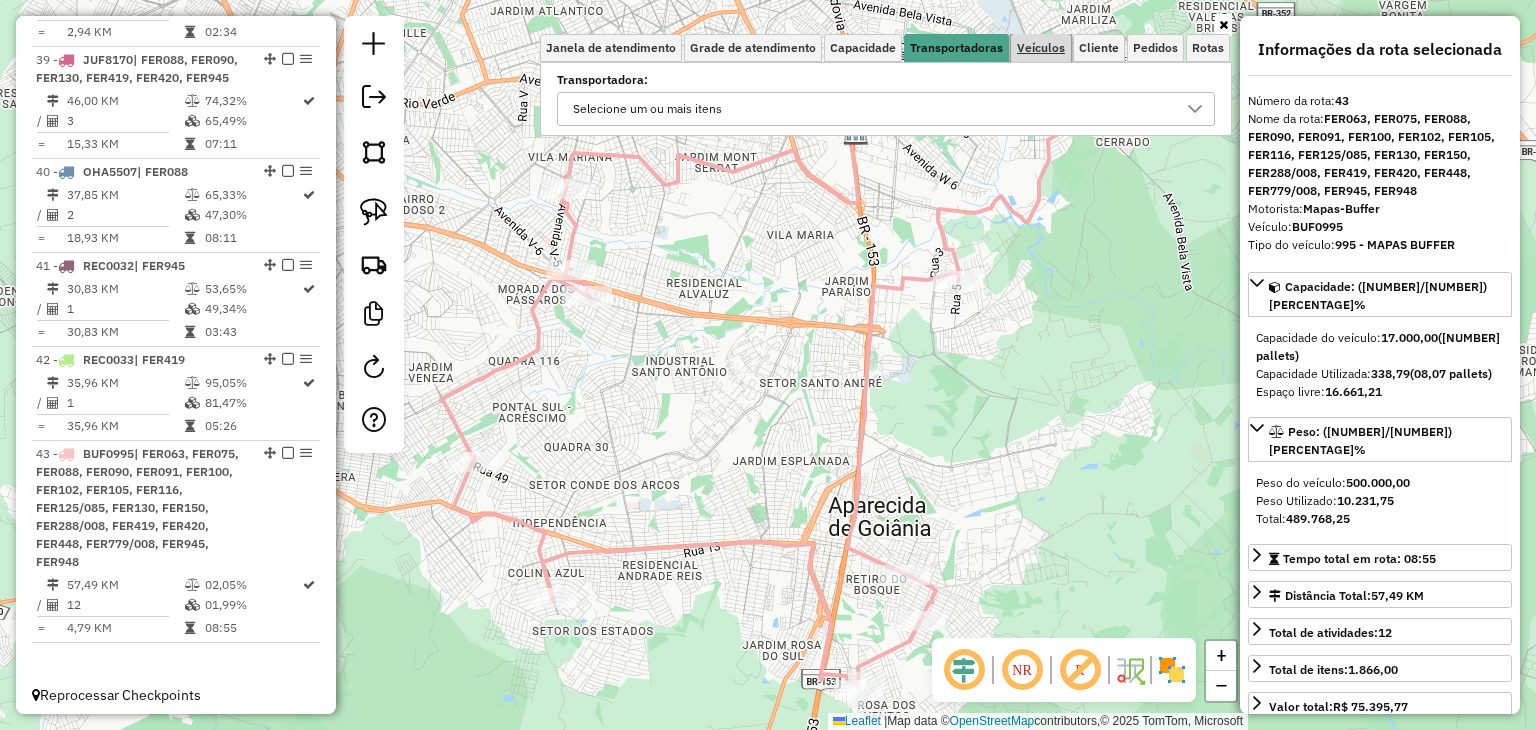 click on "Veículos" at bounding box center [1041, 48] 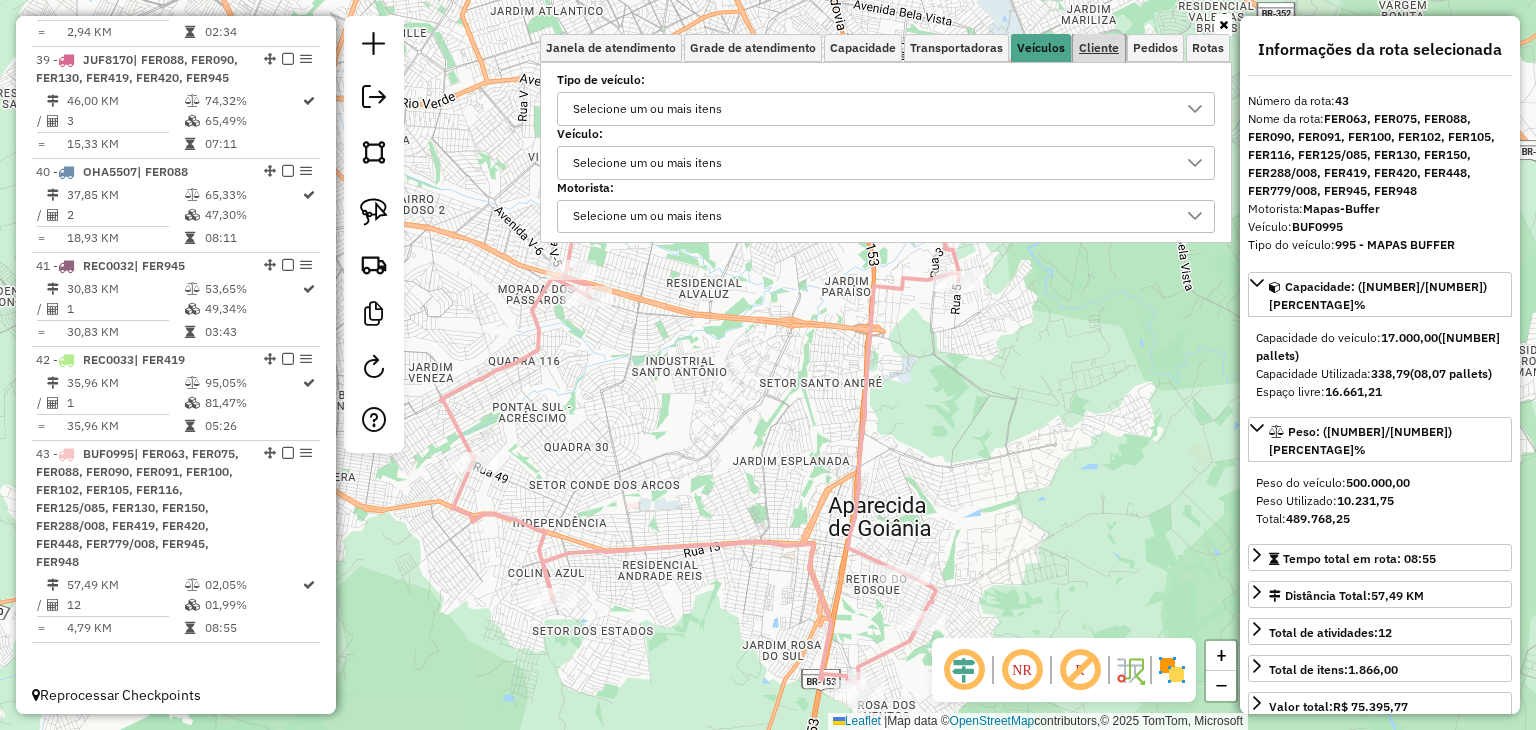 click on "Cliente" at bounding box center [1099, 48] 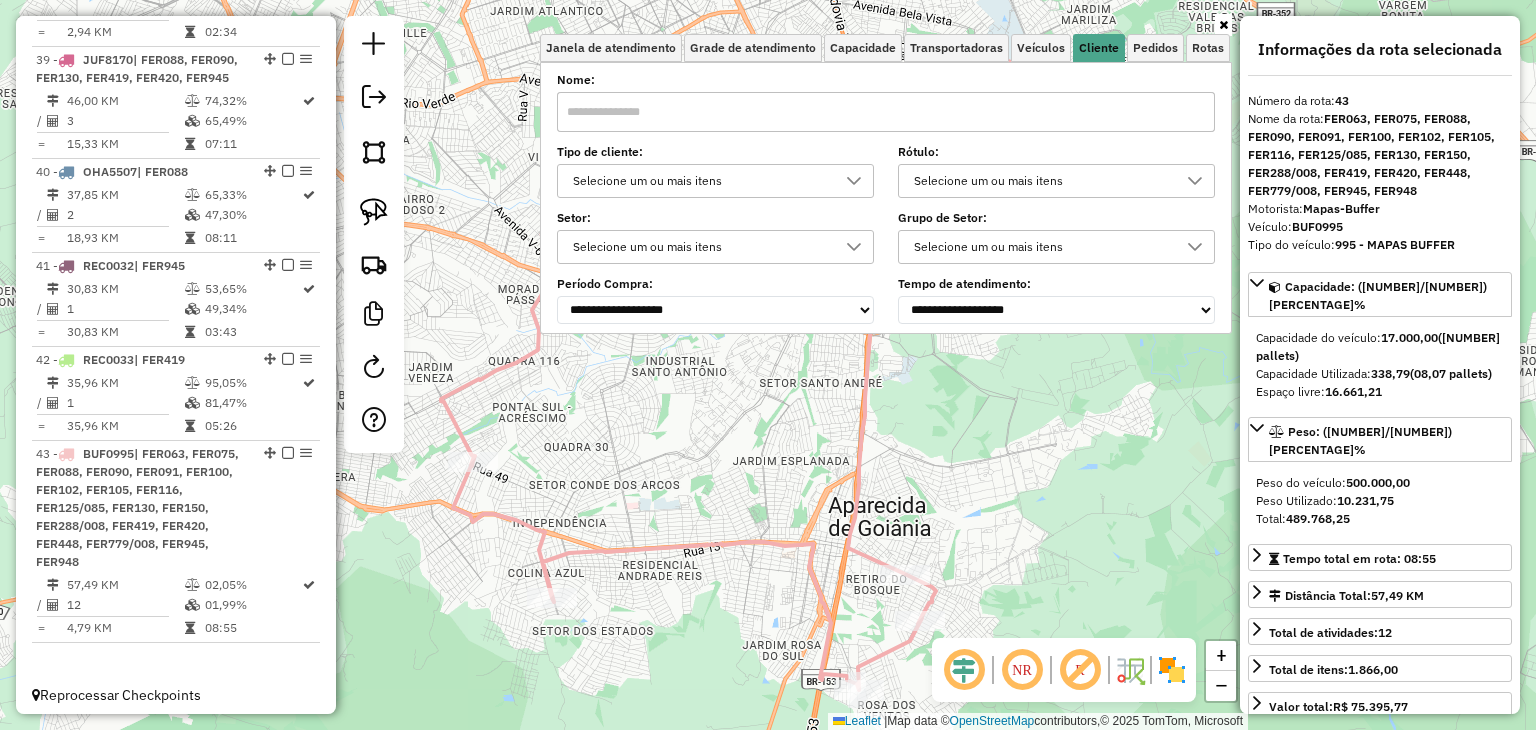 click on "Selecione um ou mais itens" at bounding box center [1041, 181] 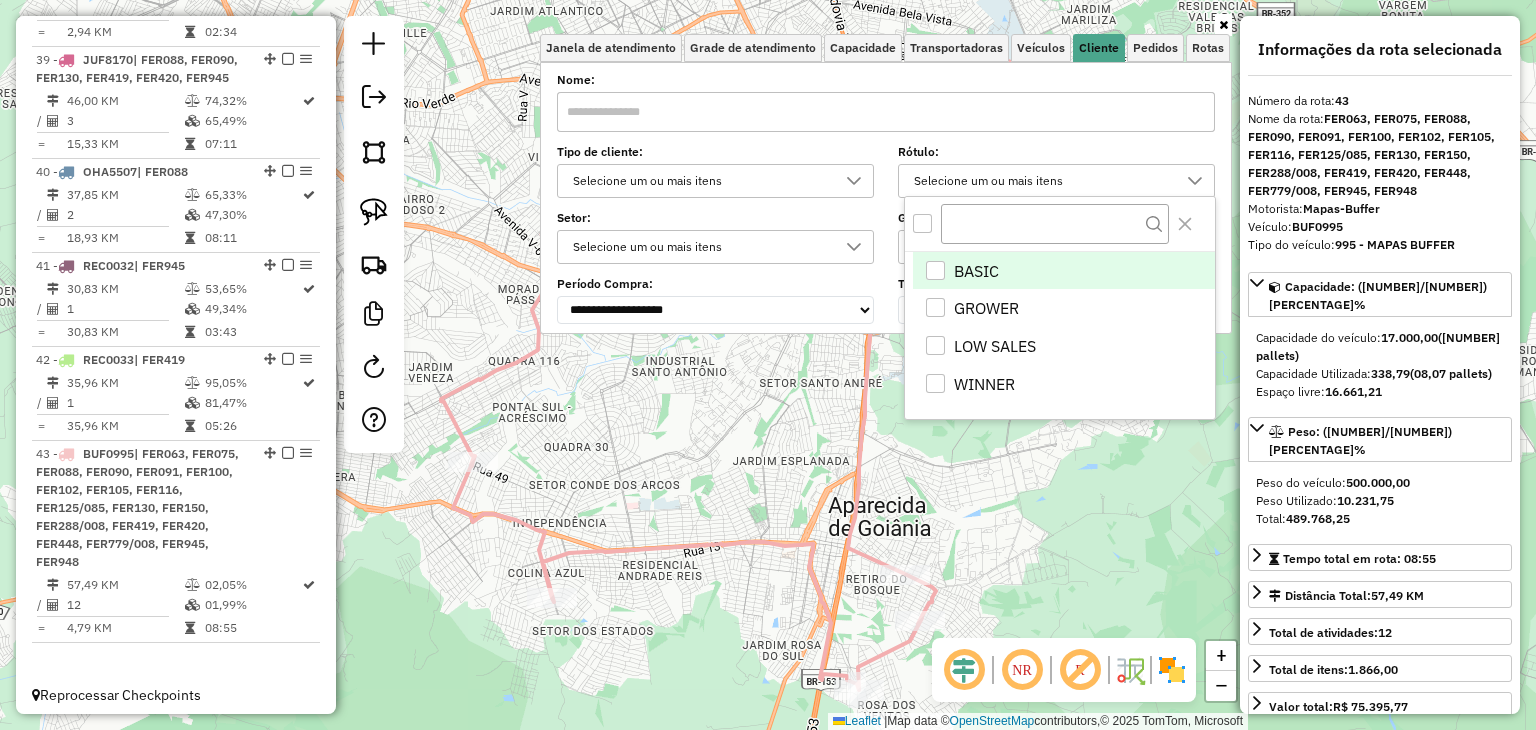 scroll, scrollTop: 11, scrollLeft: 71, axis: both 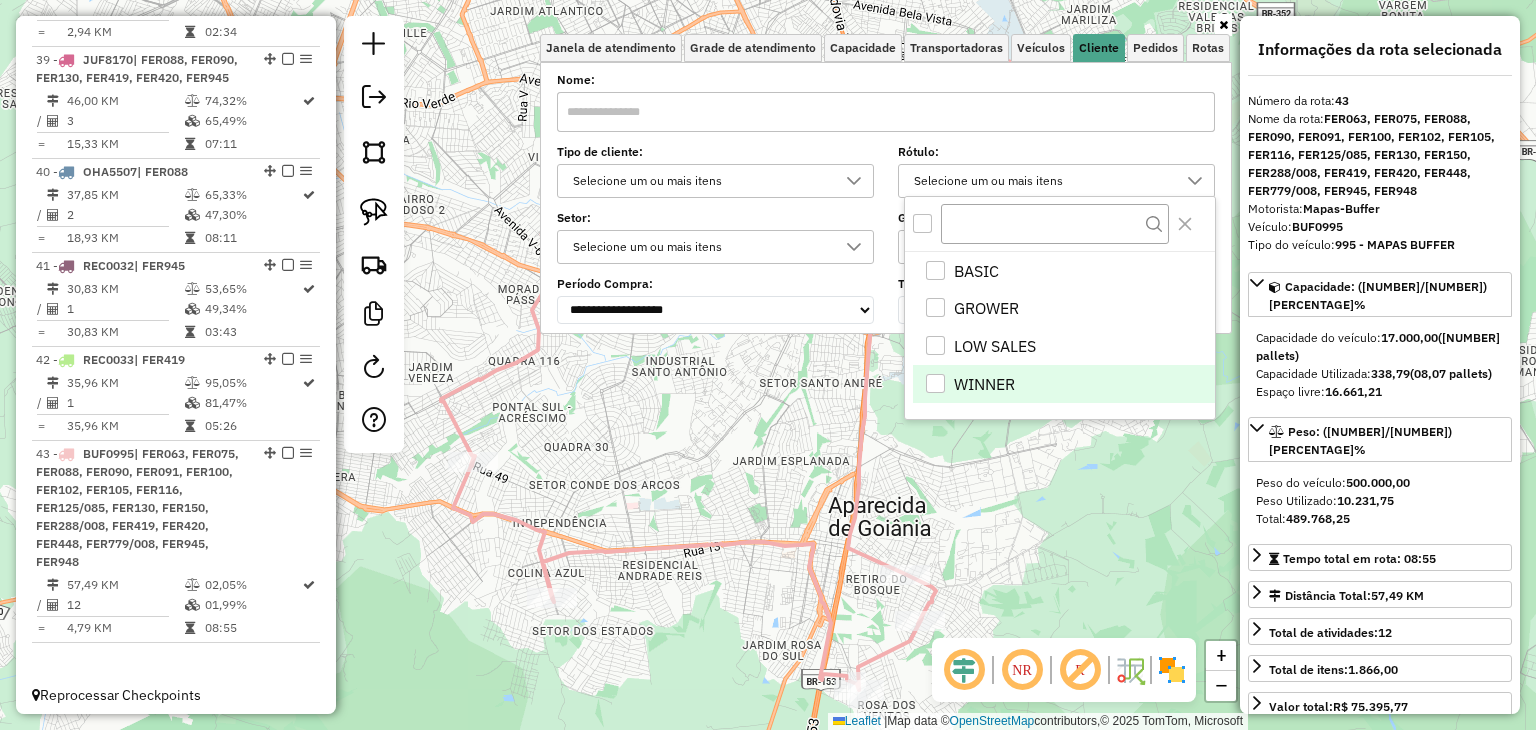 click at bounding box center [935, 383] 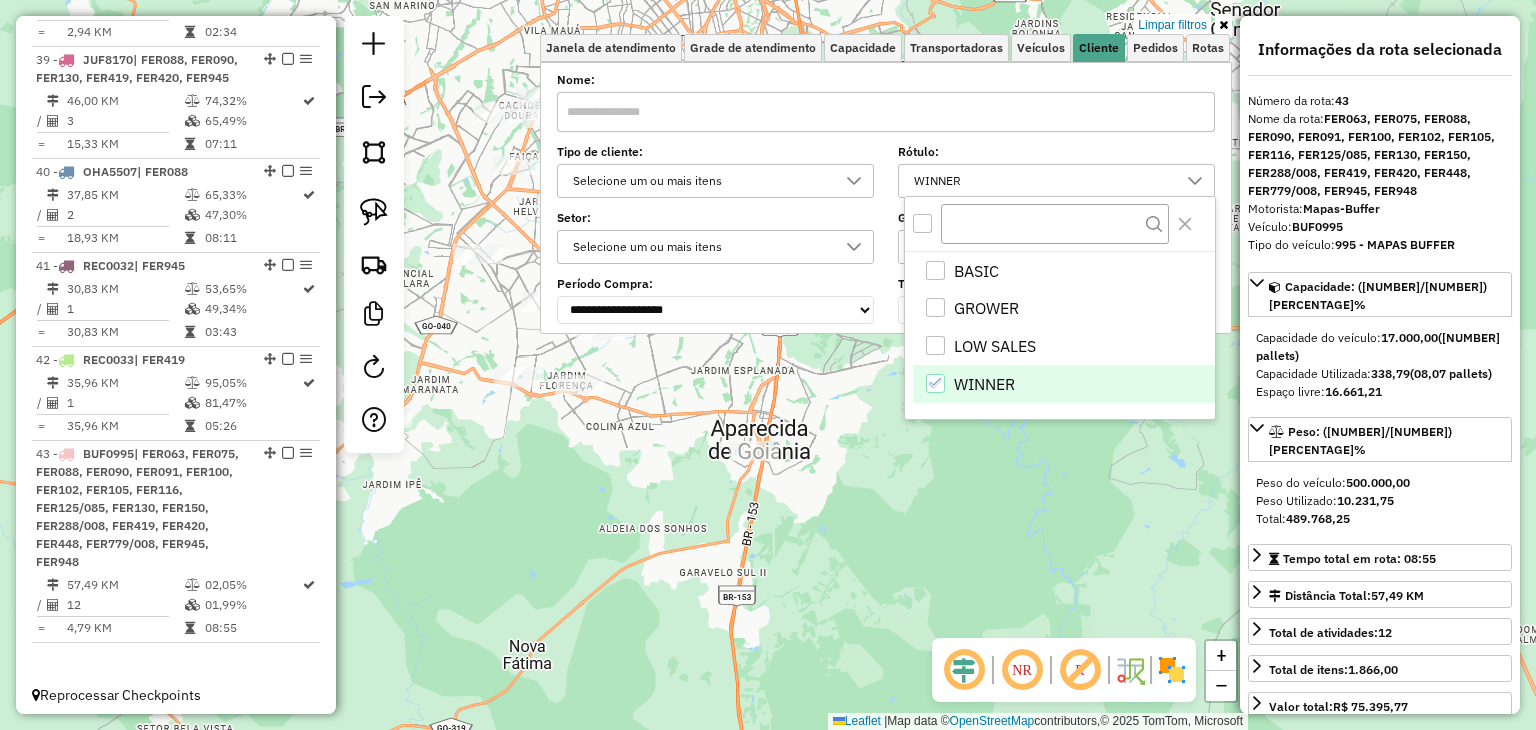 click 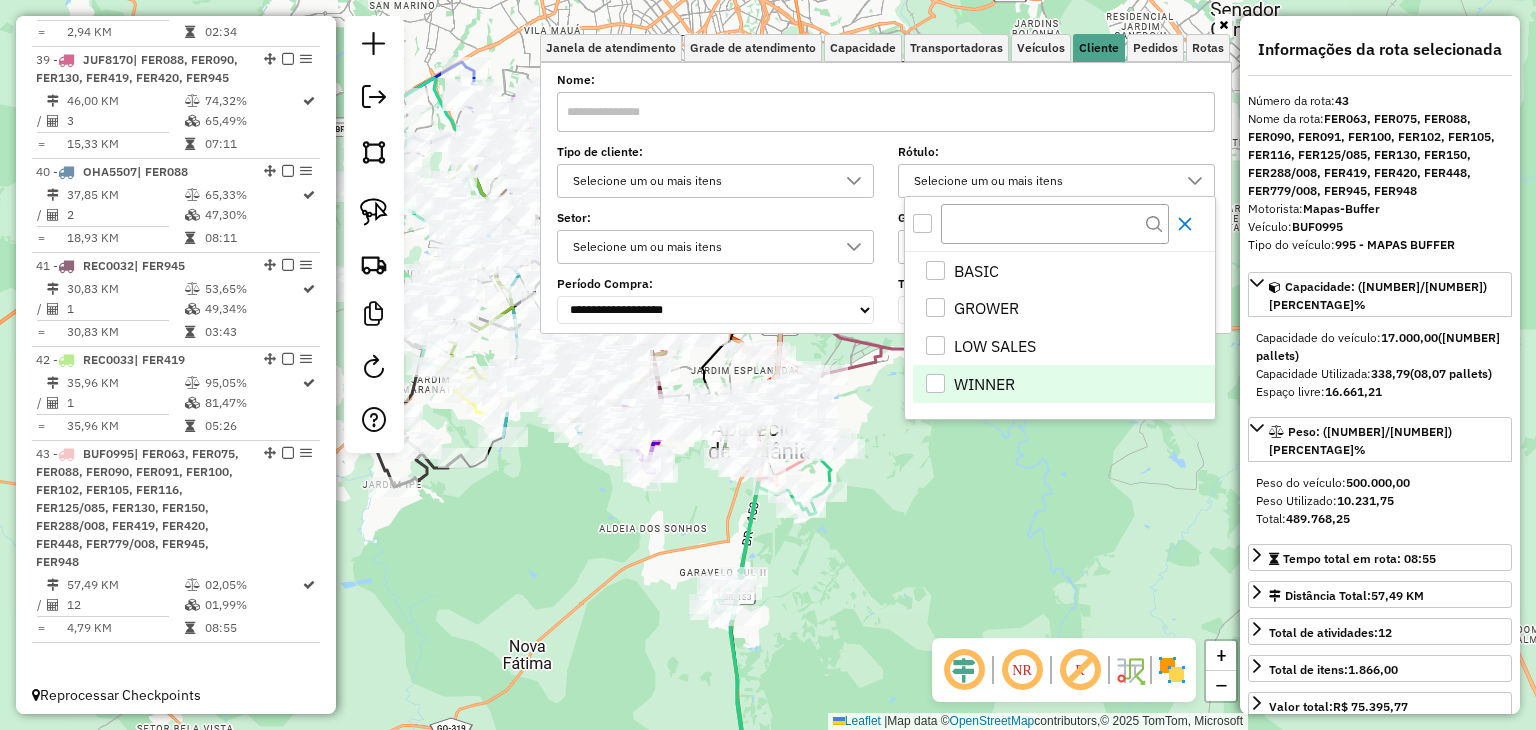 click 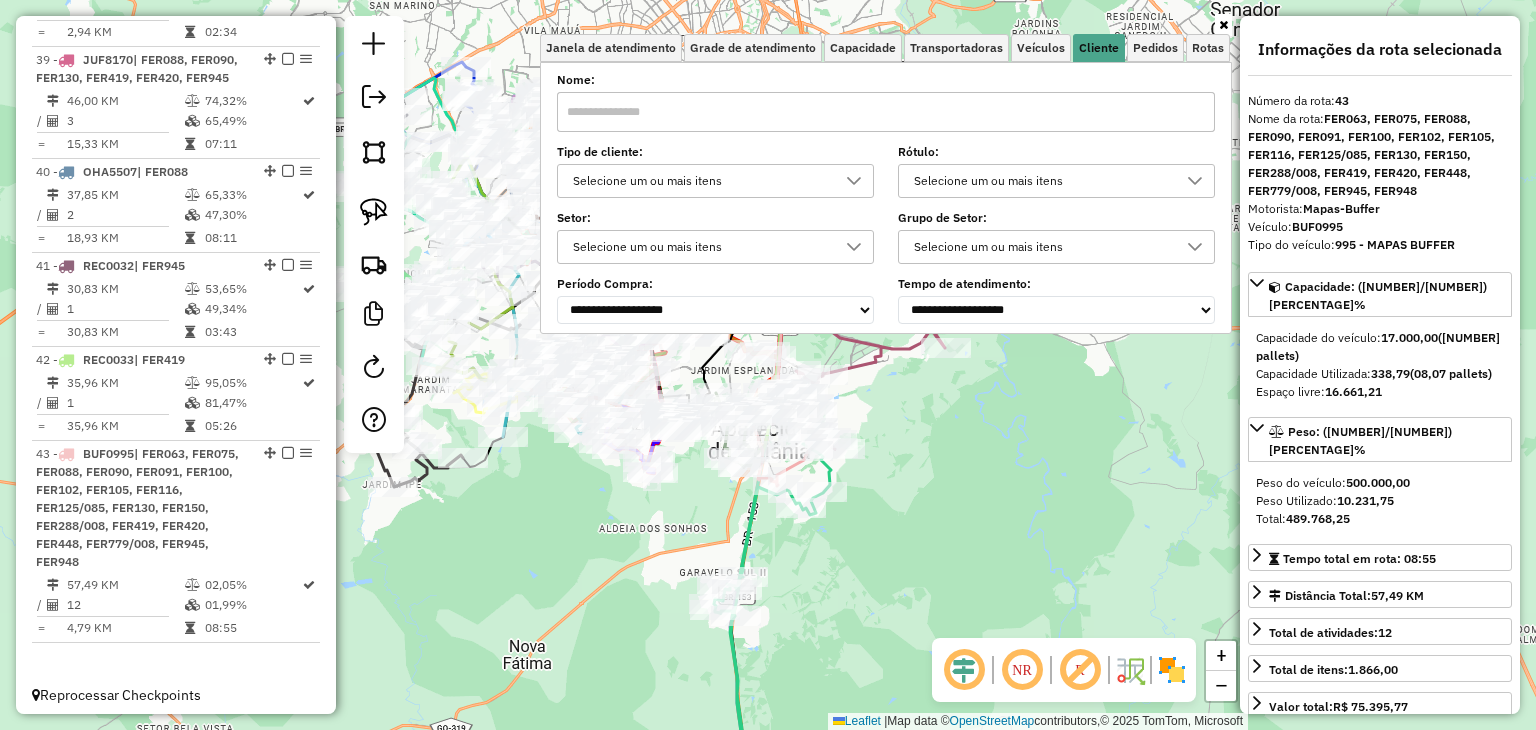 click at bounding box center (1223, 25) 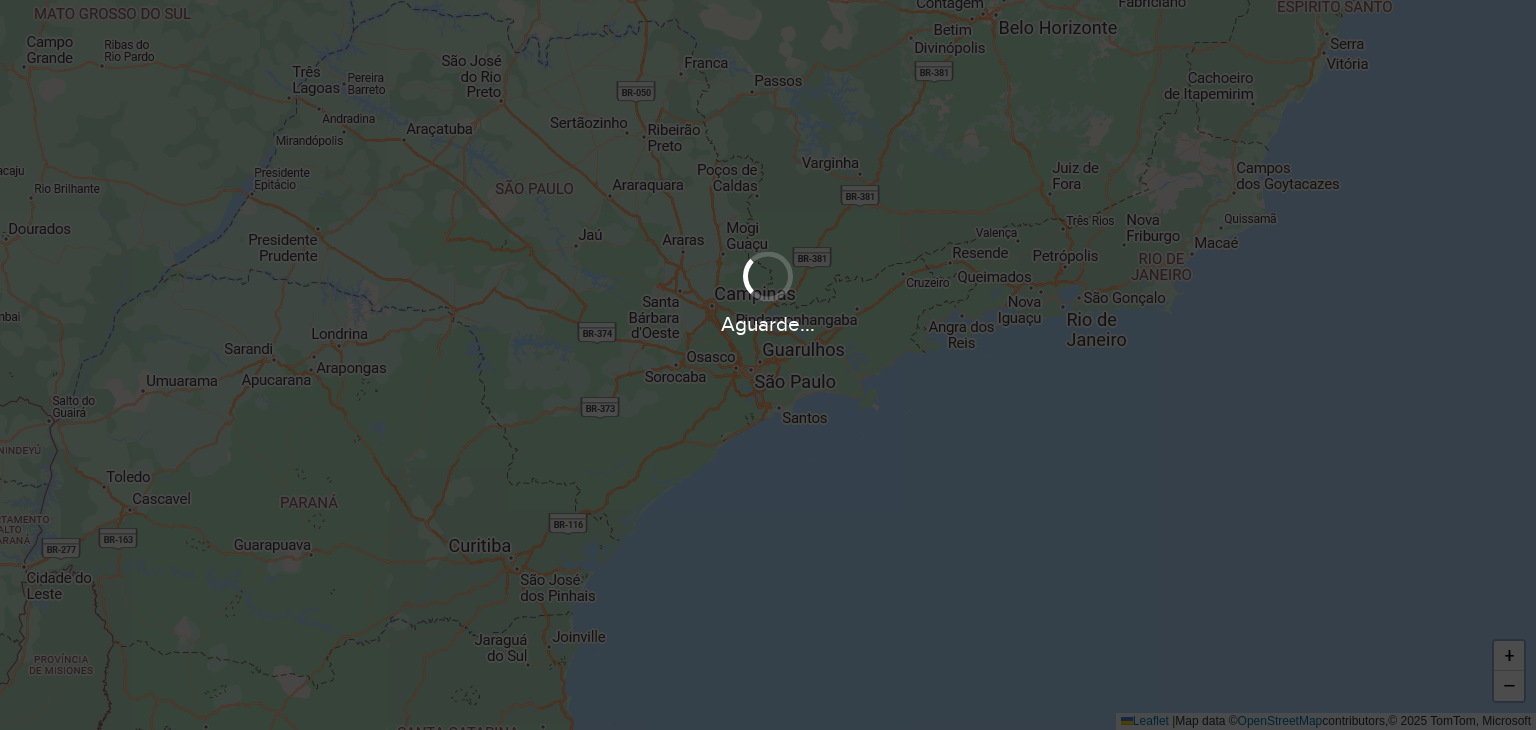 scroll, scrollTop: 0, scrollLeft: 0, axis: both 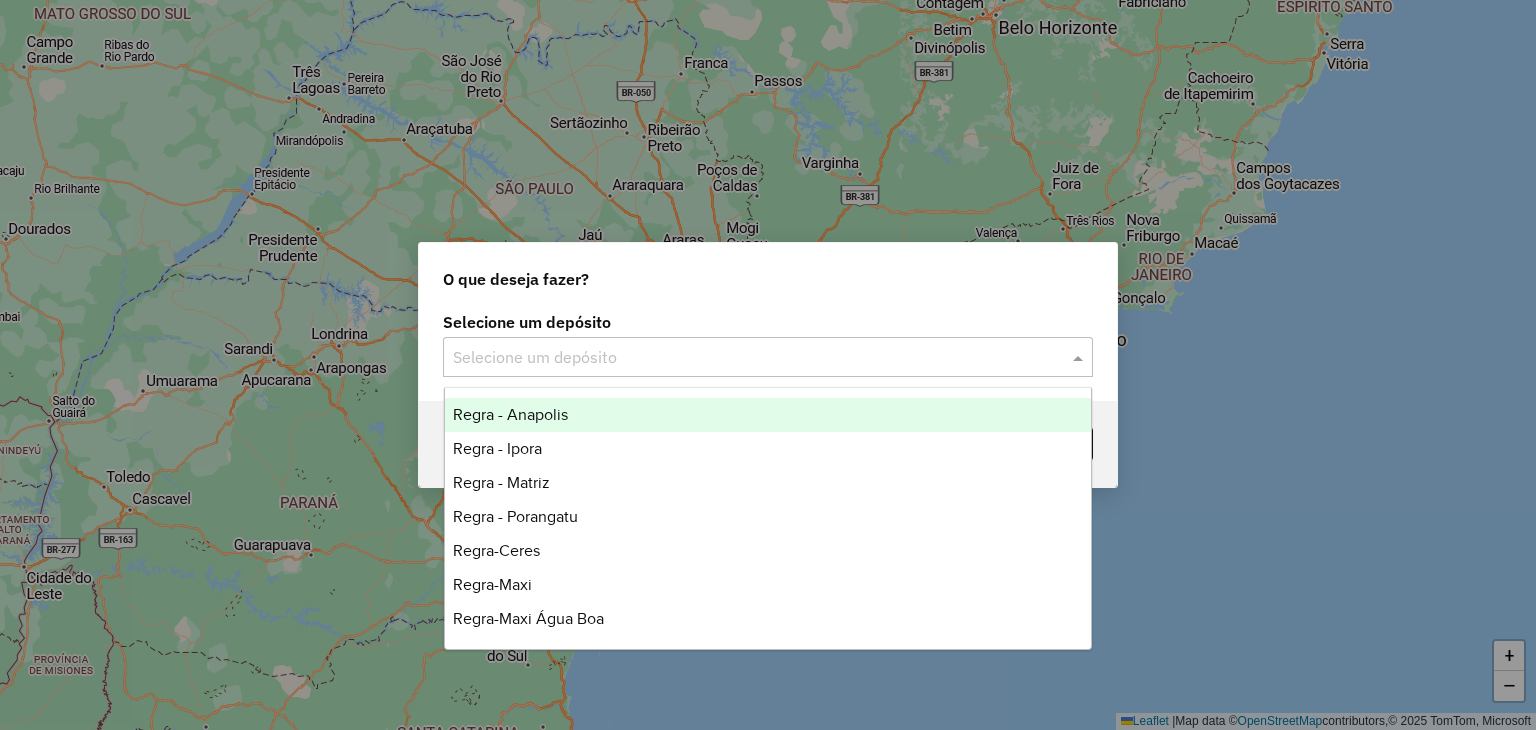 click 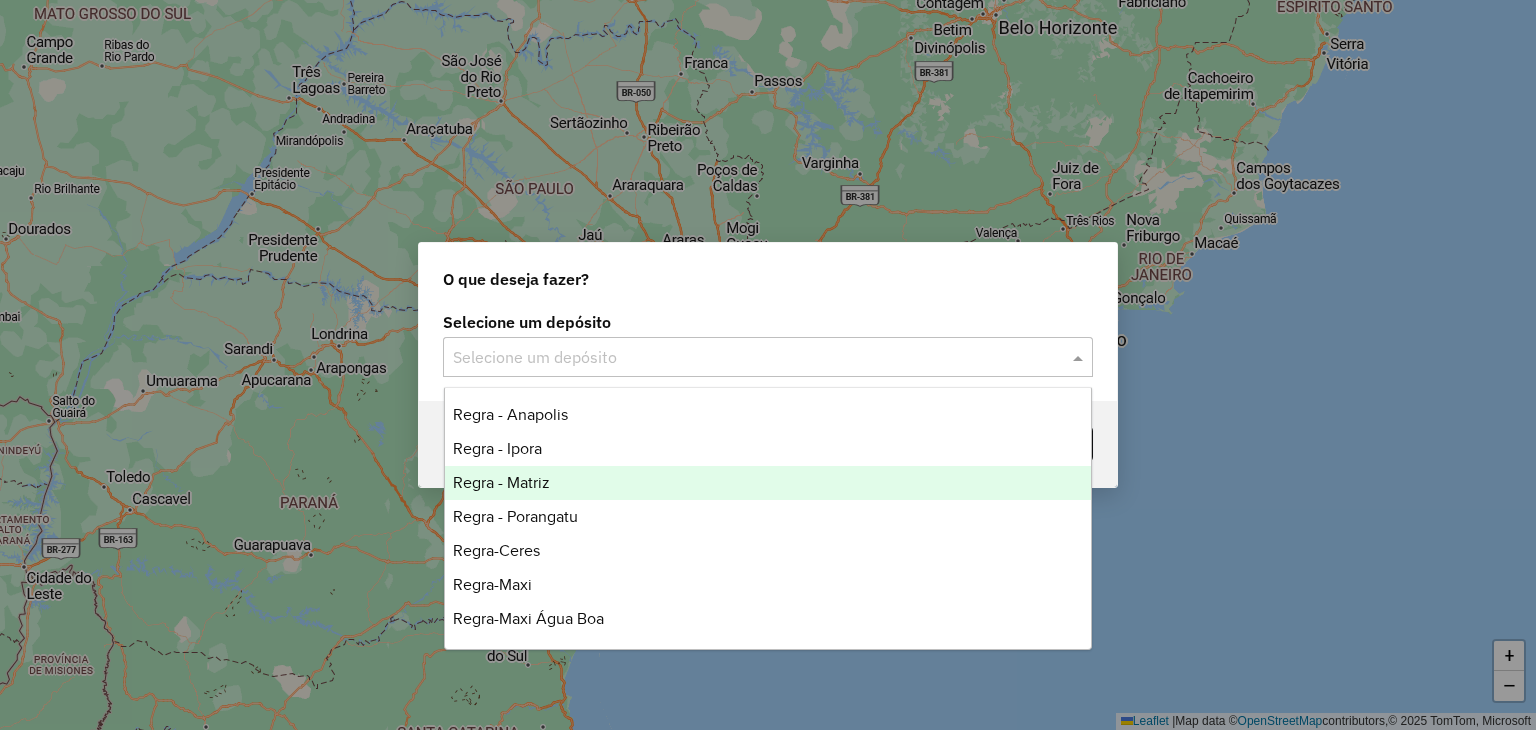 click on "Regra - Matriz" at bounding box center (501, 482) 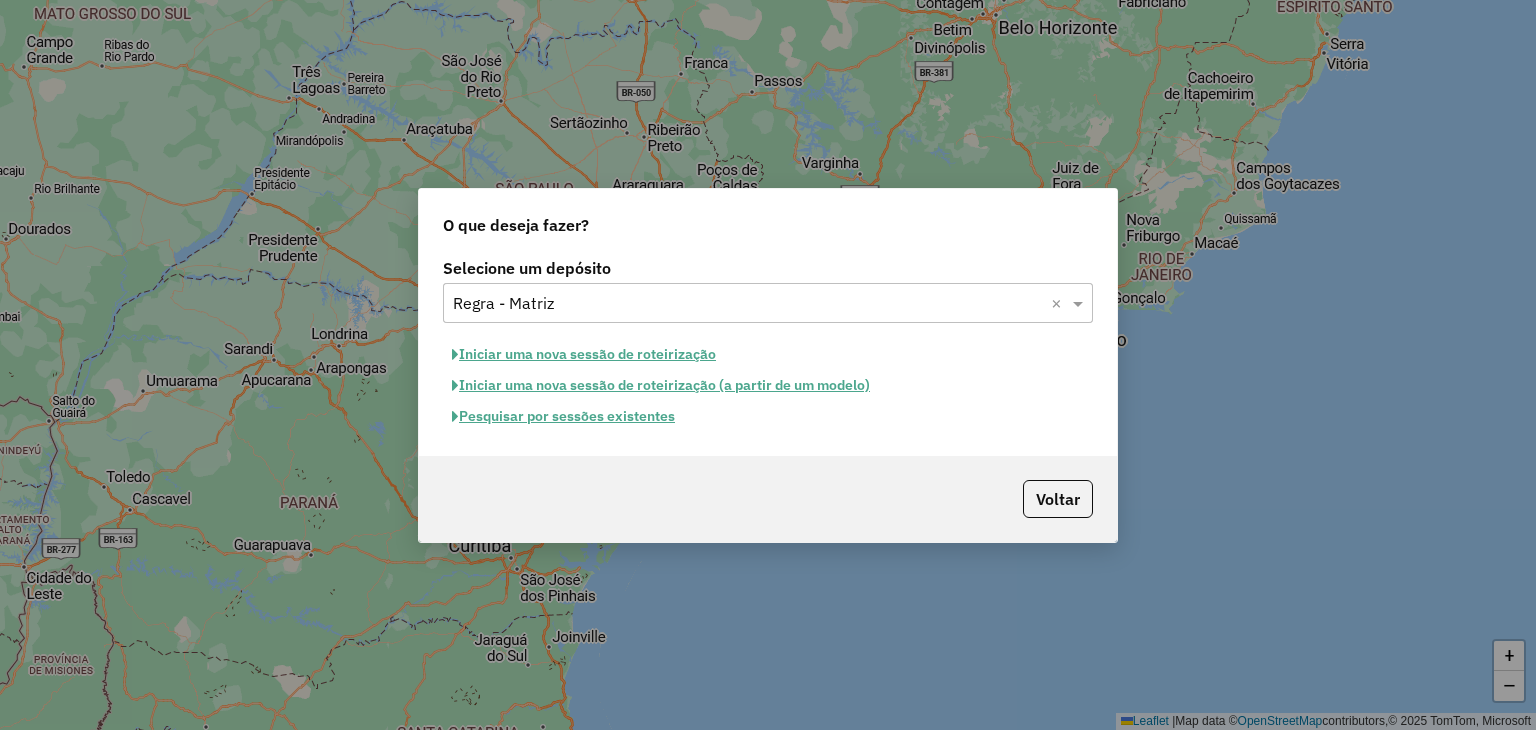 click on "Pesquisar por sessões existentes" 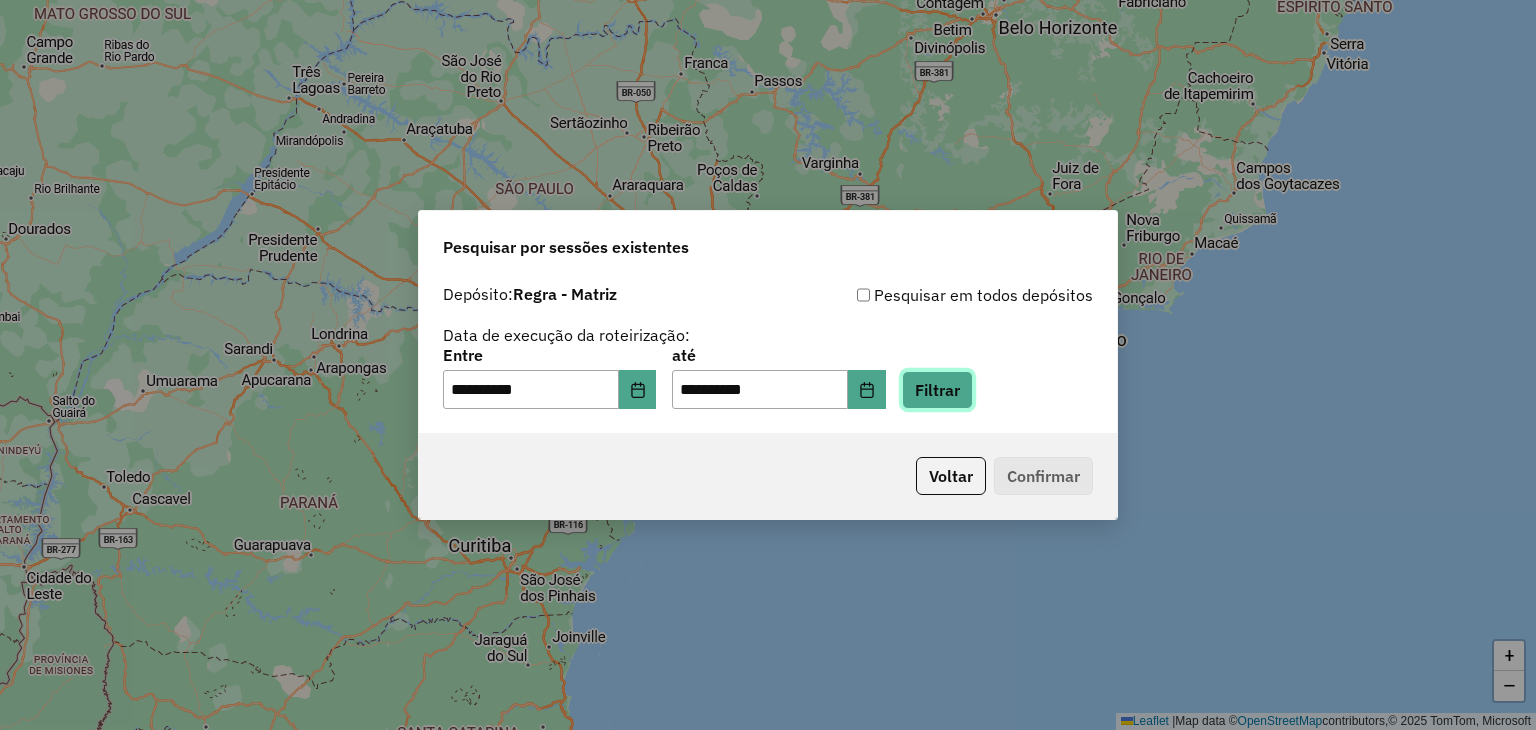 click on "Filtrar" 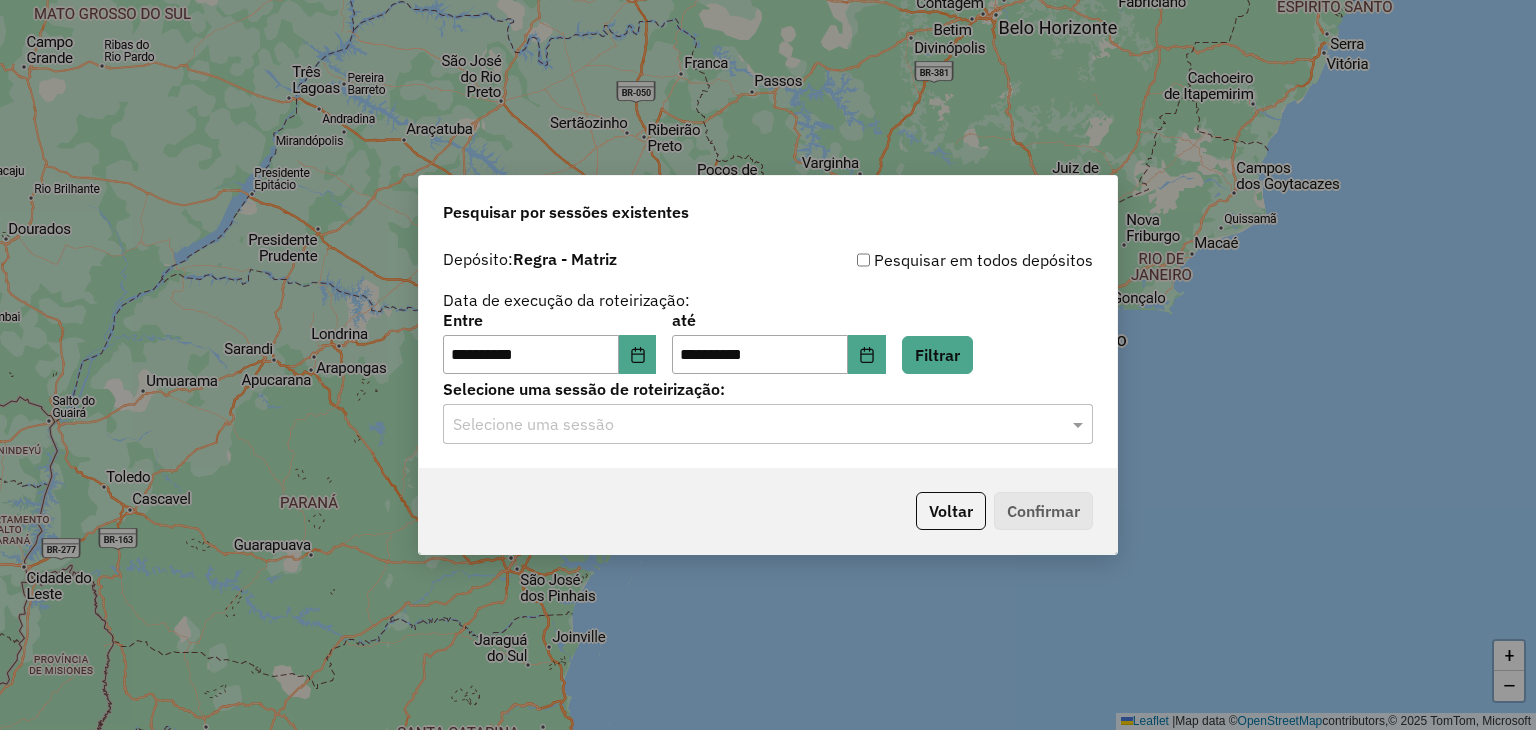 click 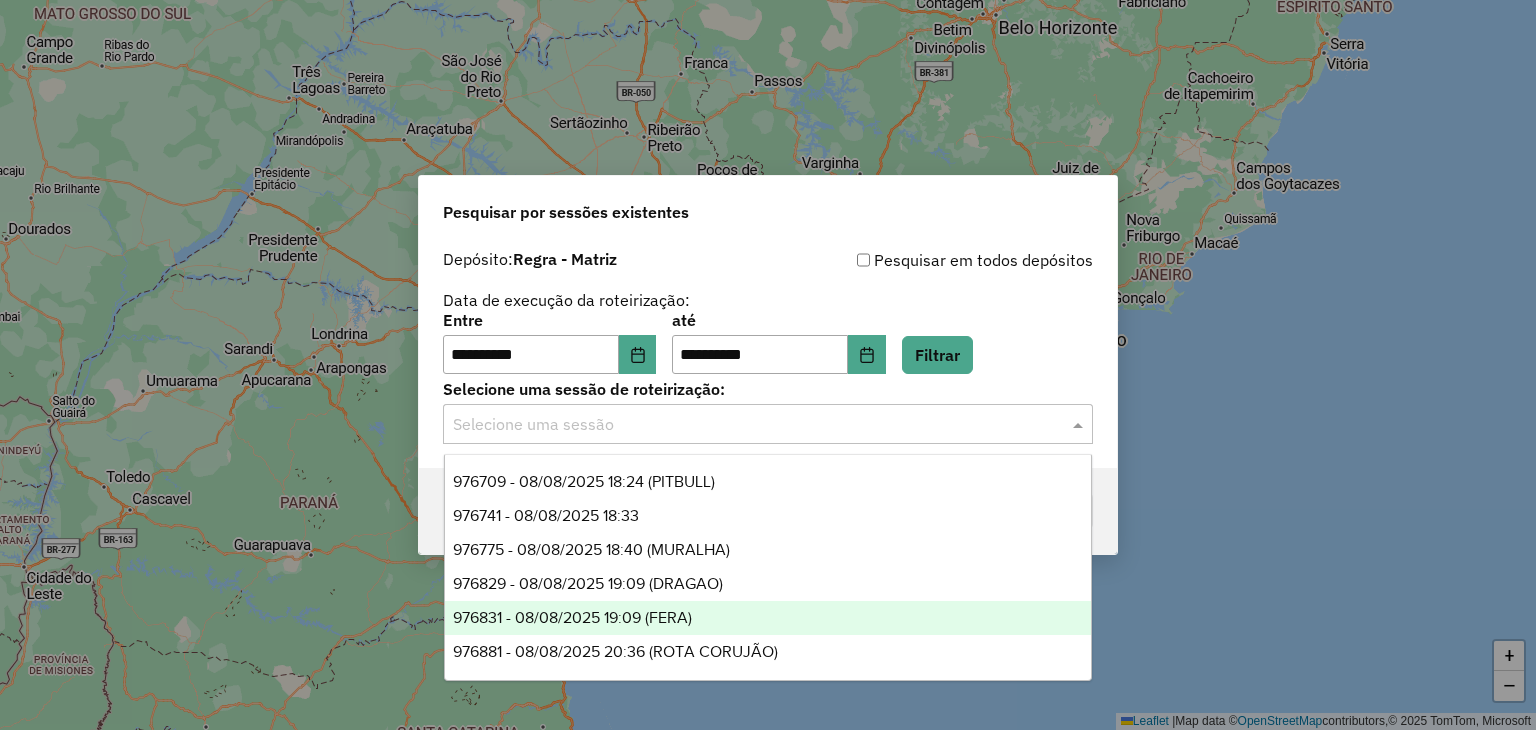 click on "976831 - 08/08/2025 19:09 (FERA)" at bounding box center [572, 617] 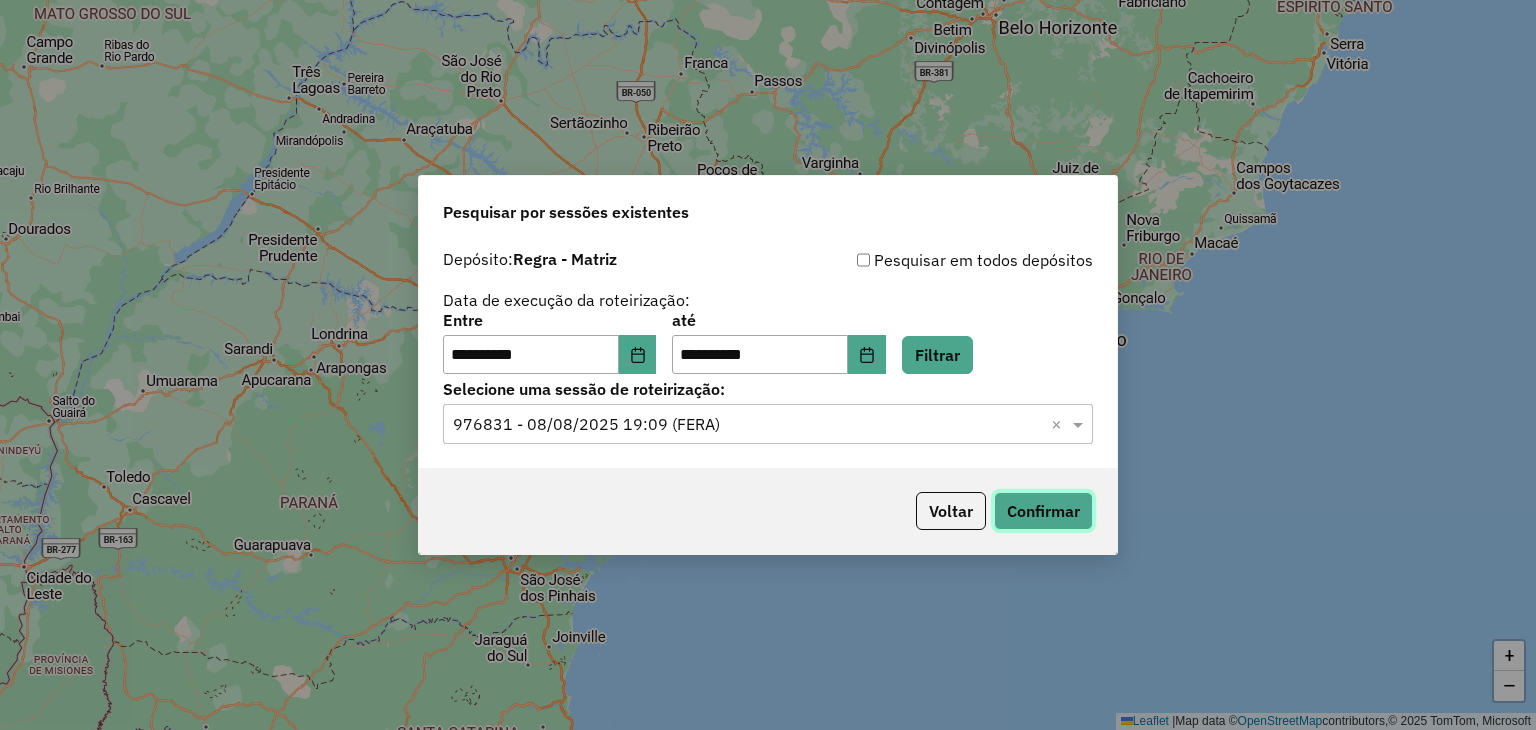 click on "Confirmar" 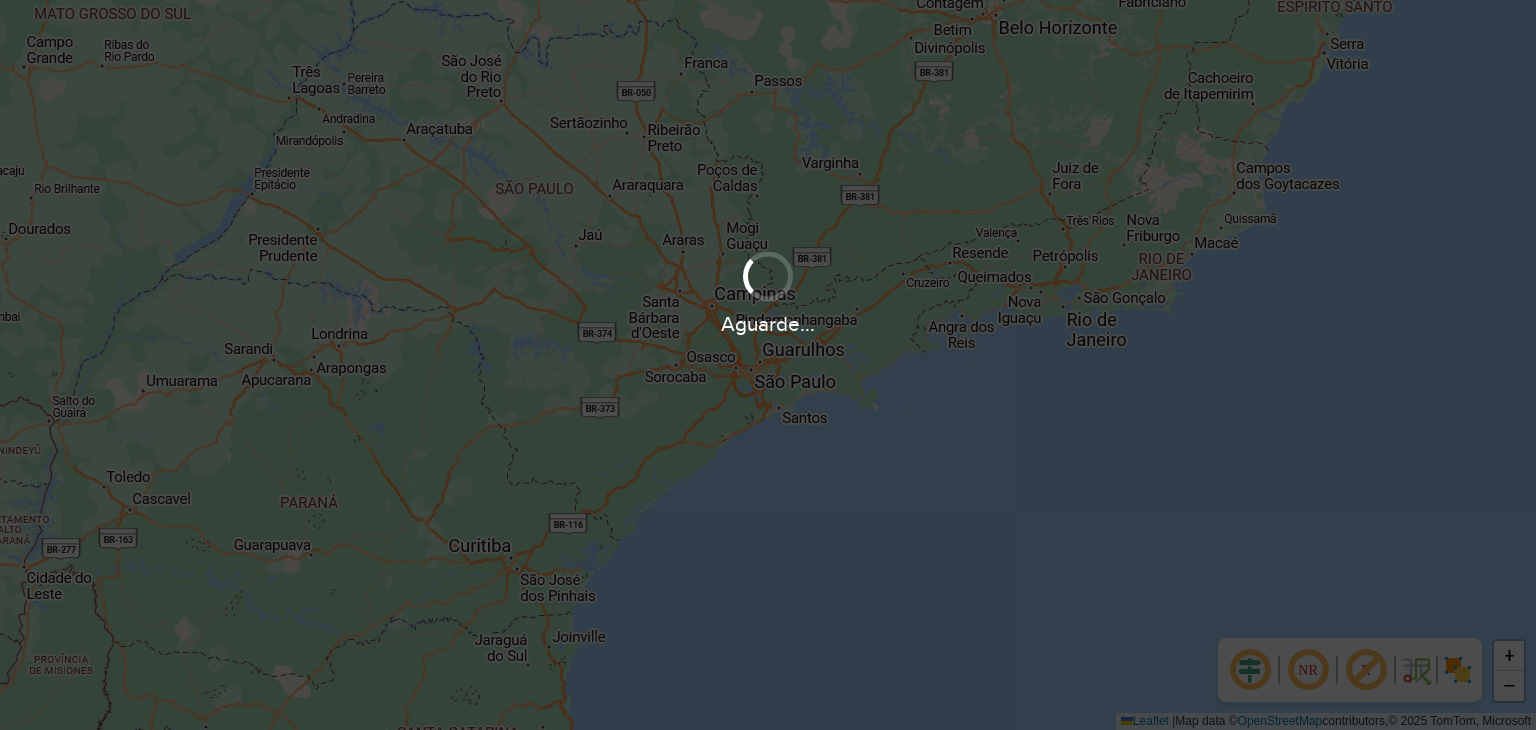 scroll, scrollTop: 0, scrollLeft: 0, axis: both 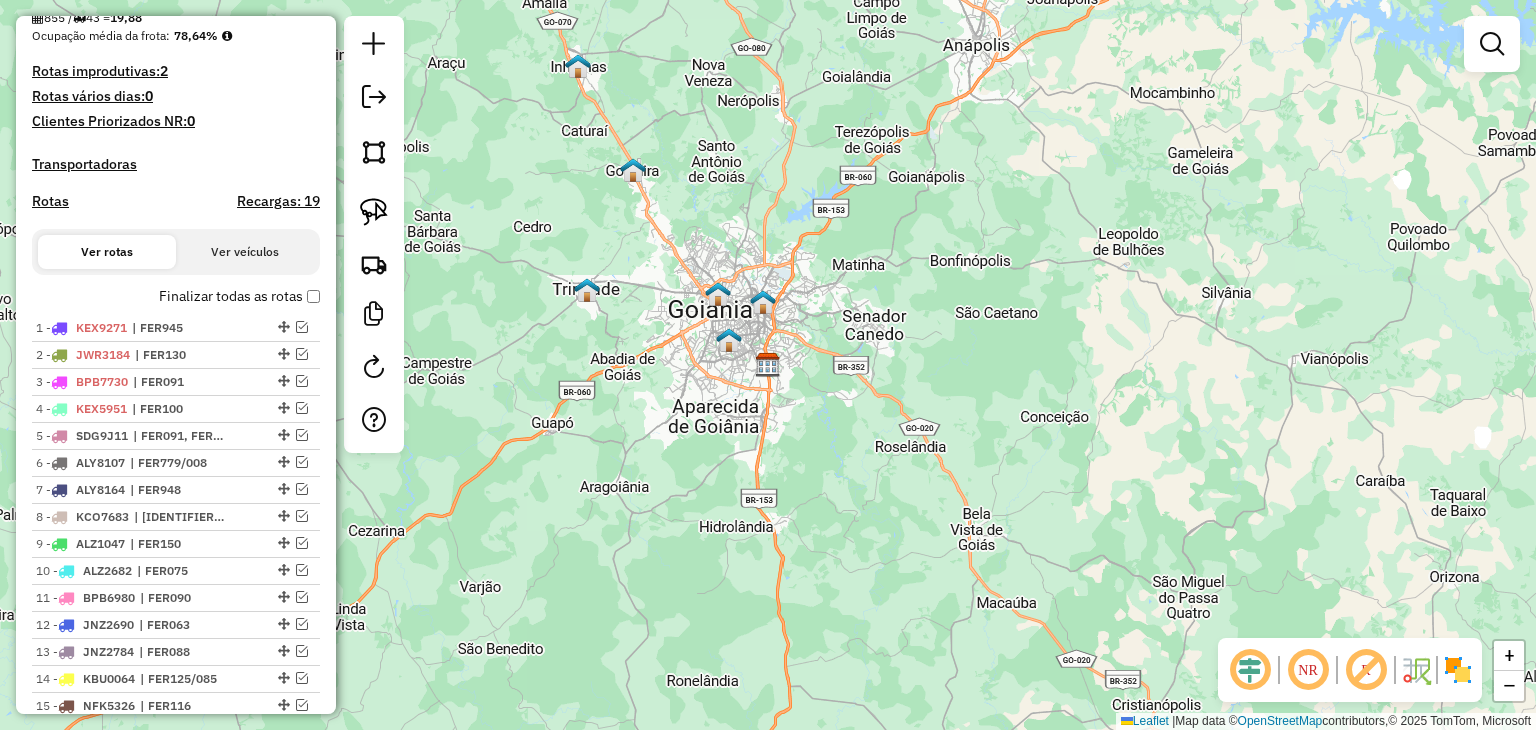 click 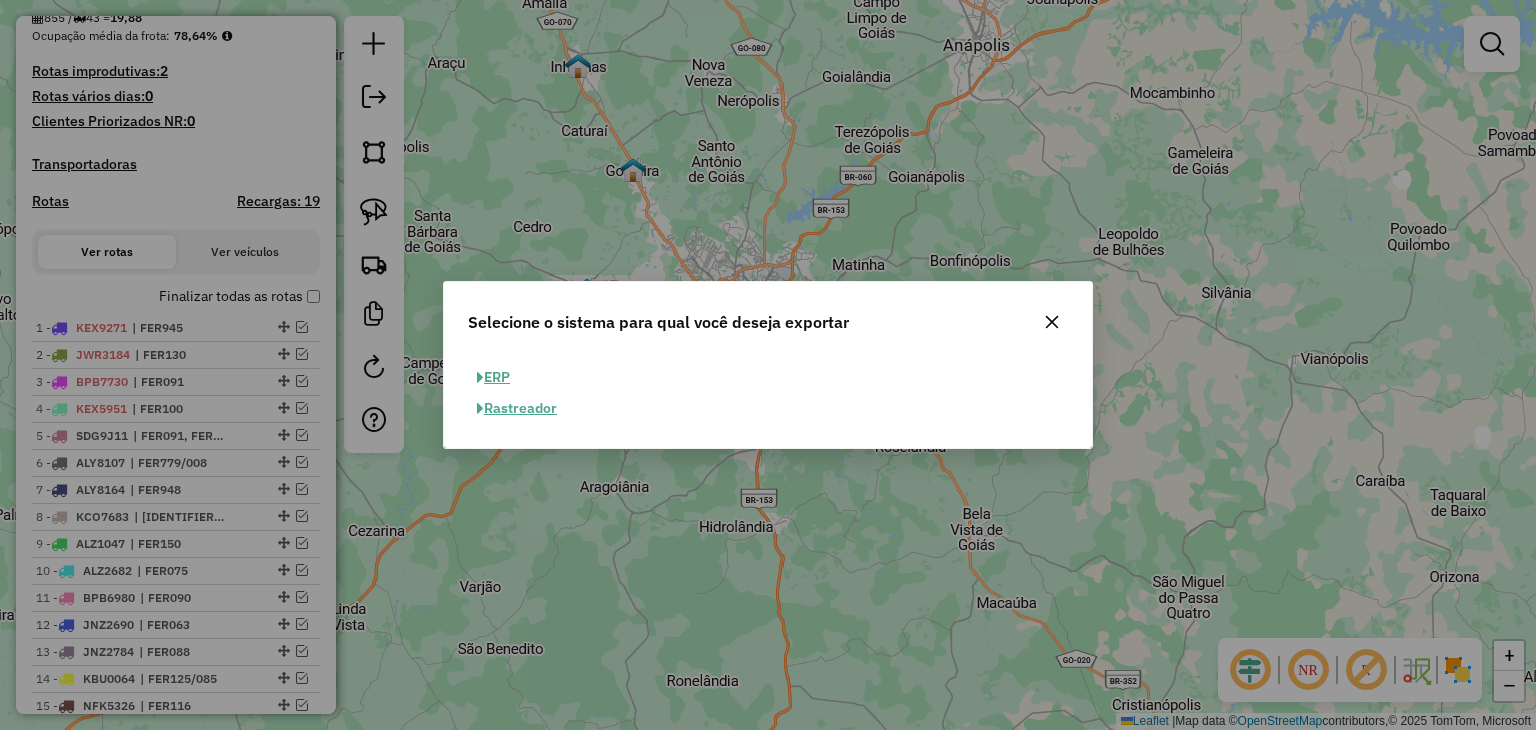 click on "ERP" 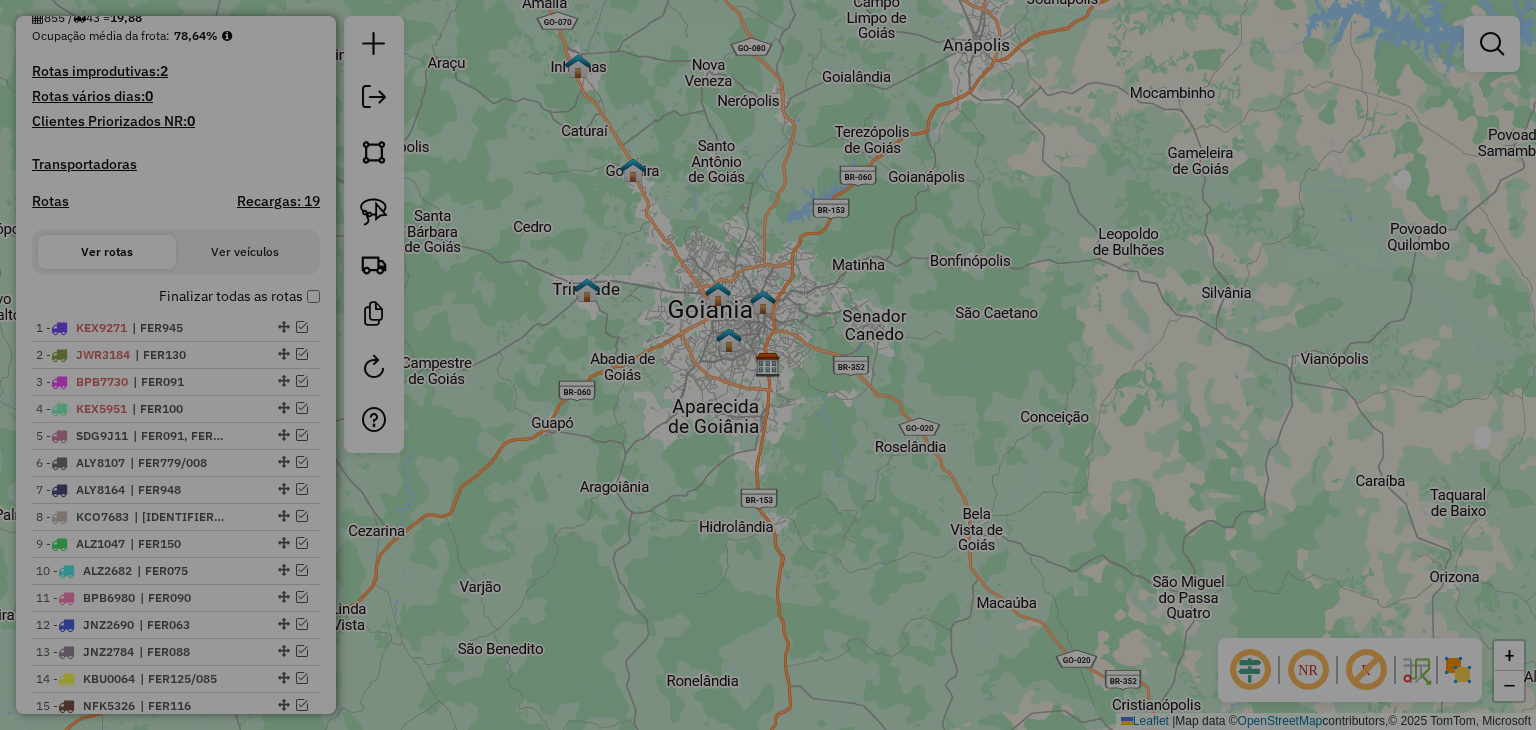 select on "**" 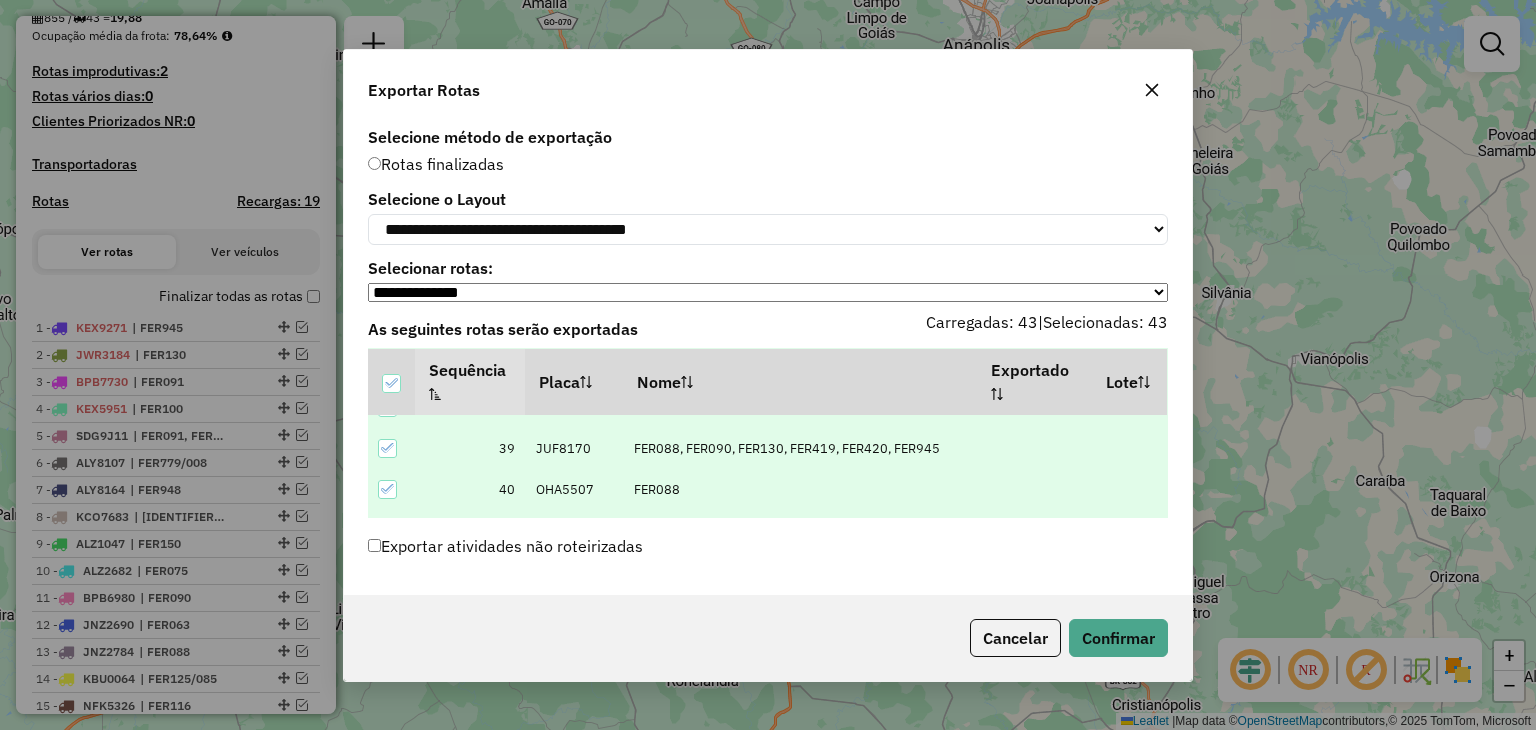 scroll, scrollTop: 1727, scrollLeft: 0, axis: vertical 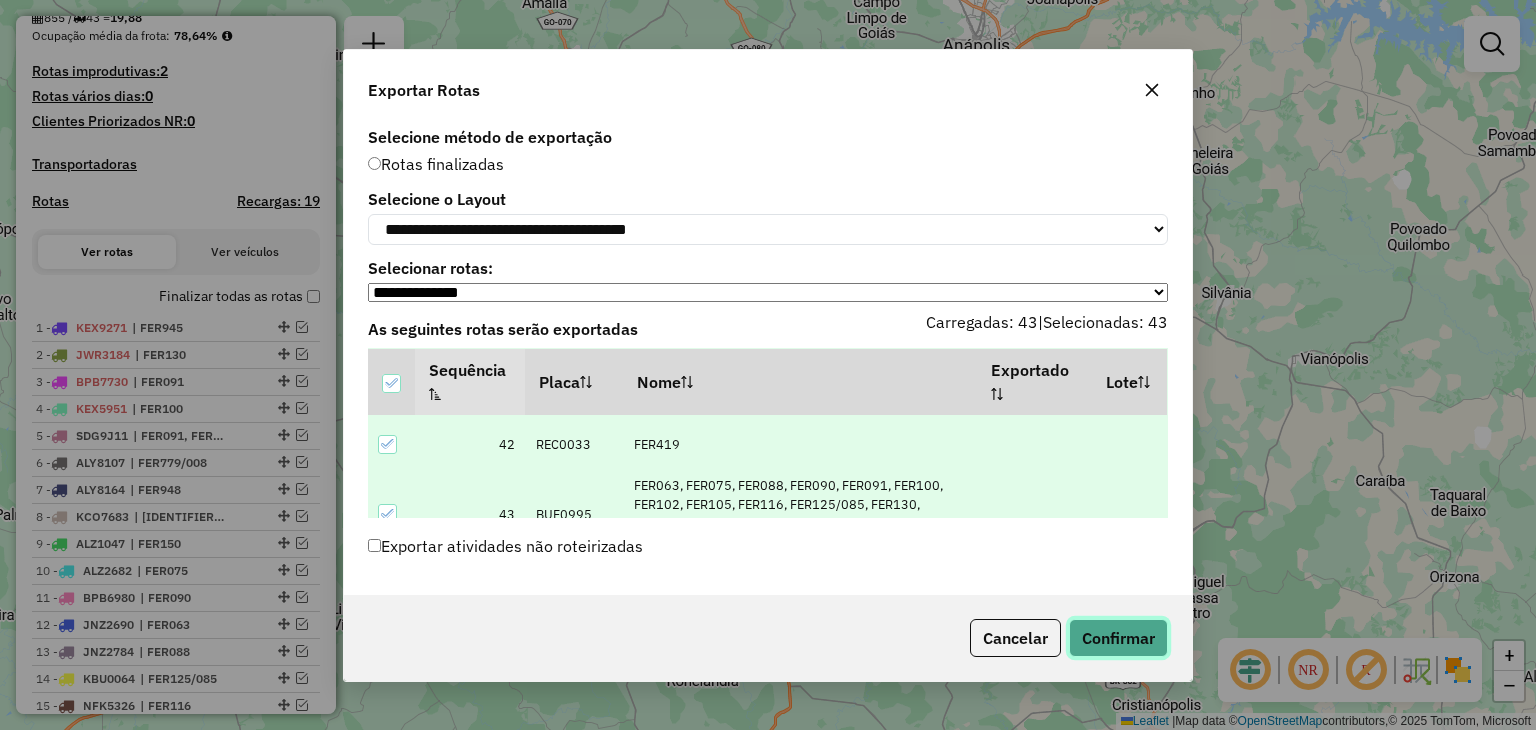 click on "Confirmar" 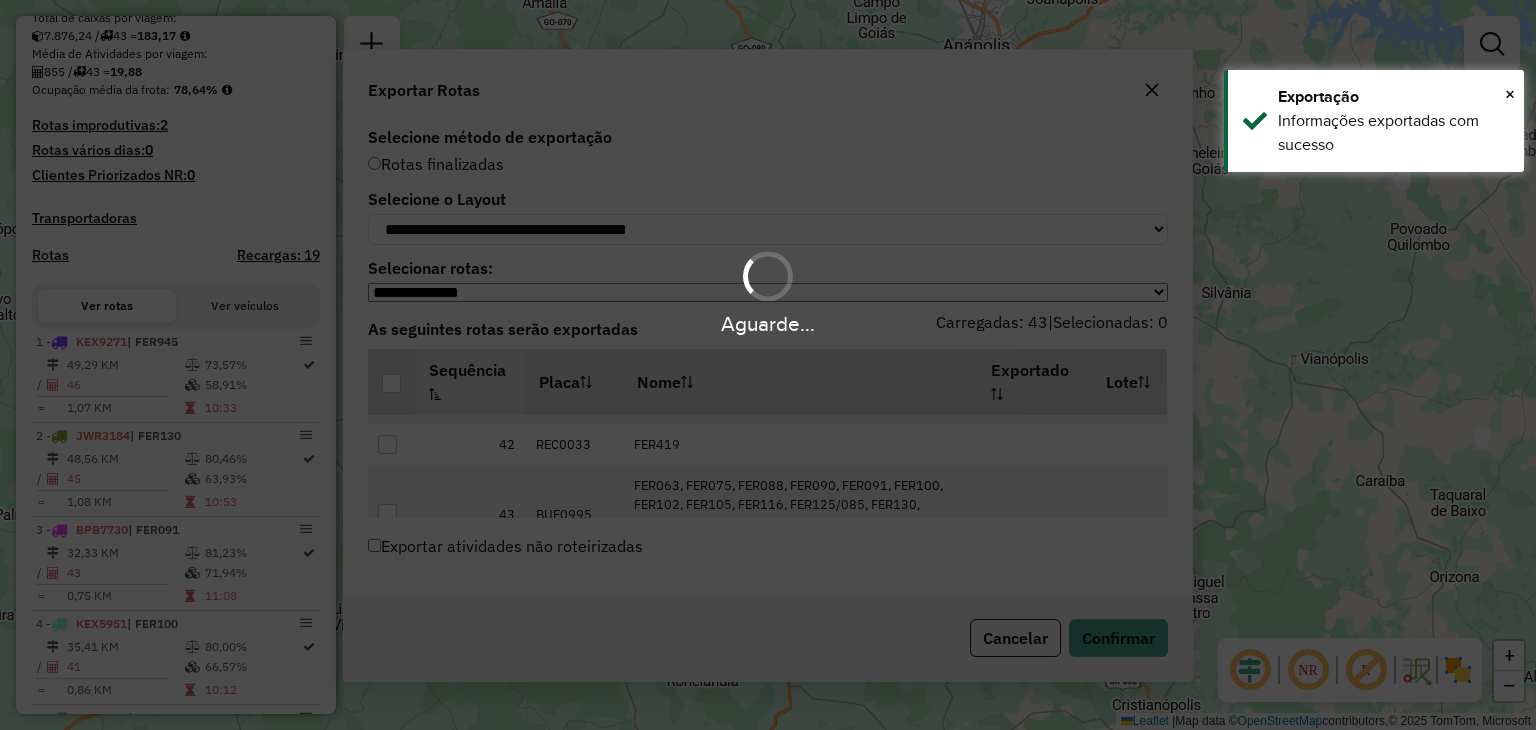 scroll, scrollTop: 553, scrollLeft: 0, axis: vertical 